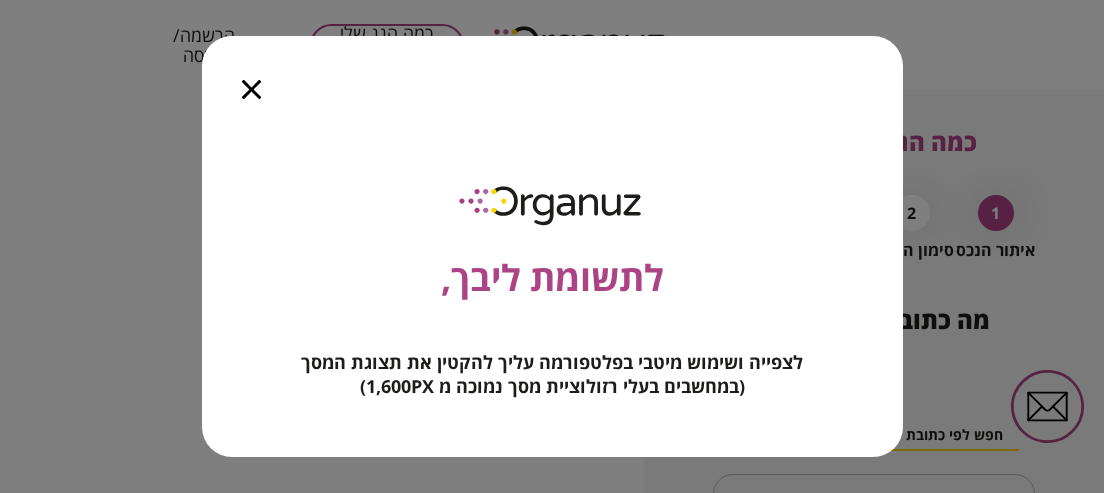 scroll, scrollTop: 0, scrollLeft: 0, axis: both 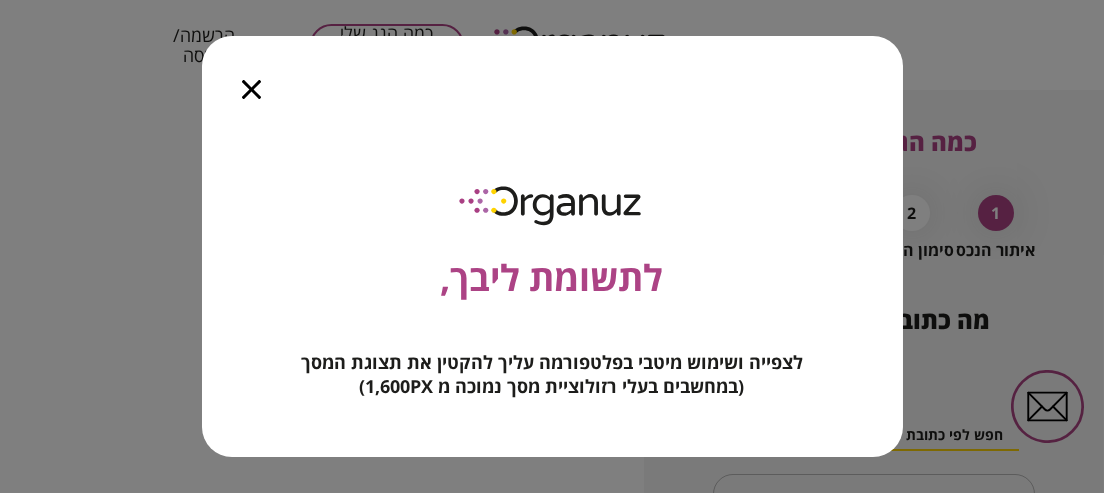 click 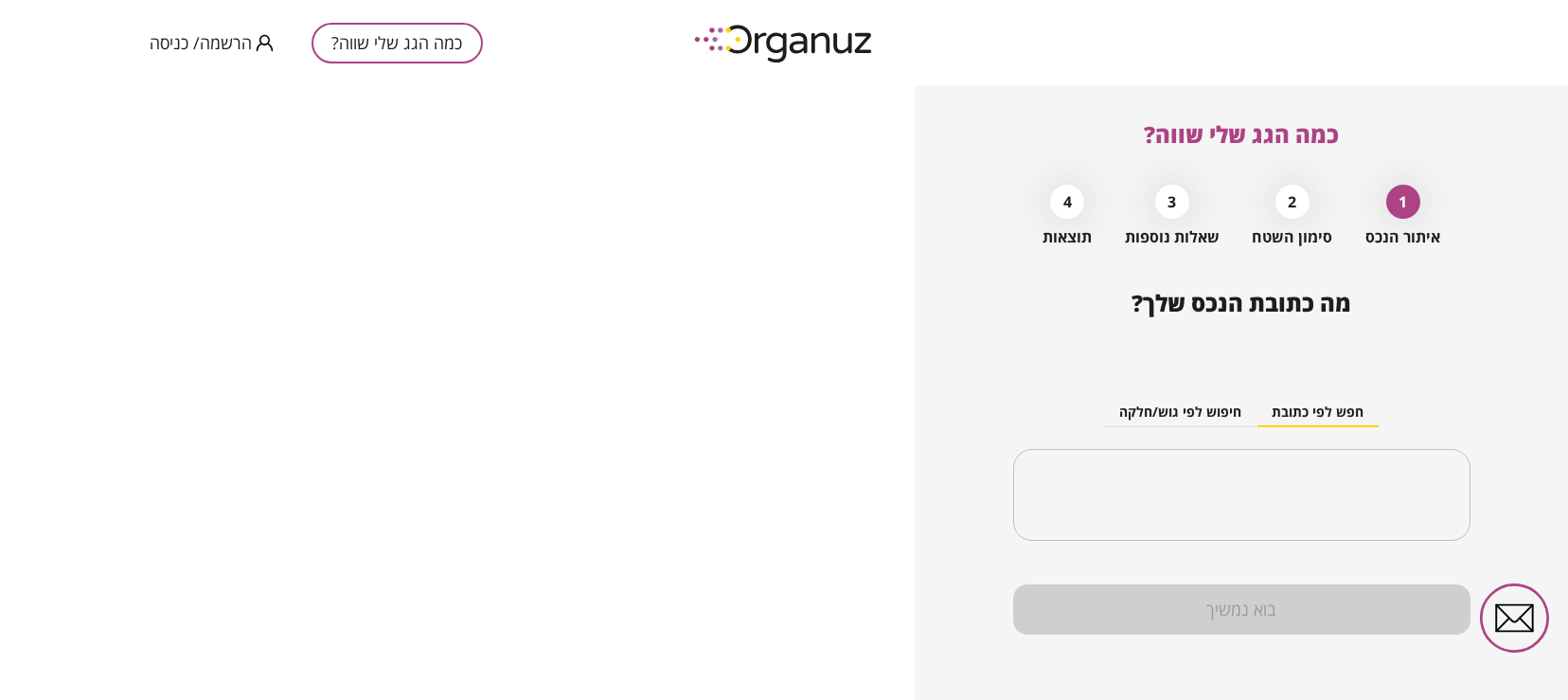 drag, startPoint x: 1021, startPoint y: 0, endPoint x: 1026, endPoint y: 563, distance: 563.0222 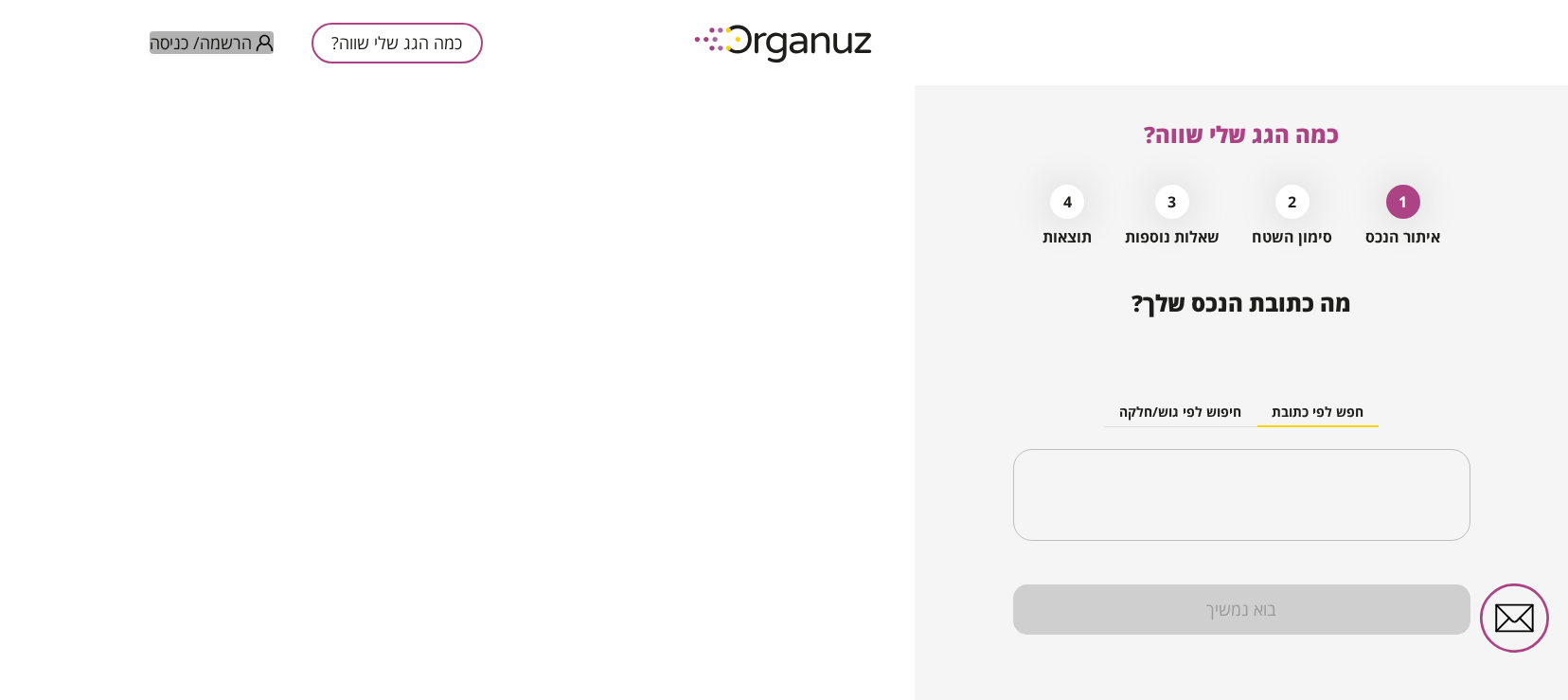 click 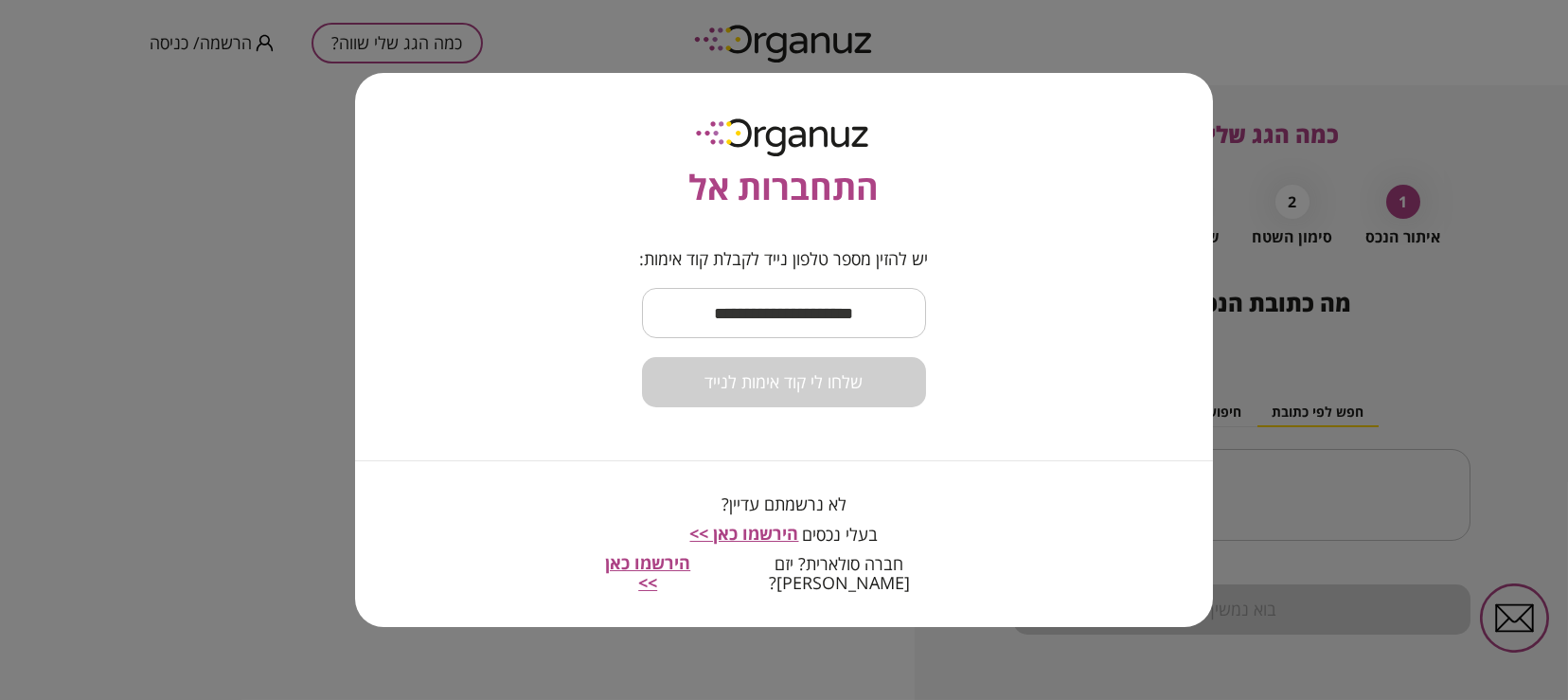 click at bounding box center (784, 313) 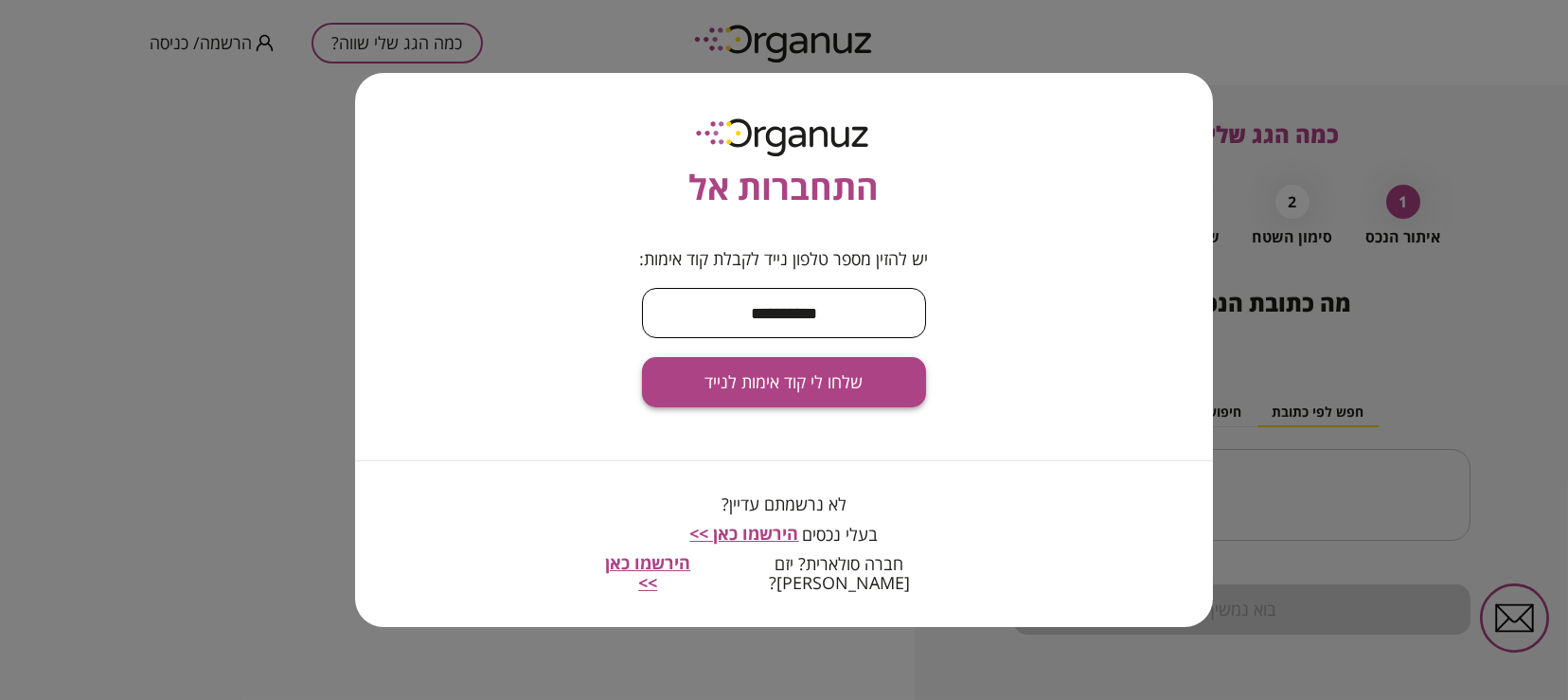 type on "**********" 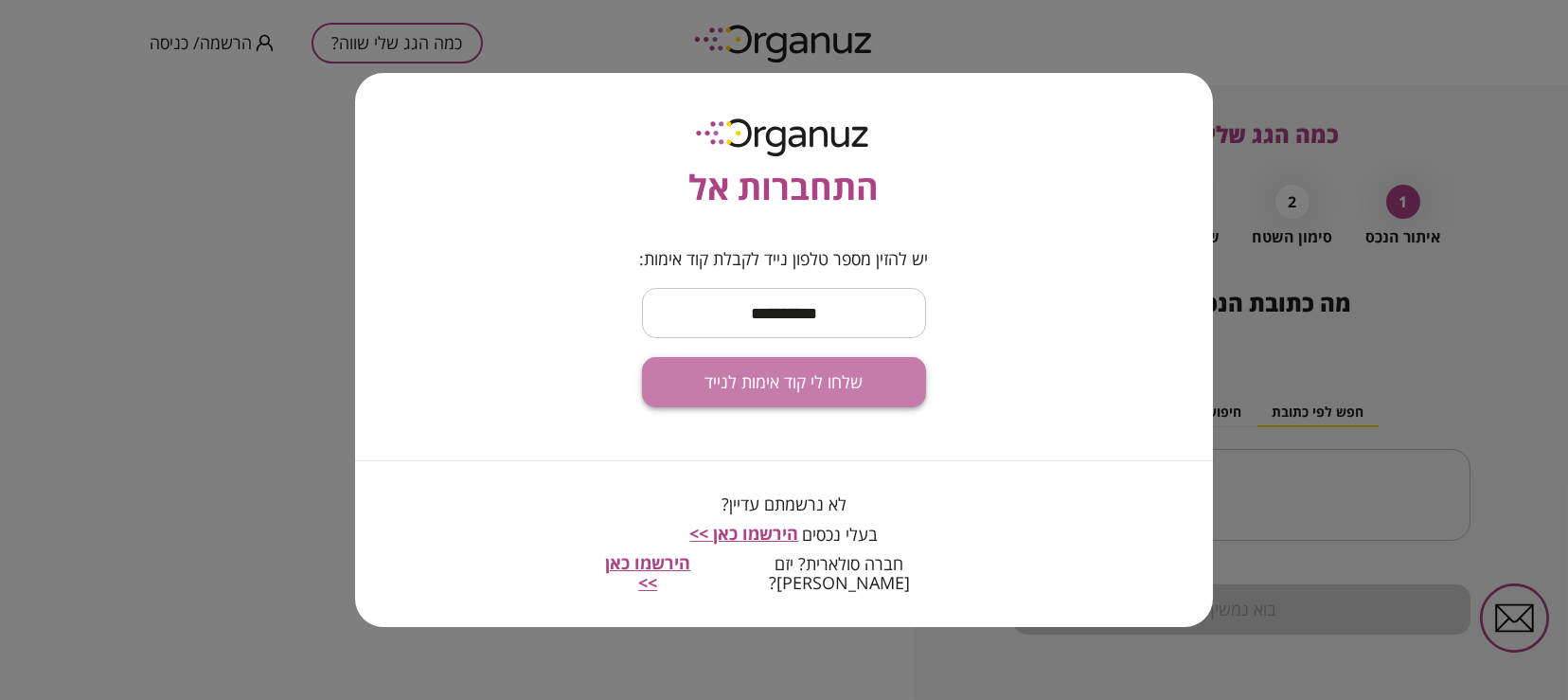 click on "שלחו לי קוד אימות לנייד" at bounding box center (784, 383) 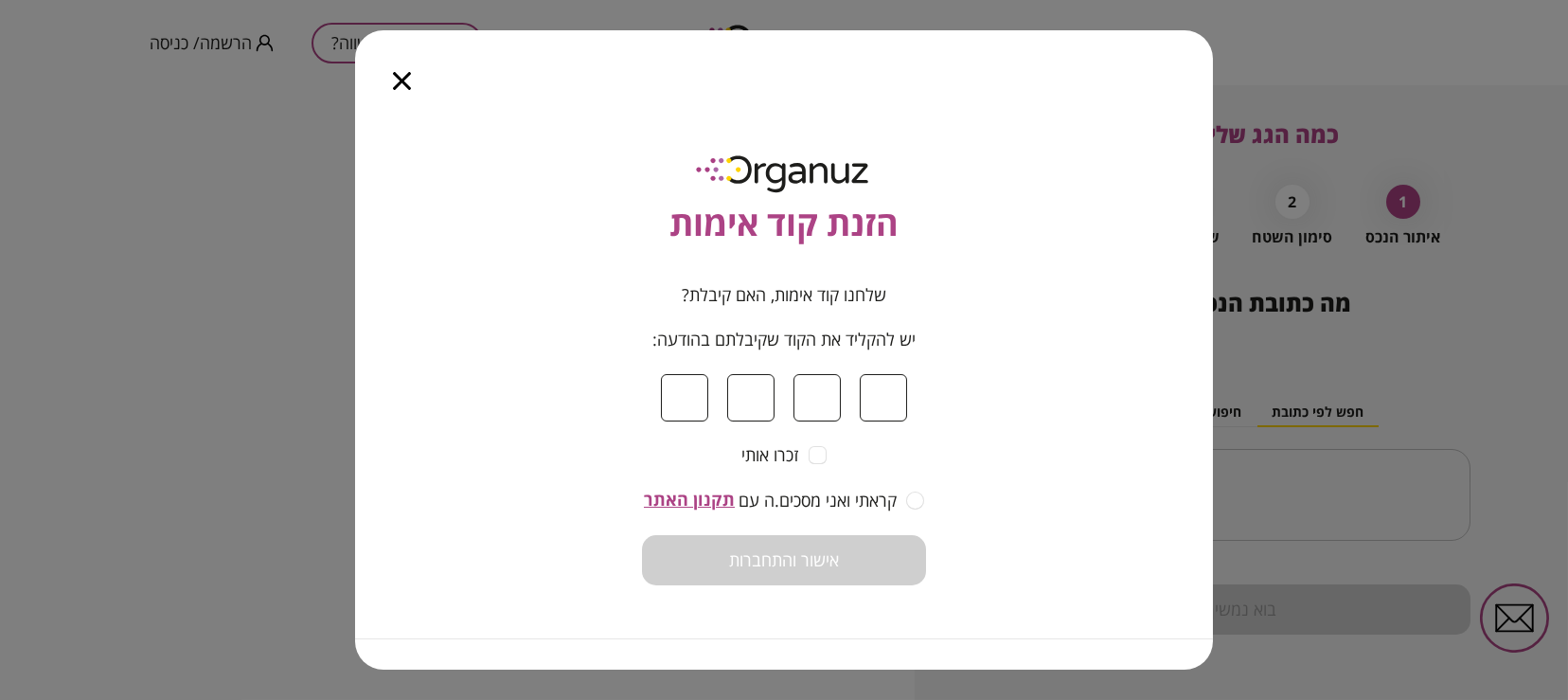 type on "*" 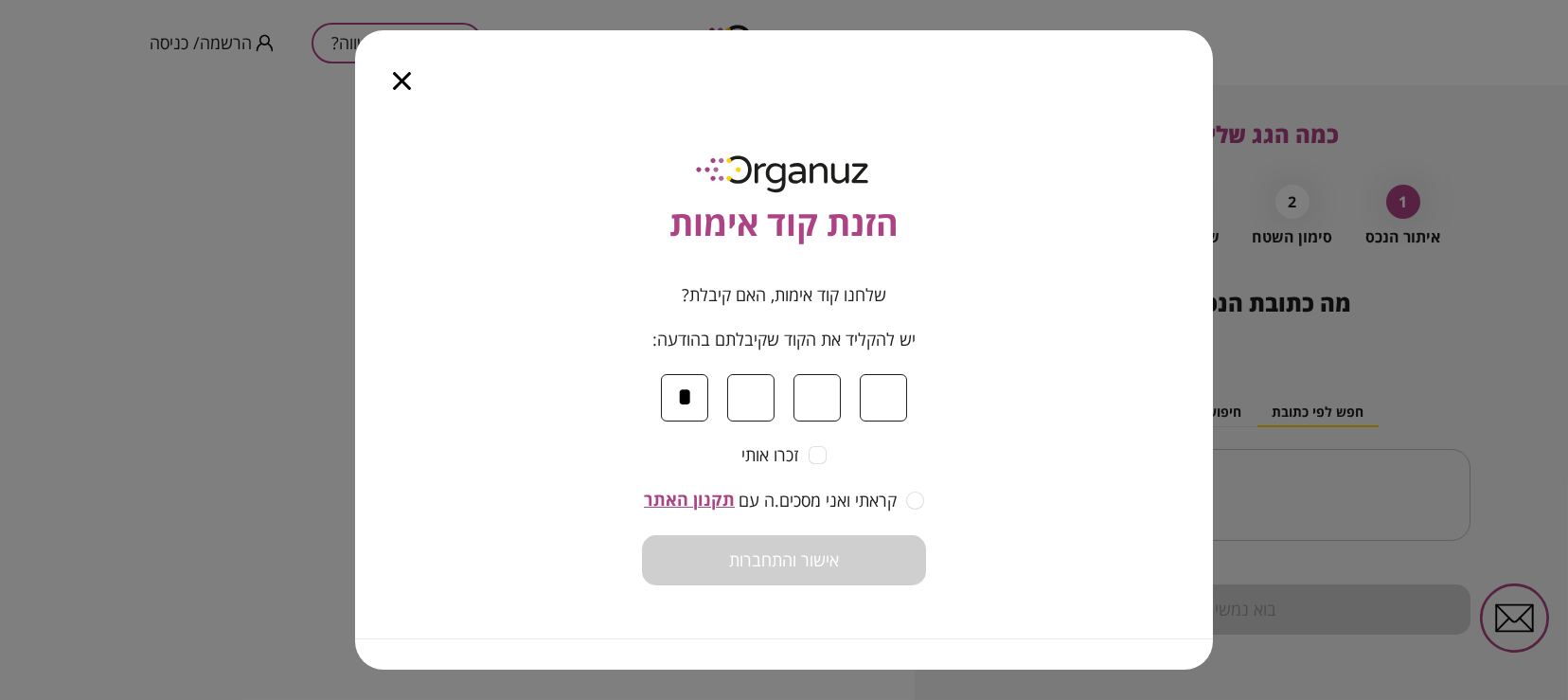 type on "*" 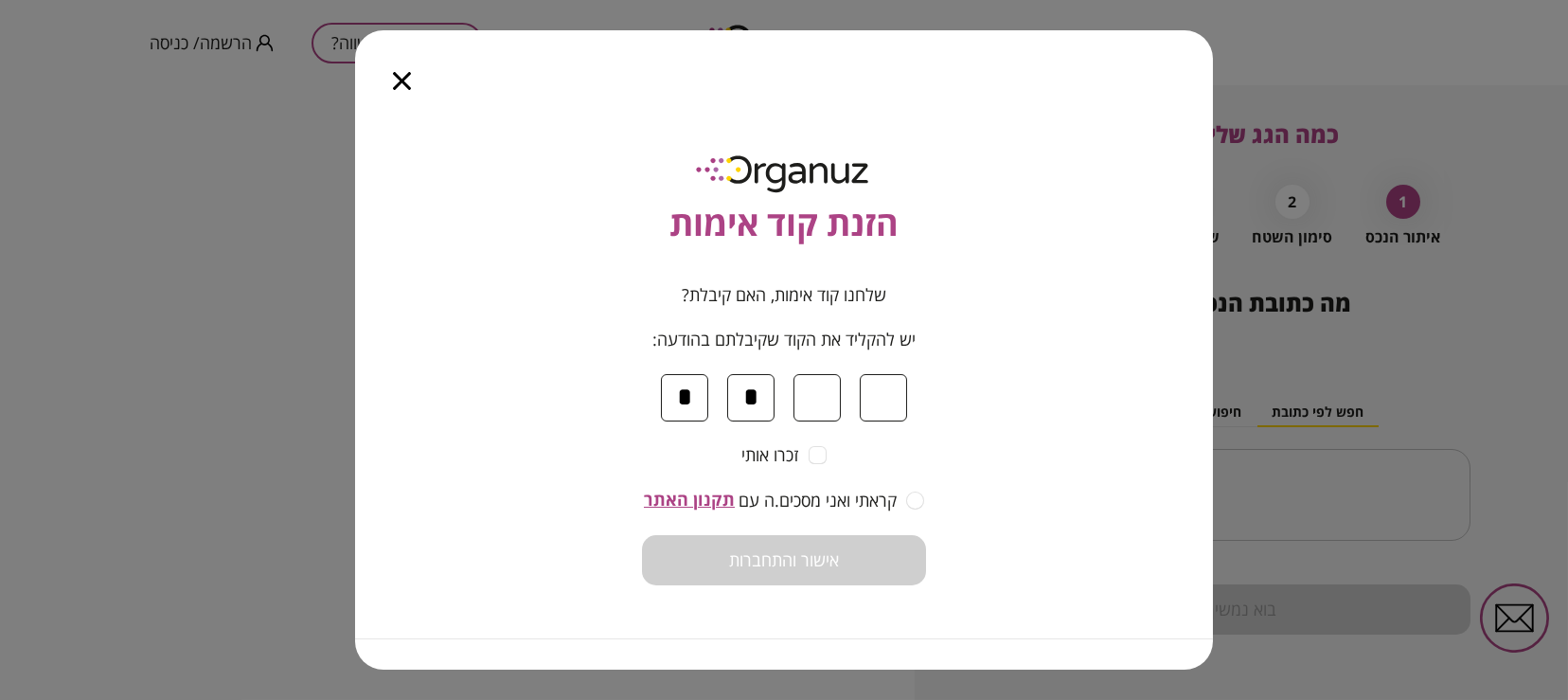 type on "*" 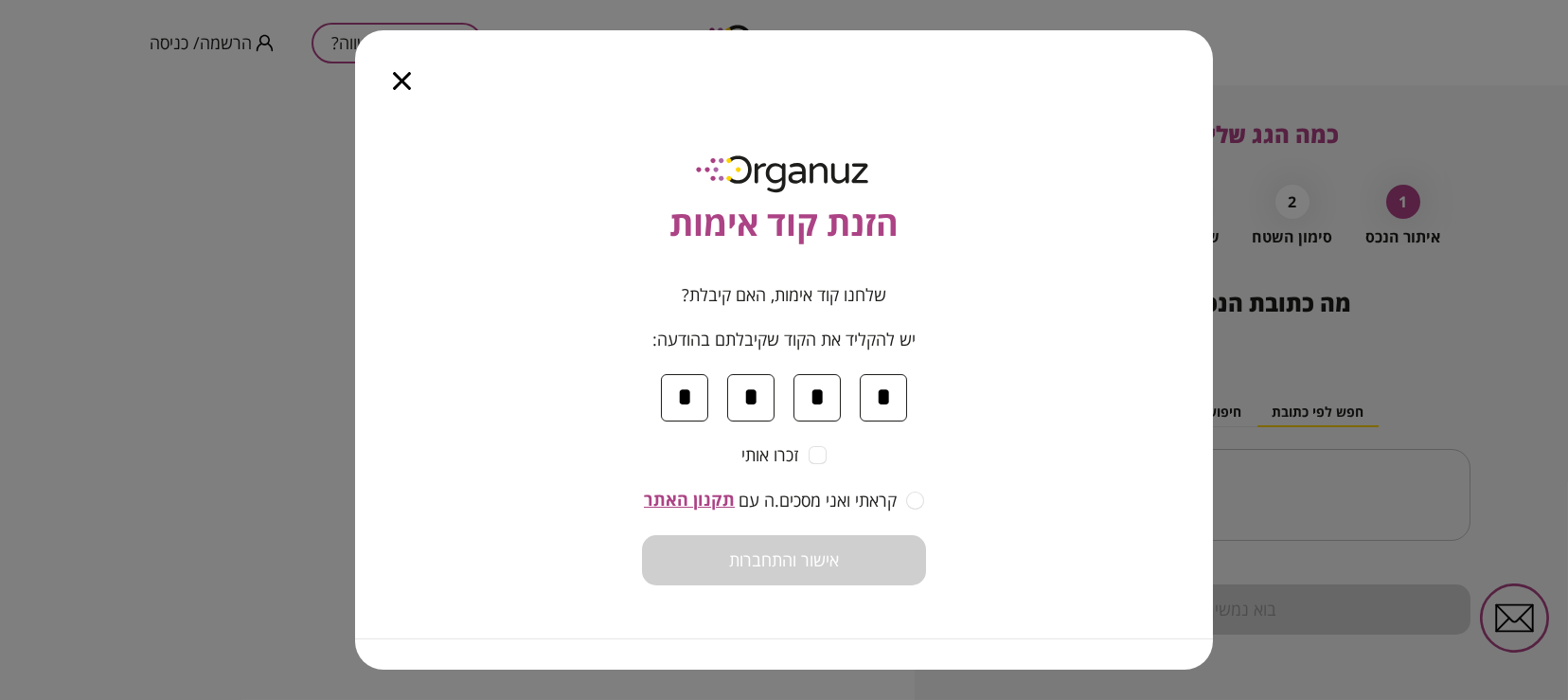 type on "*" 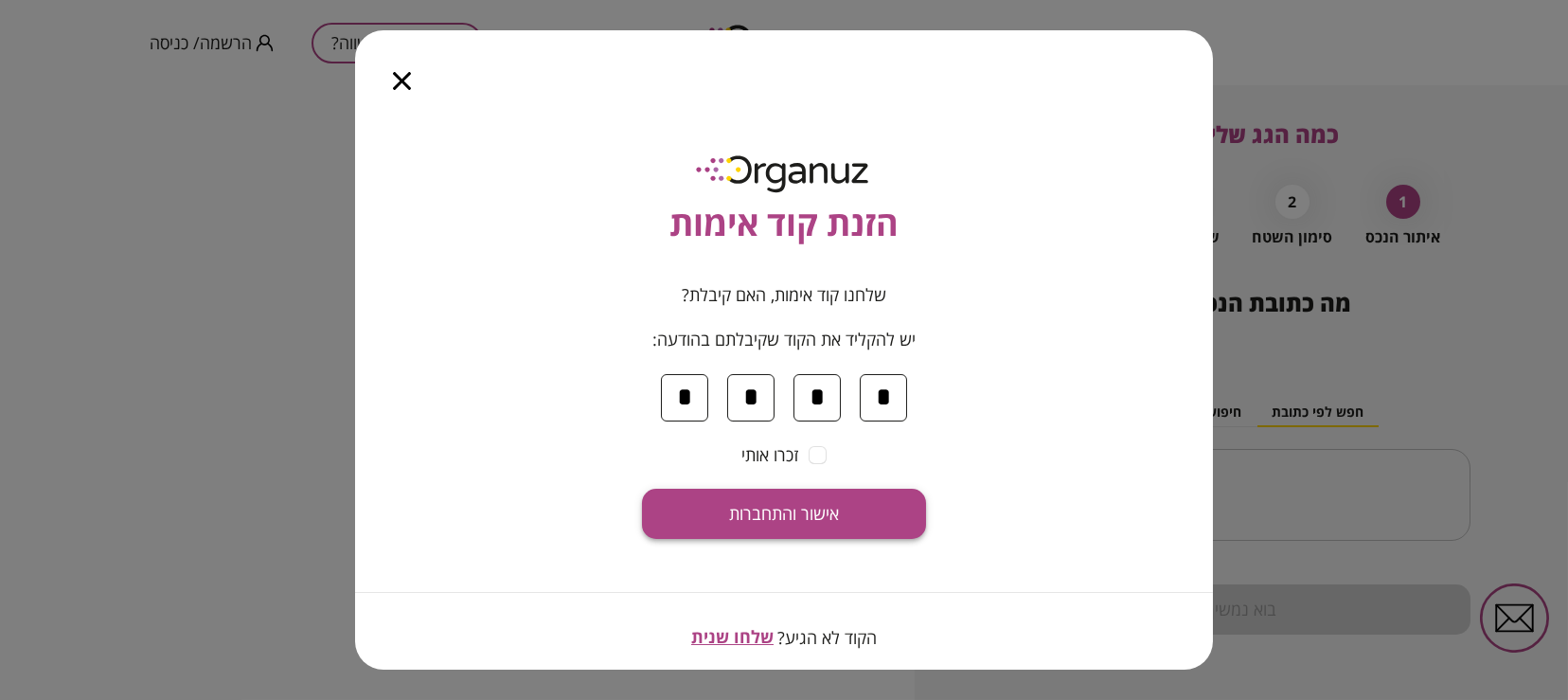 click on "אישור והתחברות" at bounding box center [784, 514] 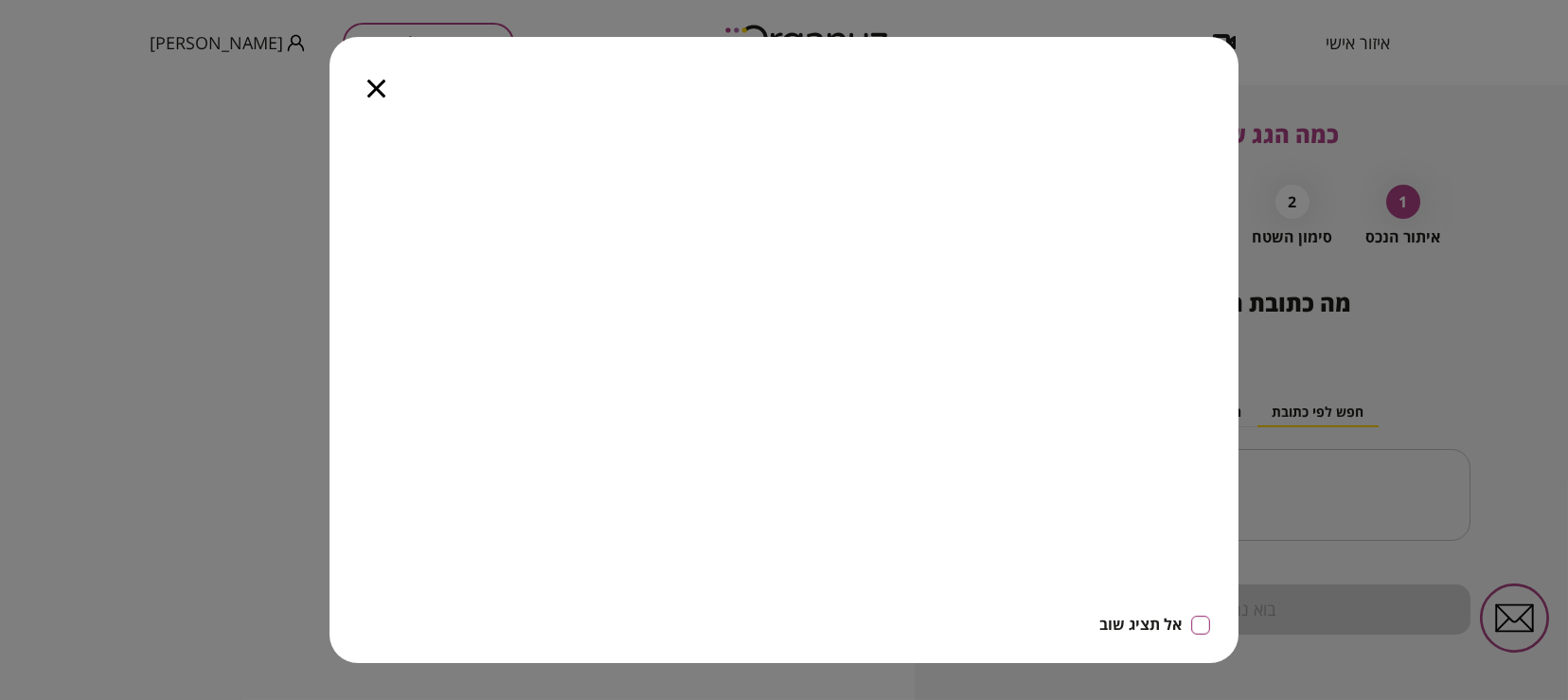 click 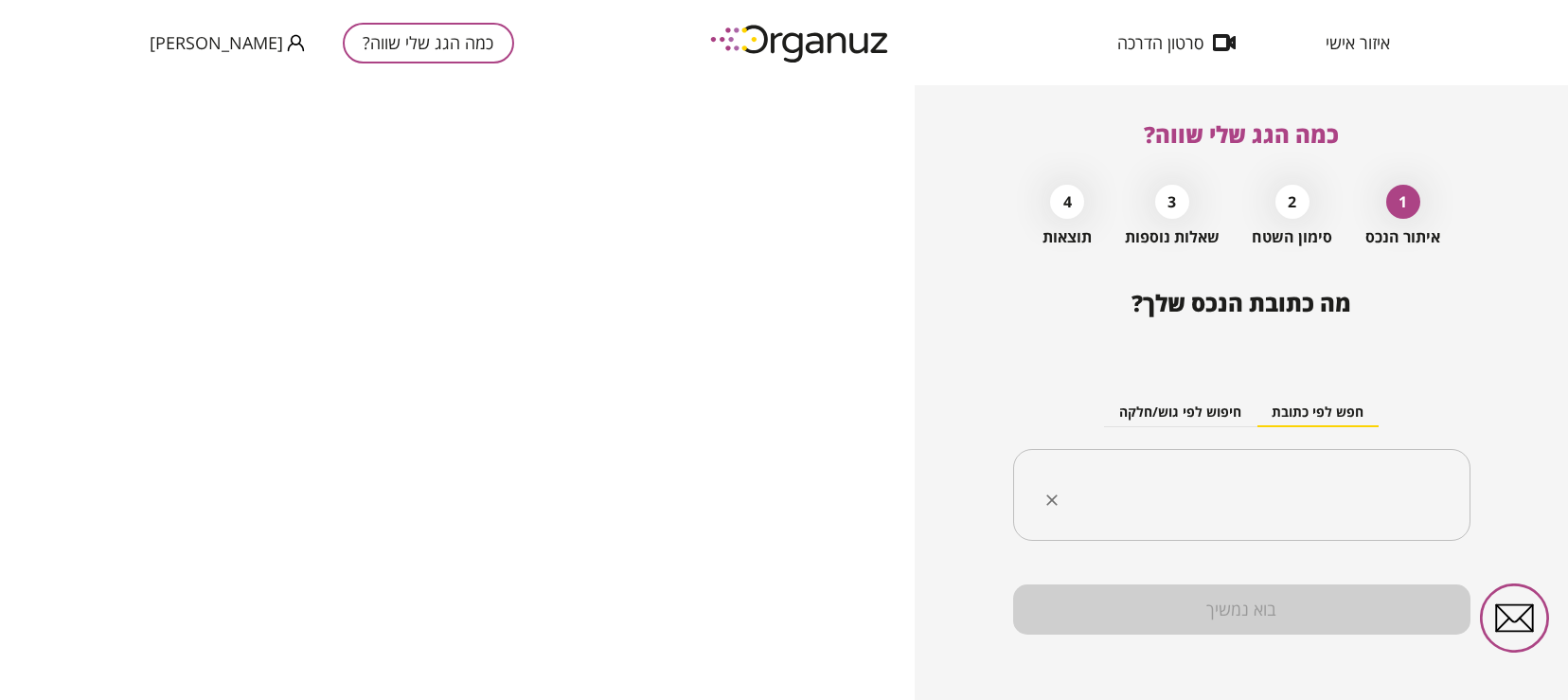 click on "​" at bounding box center [1241, 495] 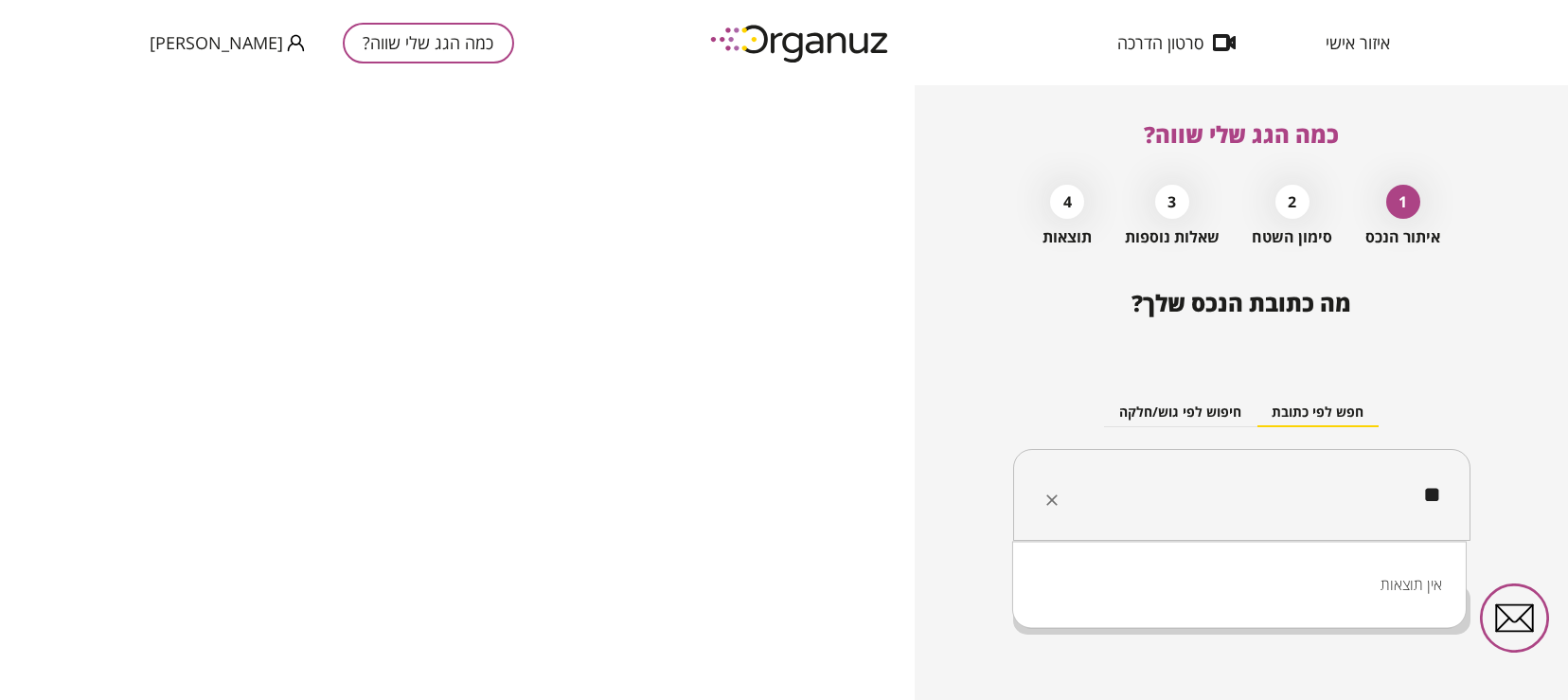 type on "*" 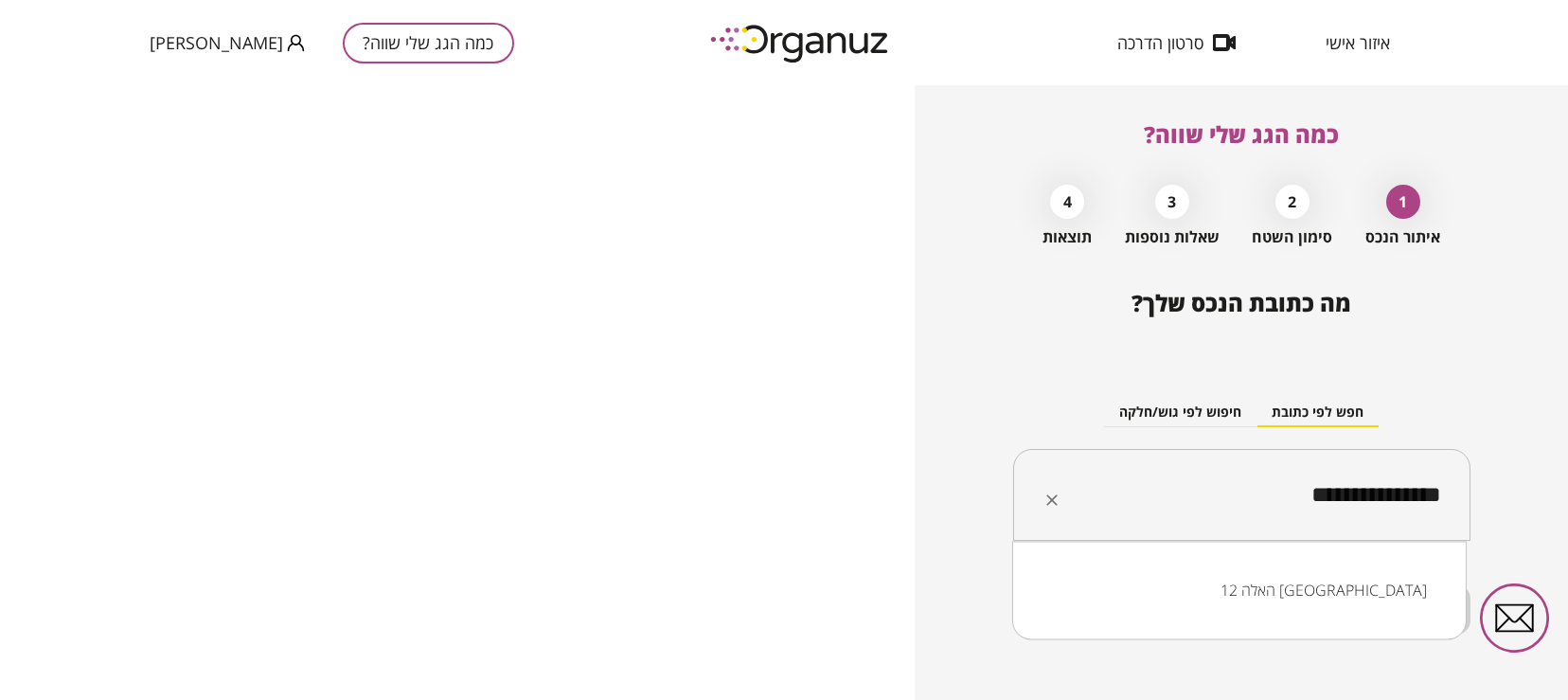 click on "האלה 12 [GEOGRAPHIC_DATA]" at bounding box center [1239, 590] 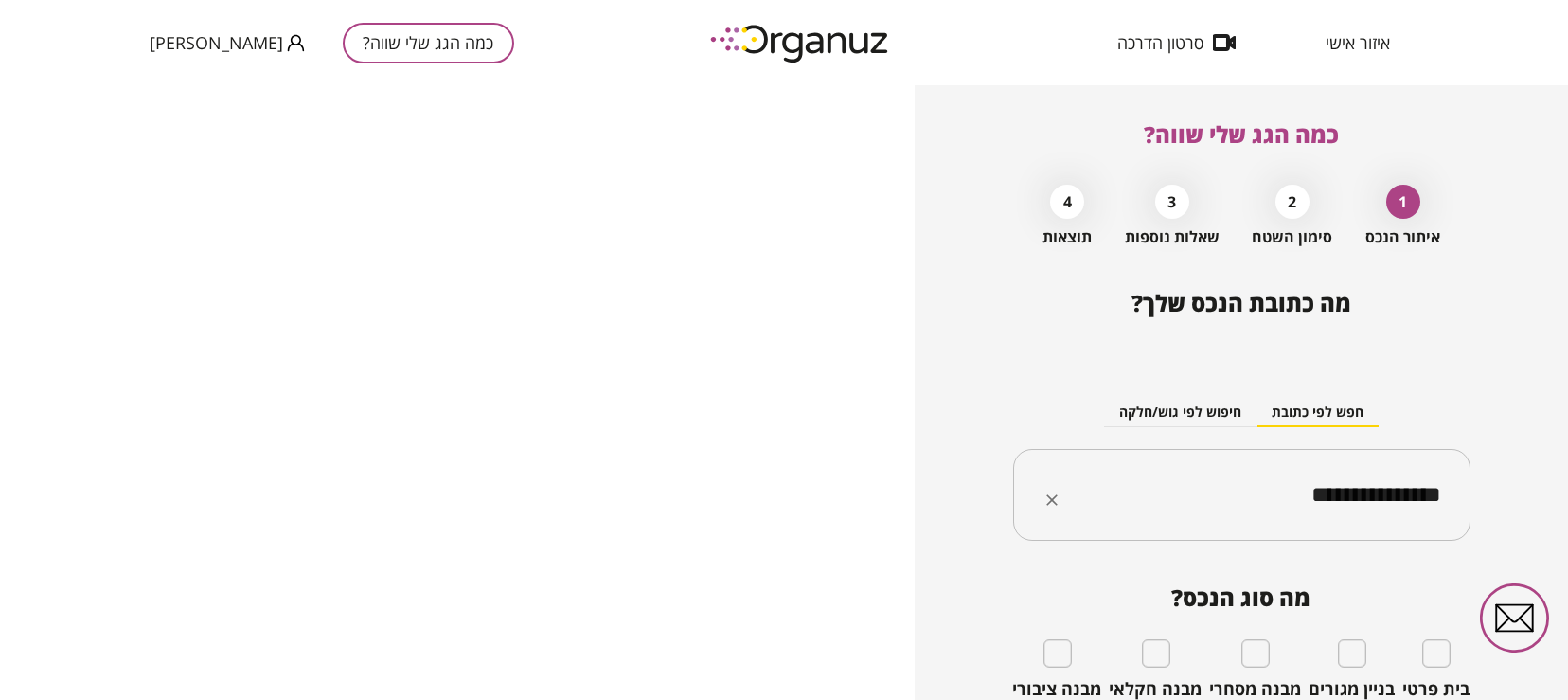 type on "**********" 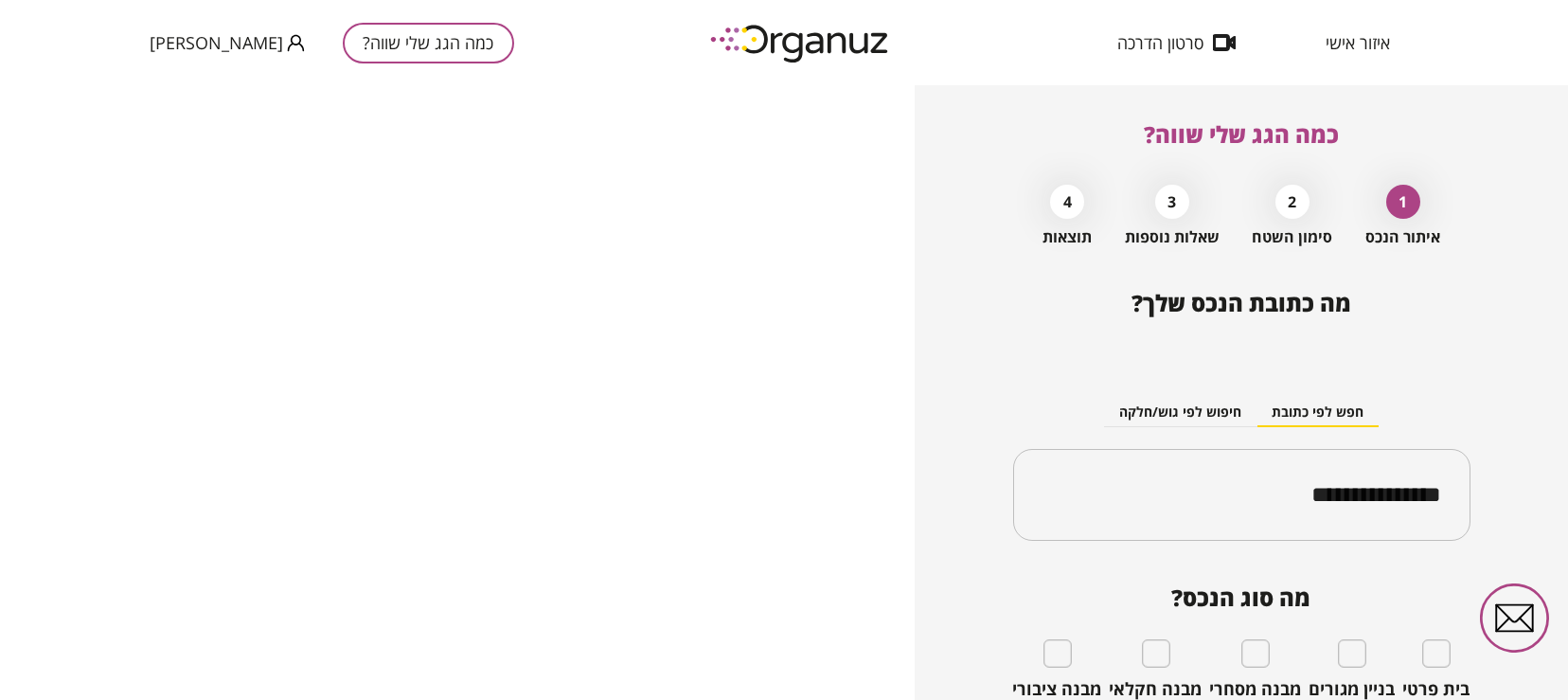 drag, startPoint x: 1562, startPoint y: 316, endPoint x: 1562, endPoint y: 448, distance: 132 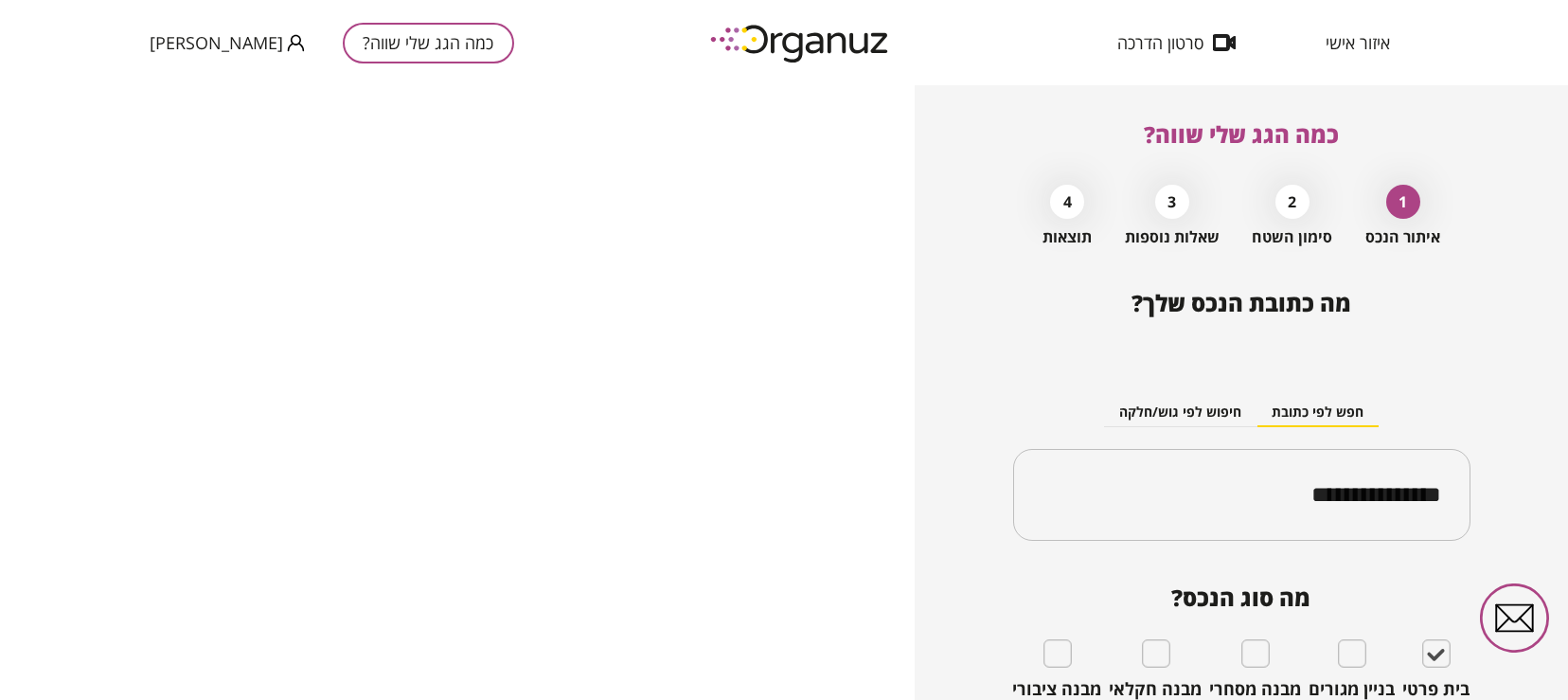 drag, startPoint x: 1561, startPoint y: 427, endPoint x: 1556, endPoint y: 512, distance: 85.146932 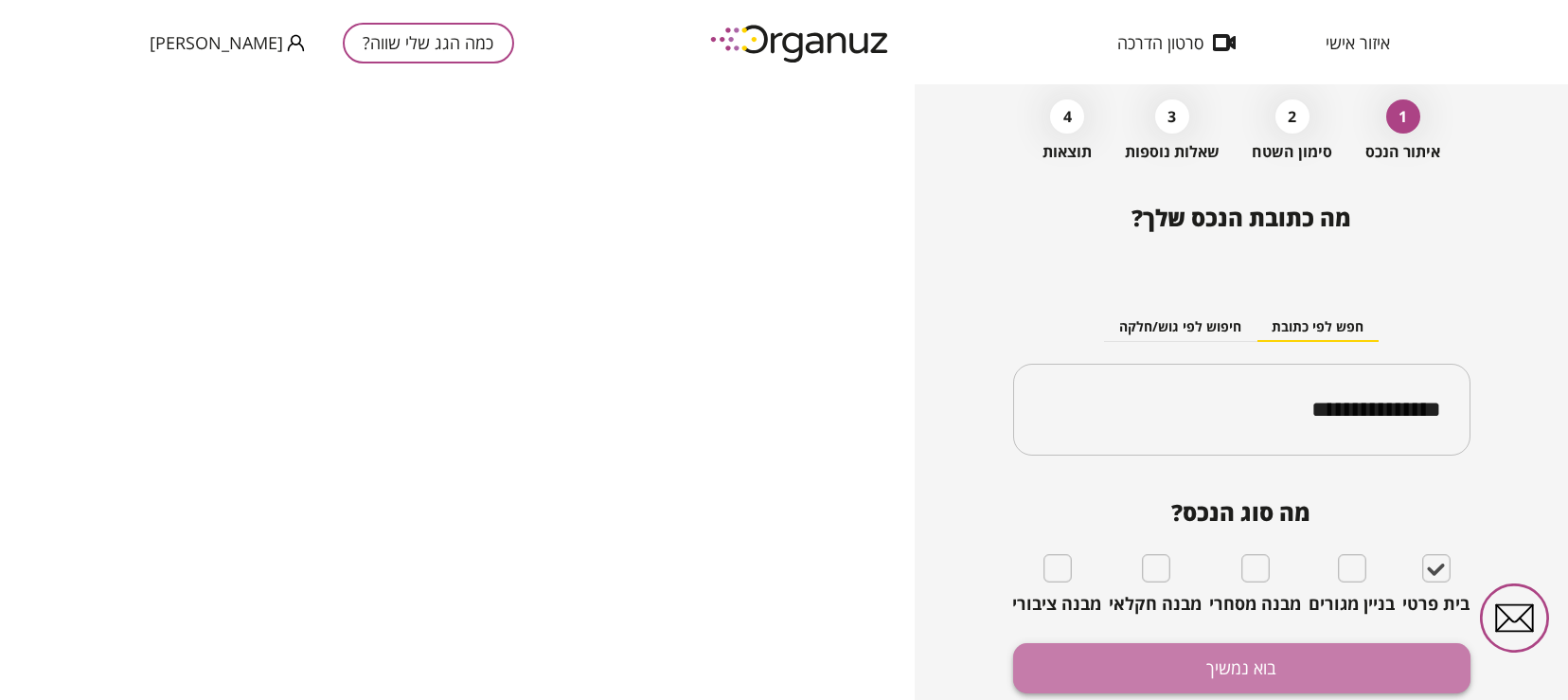 click on "בוא נמשיך" at bounding box center [1241, 668] 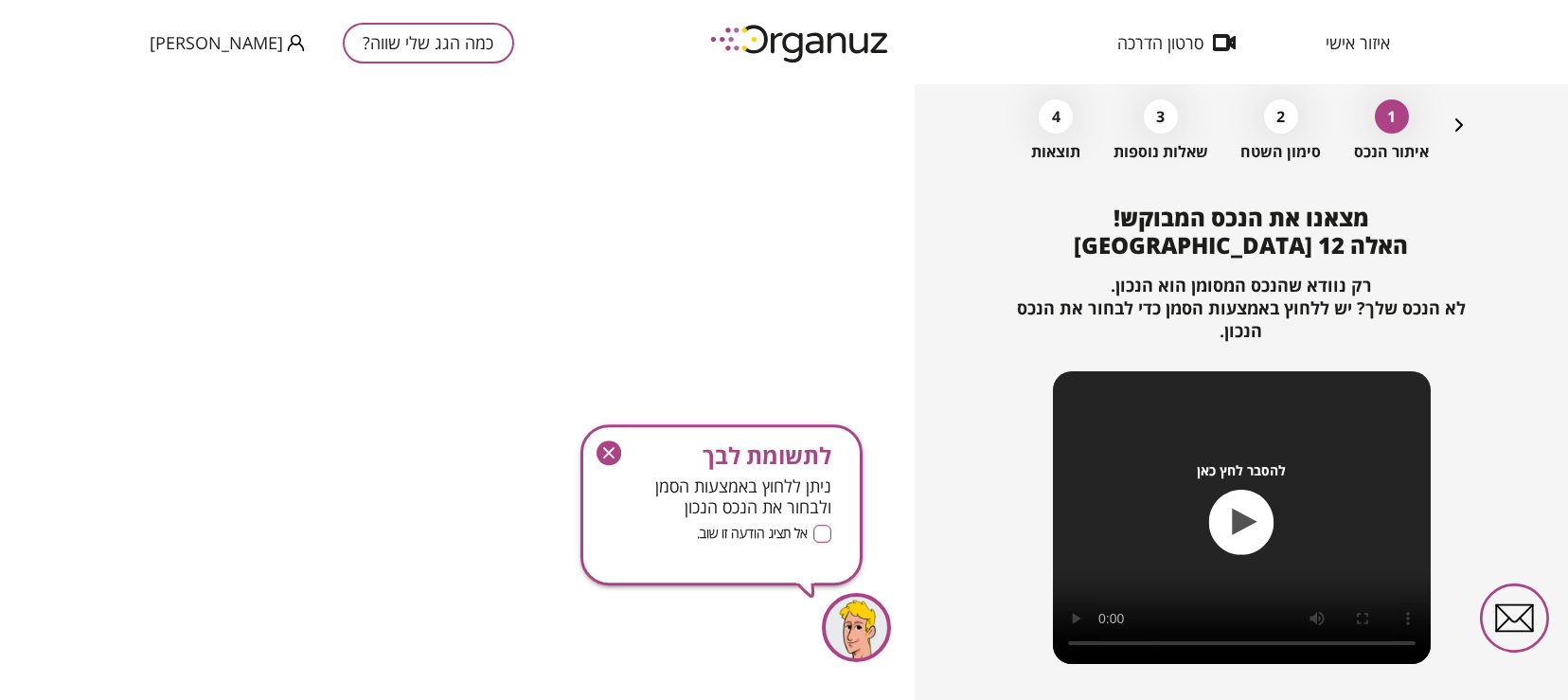 click 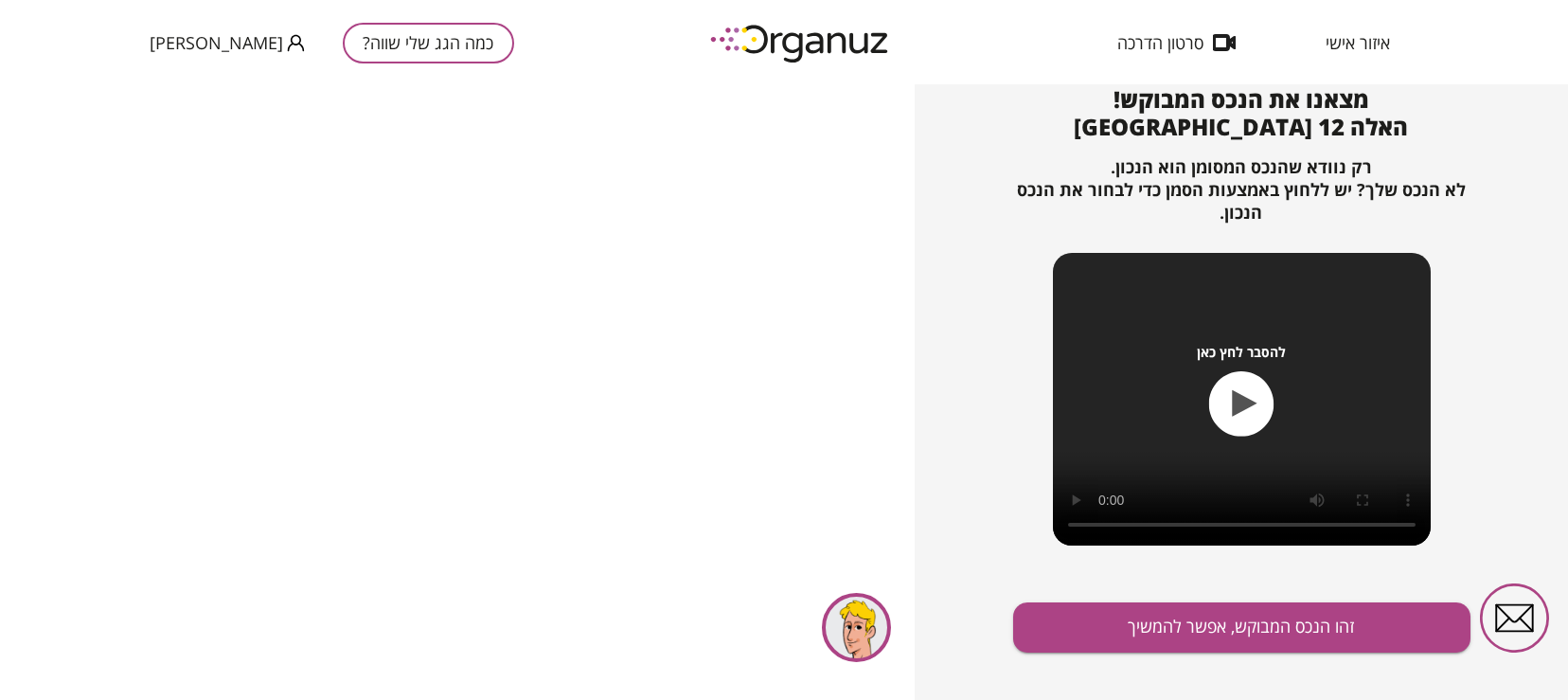 scroll, scrollTop: 198, scrollLeft: 0, axis: vertical 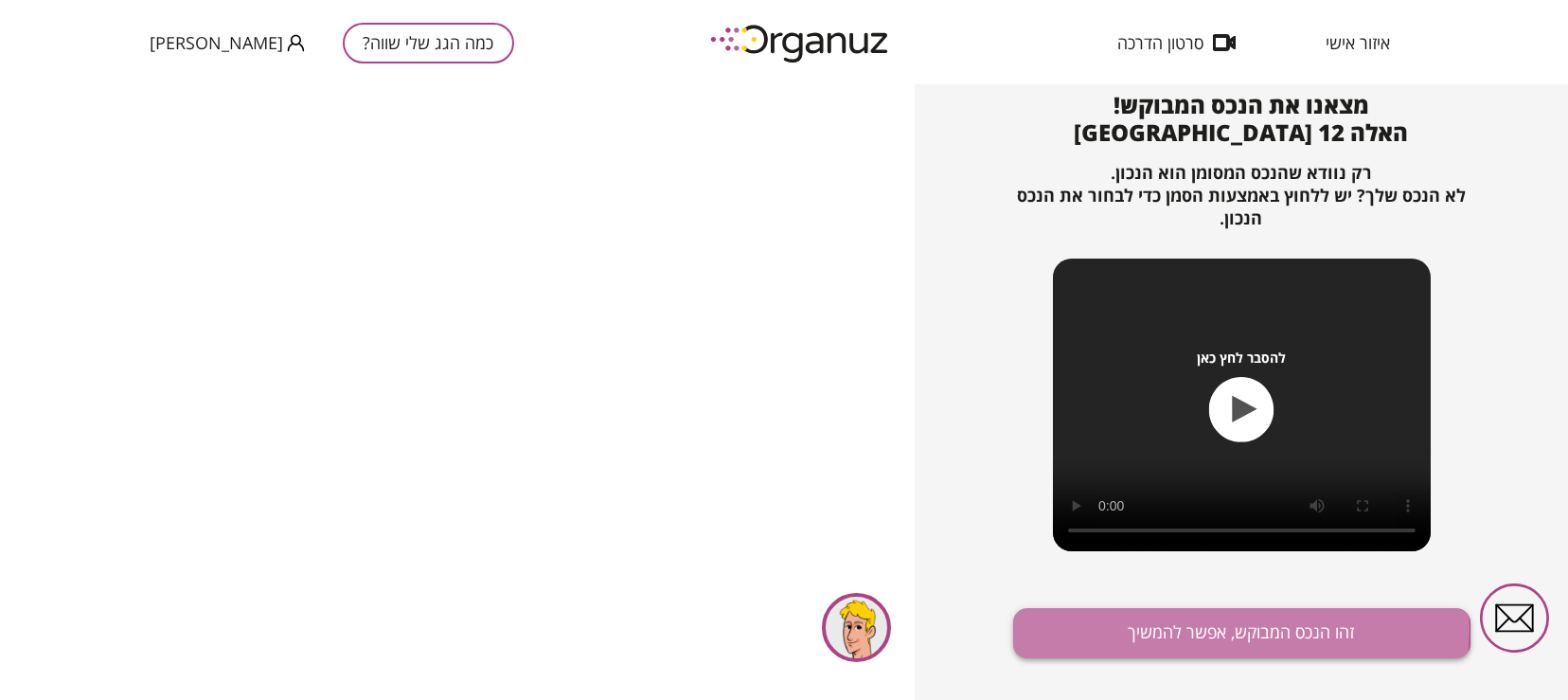 click on "זהו הנכס המבוקש, אפשר להמשיך" at bounding box center (1241, 633) 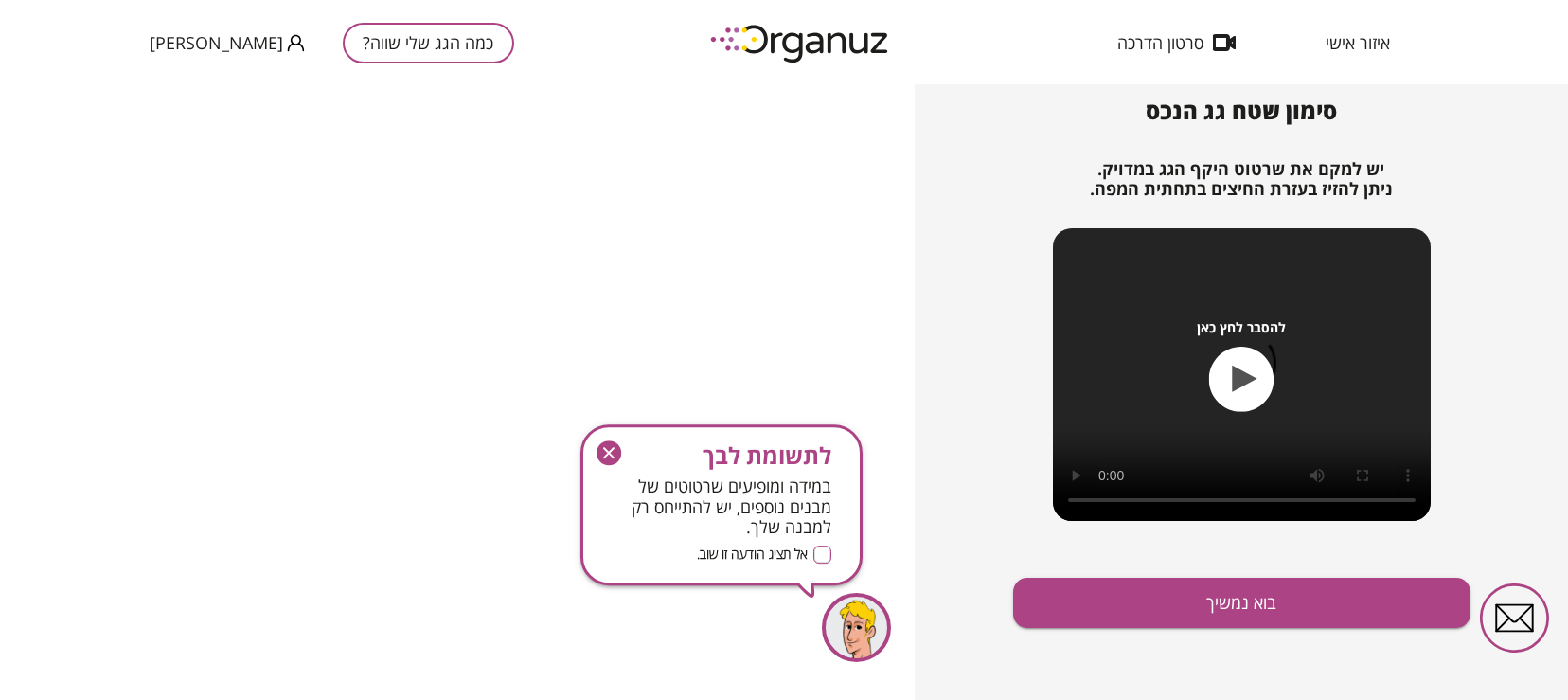 scroll, scrollTop: 191, scrollLeft: 0, axis: vertical 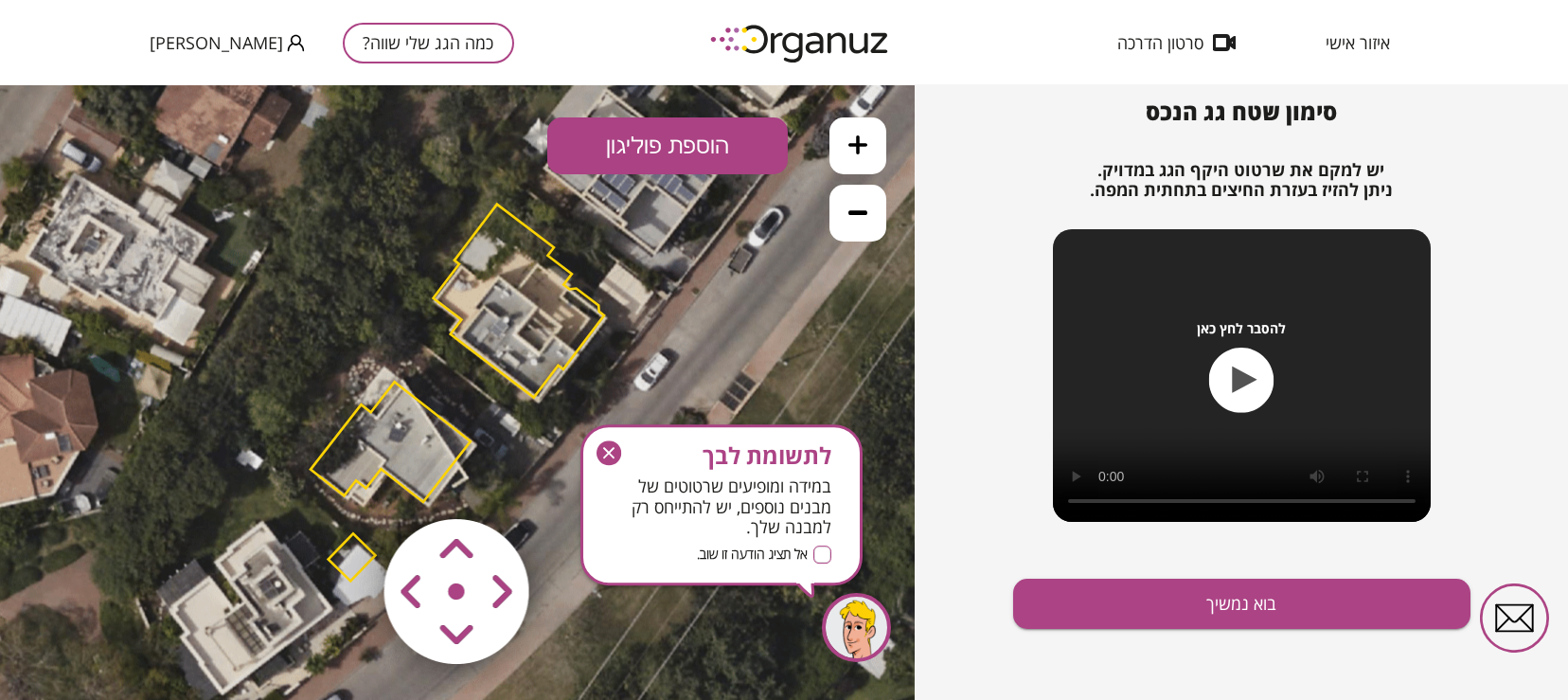 click 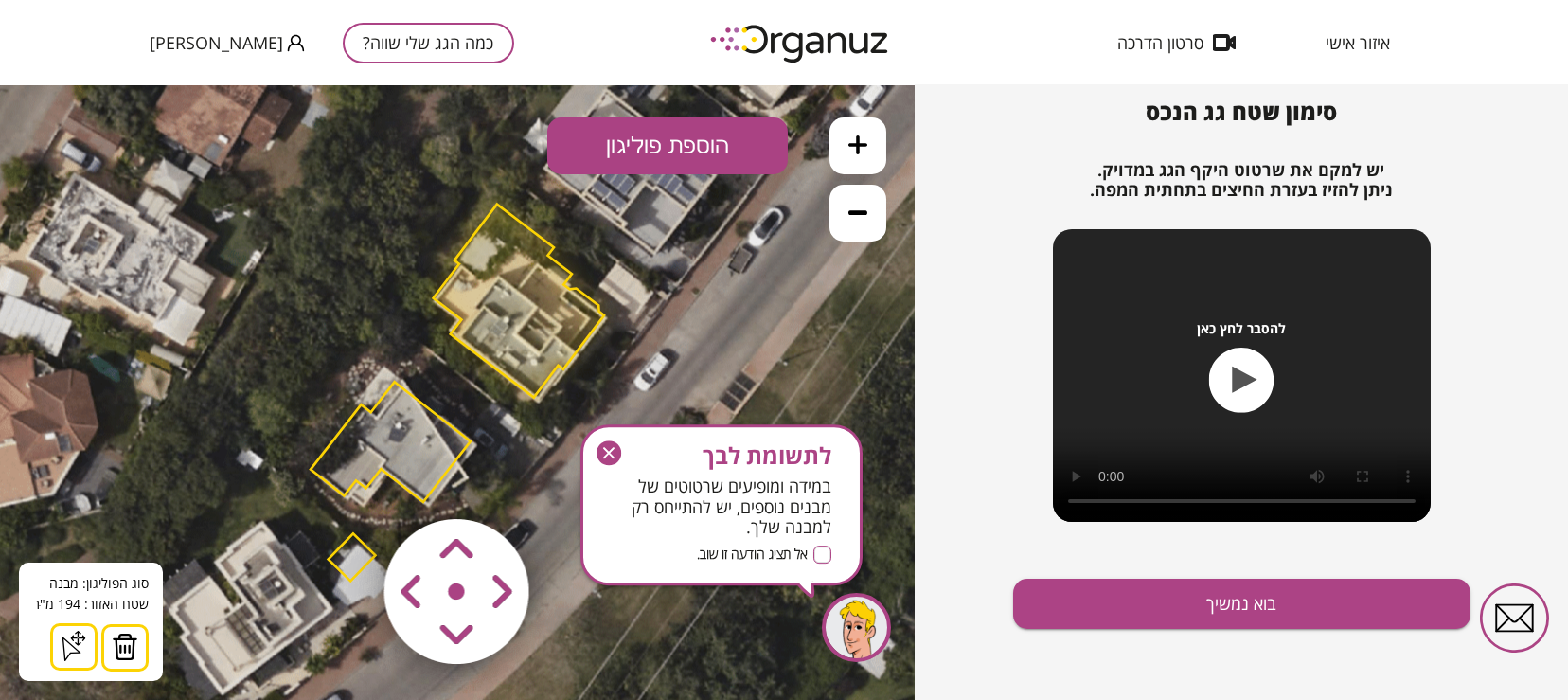 click at bounding box center [125, 647] 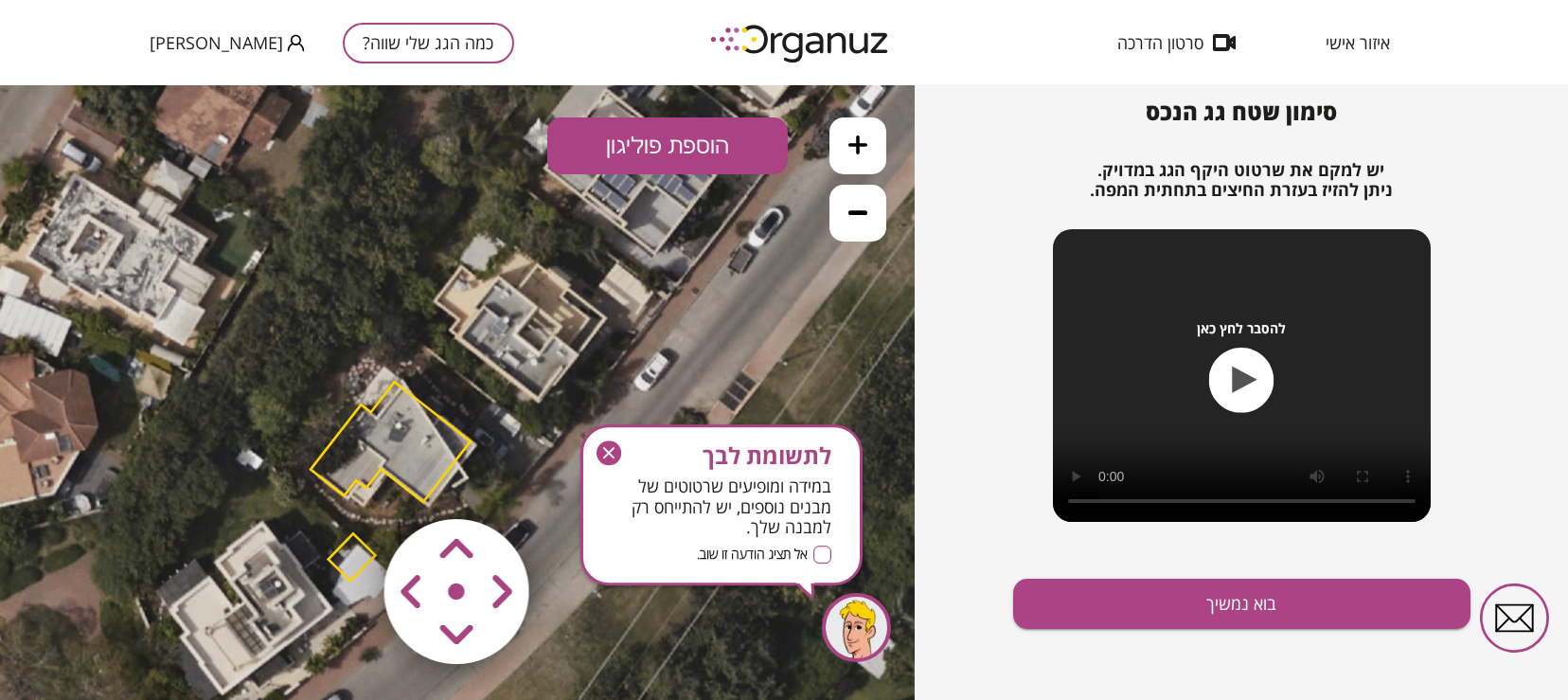 click 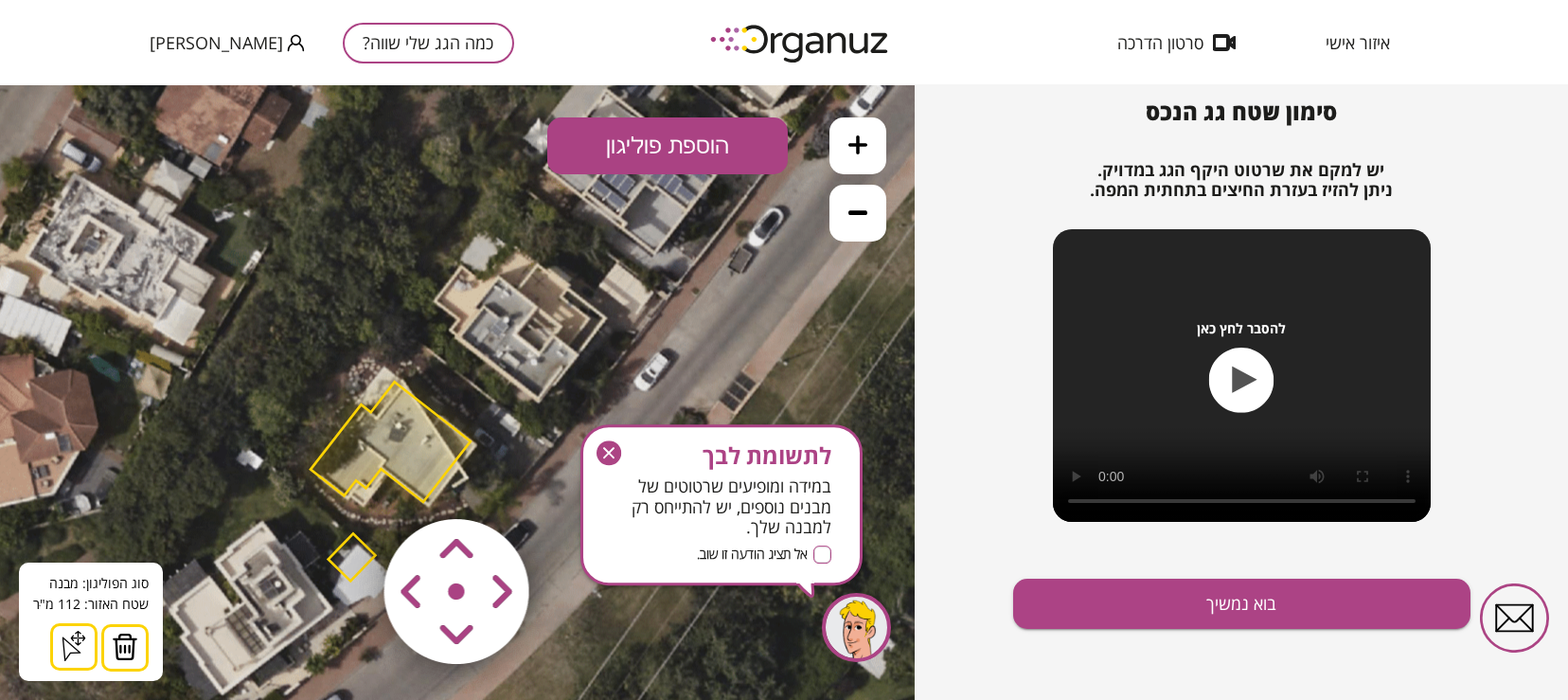 click at bounding box center [457, 592] 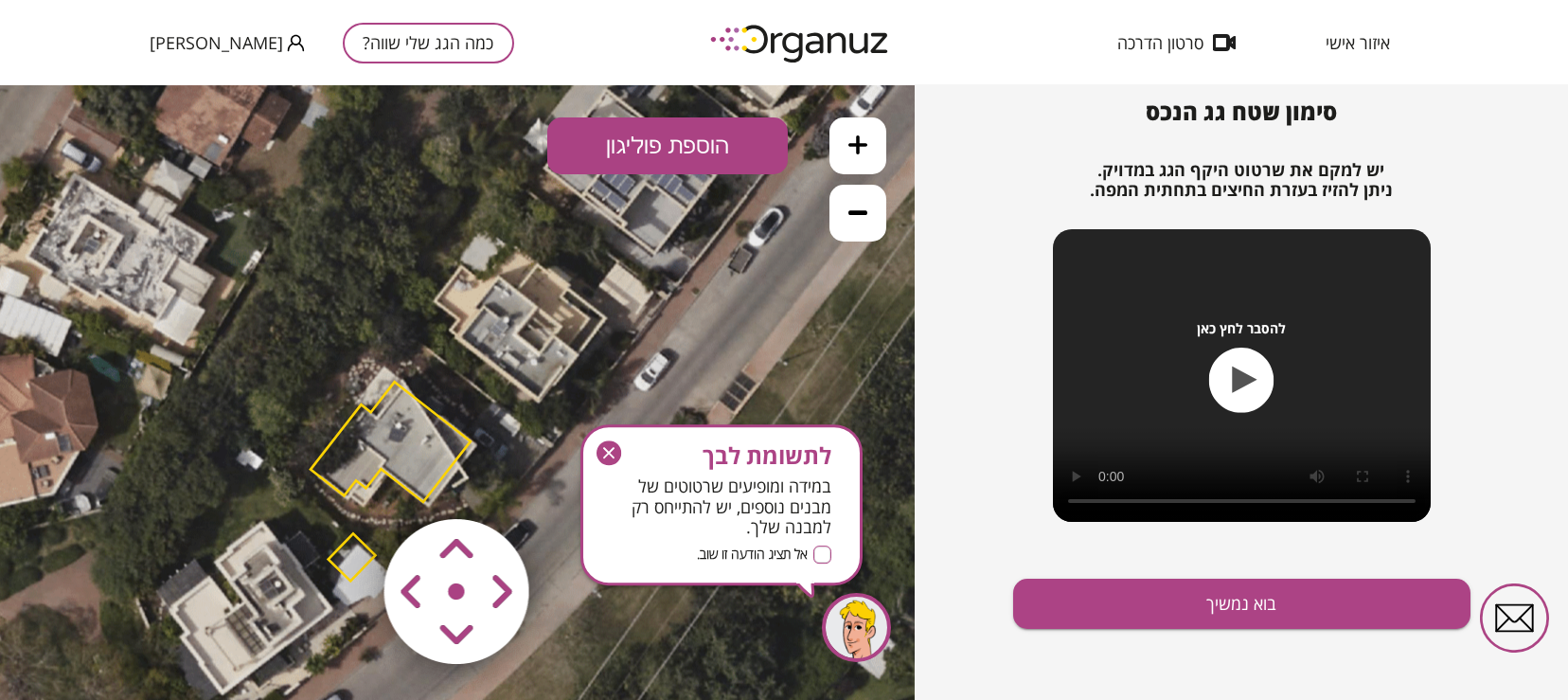 click 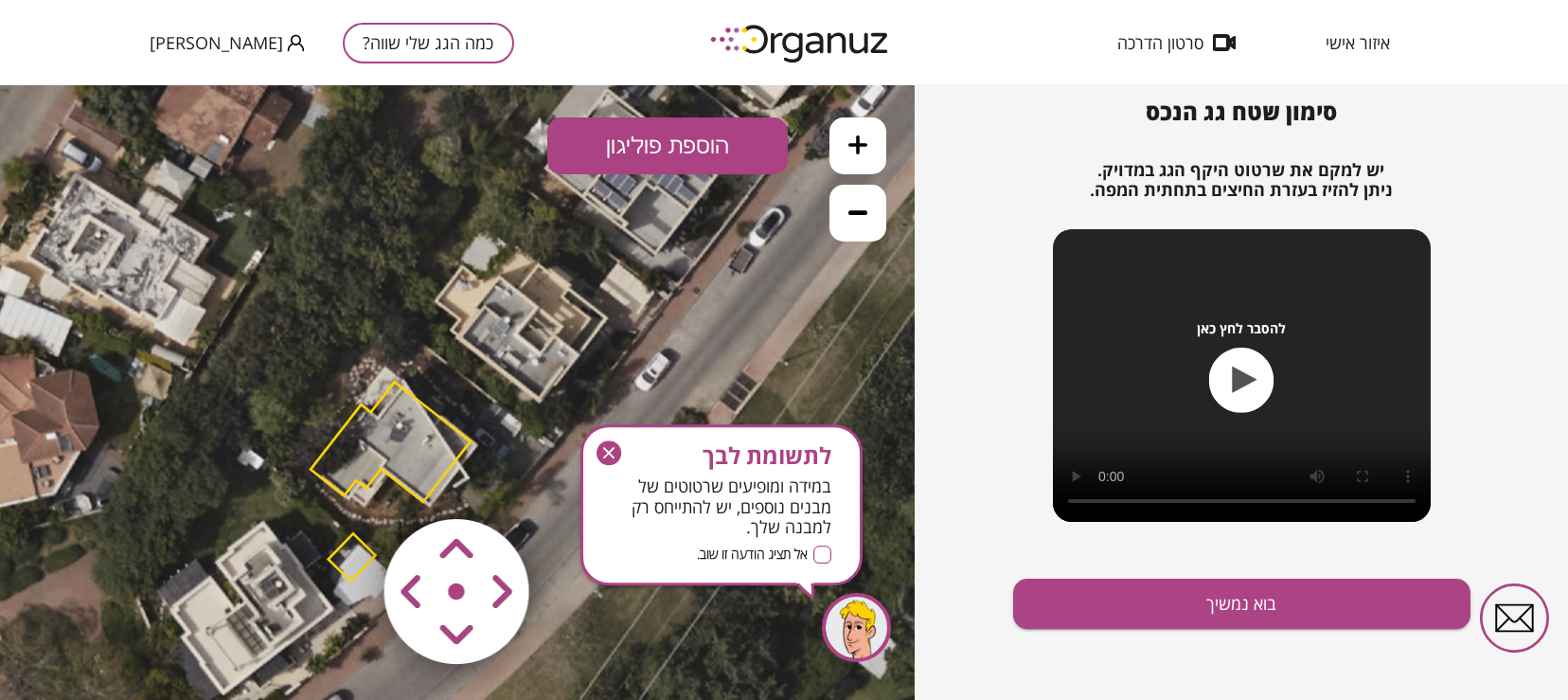 click at bounding box center [345, 479] 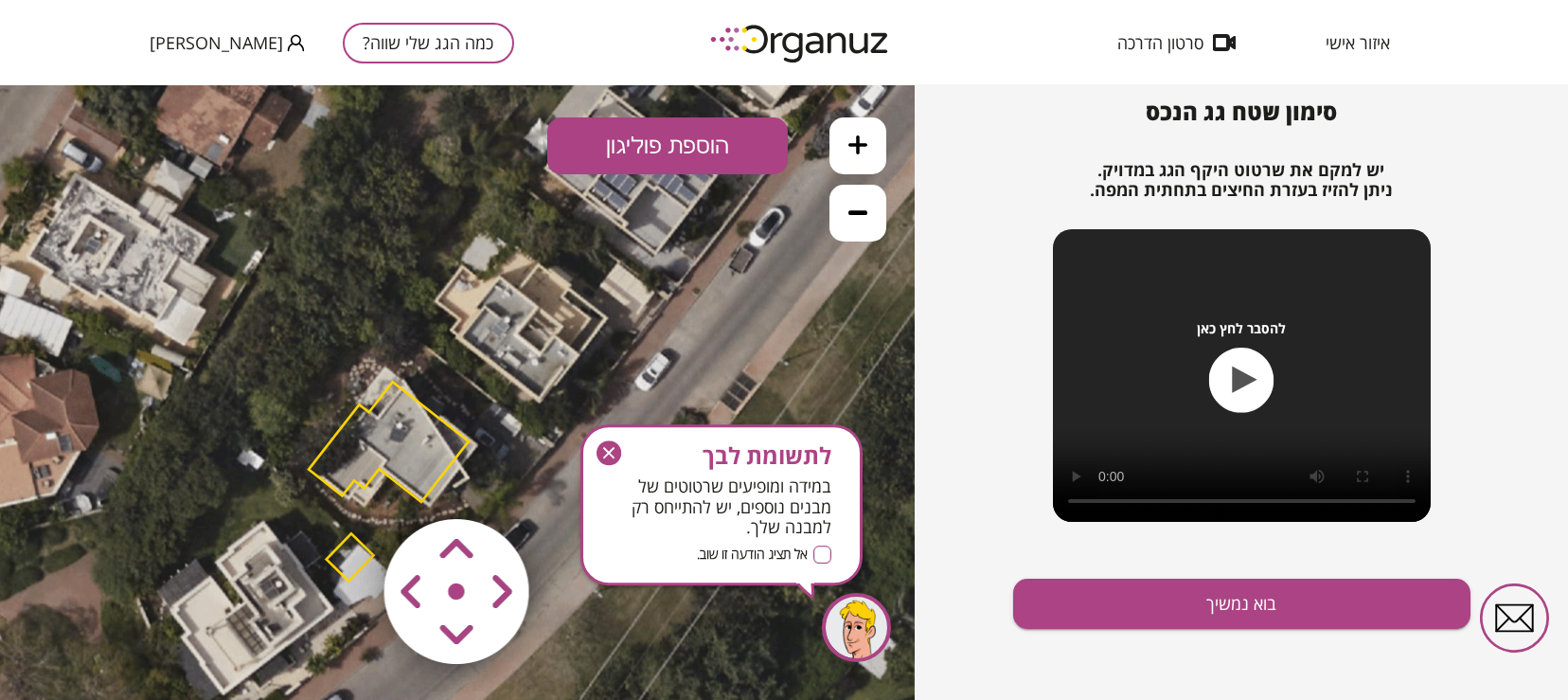 click at bounding box center (345, 479) 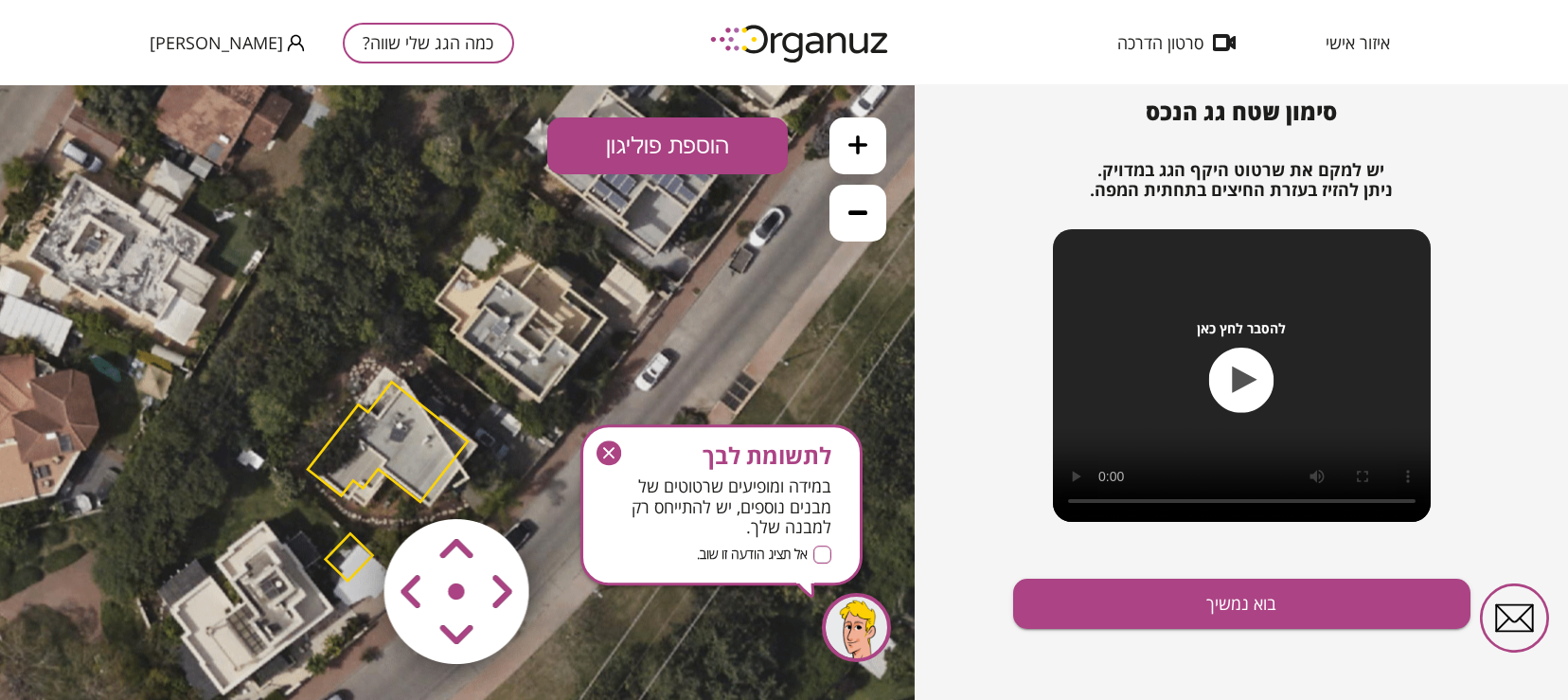 click at bounding box center (345, 479) 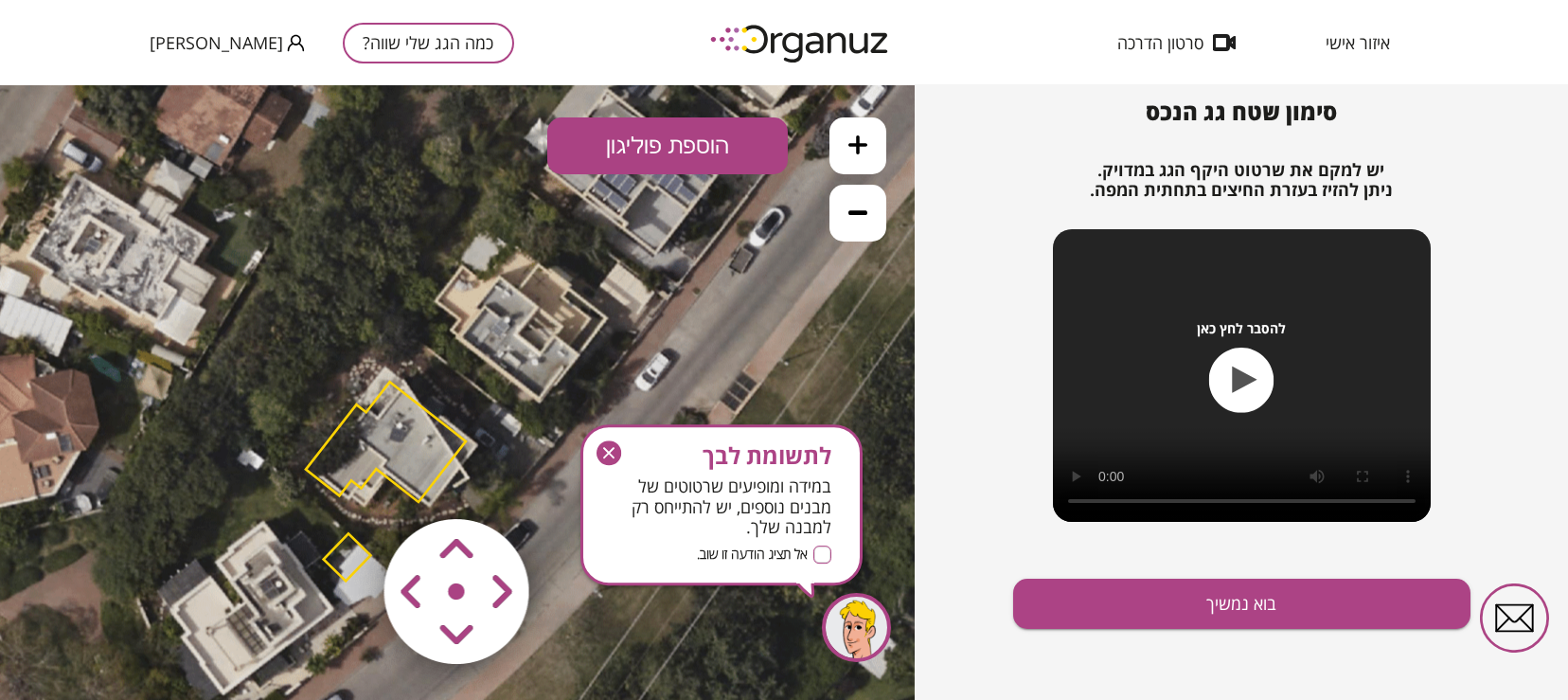 click at bounding box center [345, 479] 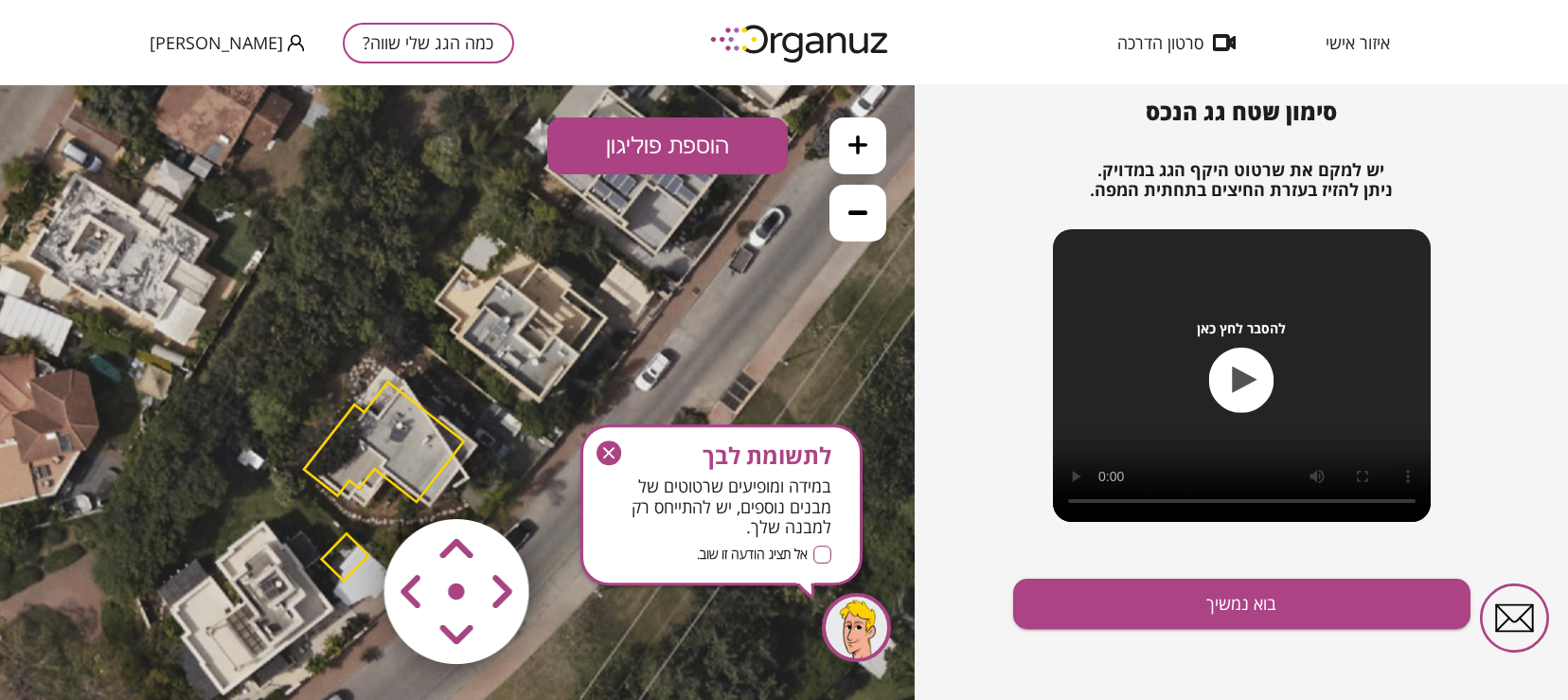 click at bounding box center [345, 479] 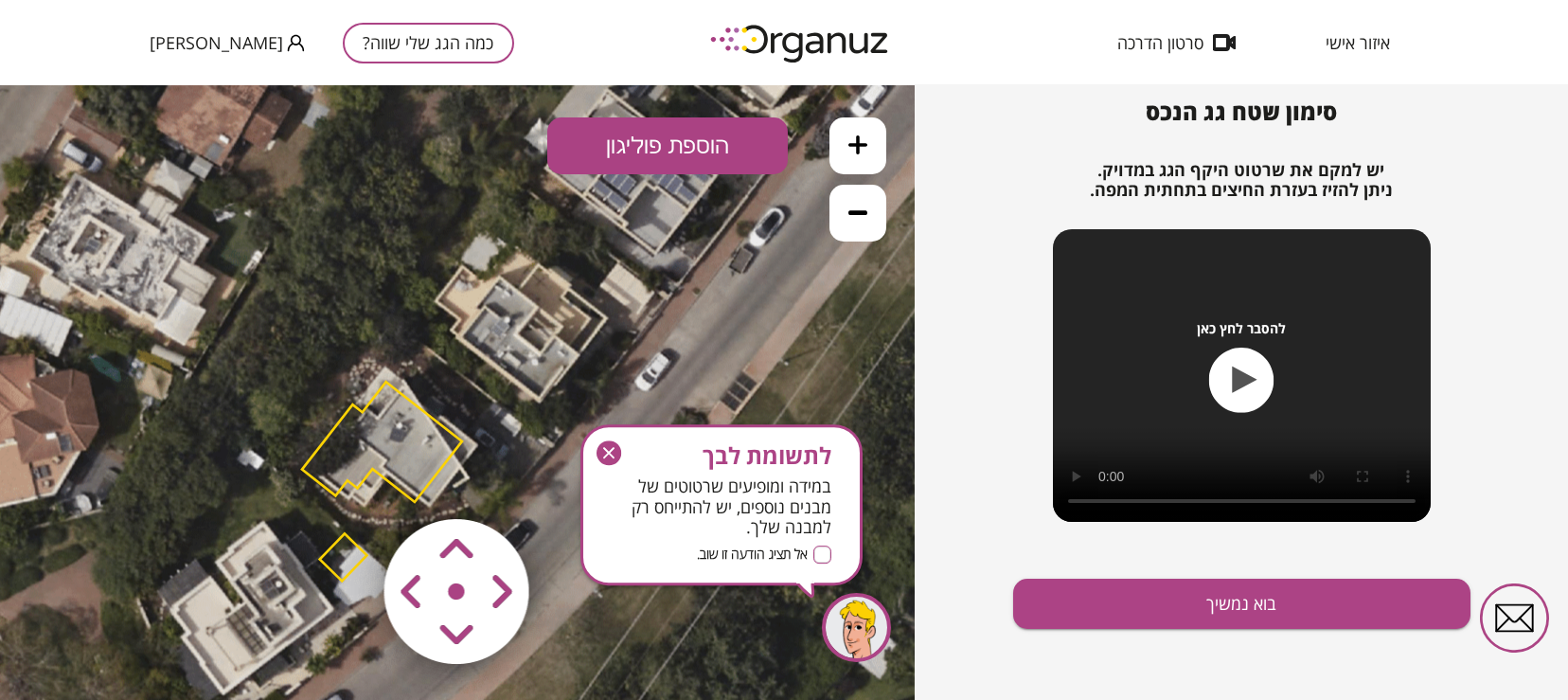click at bounding box center (345, 479) 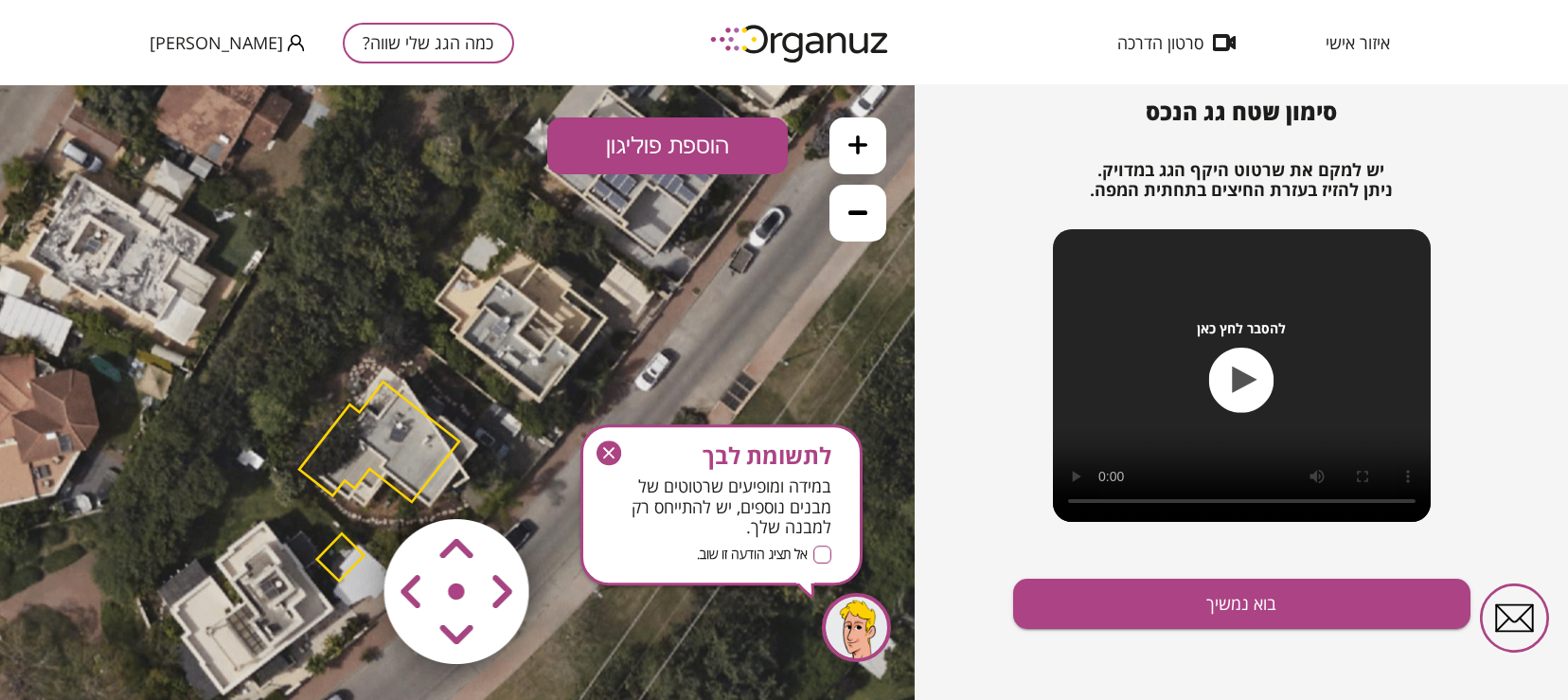 click at bounding box center [345, 479] 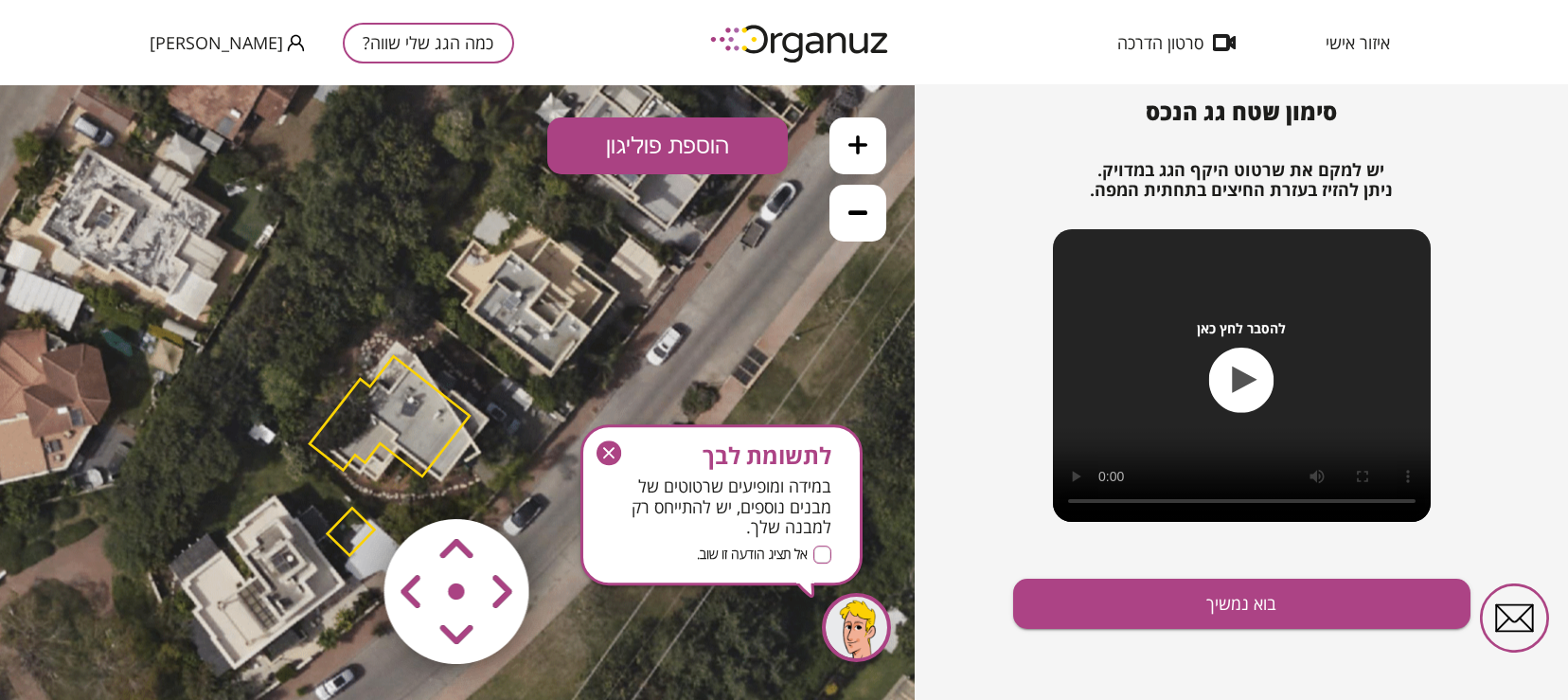 drag, startPoint x: 332, startPoint y: 565, endPoint x: 344, endPoint y: 539, distance: 28.635642 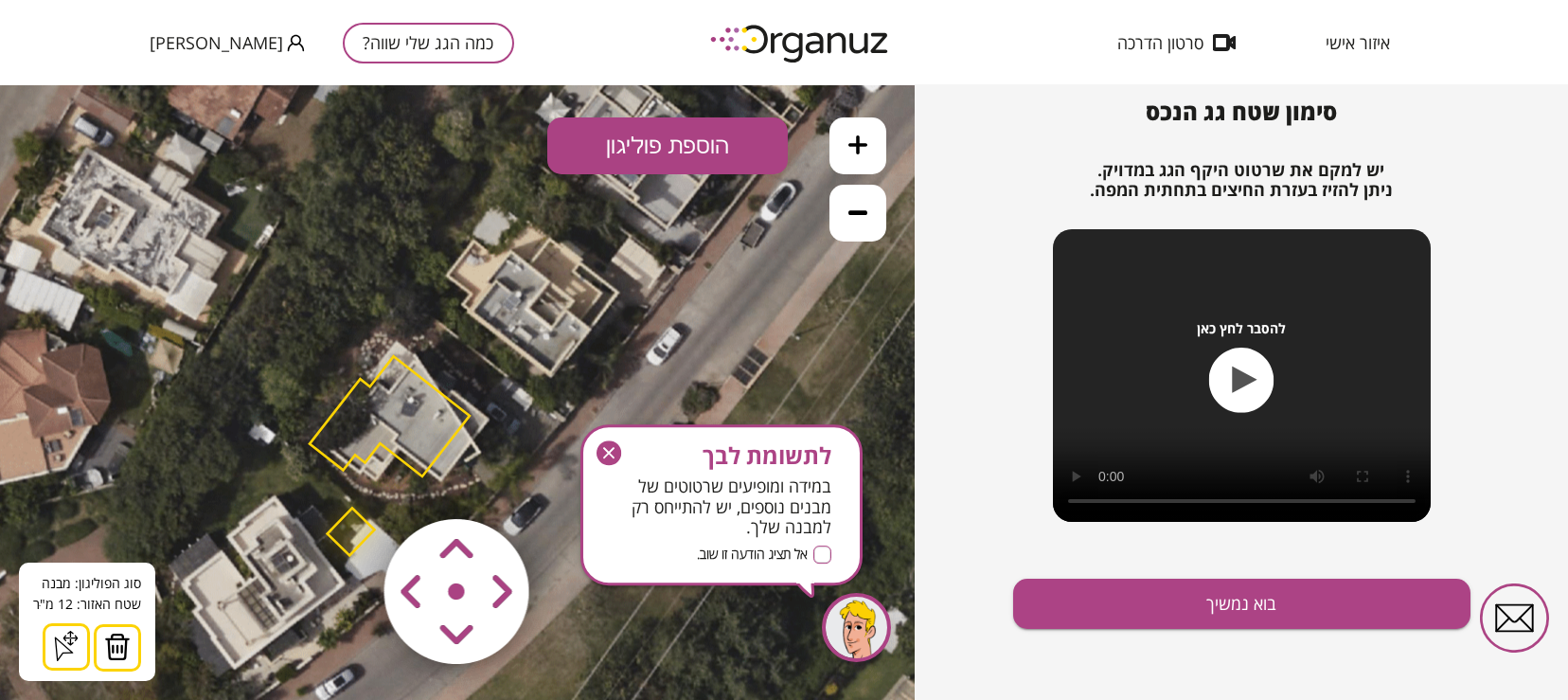 click at bounding box center [117, 647] 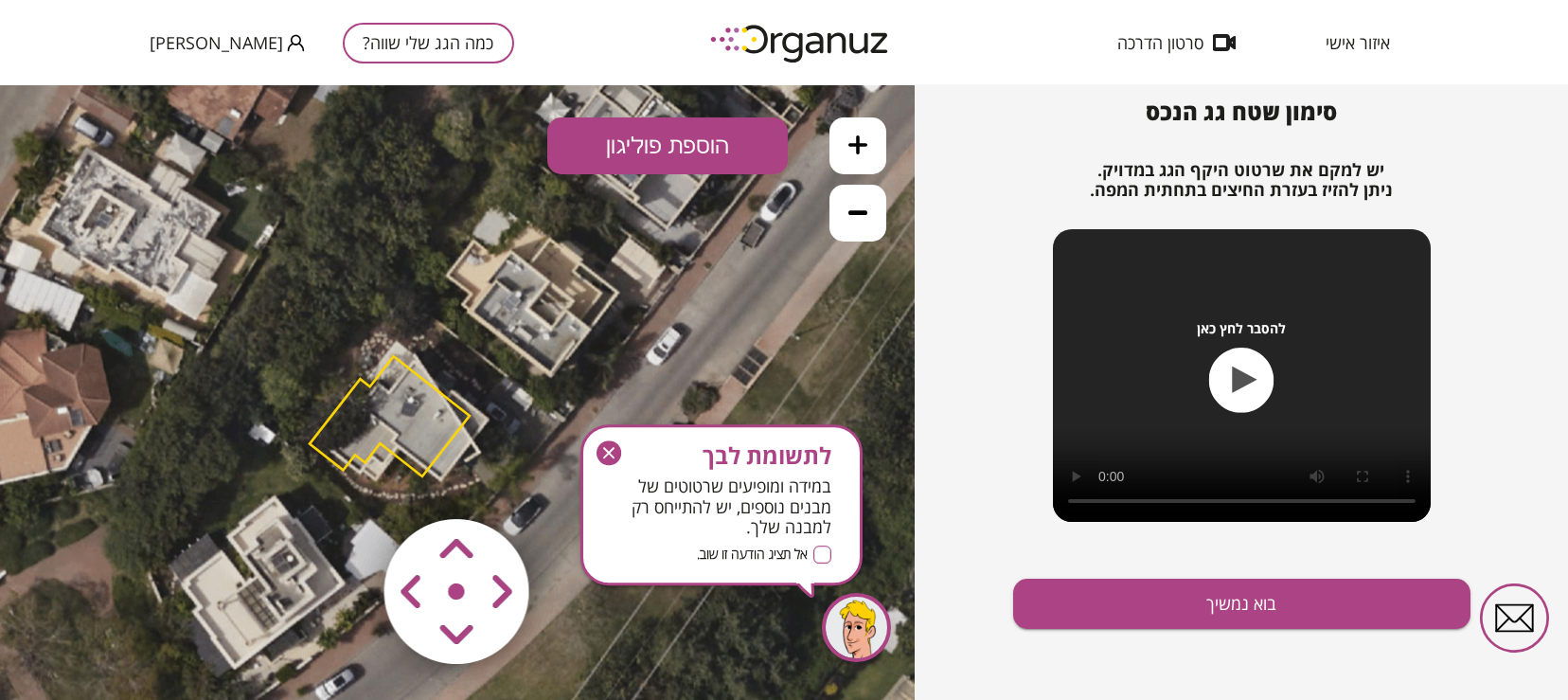 click 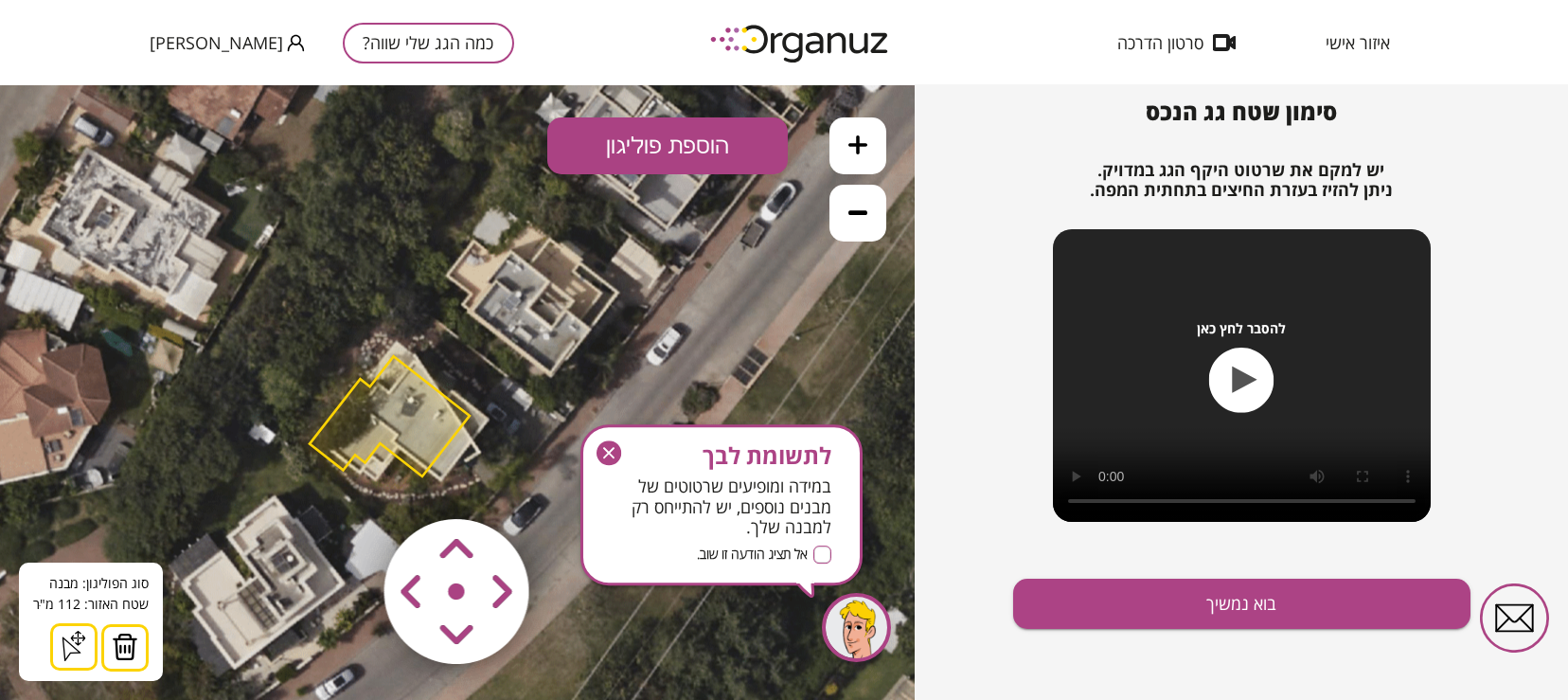 click 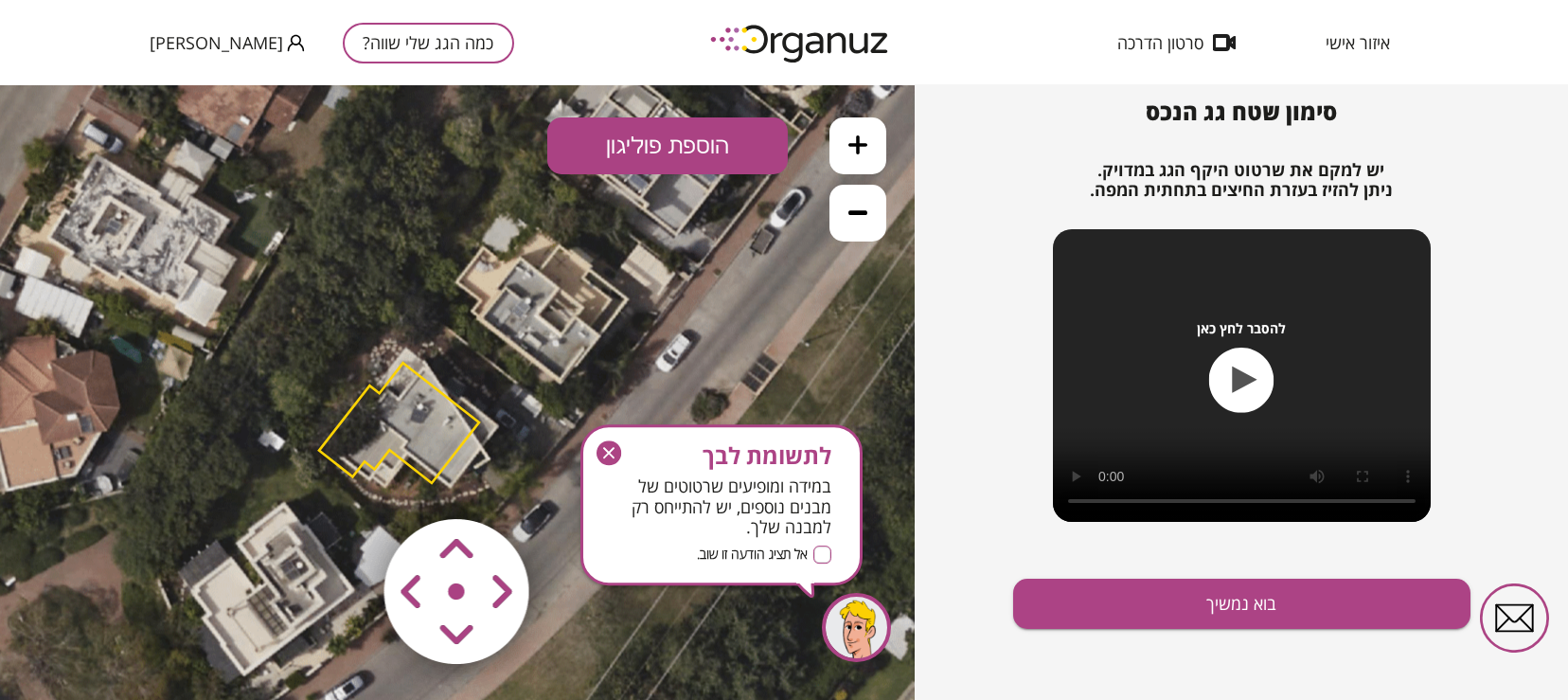 drag, startPoint x: 382, startPoint y: 376, endPoint x: 391, endPoint y: 384, distance: 12.041595 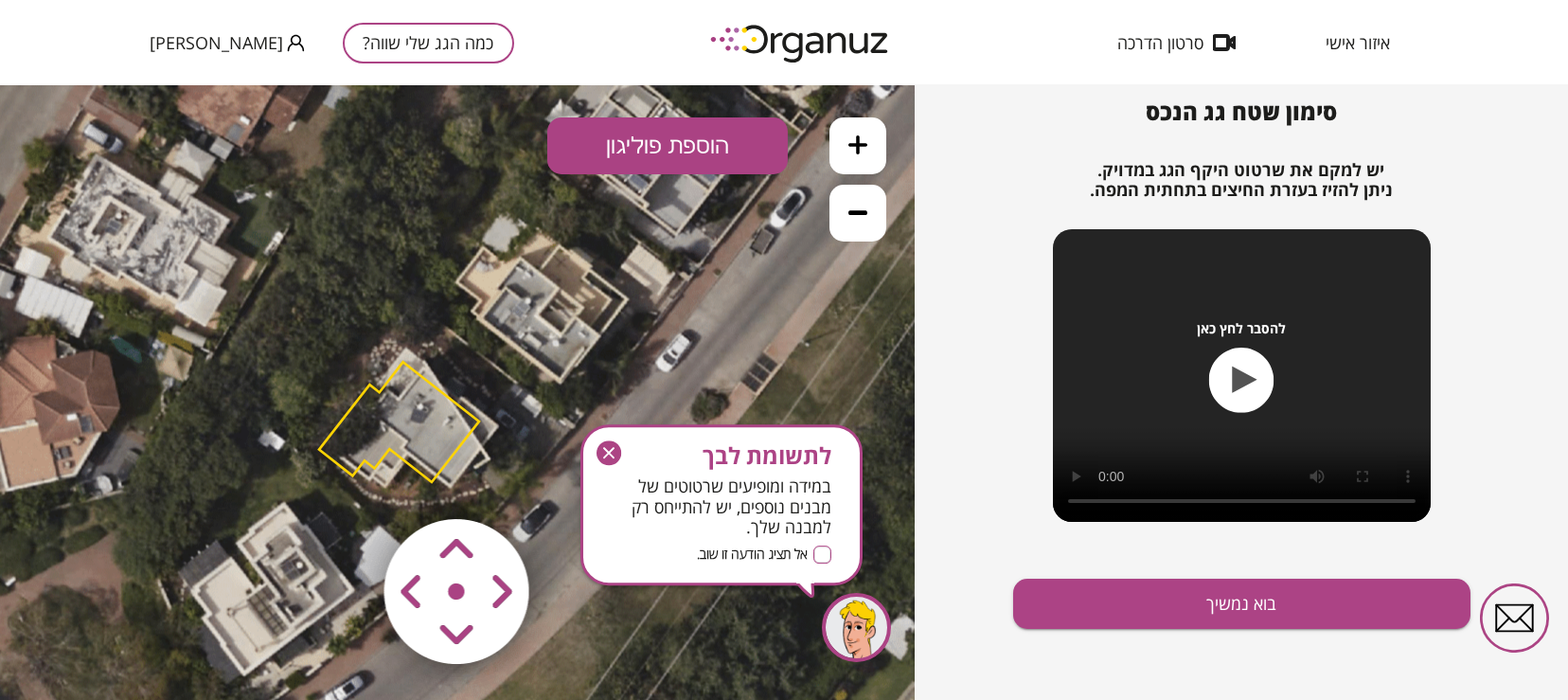 click at bounding box center [345, 479] 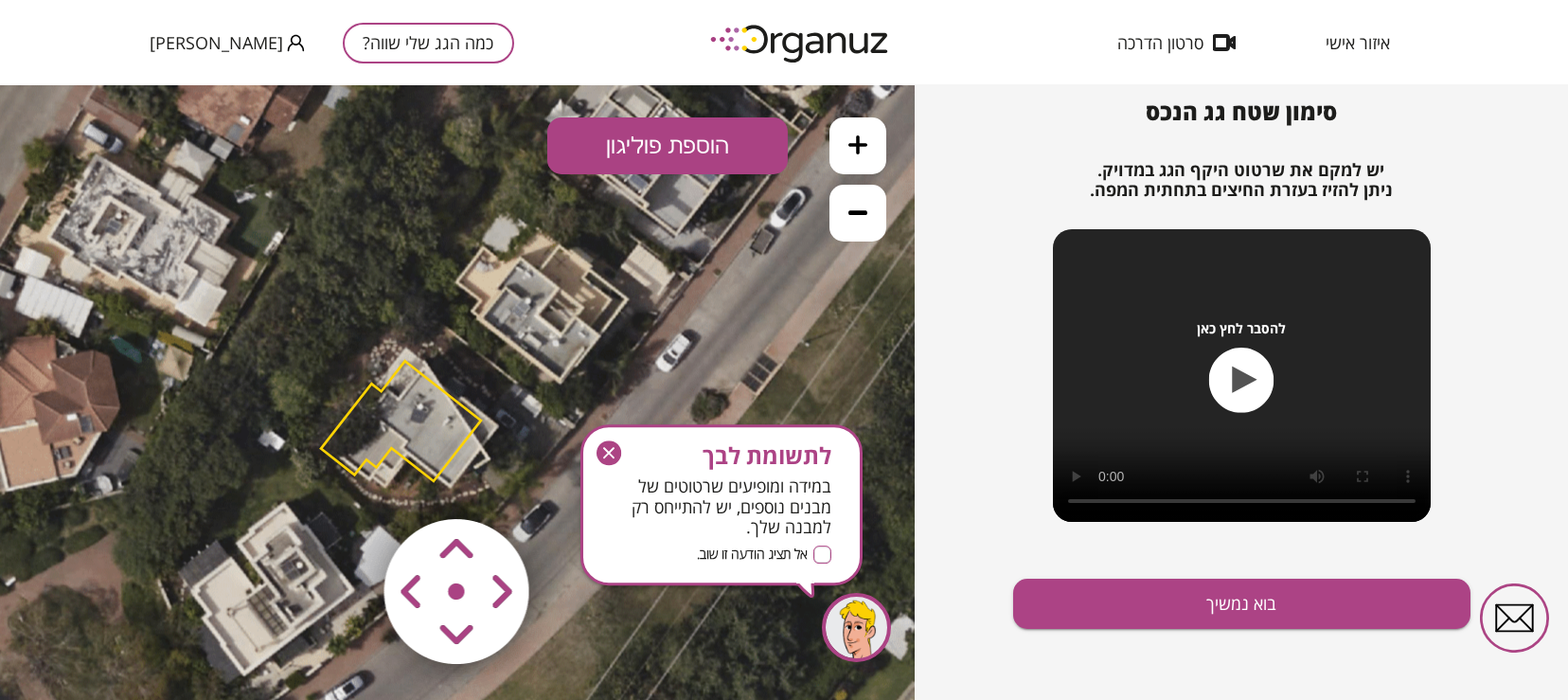 click at bounding box center [345, 479] 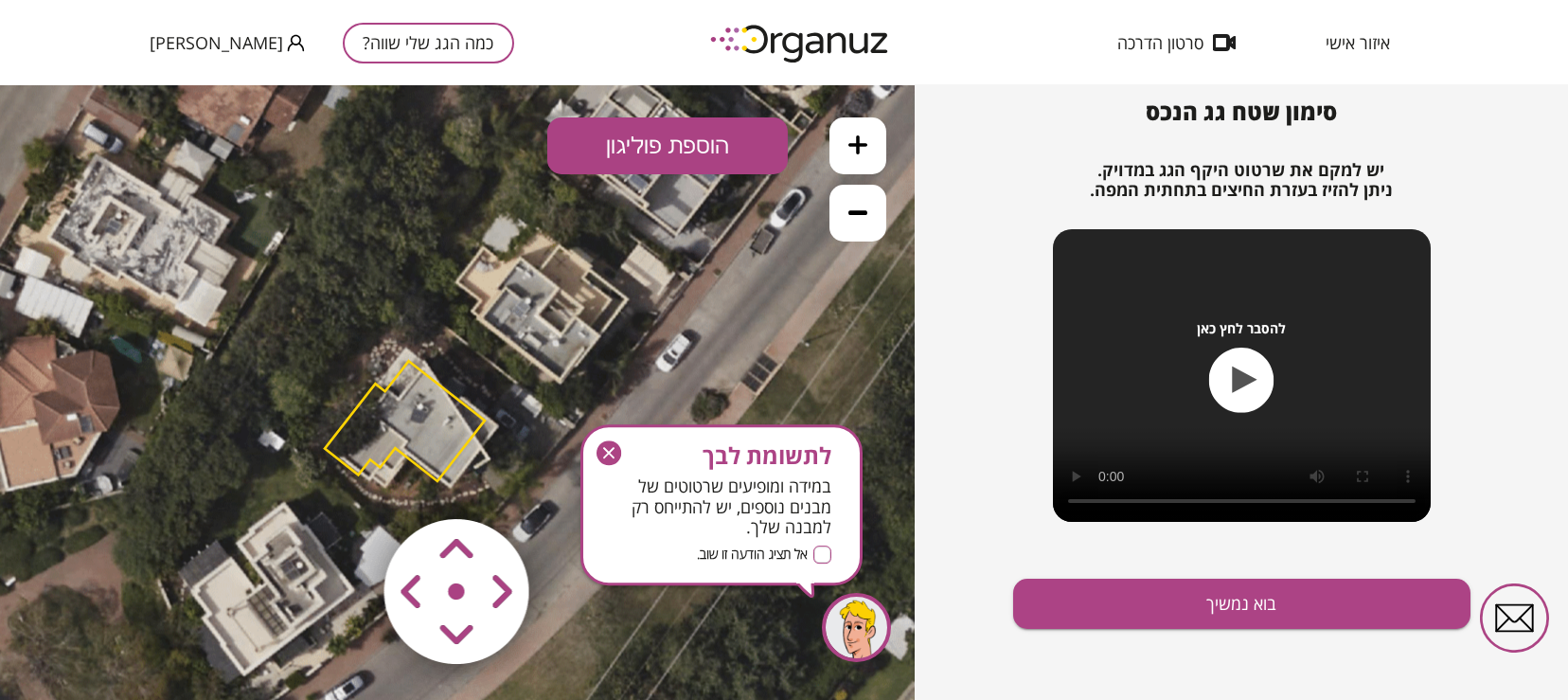 click at bounding box center (345, 479) 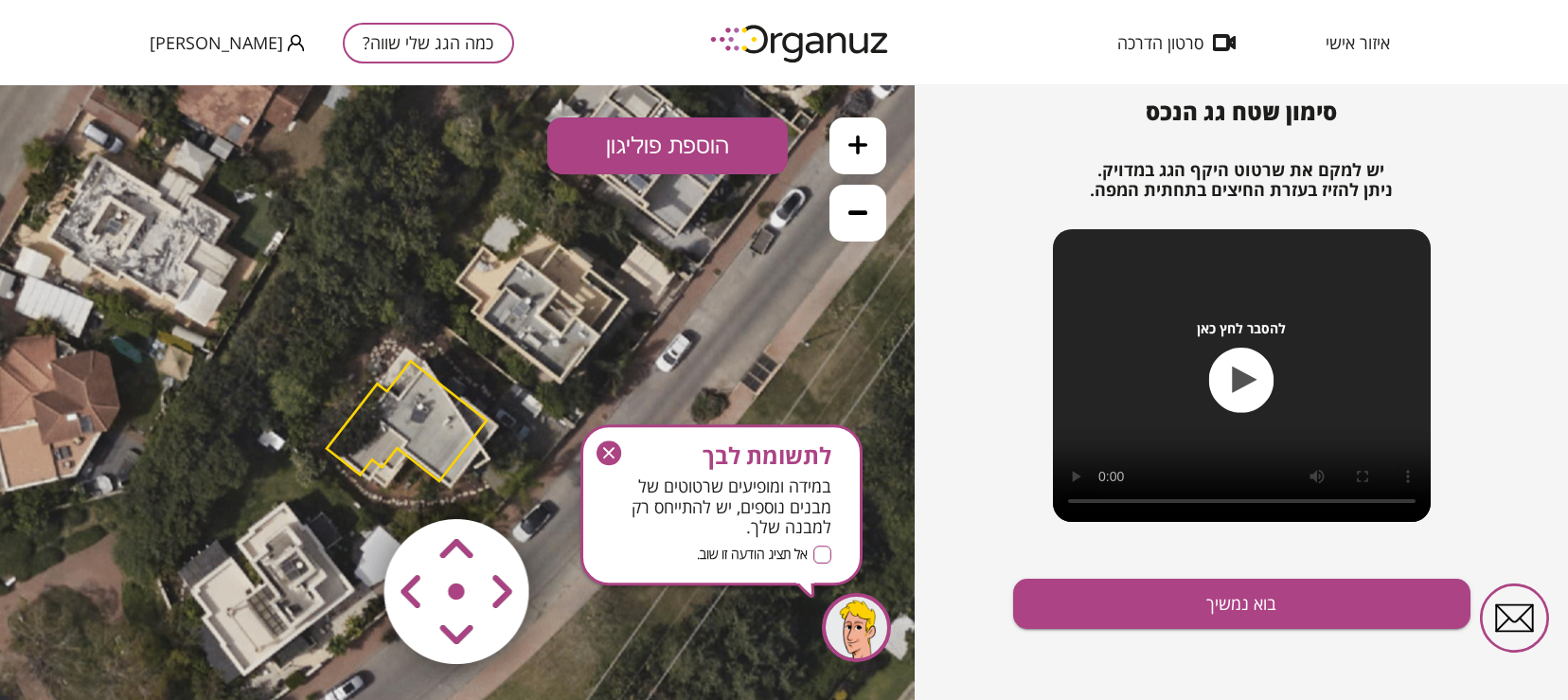 click at bounding box center (345, 479) 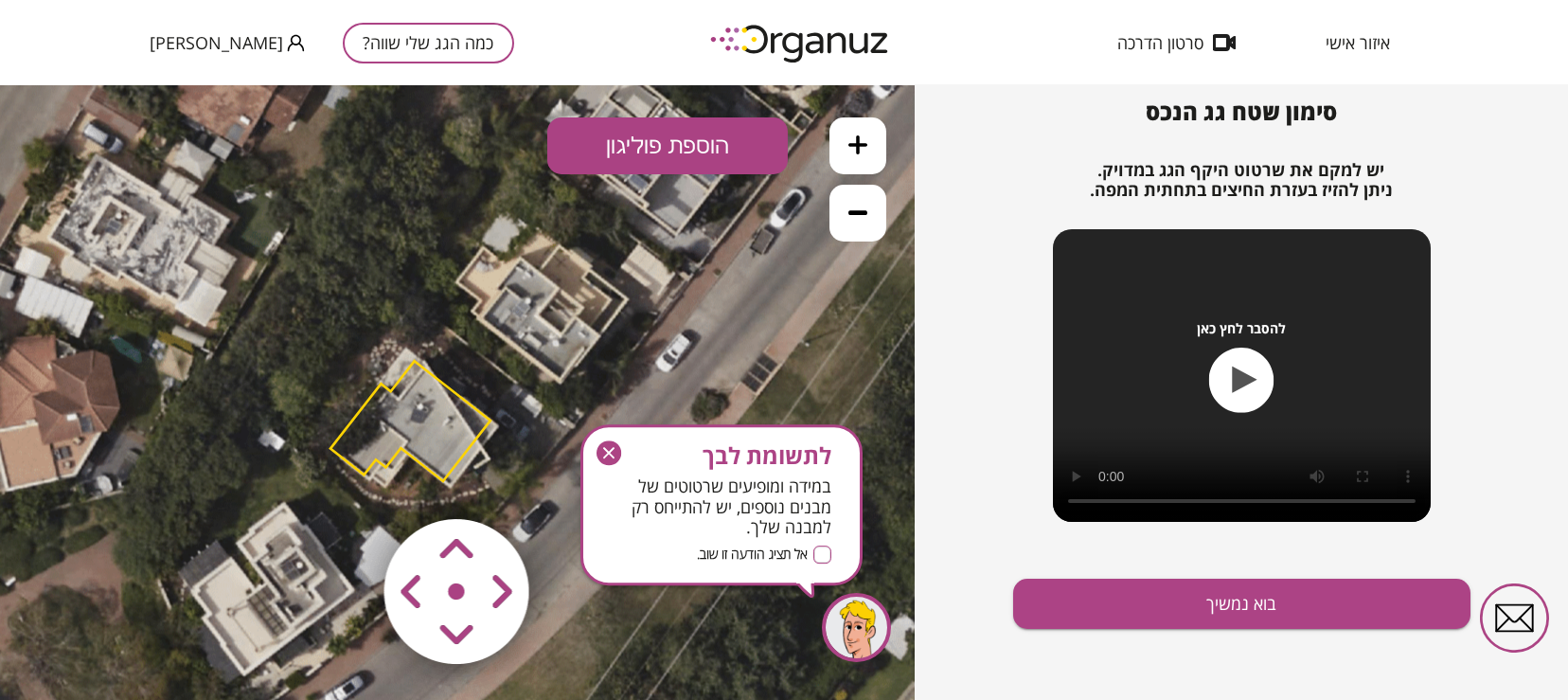 click at bounding box center (345, 479) 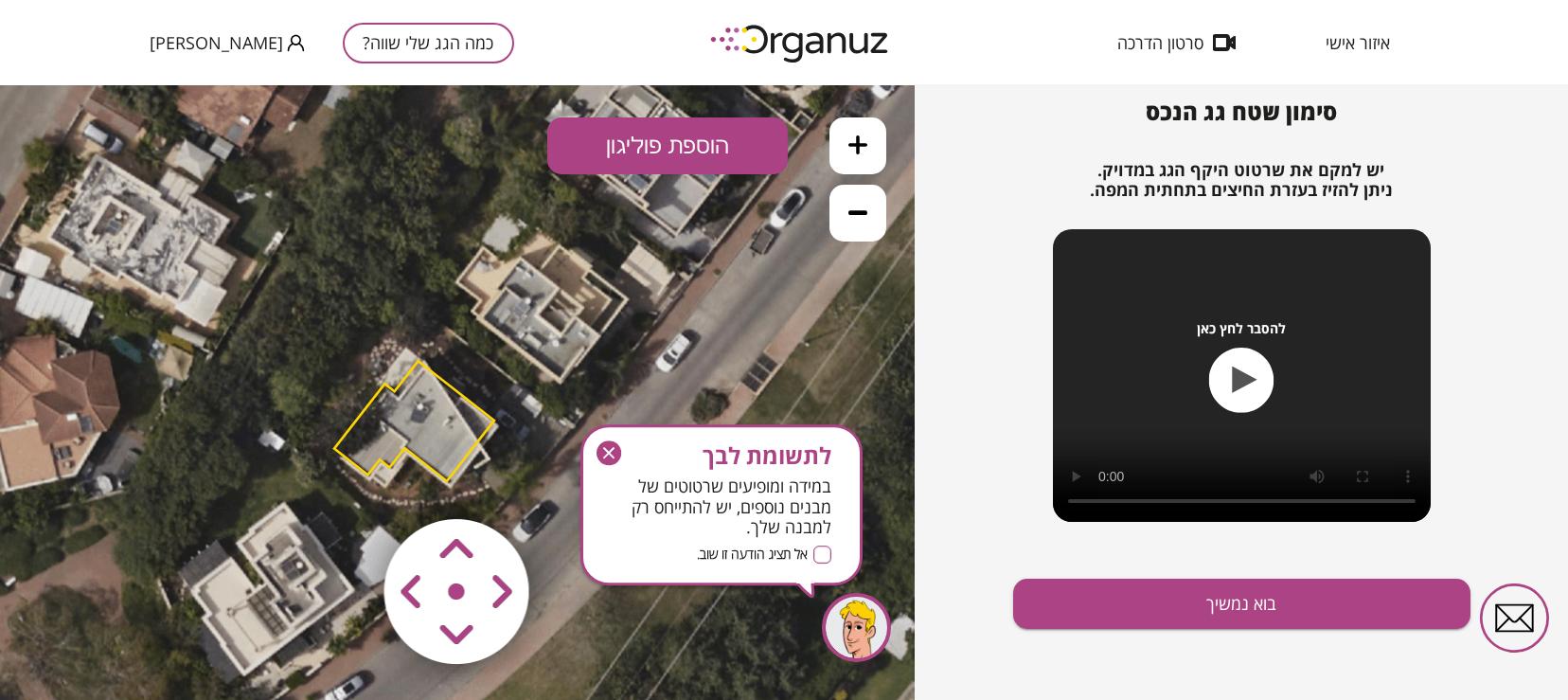 click at bounding box center [345, 479] 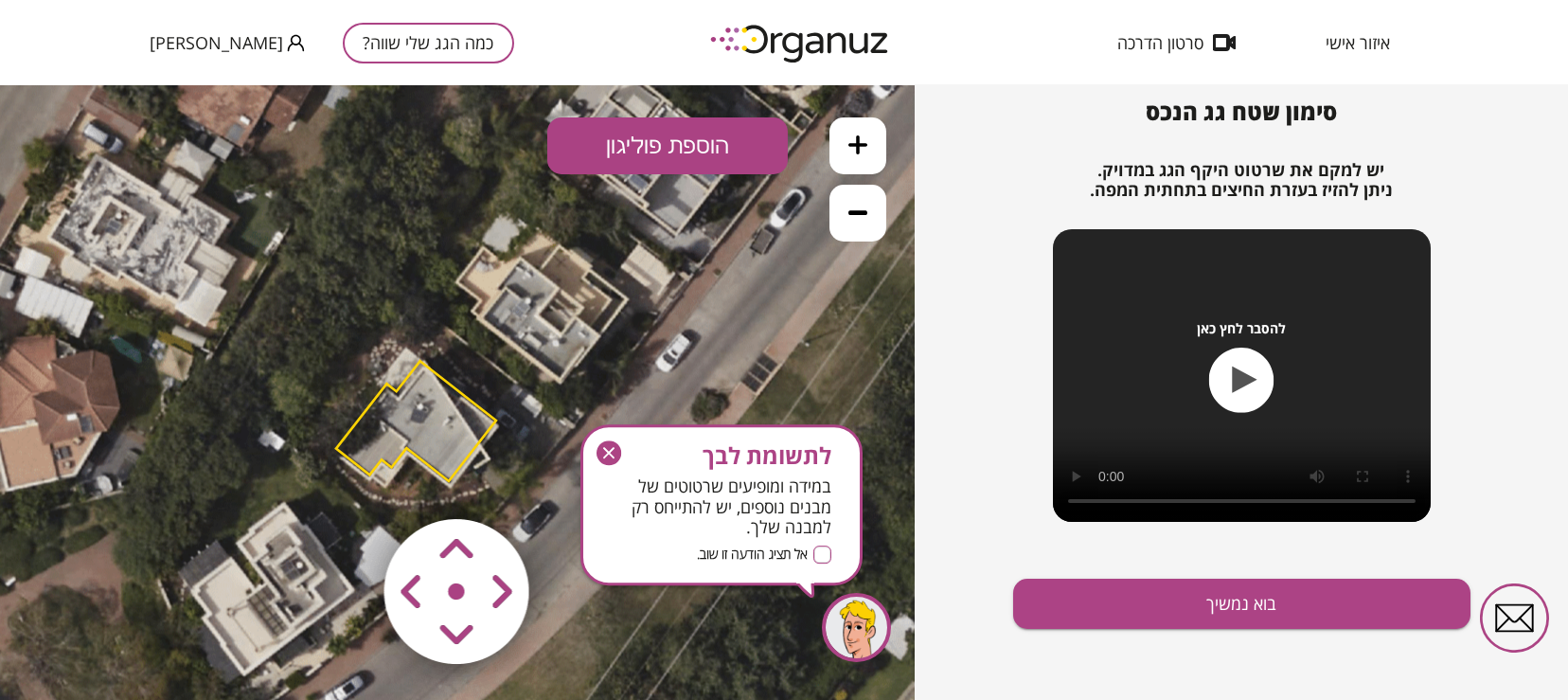 click at bounding box center [345, 479] 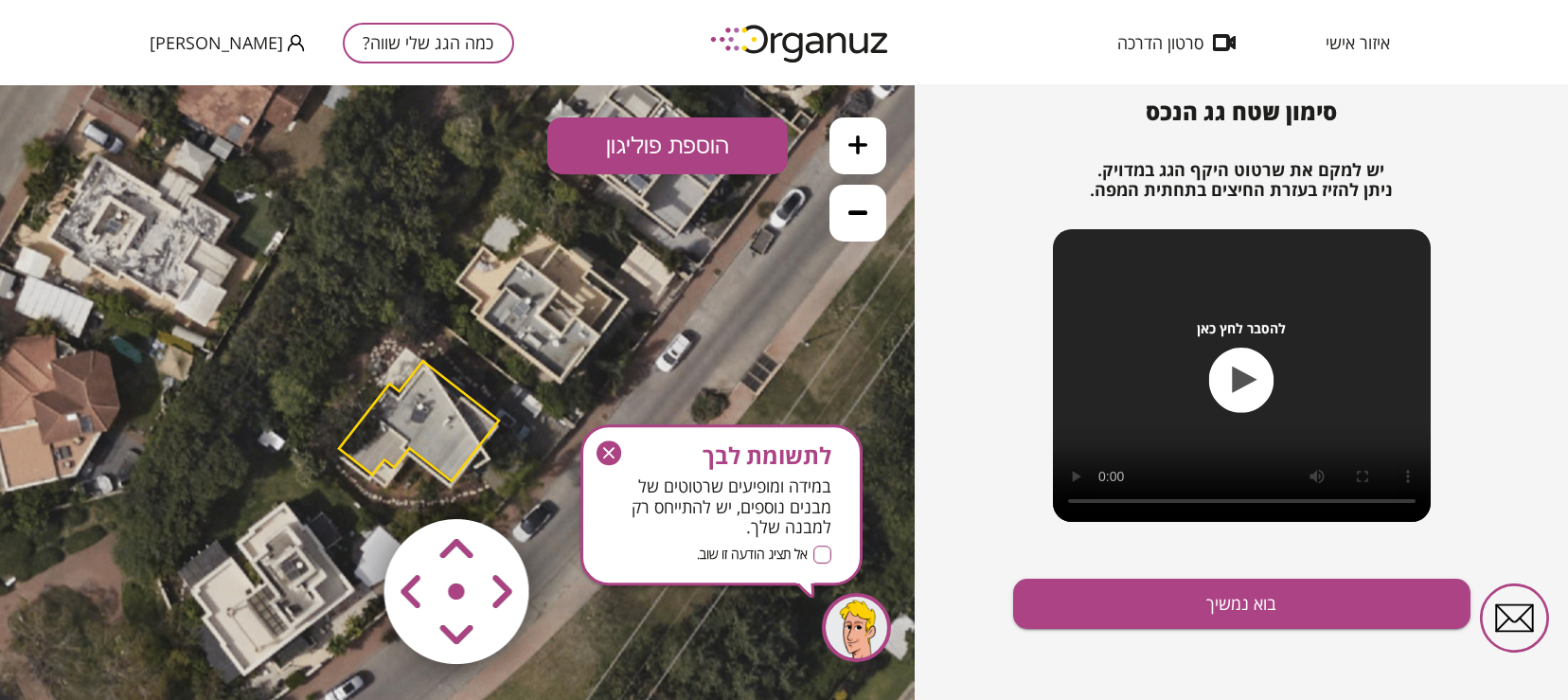 click at bounding box center (345, 479) 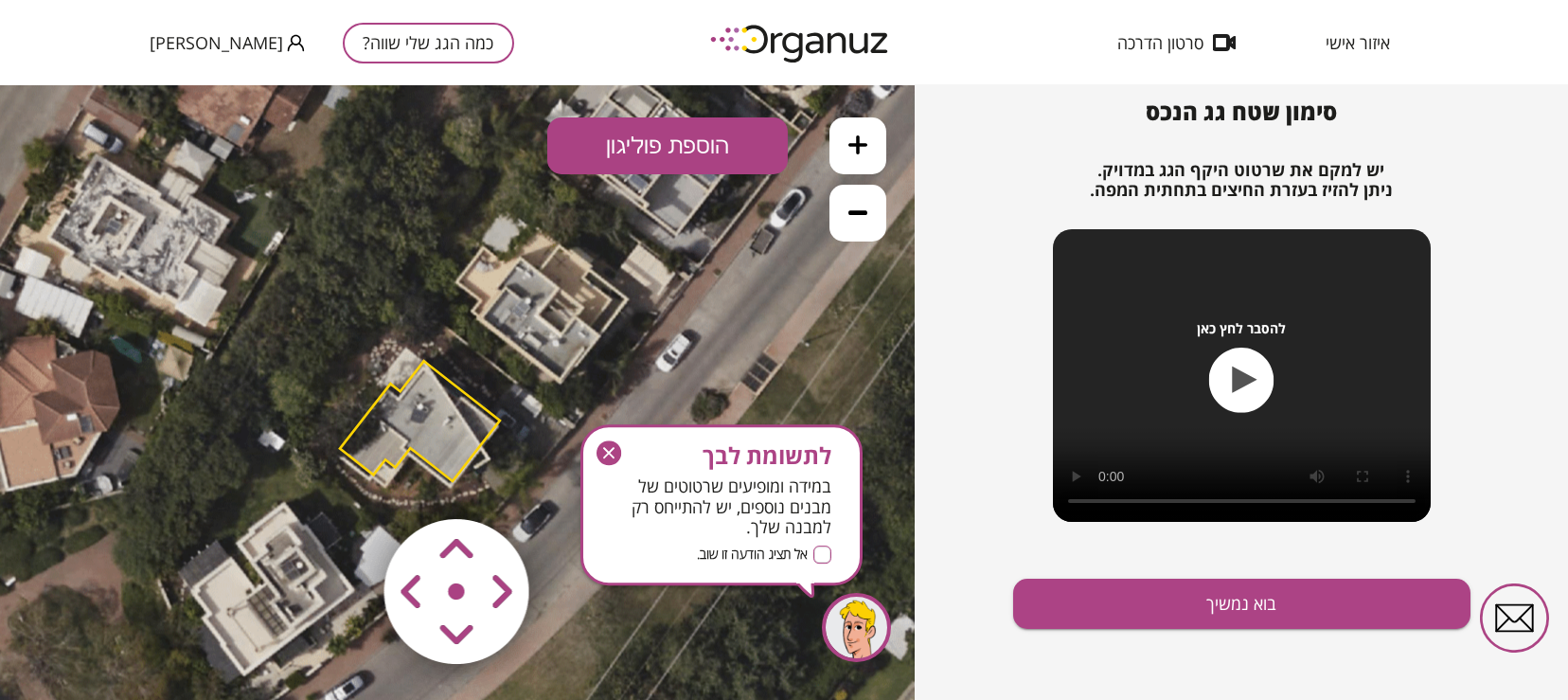 click at bounding box center (345, 479) 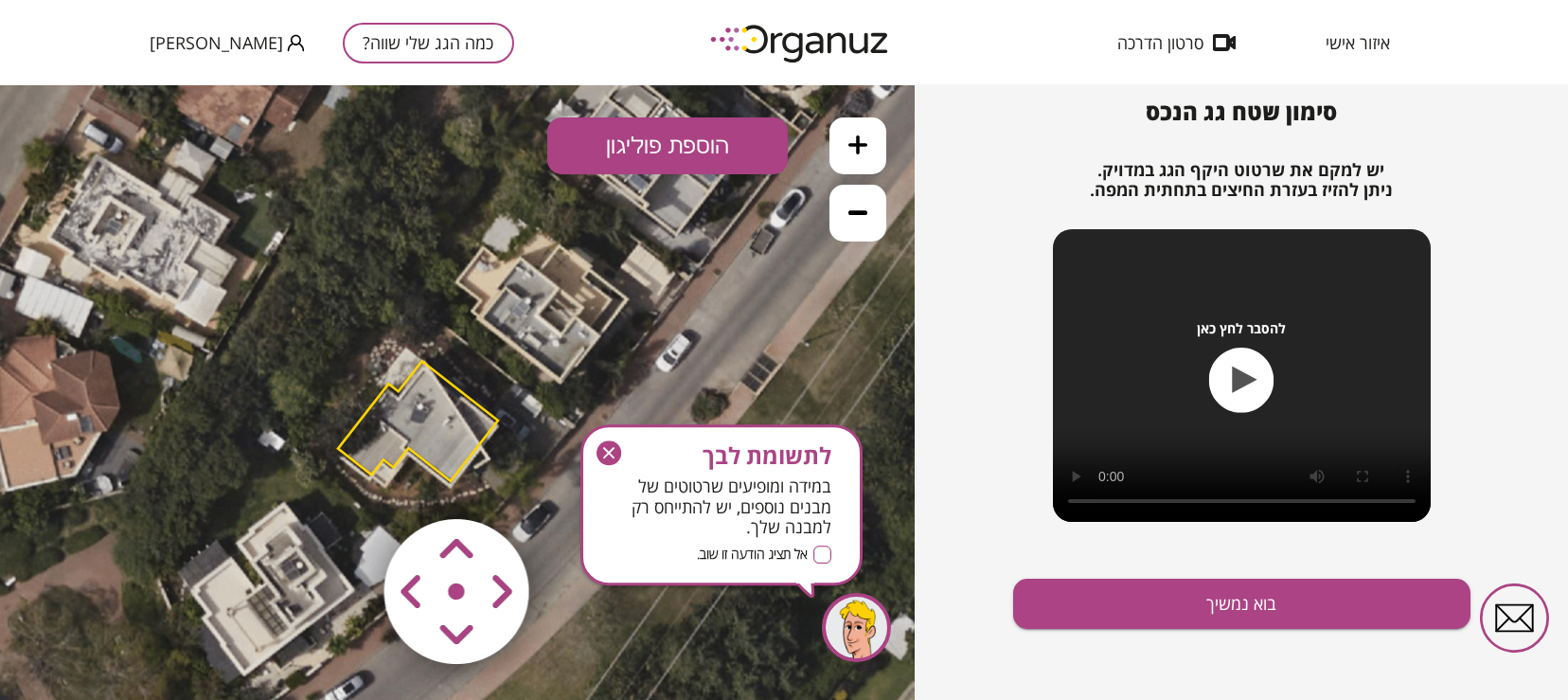 click at bounding box center [345, 479] 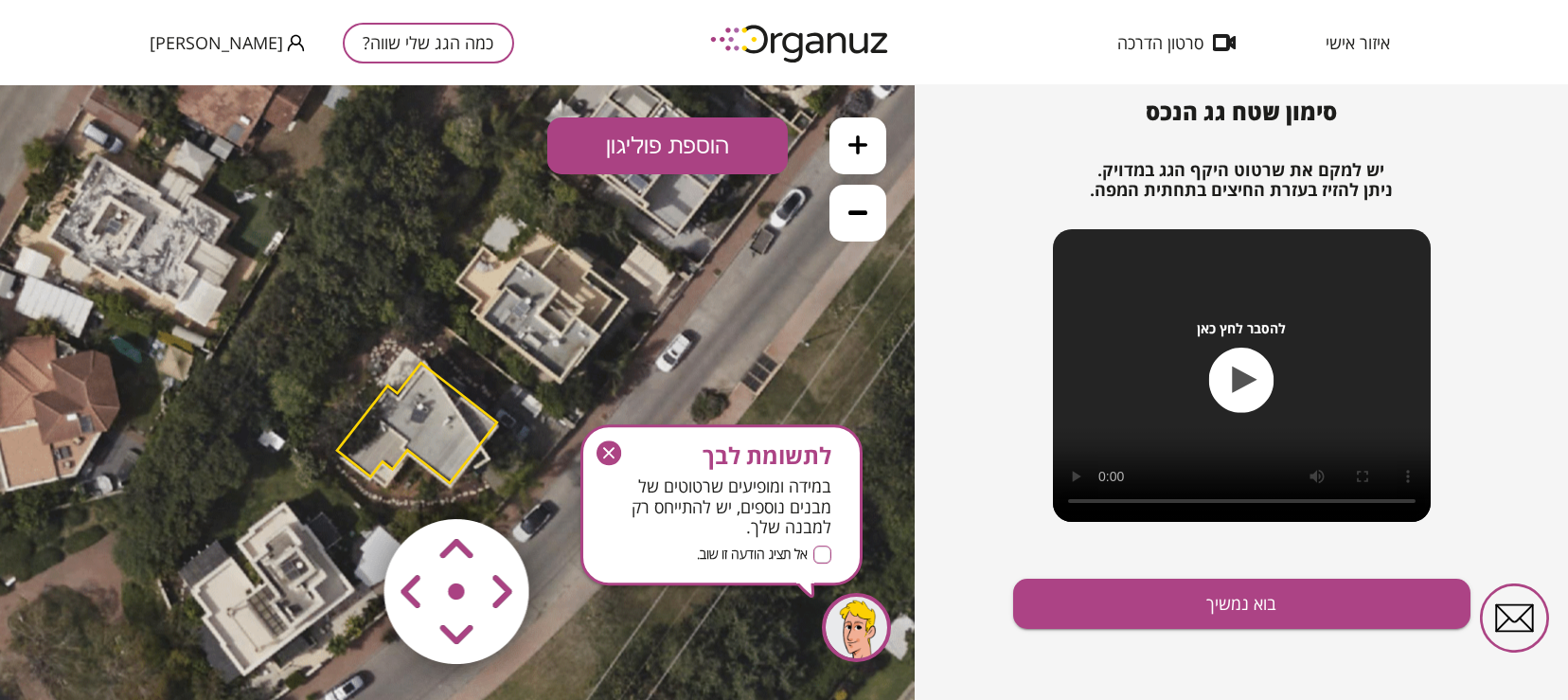 click at bounding box center (345, 479) 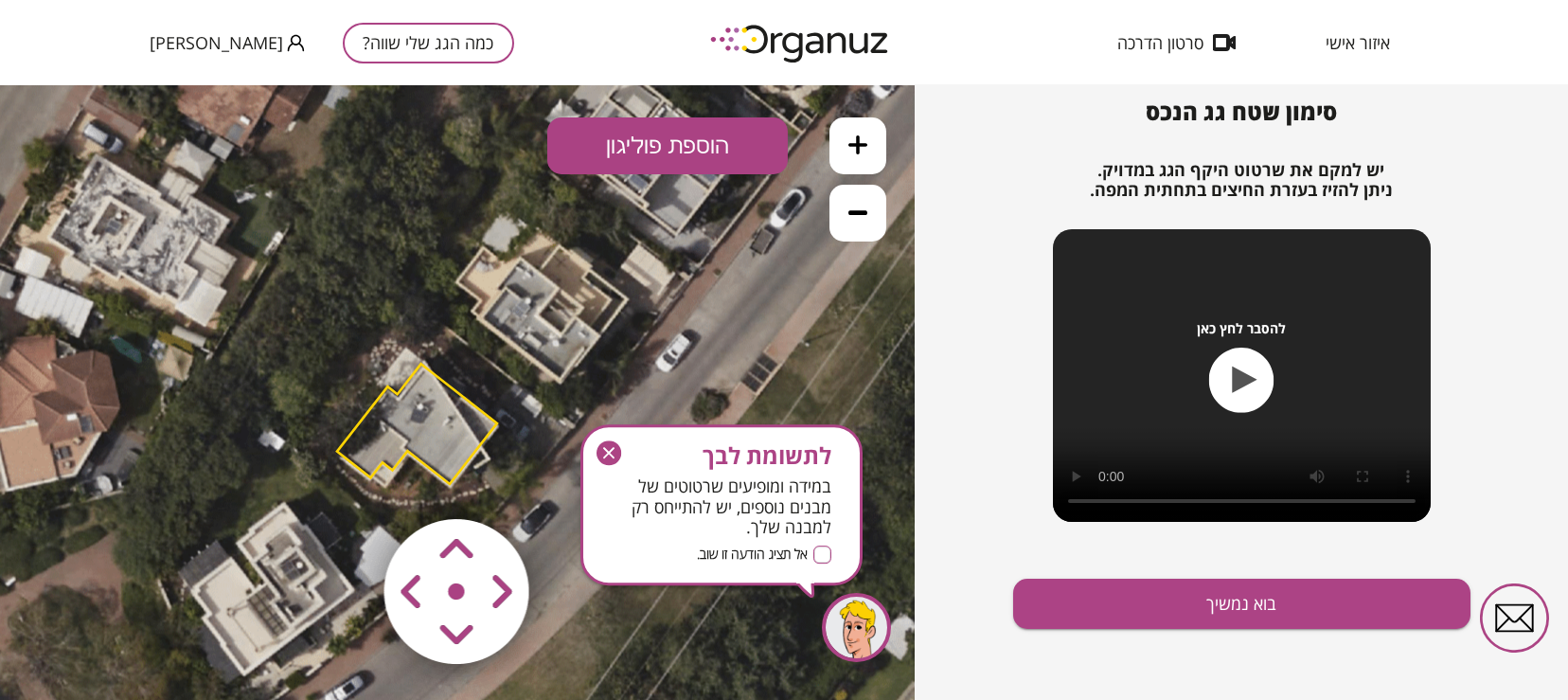 click at bounding box center (345, 479) 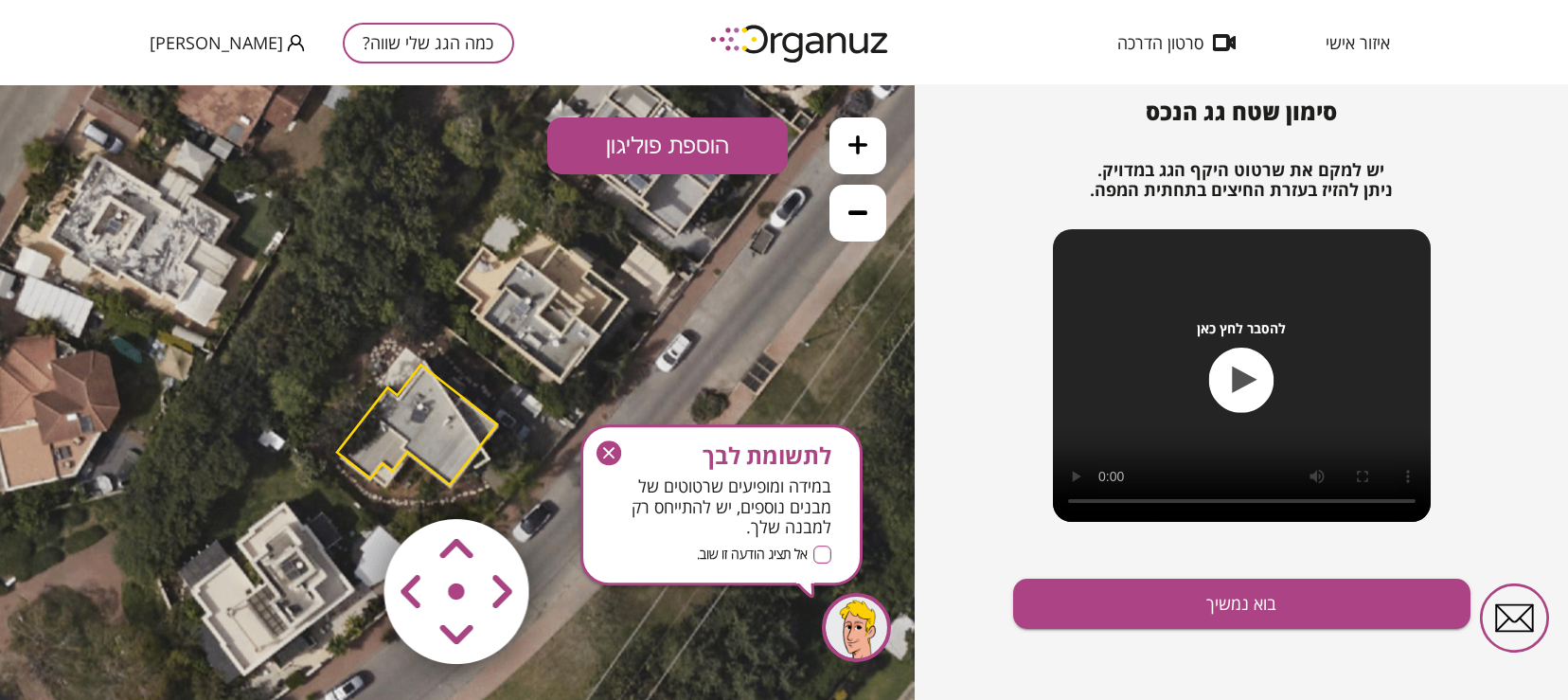 click 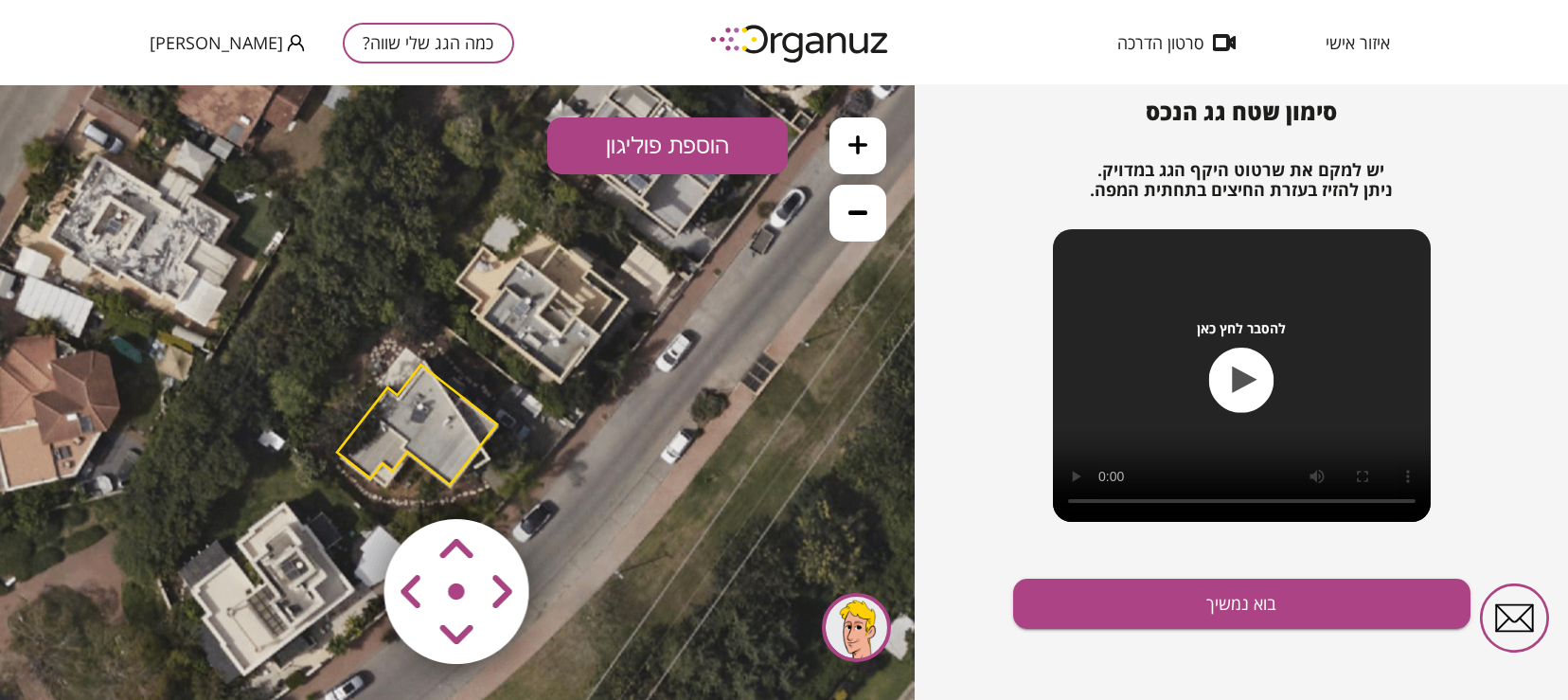 drag, startPoint x: 842, startPoint y: 713, endPoint x: 784, endPoint y: 619, distance: 110.45361 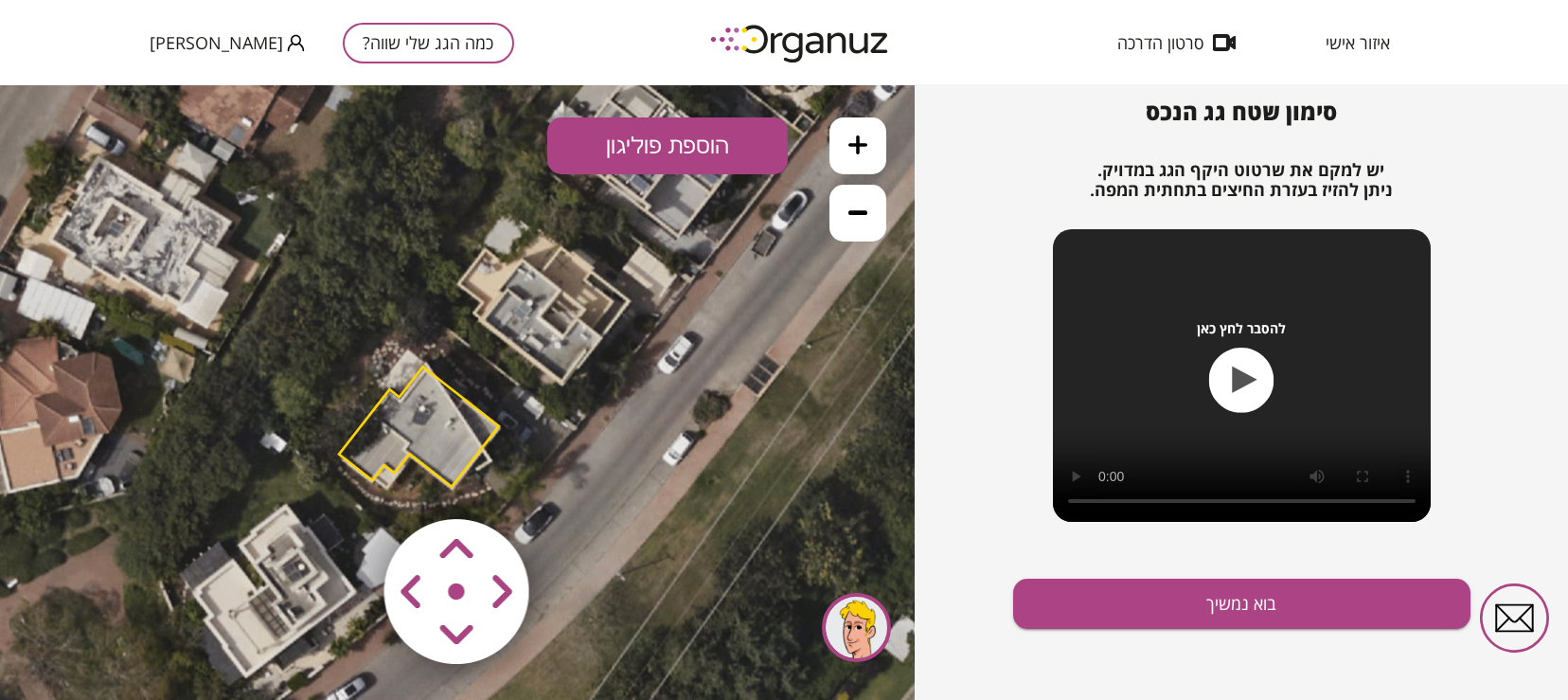 click at bounding box center [856, 627] 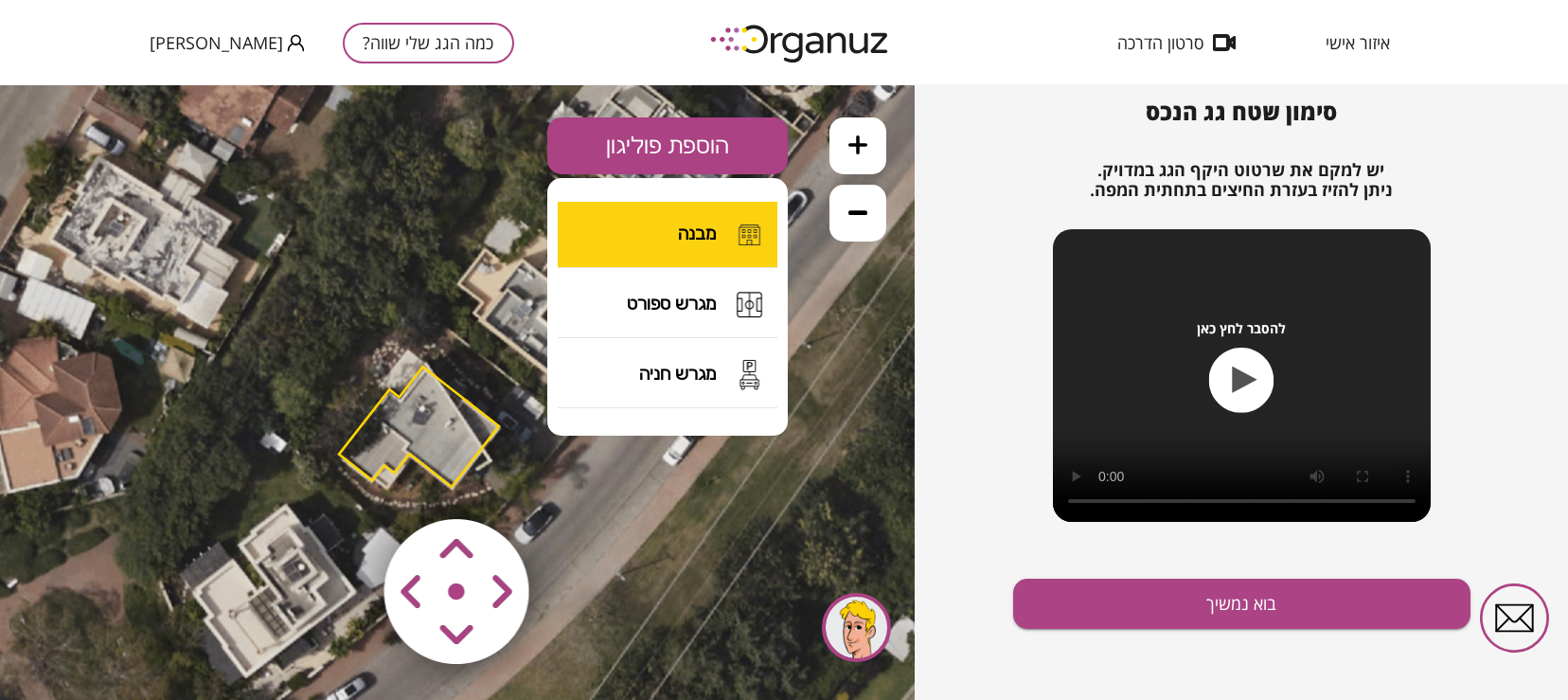 click on "מבנה" at bounding box center (697, 234) 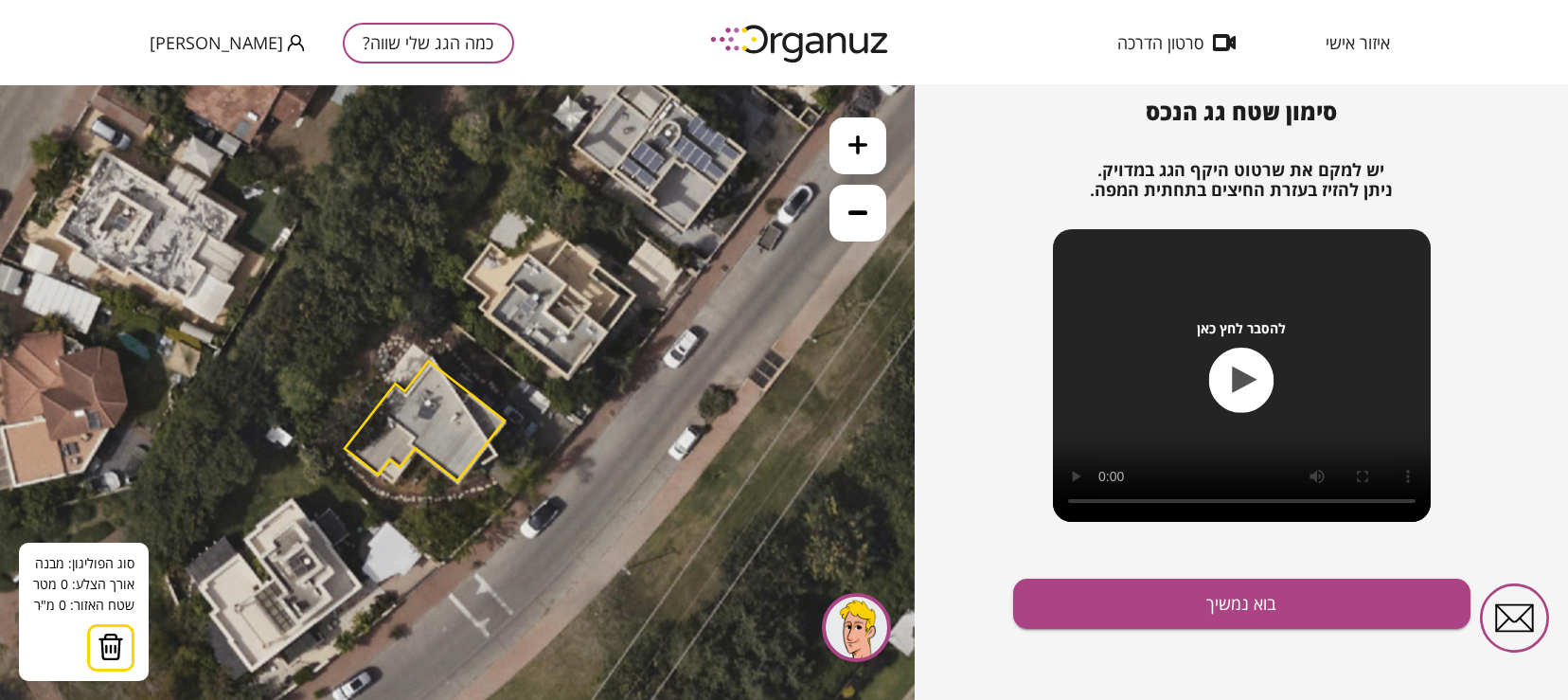 click 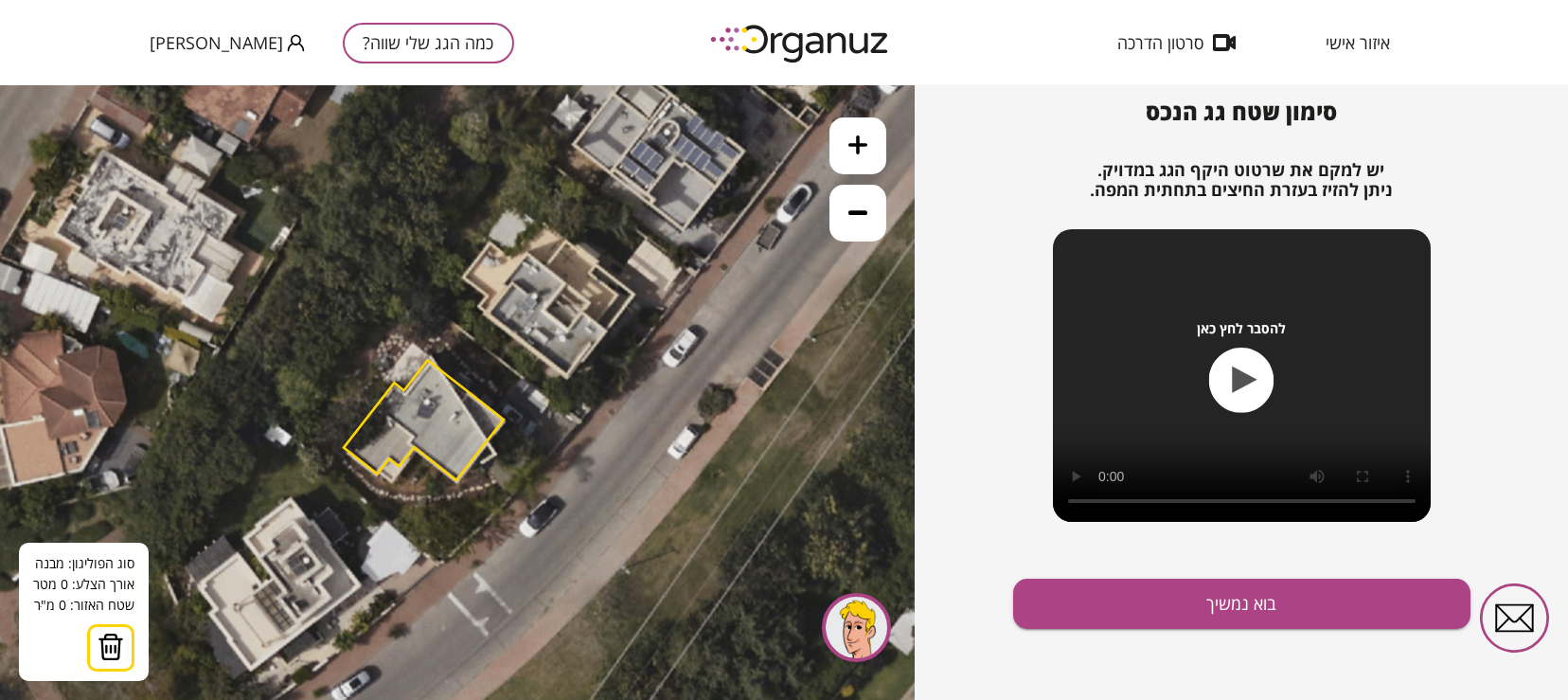 click 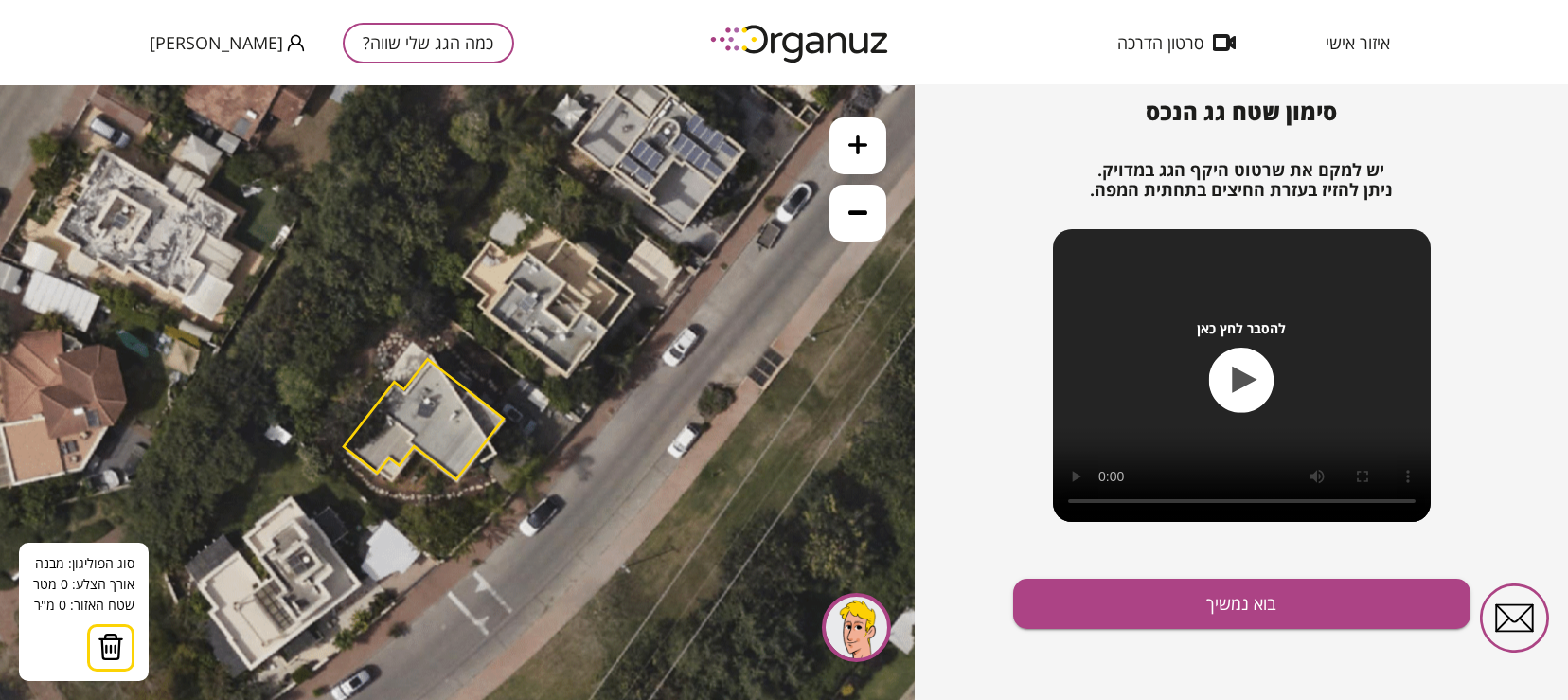 click 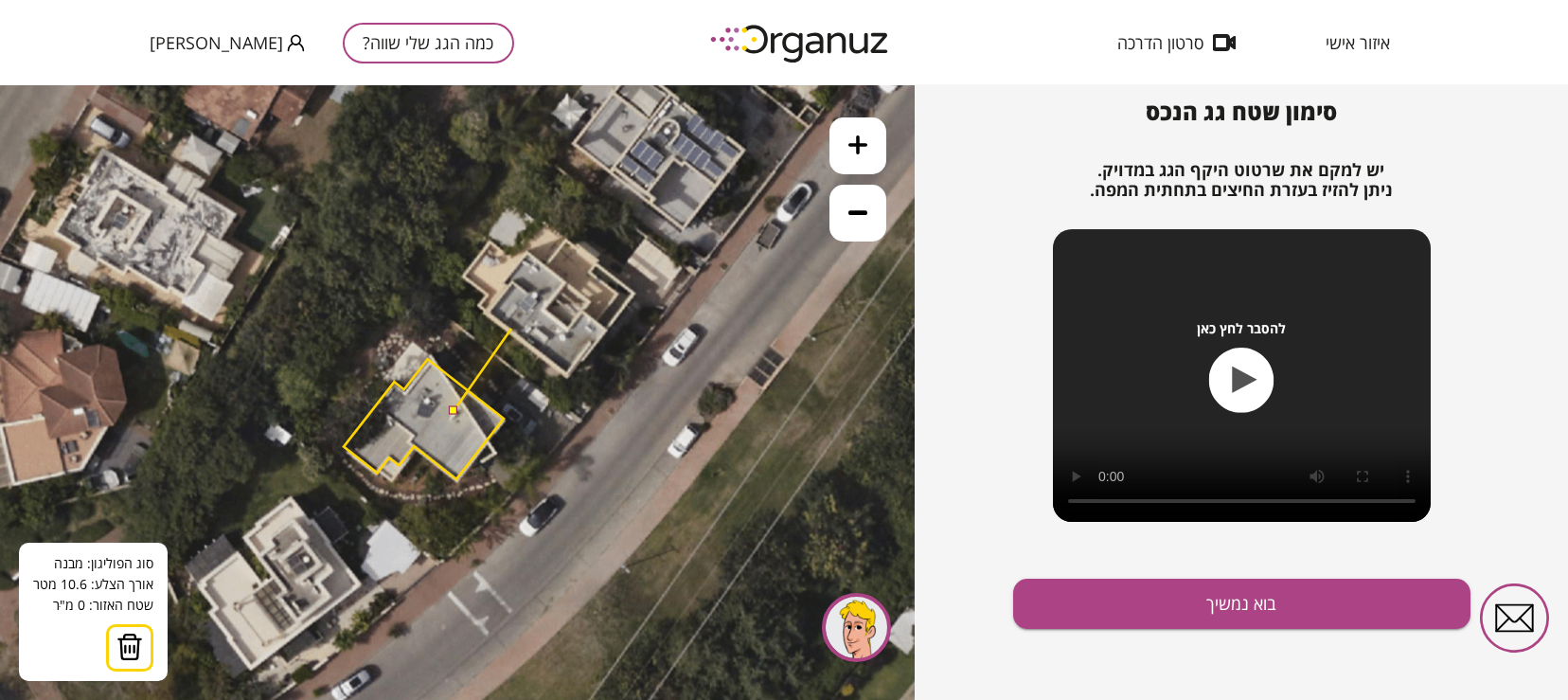 click 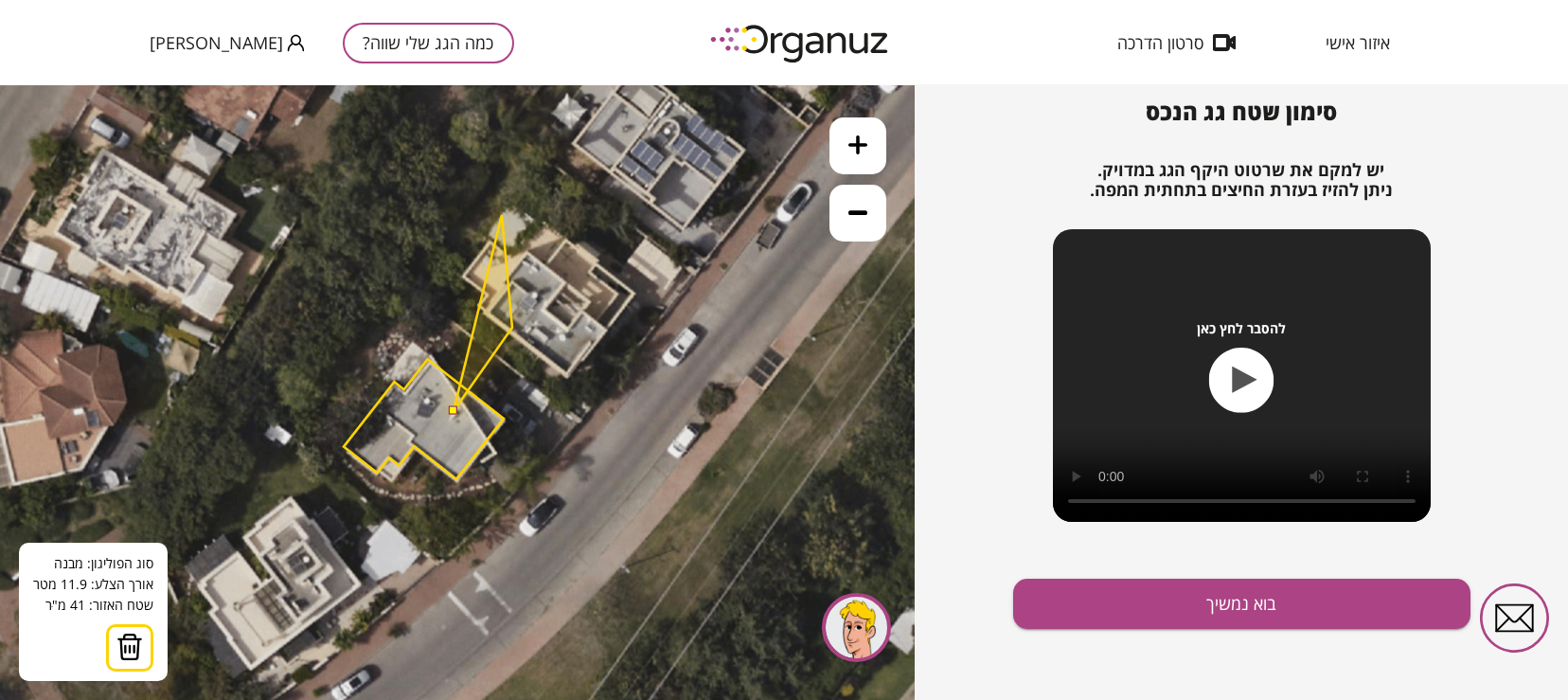 click 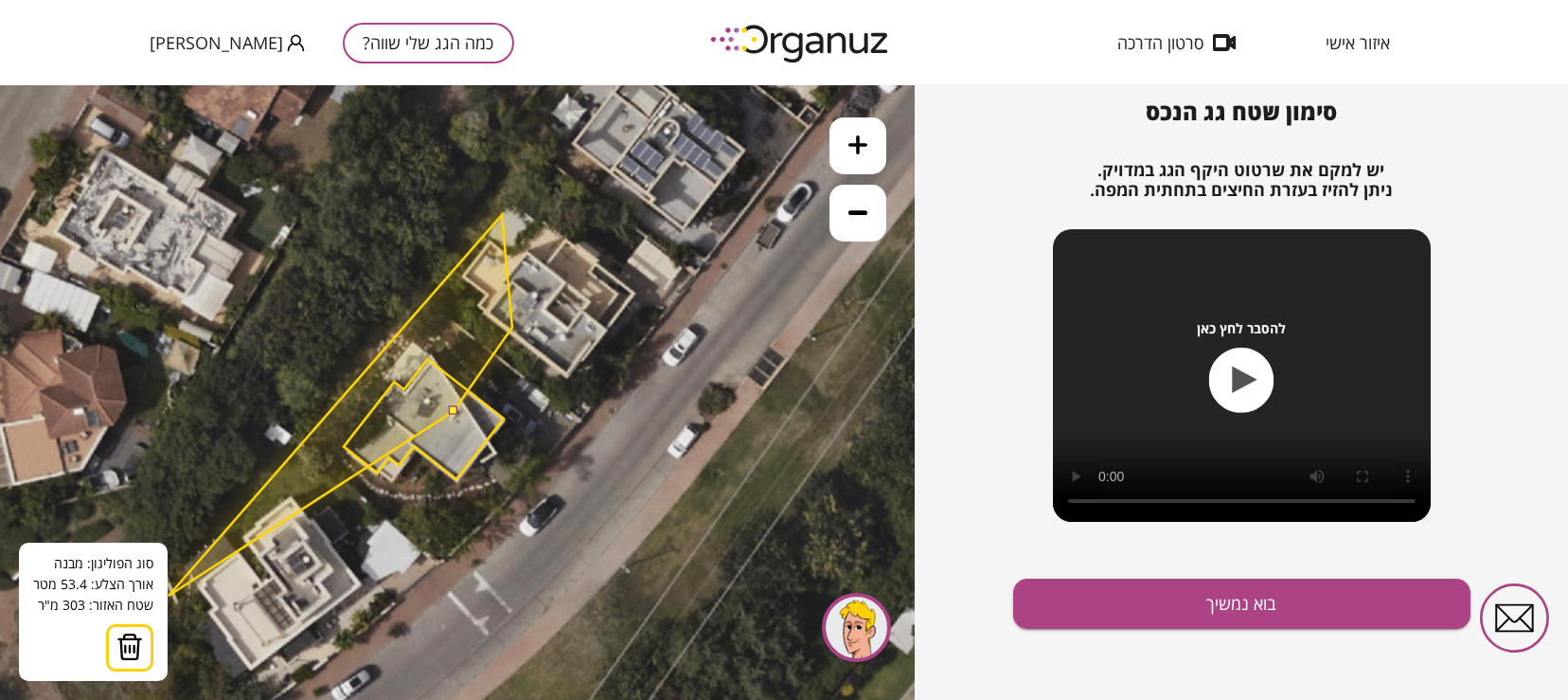 click at bounding box center (130, 647) 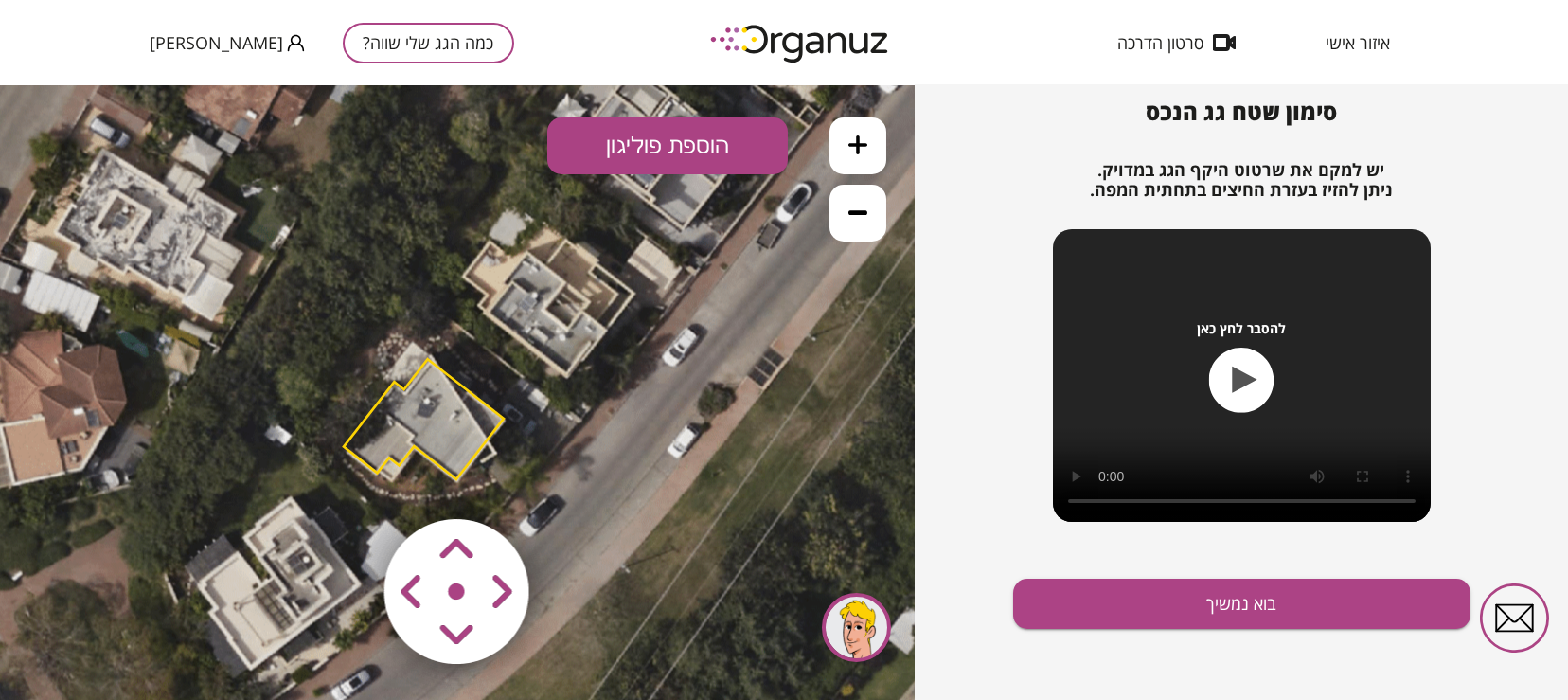 click on "הוספת פוליגון" at bounding box center (668, 146) 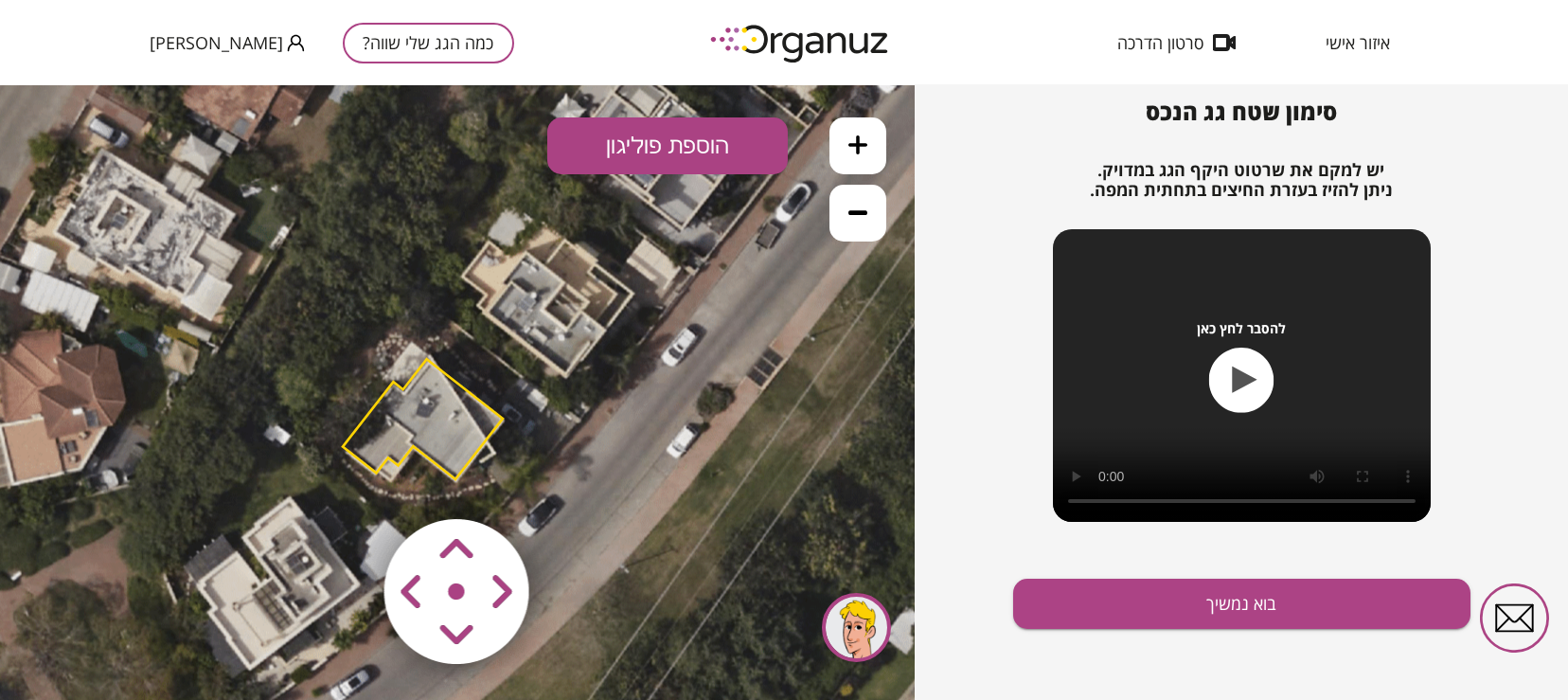 click on "הוספת פוליגון" at bounding box center [668, 146] 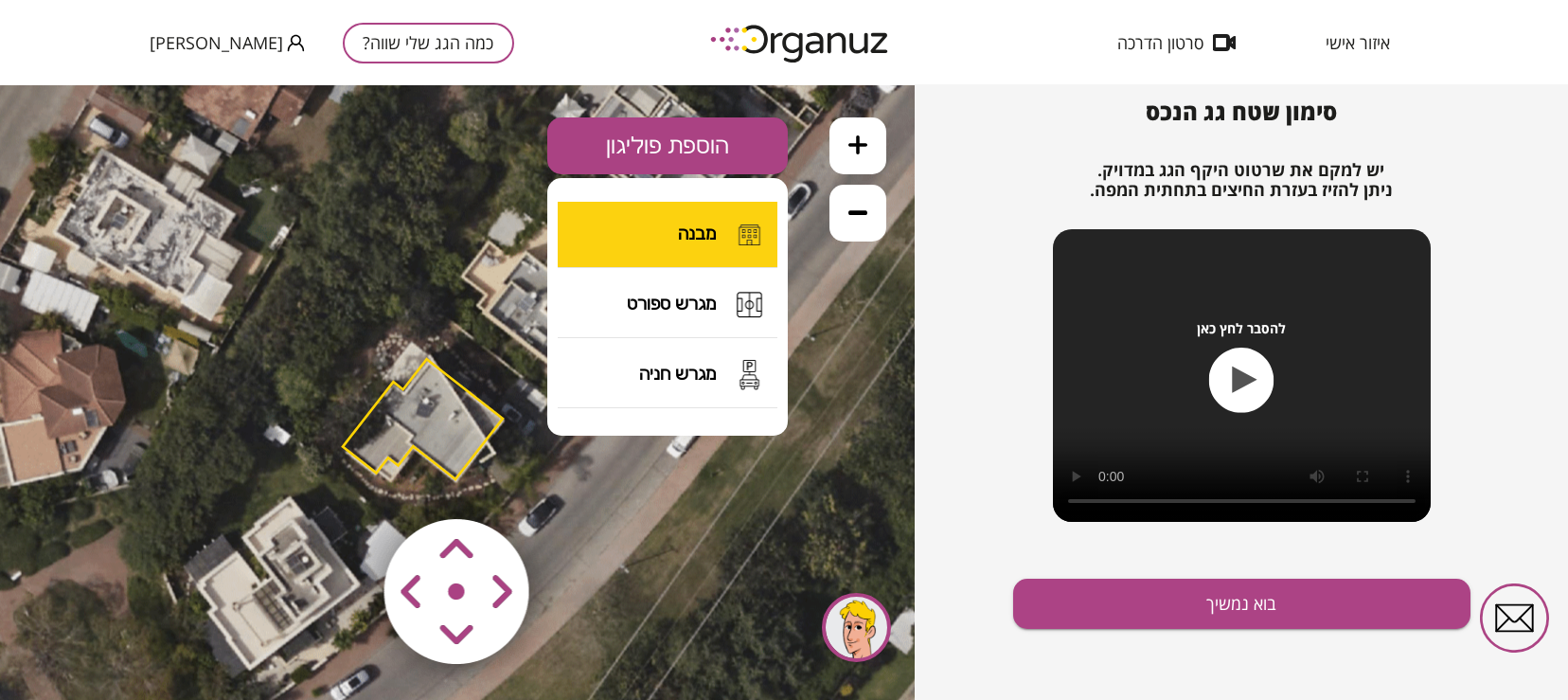 click on "מבנה" at bounding box center [668, 235] 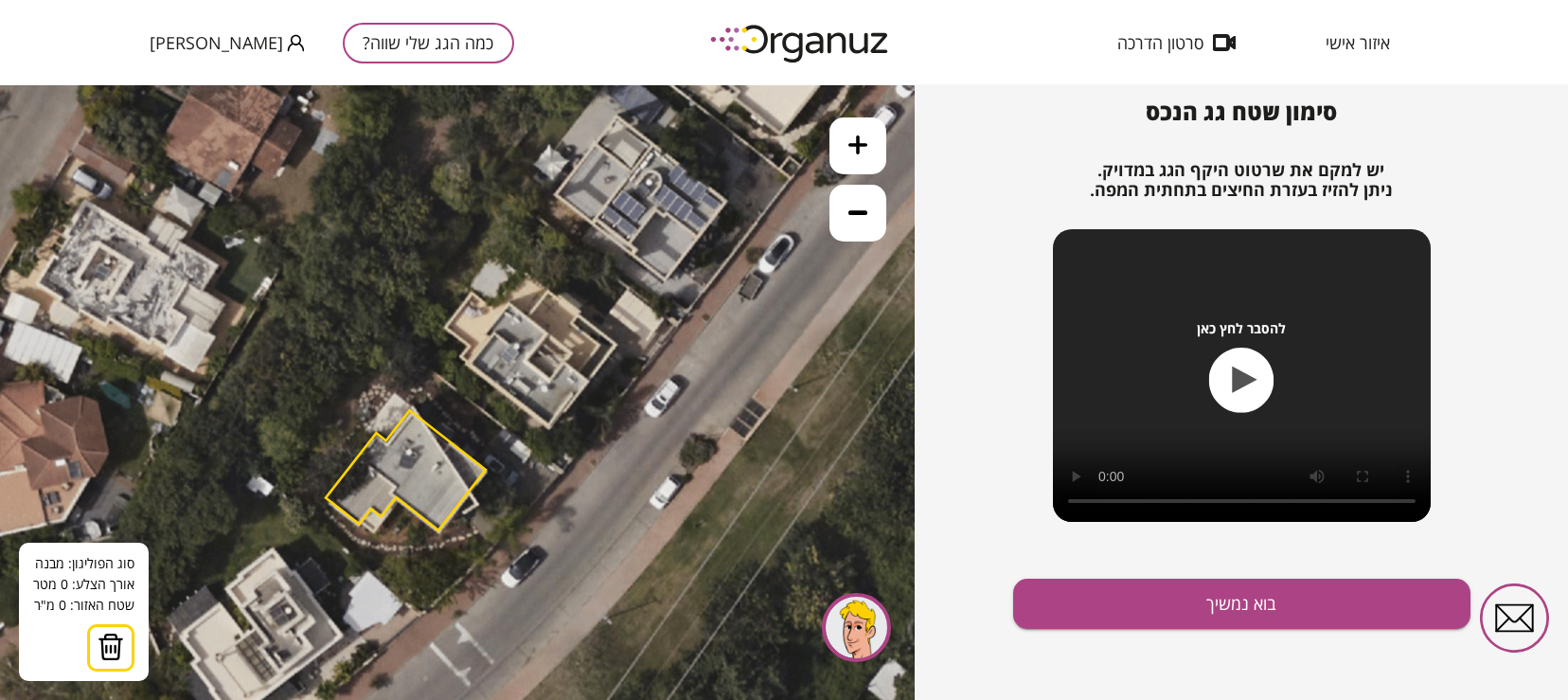 drag, startPoint x: 498, startPoint y: 246, endPoint x: 480, endPoint y: 296, distance: 53.141321 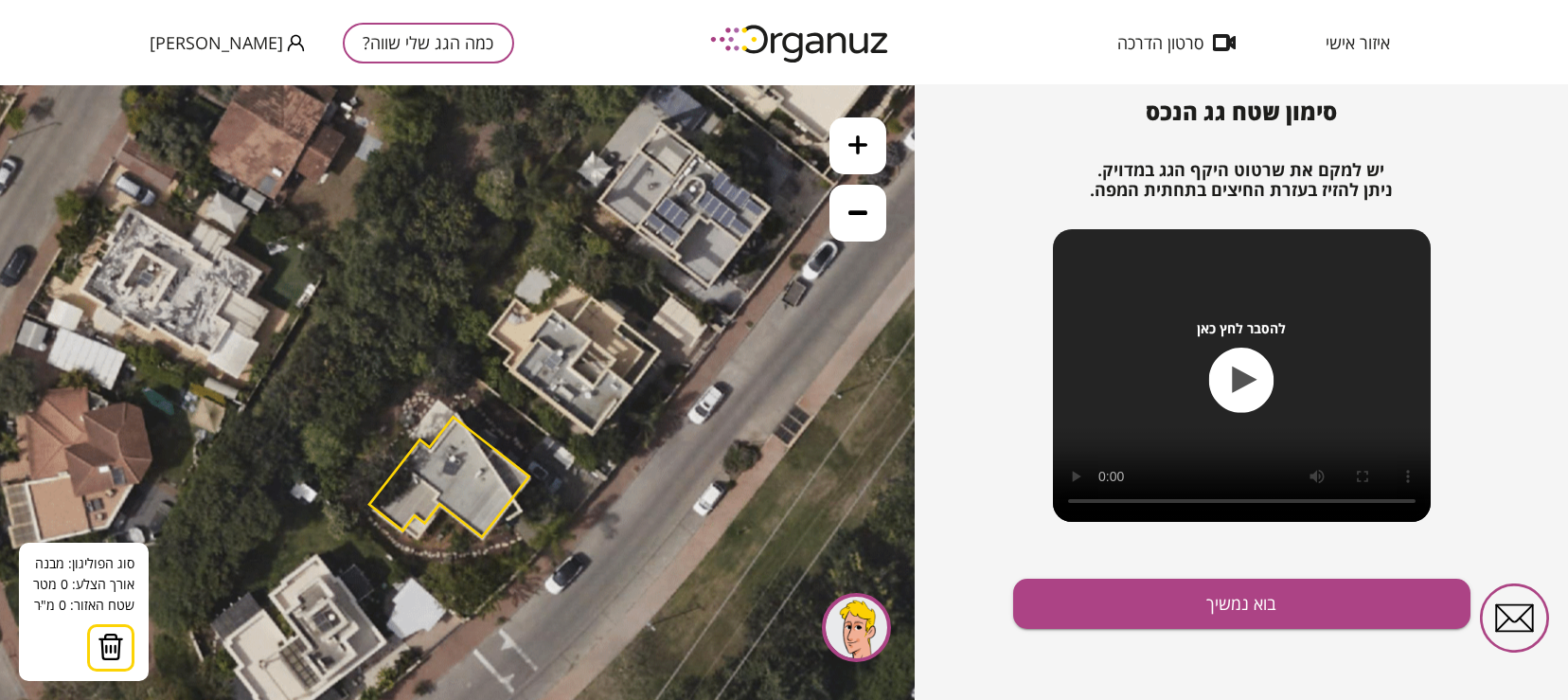 drag, startPoint x: 469, startPoint y: 292, endPoint x: 515, endPoint y: 301, distance: 46.87 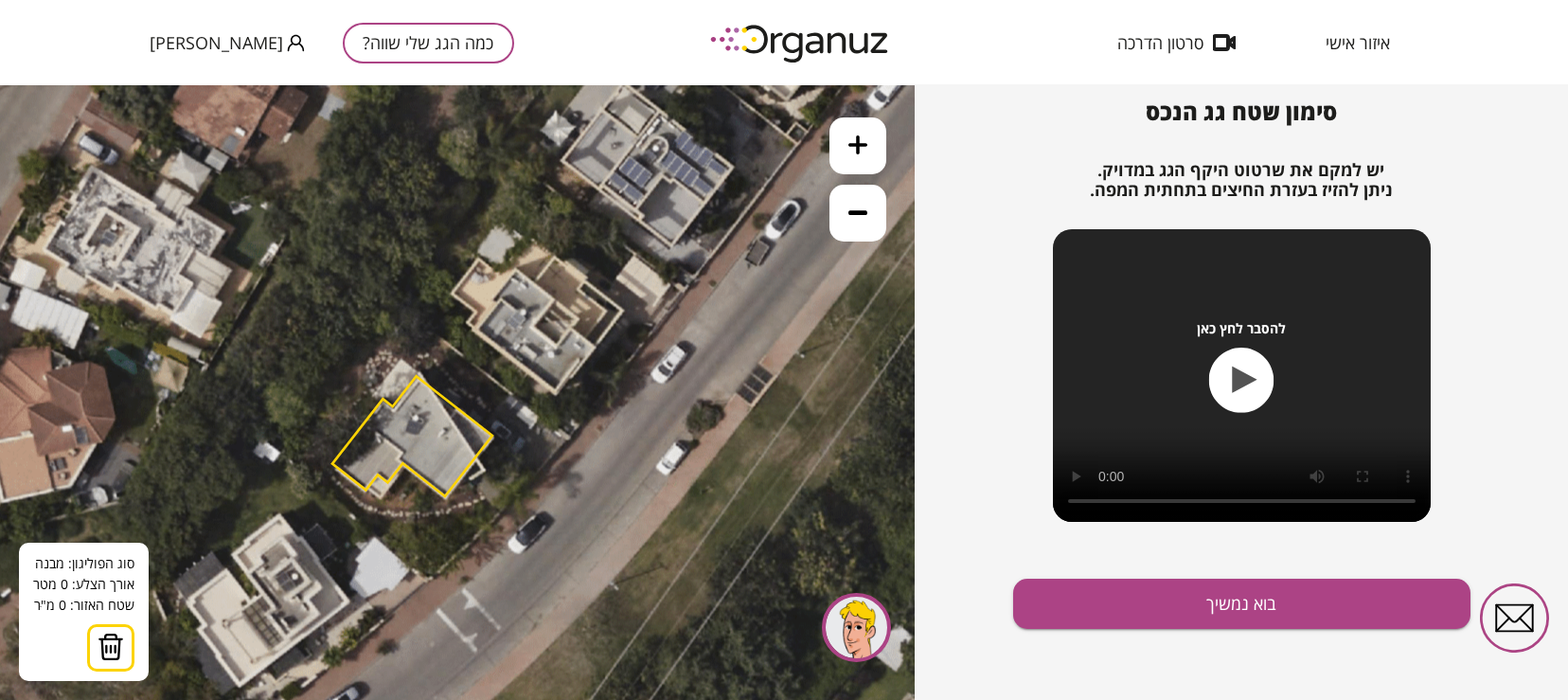 drag, startPoint x: 588, startPoint y: 302, endPoint x: 550, endPoint y: 263, distance: 54.451814 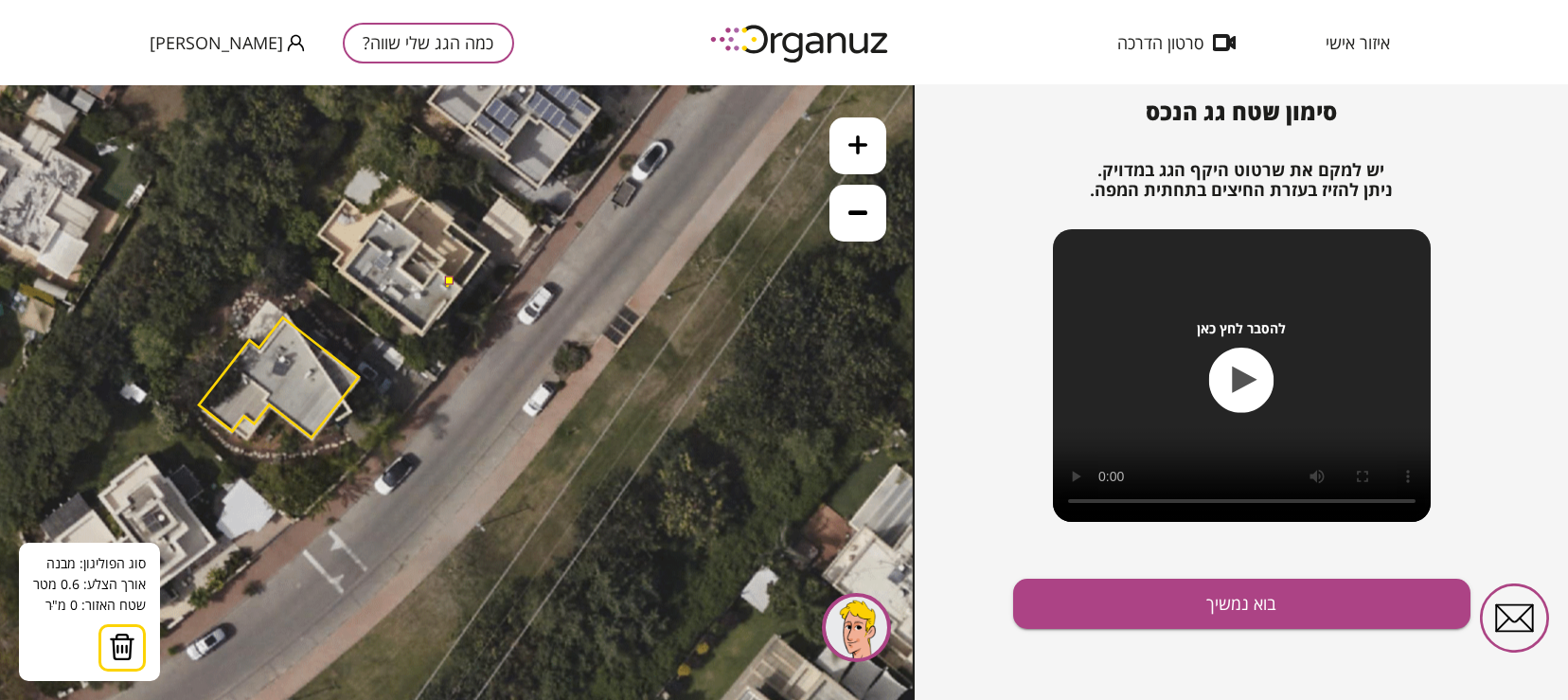 drag, startPoint x: 581, startPoint y: 347, endPoint x: 448, endPoint y: 288, distance: 145.49914 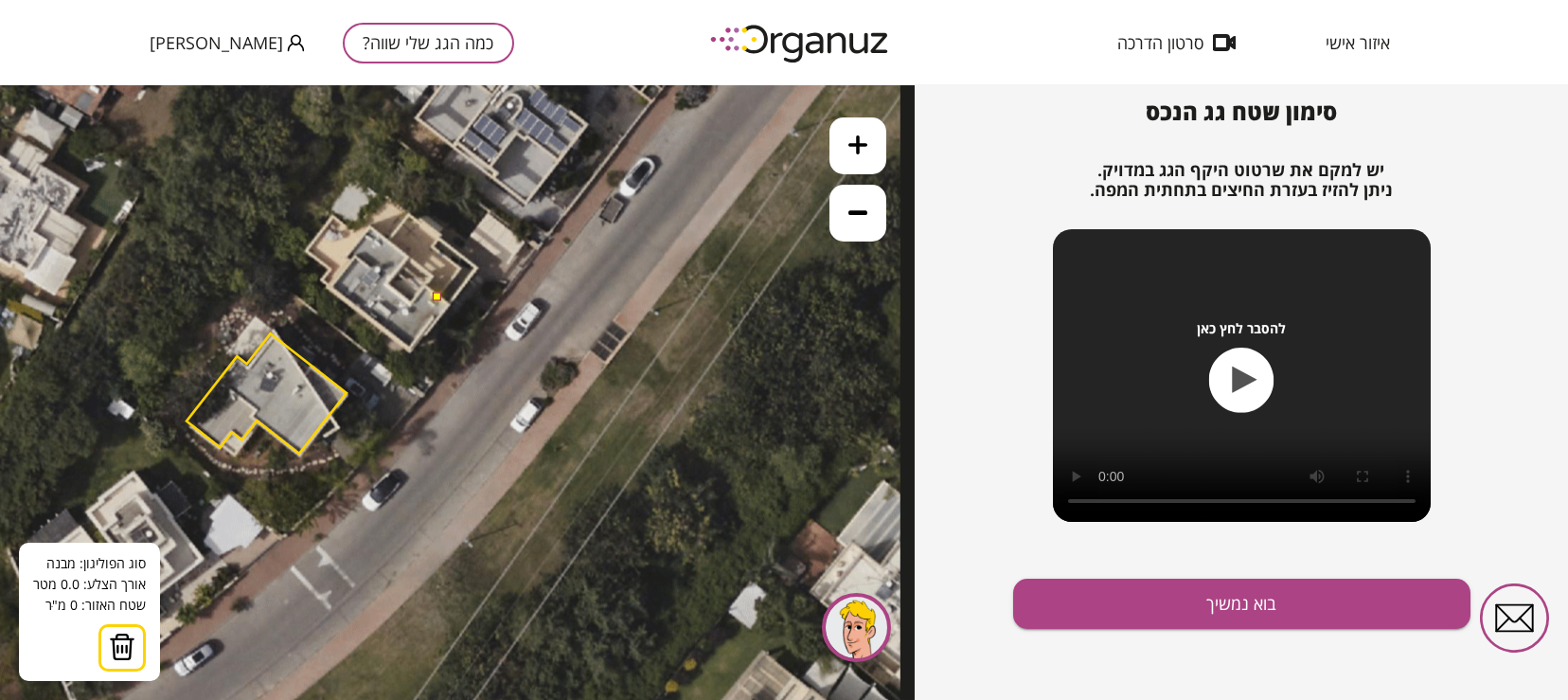 drag, startPoint x: 448, startPoint y: 278, endPoint x: 436, endPoint y: 295, distance: 20.808652 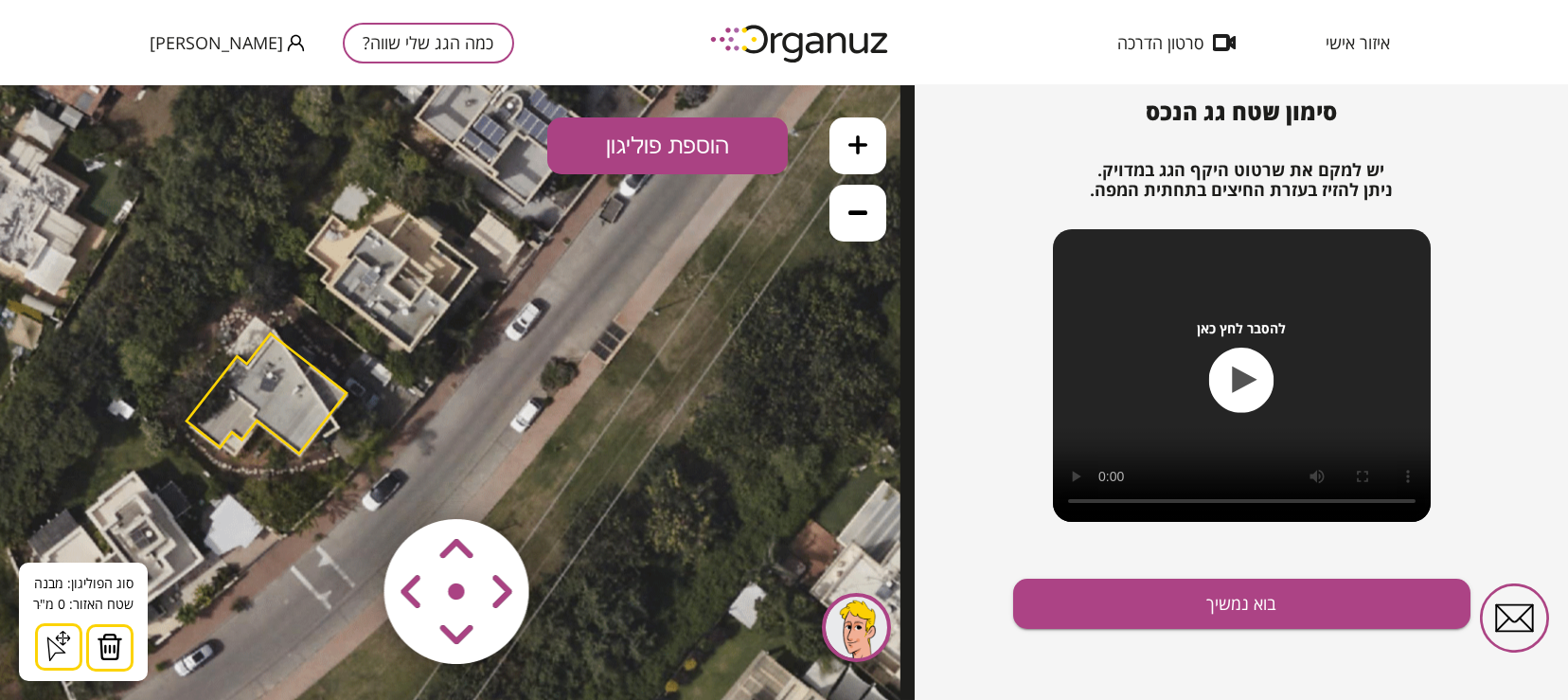 click on "הוספת פוליגון" at bounding box center (668, 146) 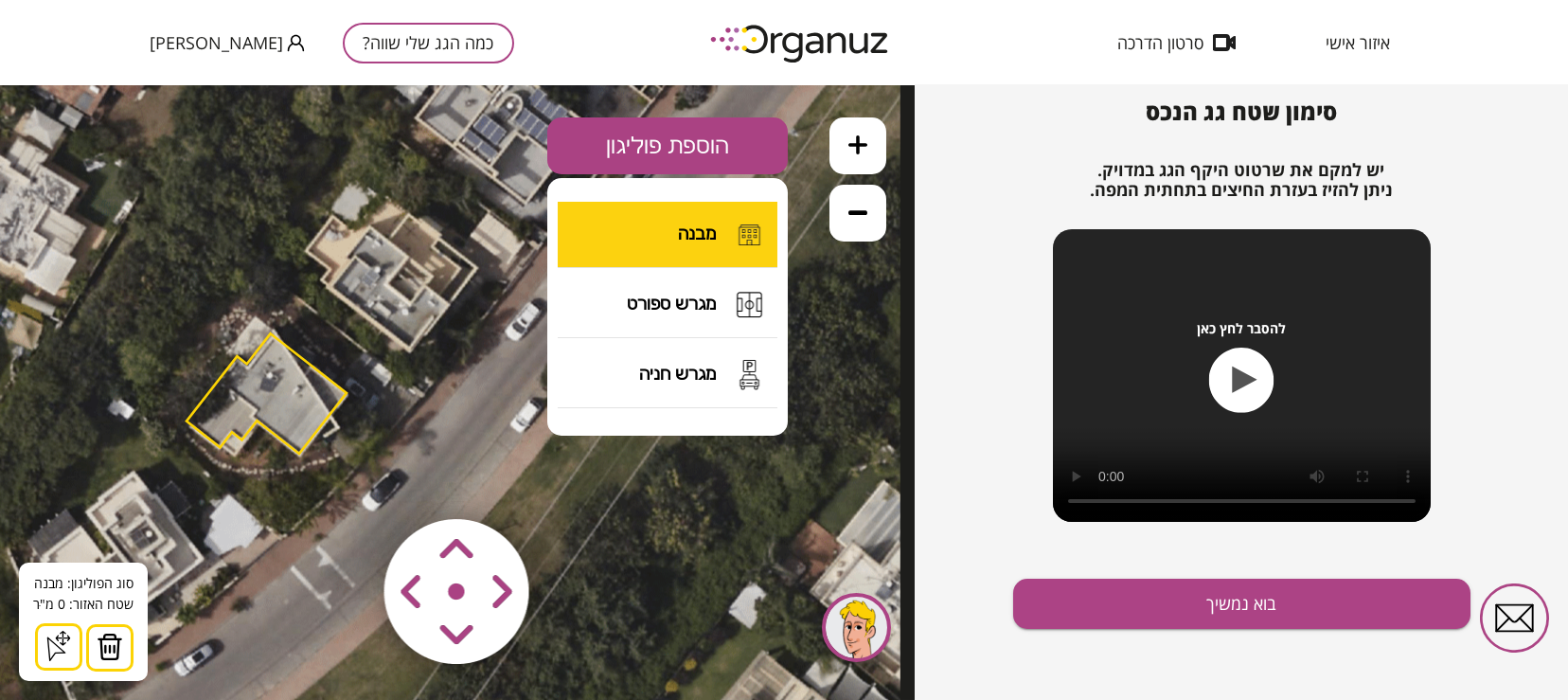 click on "מבנה" at bounding box center [668, 235] 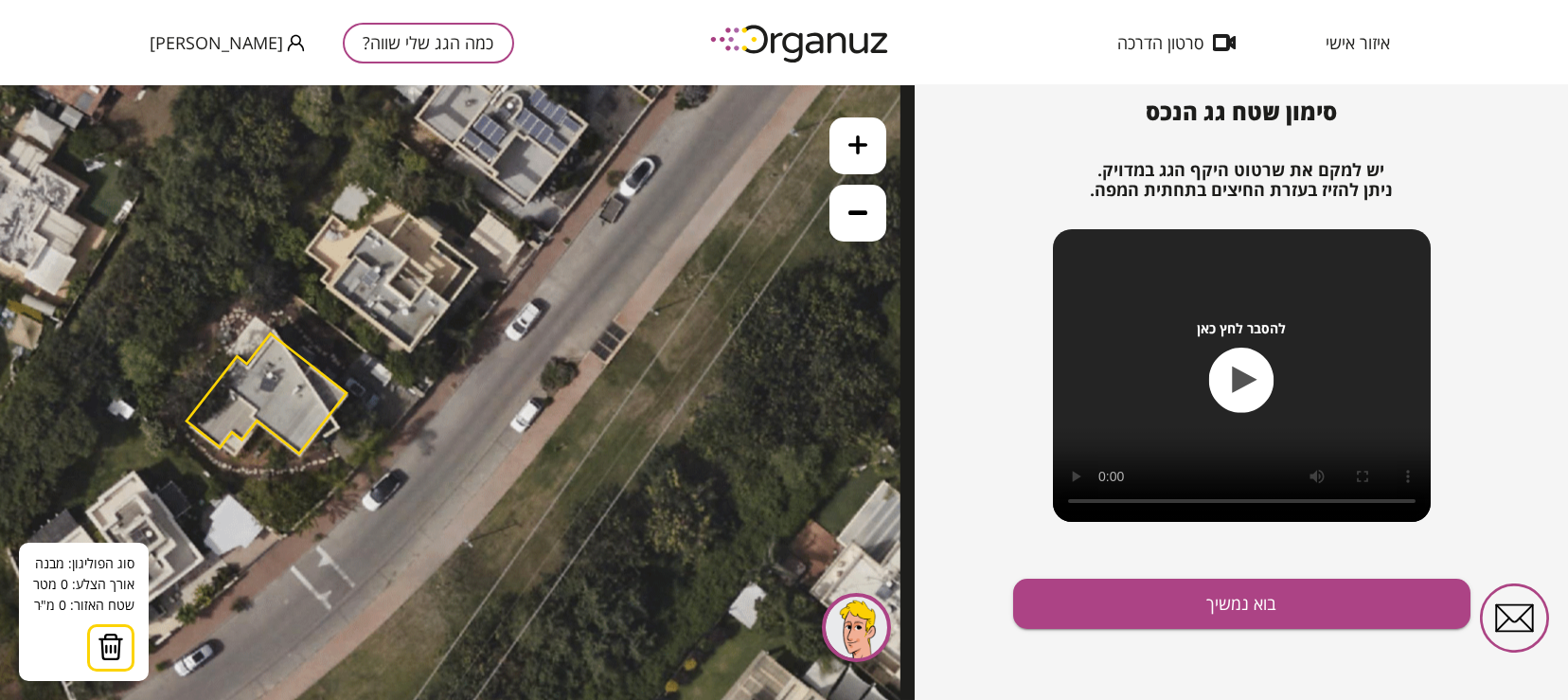 click 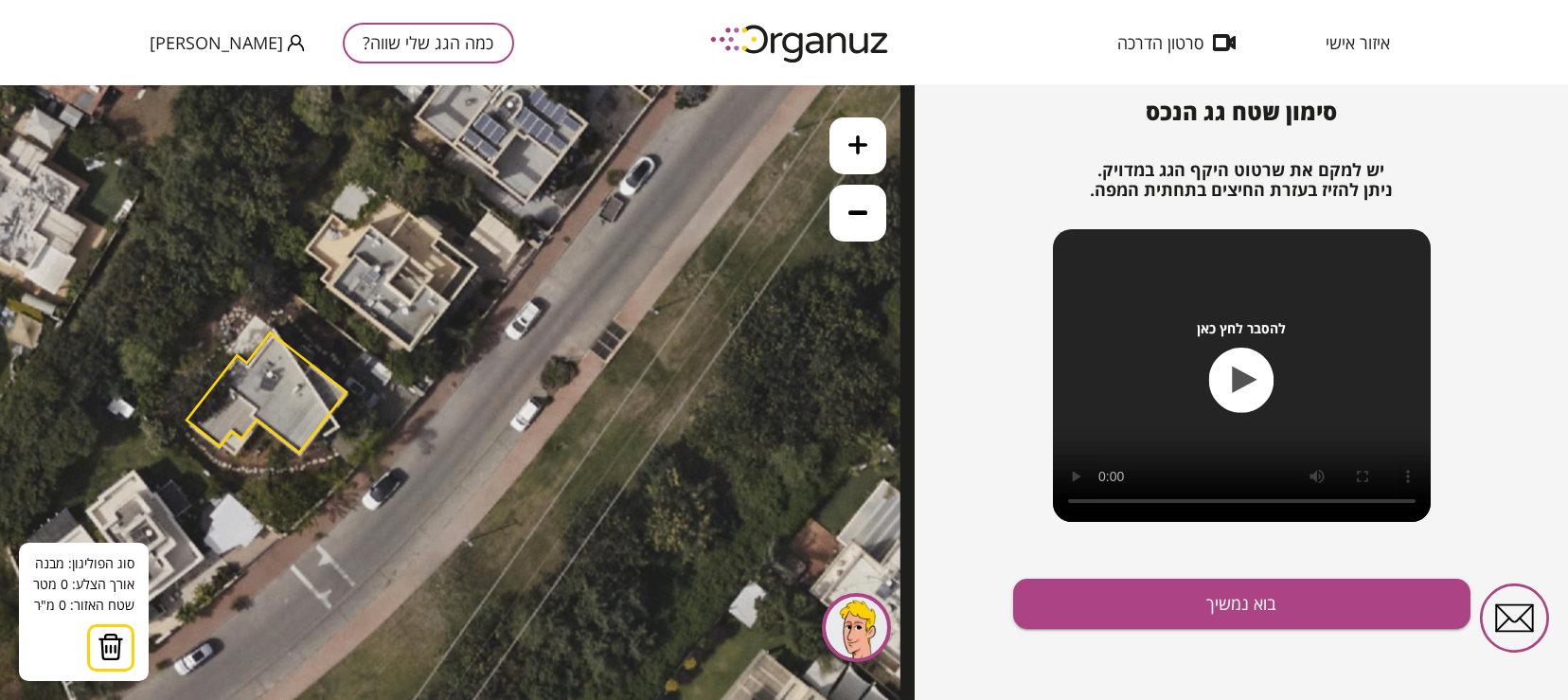 click 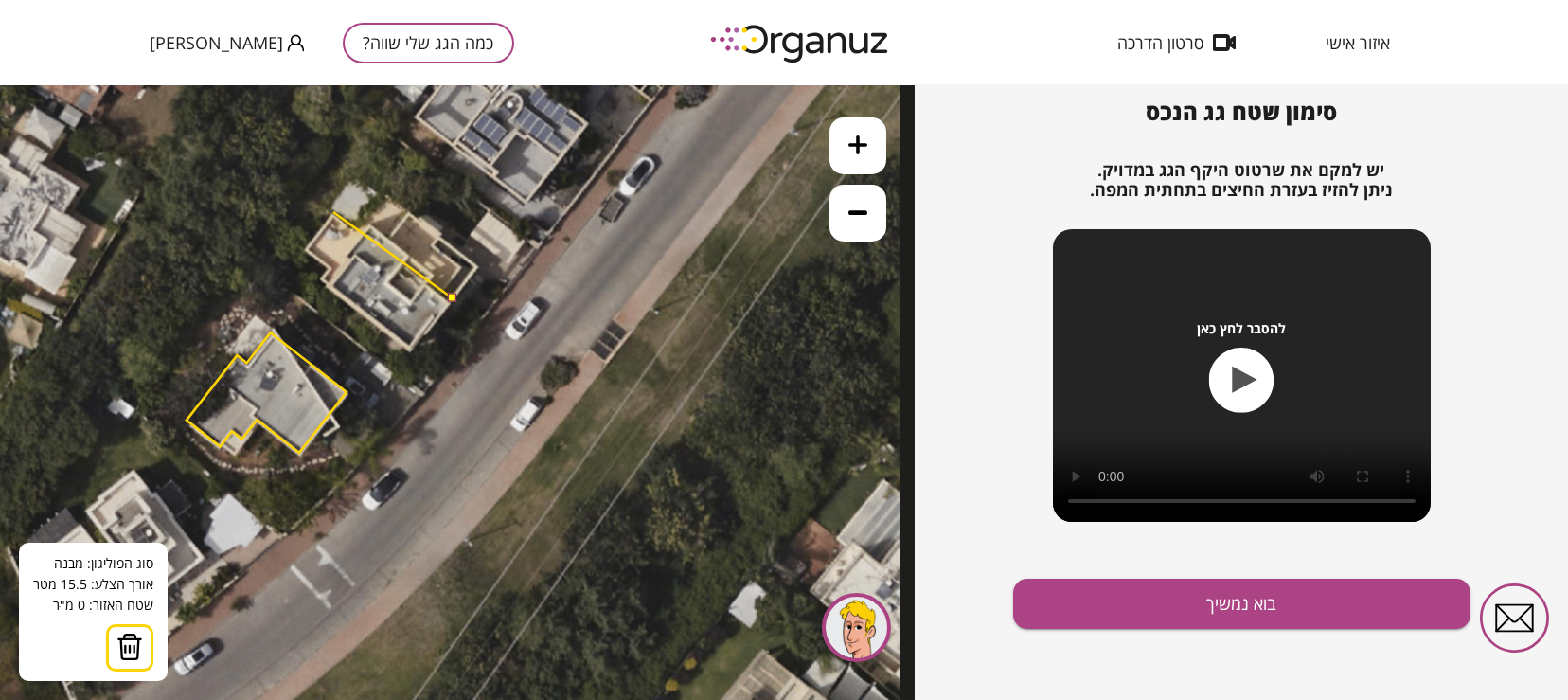 click 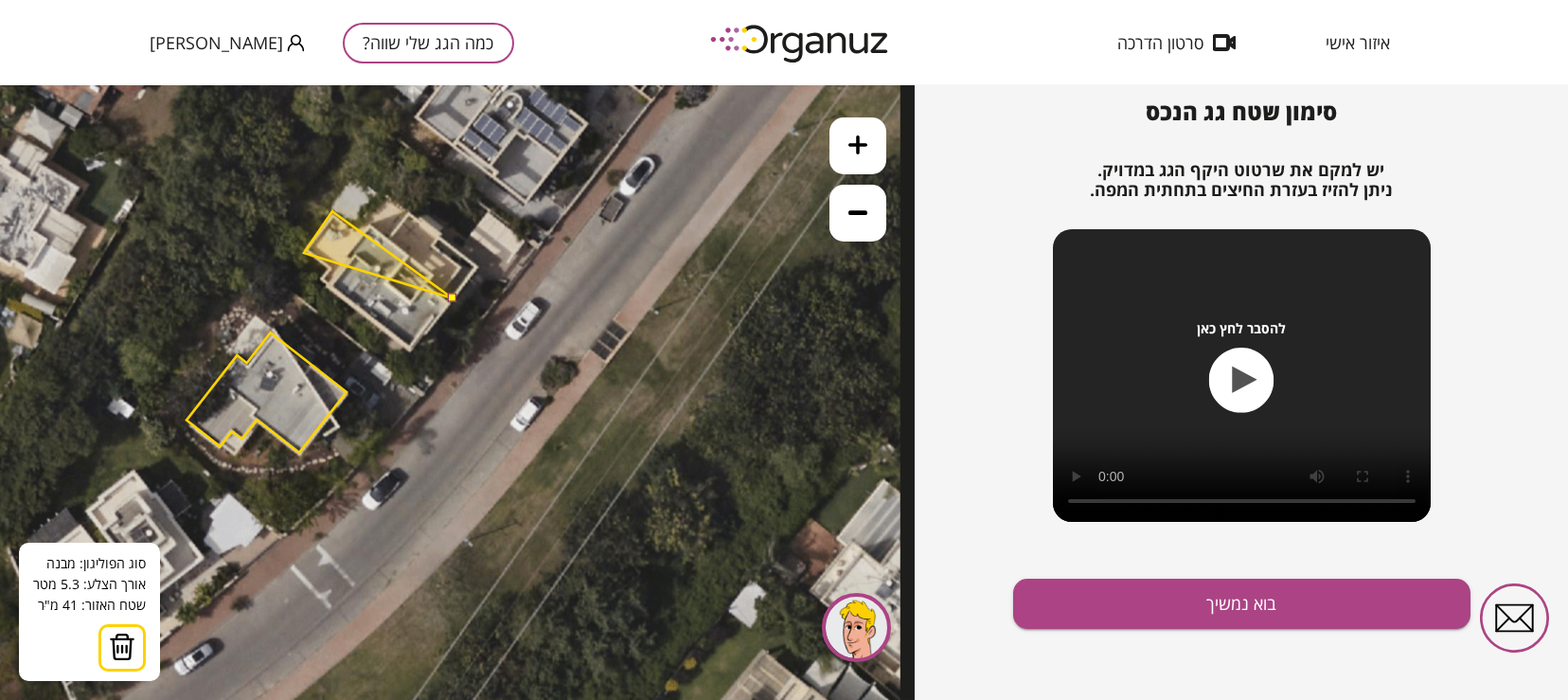 click 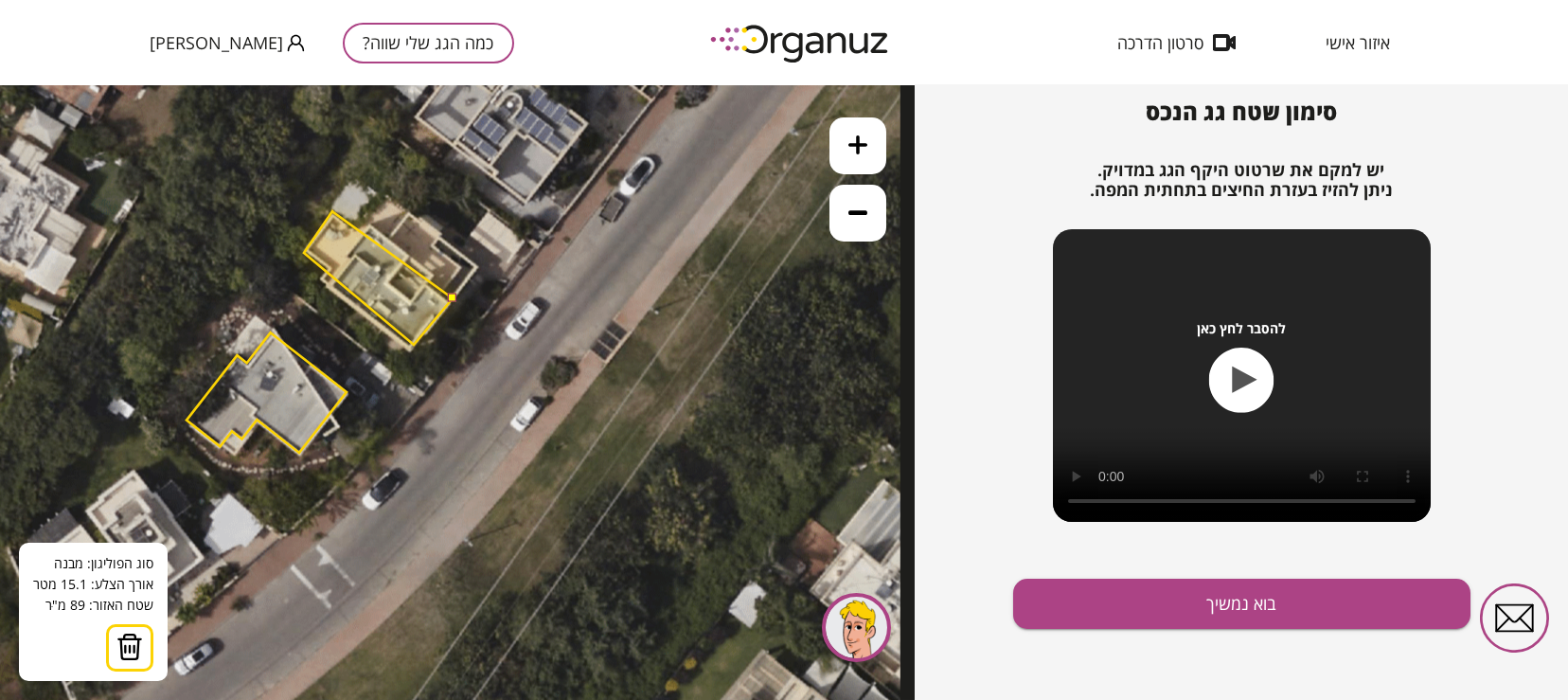 click 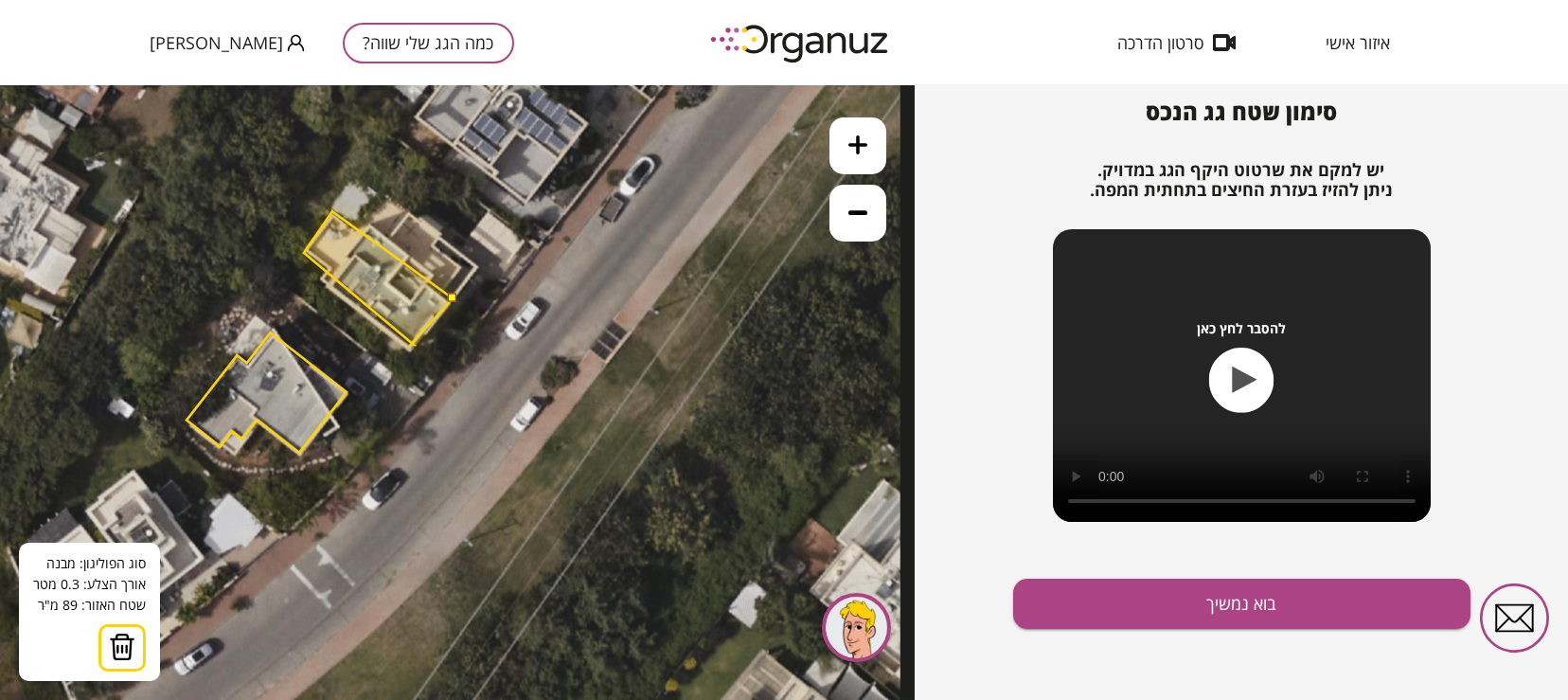 click 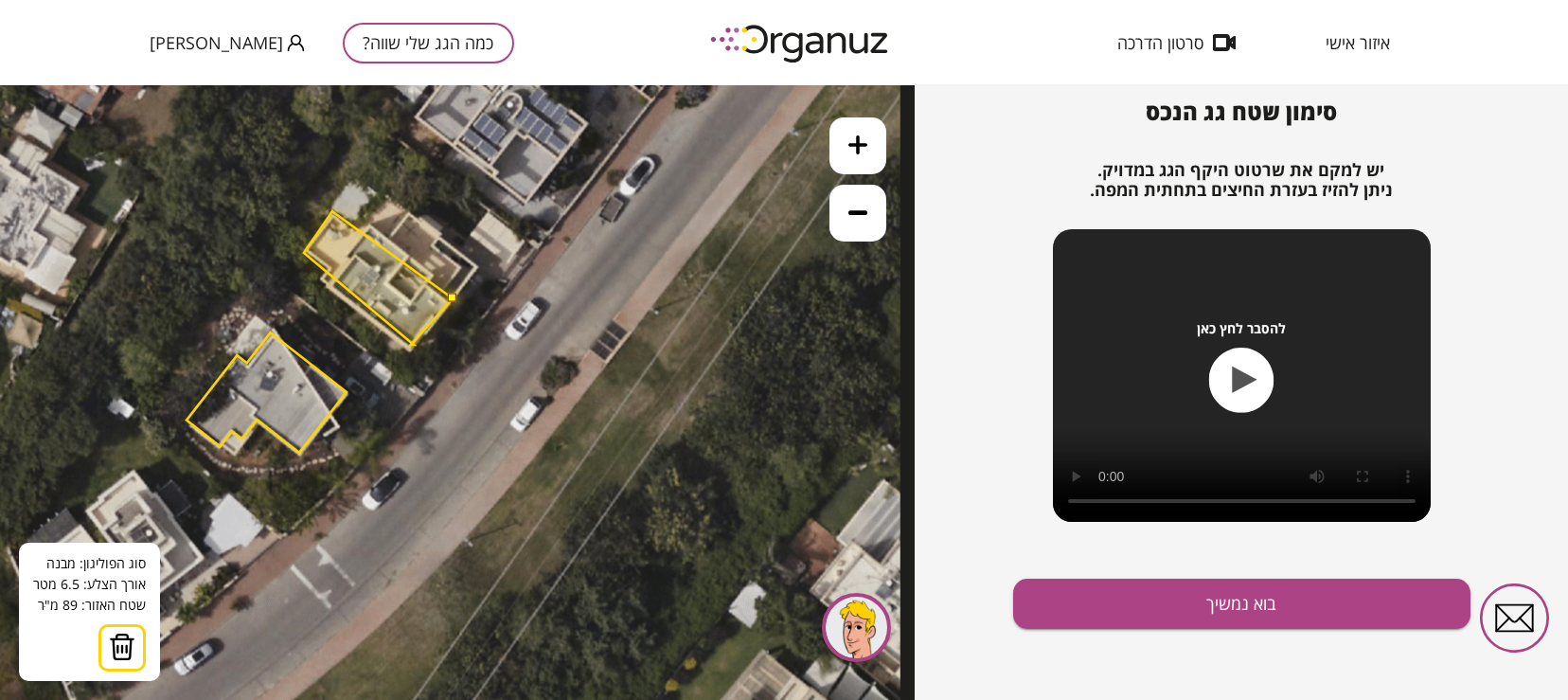 click at bounding box center [452, 297] 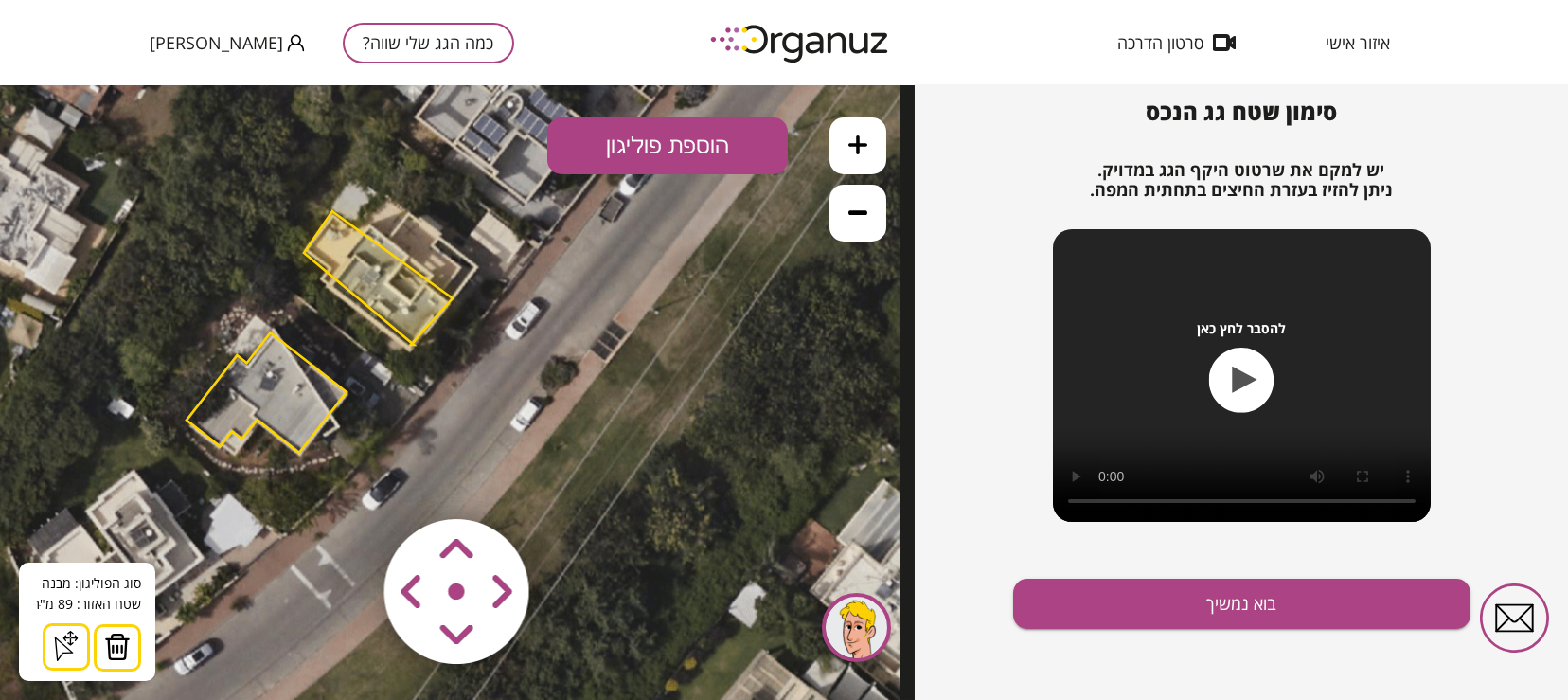 click at bounding box center [117, 648] 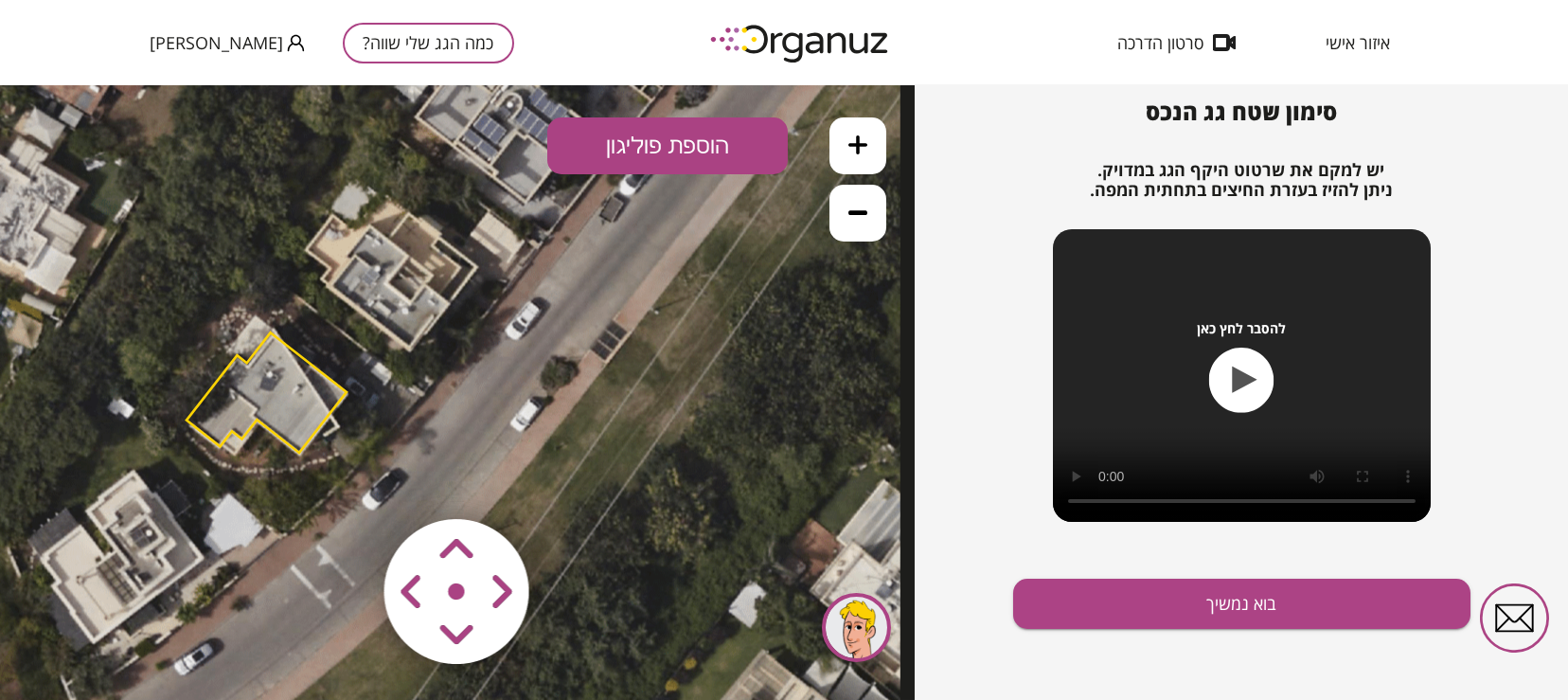 click on "הוספת פוליגון" at bounding box center (668, 146) 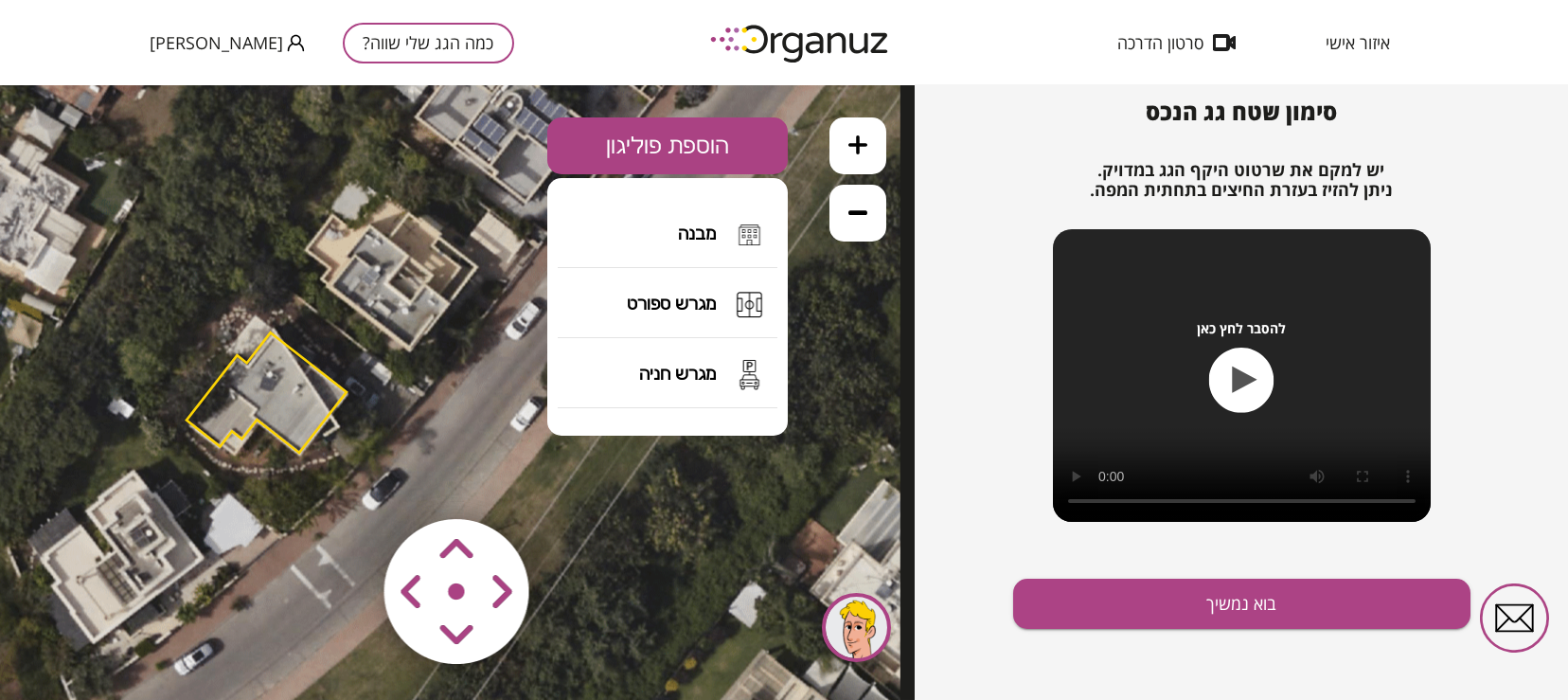 click on "הוספת פוליגון" at bounding box center (668, 146) 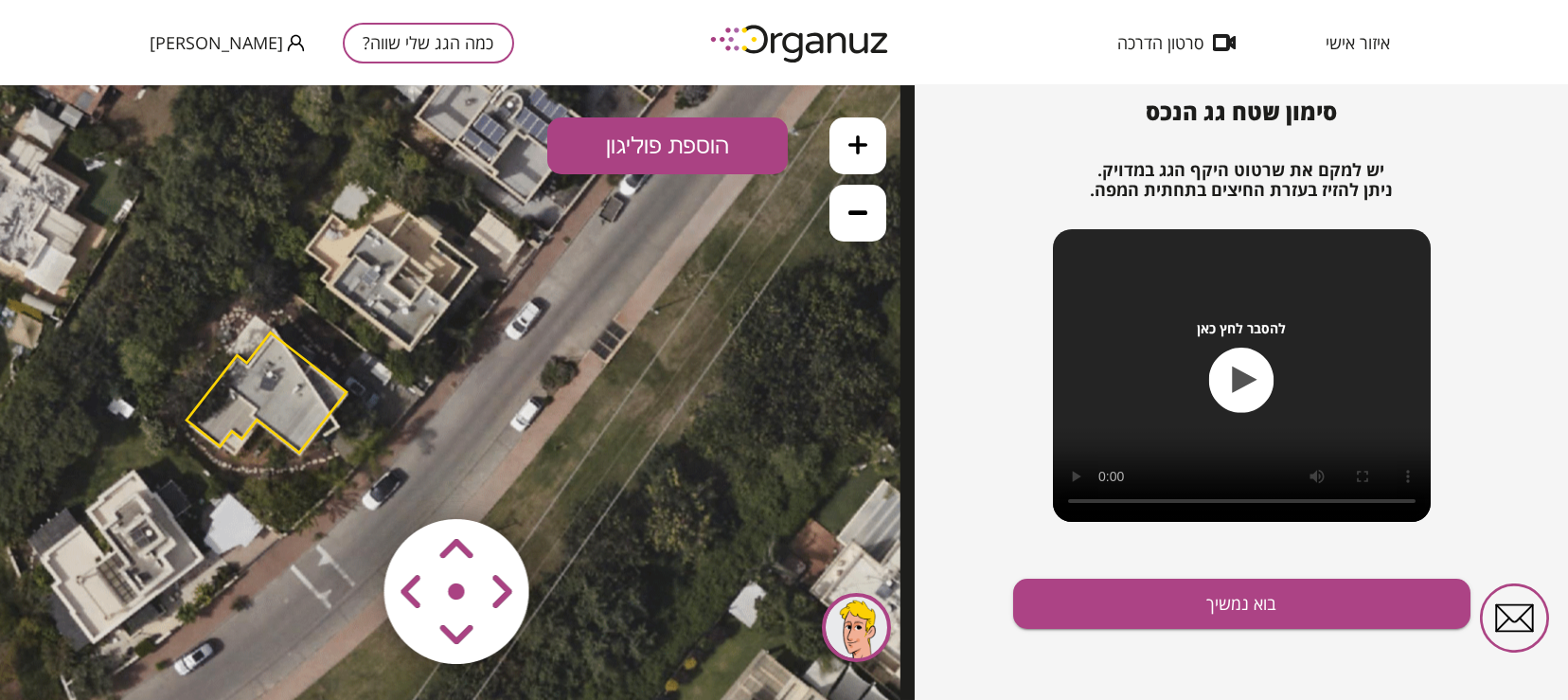 click on "הוספת פוליגון" at bounding box center [668, 146] 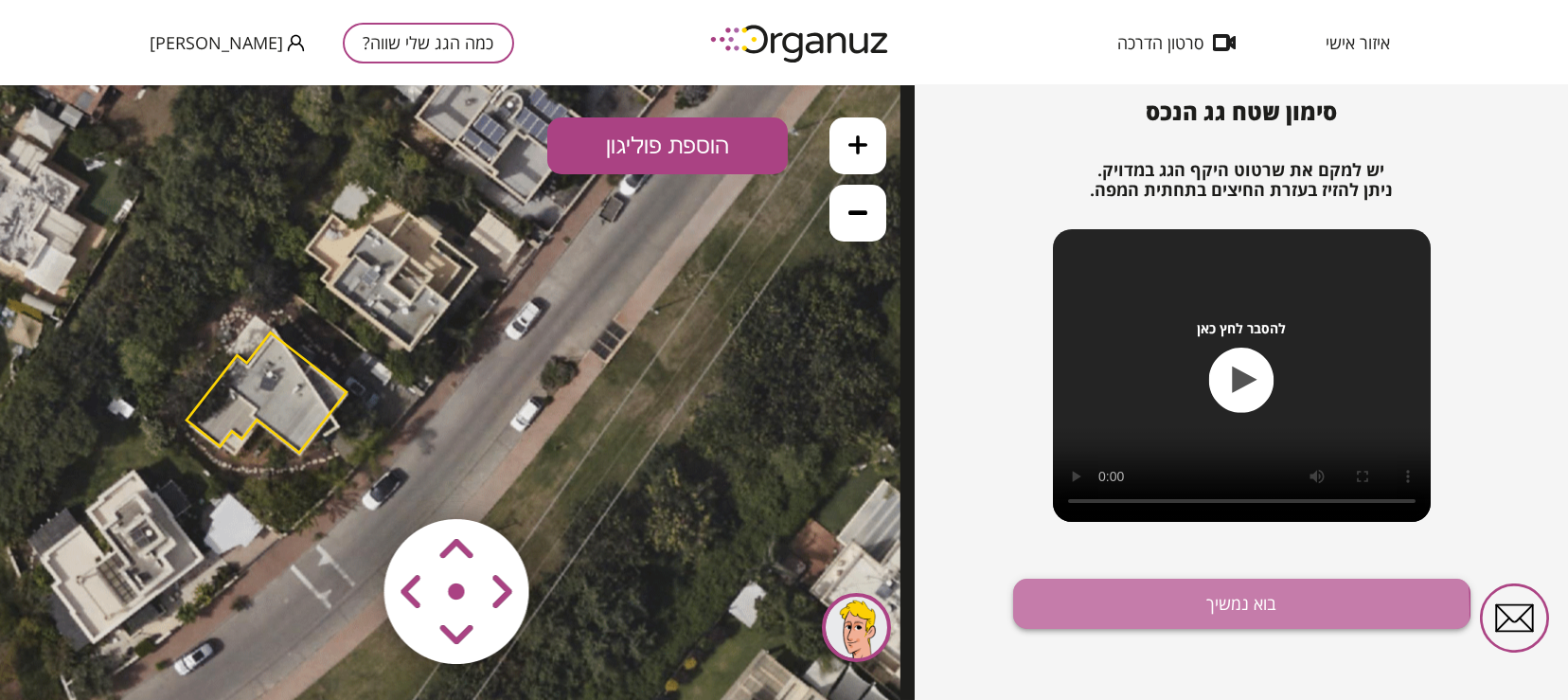click on "בוא נמשיך" at bounding box center (1241, 603) 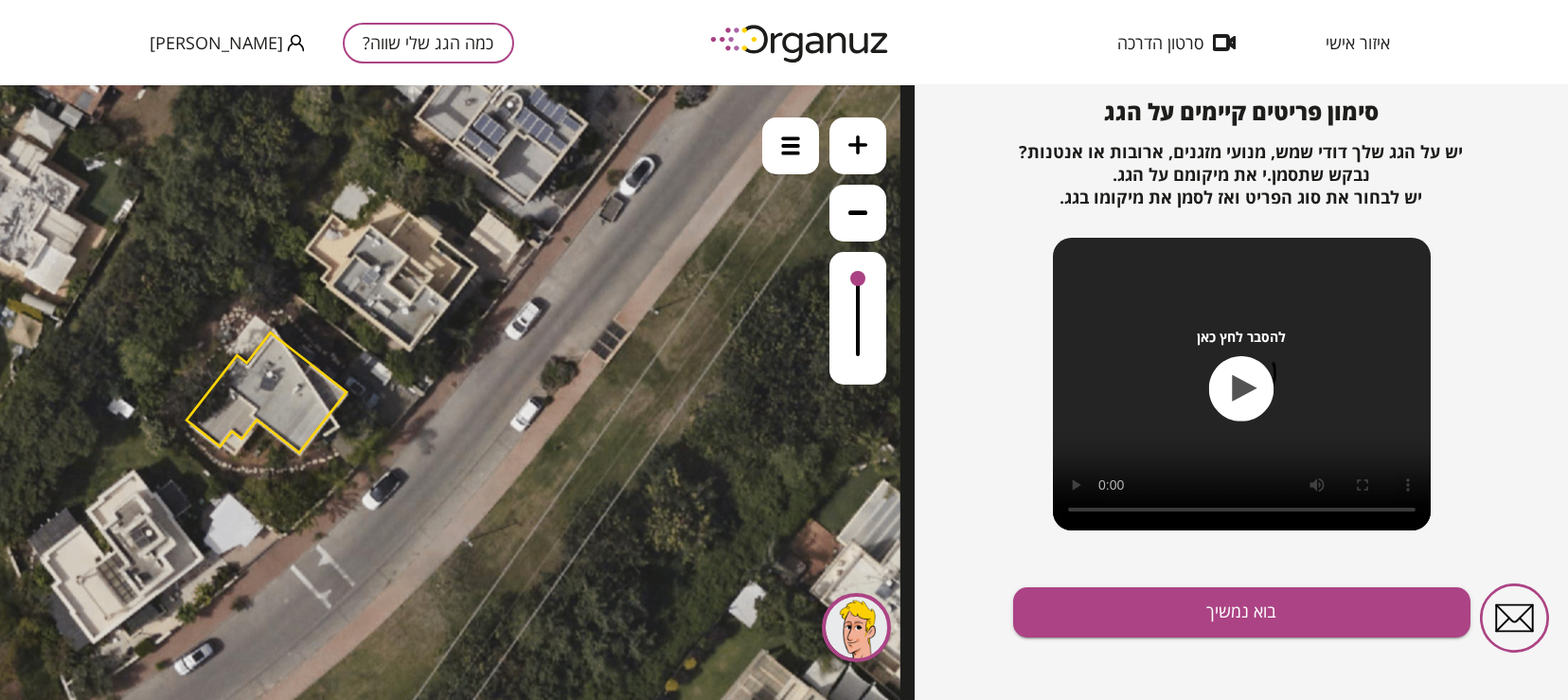 drag, startPoint x: 1562, startPoint y: 332, endPoint x: 1561, endPoint y: 350, distance: 18.027756 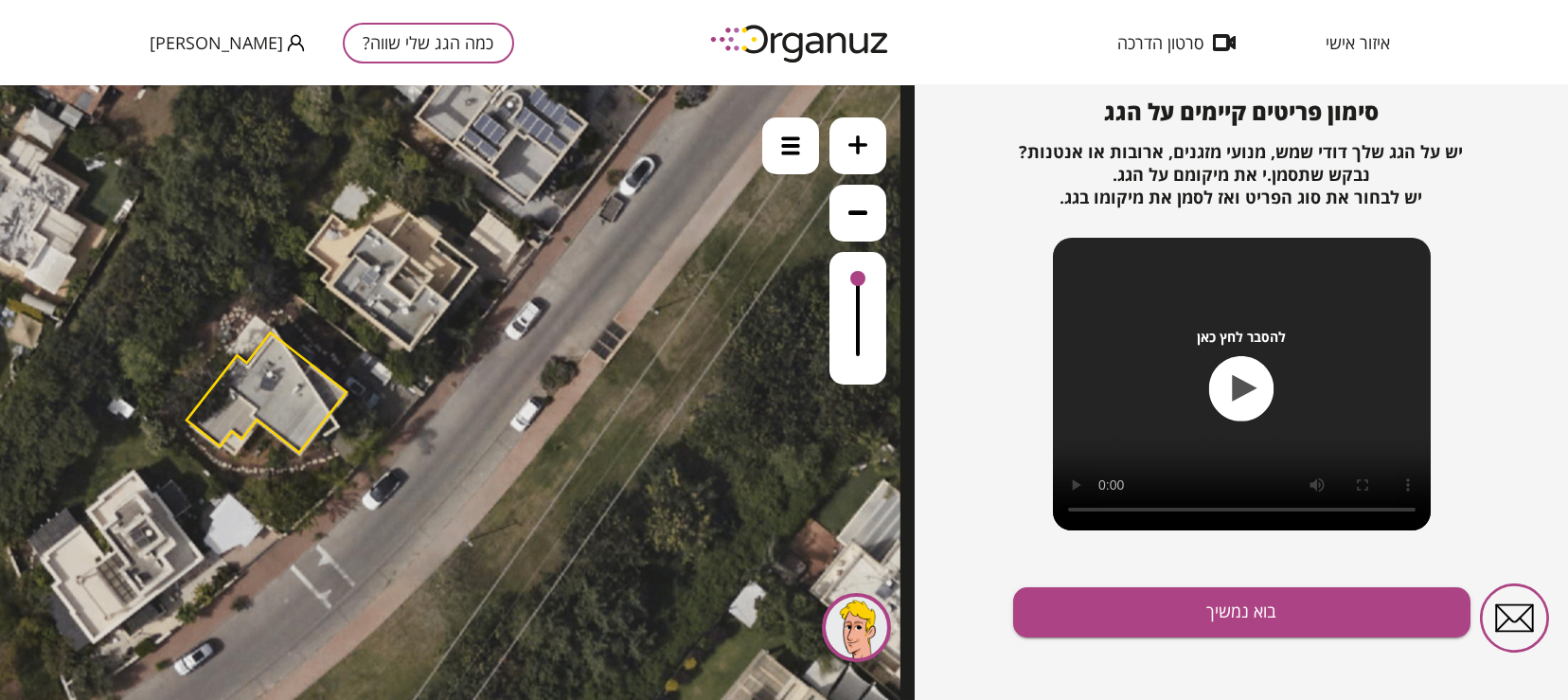click on "כמה הגג שלי שווה? איתור הנכס 2 סימון השטח 3 שאלות נוספות 4 תוצאות סימון פריטים קיימים על הגג יש על הגג שלך [PERSON_NAME], מנועי מזגנים, ארובות או אנטנות? נבקש שתסמן.י את מיקומם על הגג. יש לבחור את סוג הפריט ואז לסמן את מיקומו בגג. להסבר לחץ כאן בוא נמשיך" at bounding box center (1241, 392) 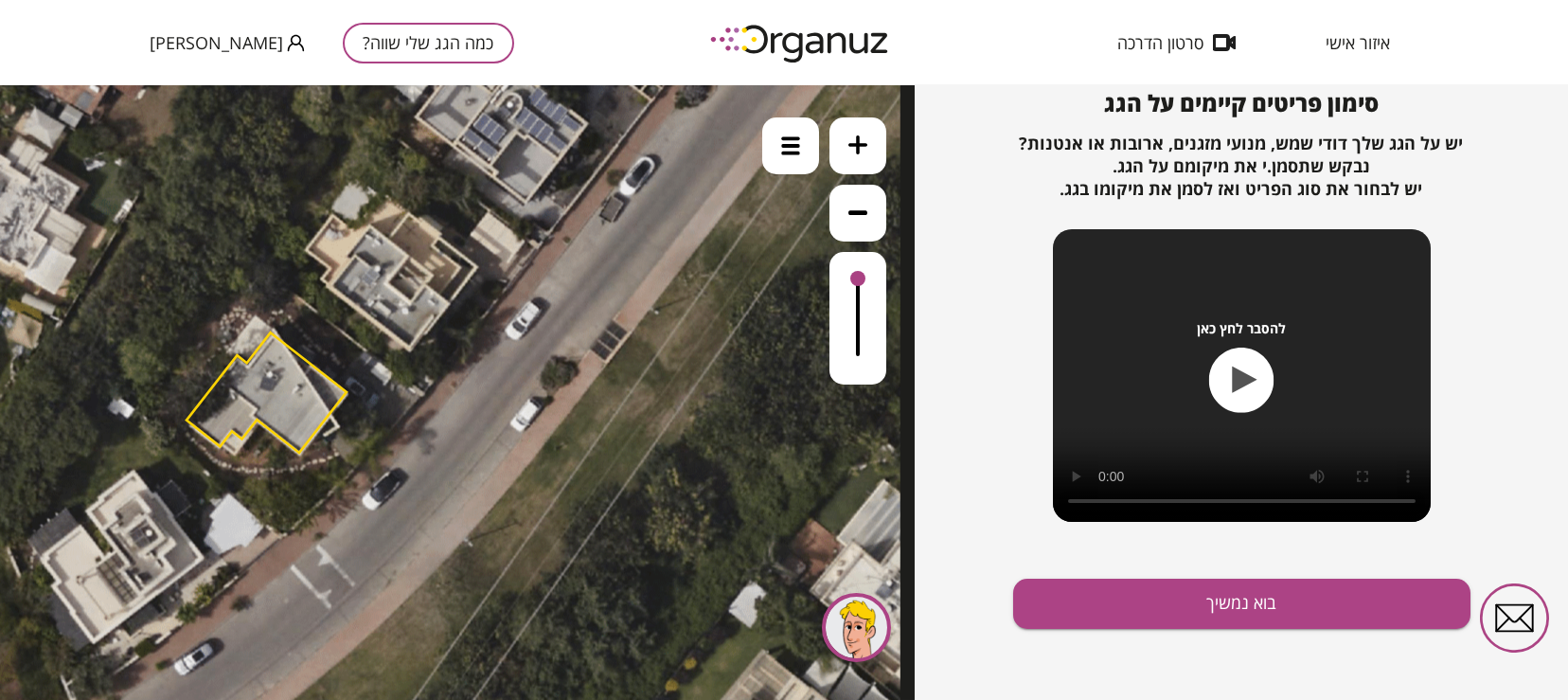 scroll, scrollTop: 191, scrollLeft: 0, axis: vertical 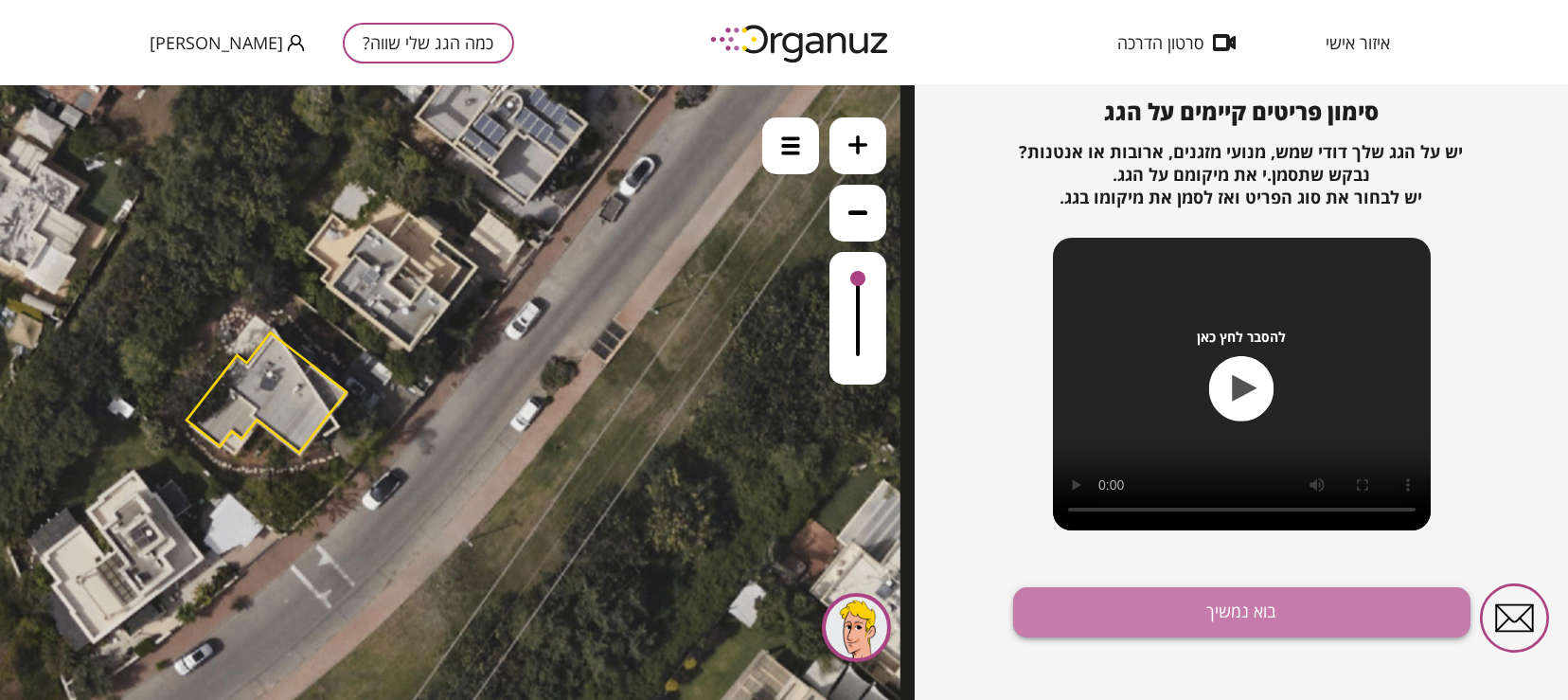 click on "בוא נמשיך" at bounding box center [1241, 612] 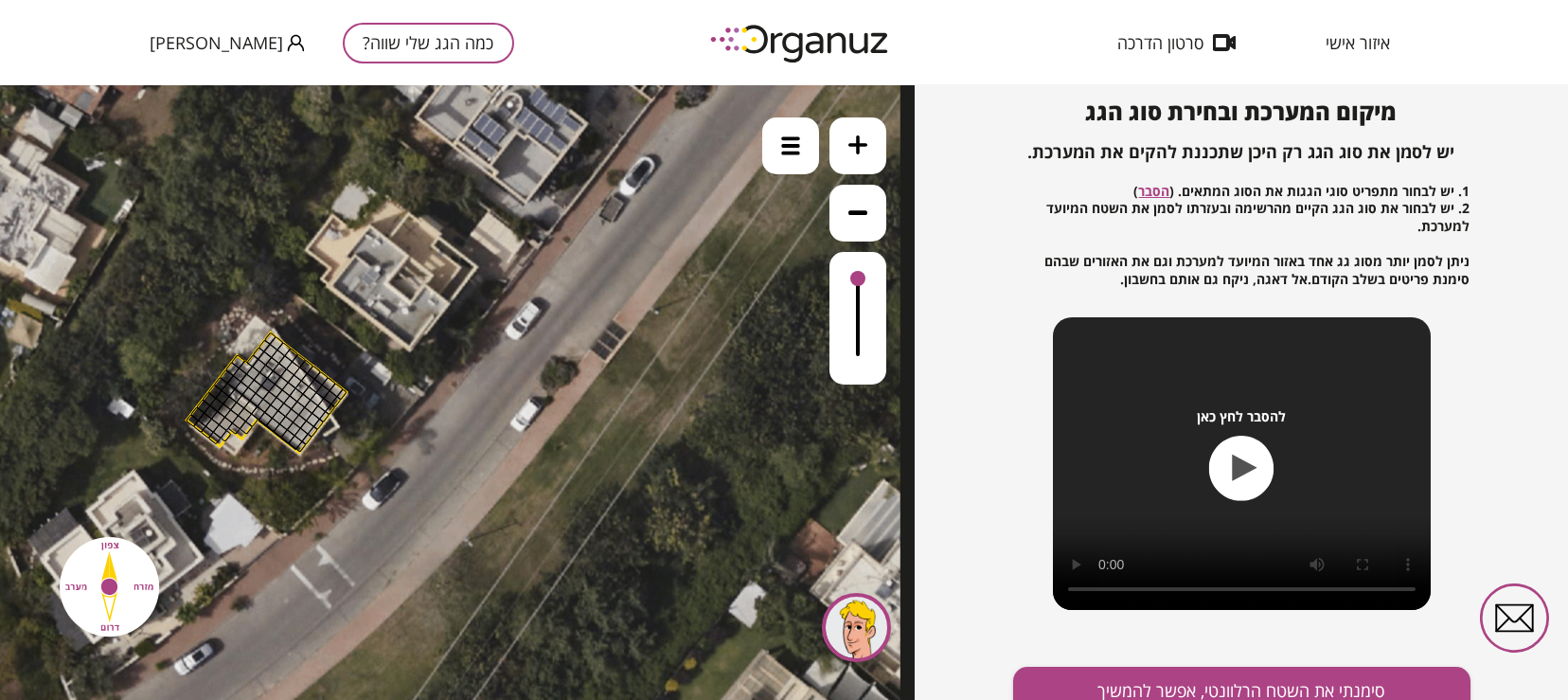 drag, startPoint x: 1562, startPoint y: 457, endPoint x: 1566, endPoint y: 499, distance: 42.19005 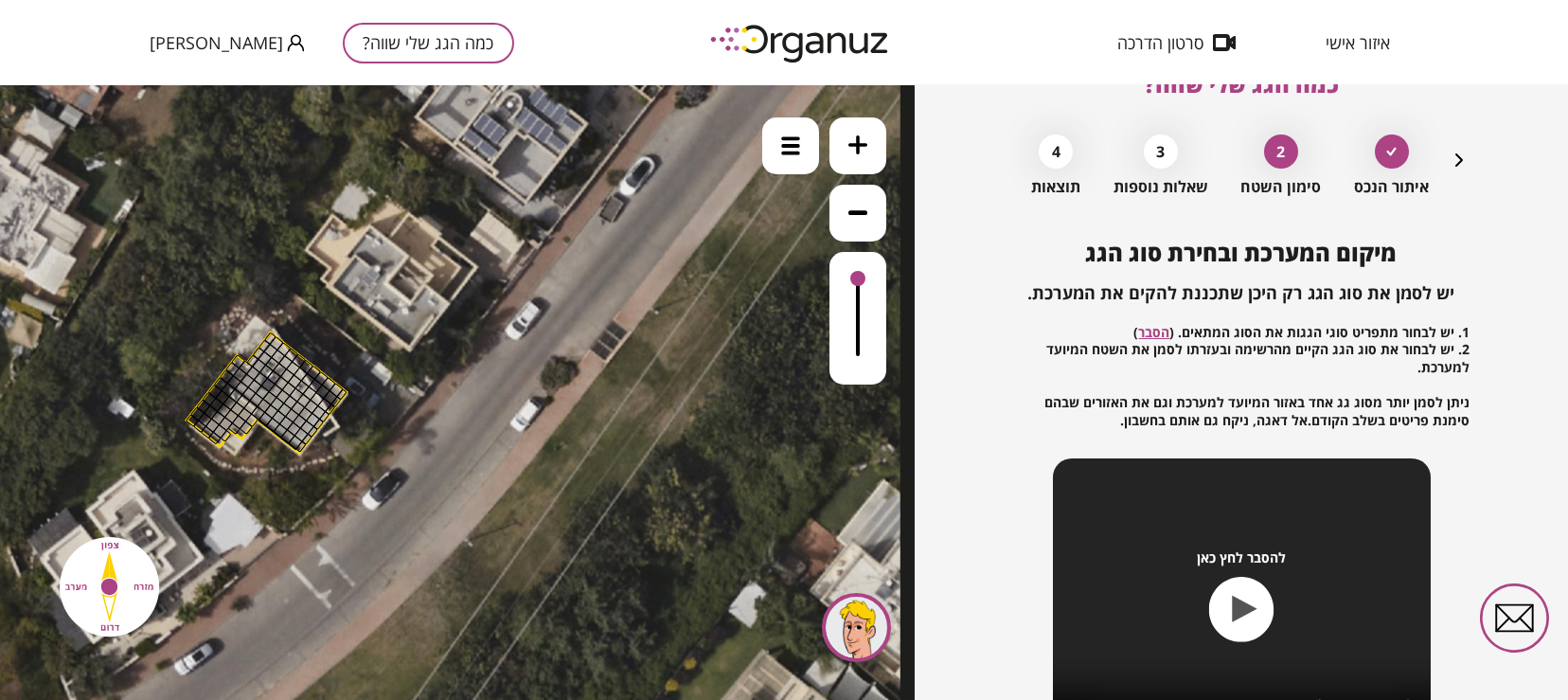 scroll, scrollTop: 0, scrollLeft: 0, axis: both 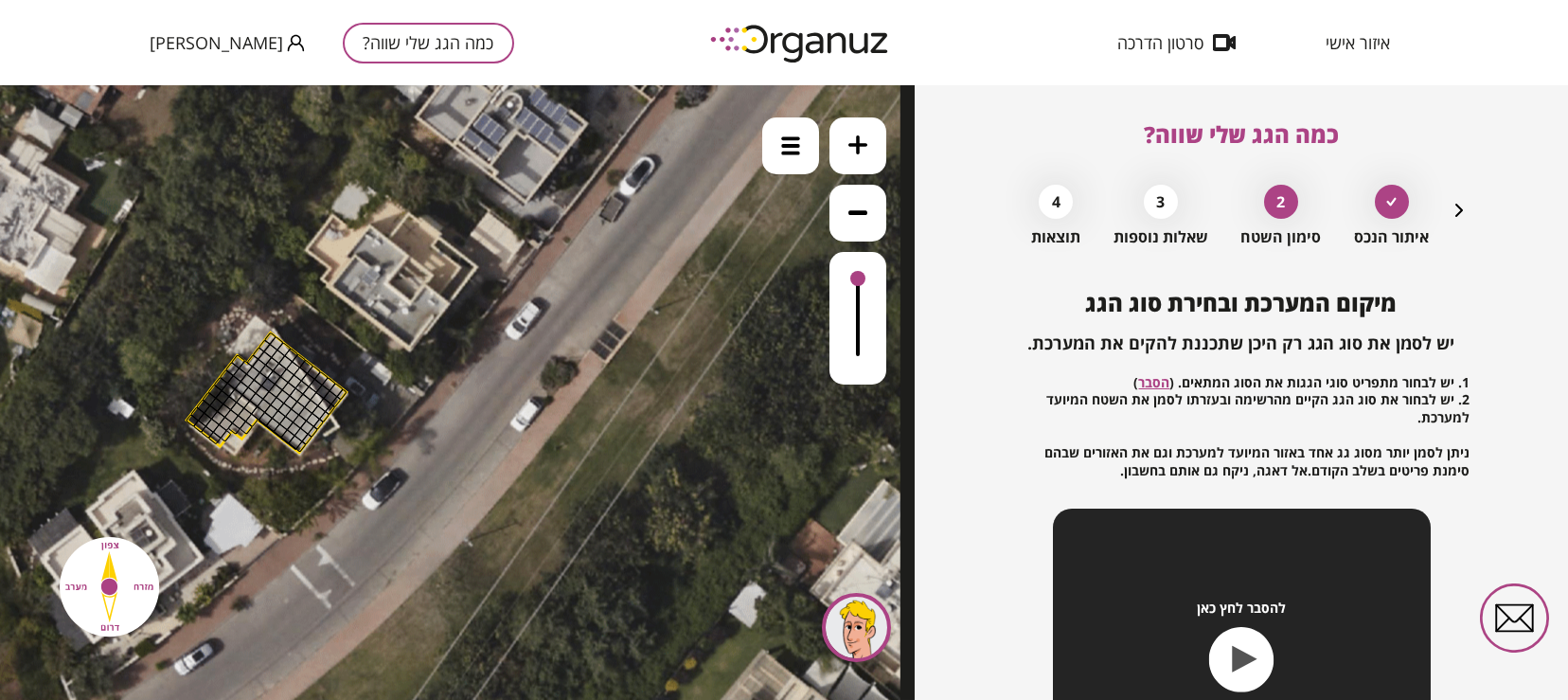 click 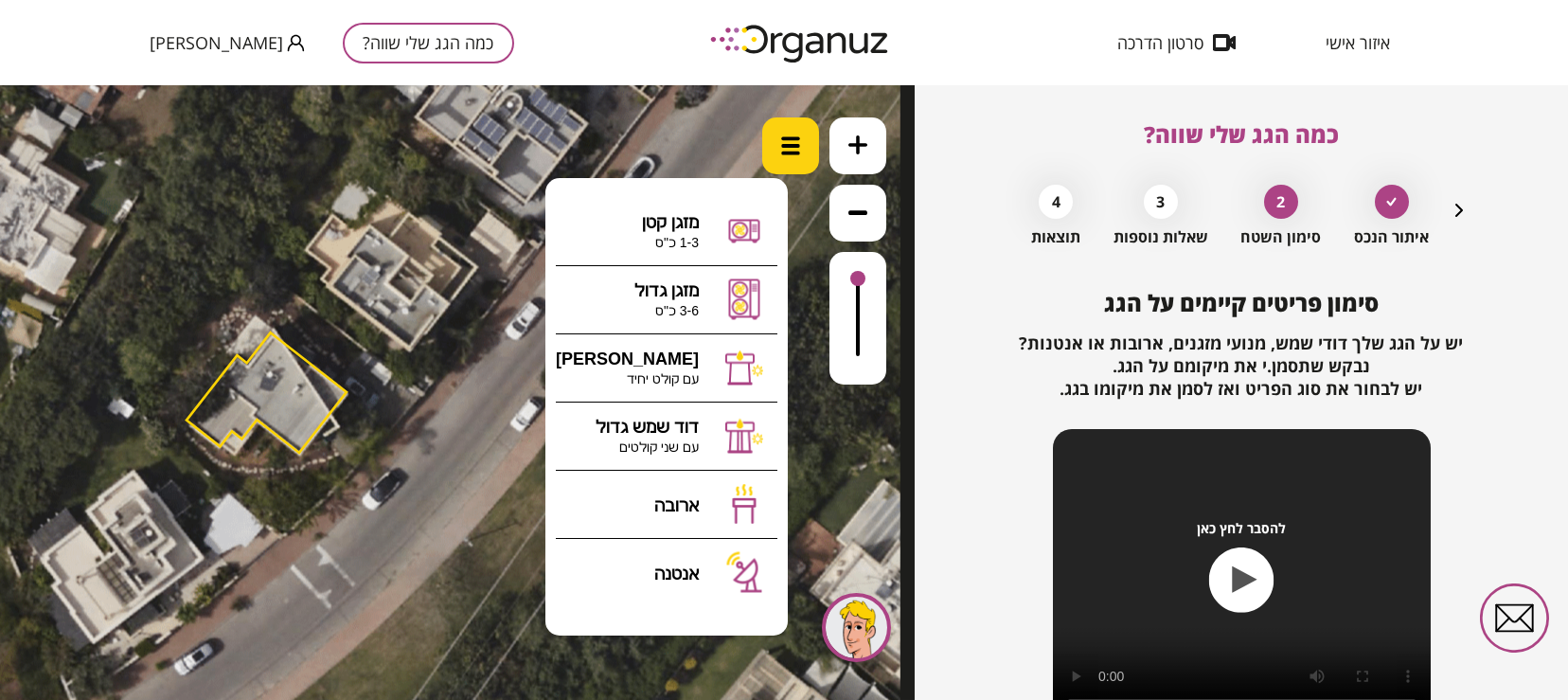 click at bounding box center [791, 146] 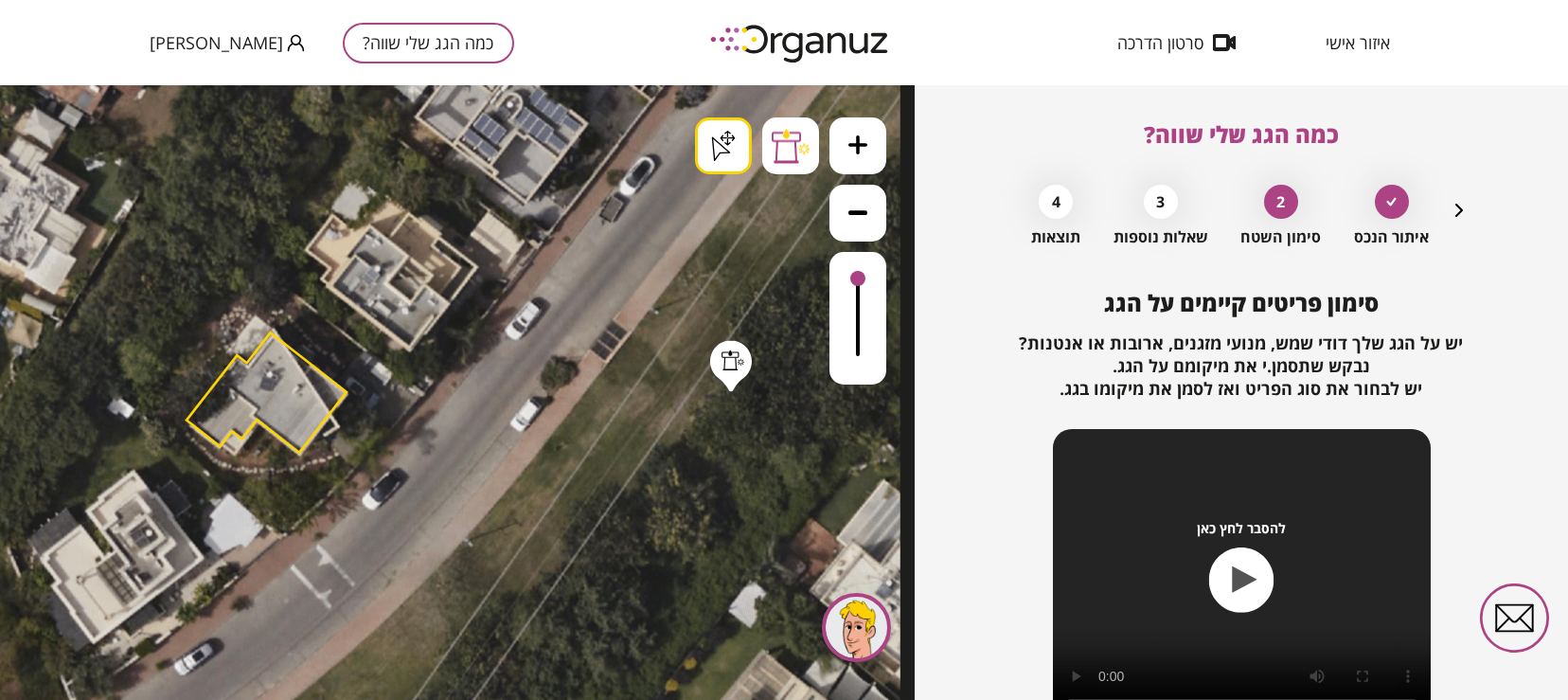 click on ".st0 {
fill: #FFFFFF;
}
.st0 {
fill: #FFFFFF;
}" at bounding box center [457, 392] 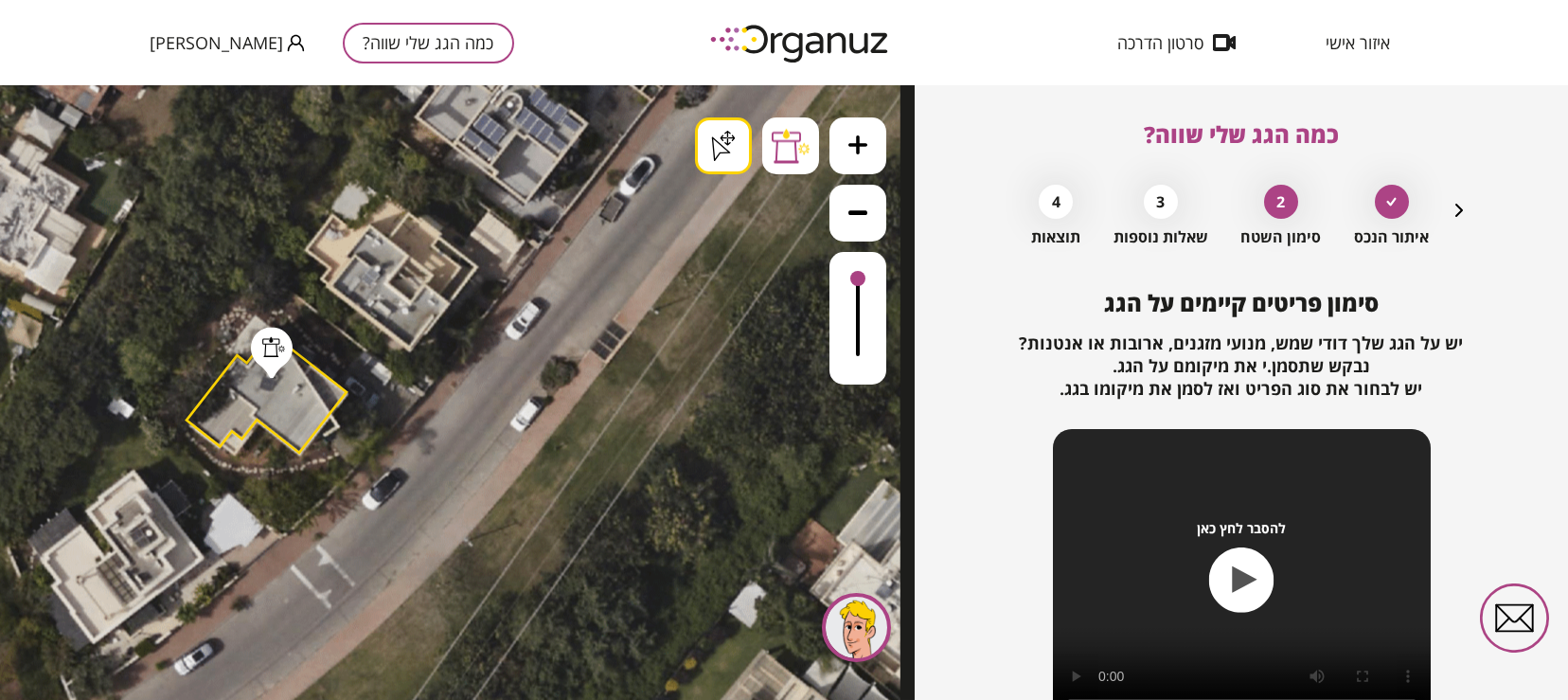 click on ".st0 {
fill: #FFFFFF;
}
.st0 {
fill: #FFFFFF;
}" at bounding box center [332, 916] 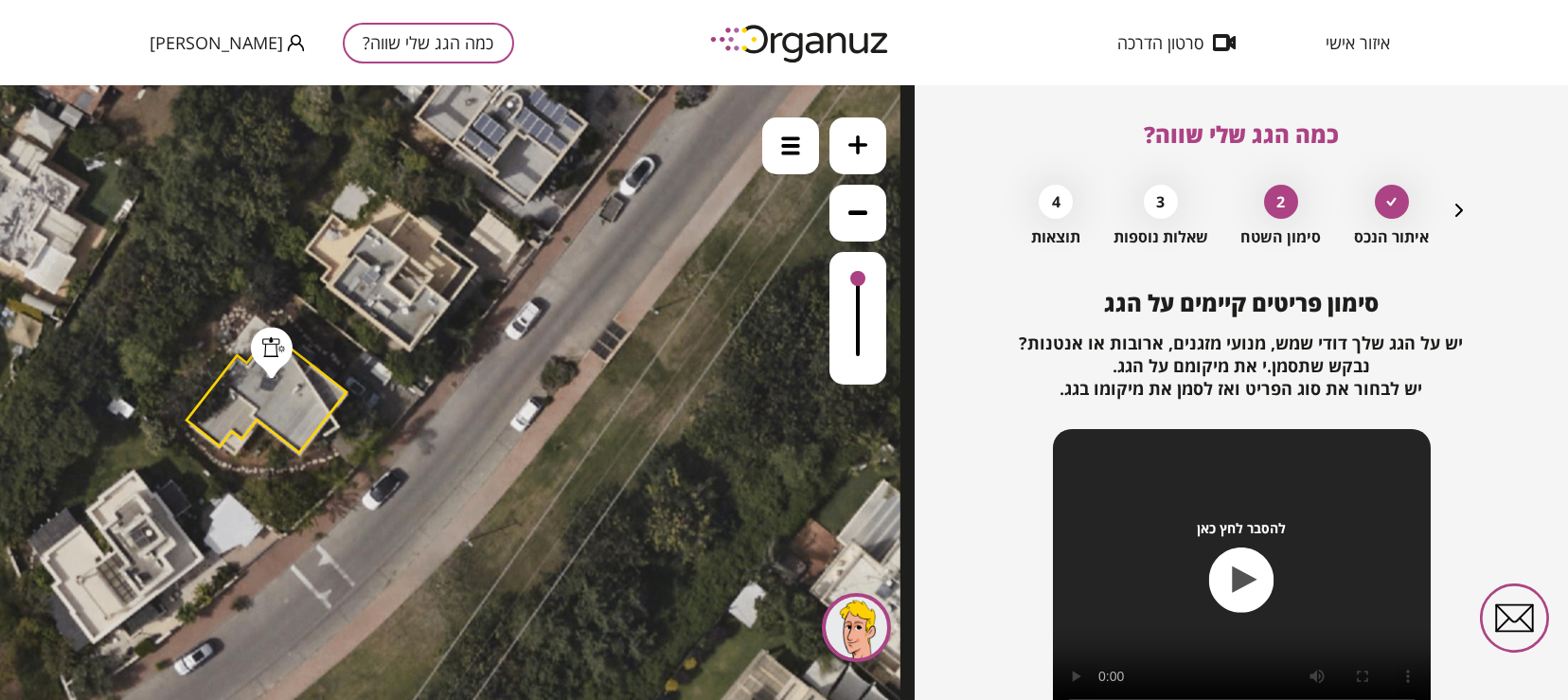 click on ".st0 {
fill: #FFFFFF;
}
.st0 {
fill: #FFFFFF;
}" at bounding box center [457, 392] 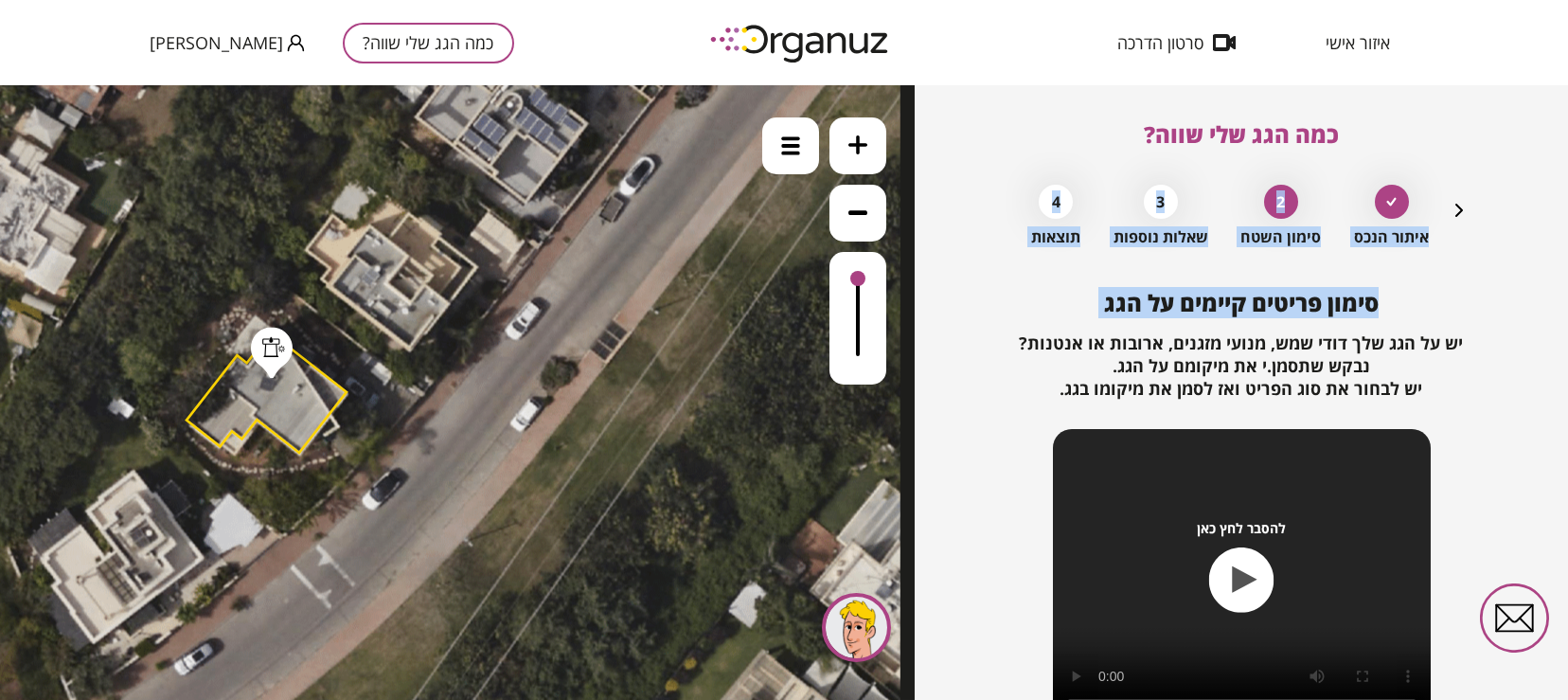 drag, startPoint x: 1564, startPoint y: 179, endPoint x: 1566, endPoint y: 332, distance: 153.01307 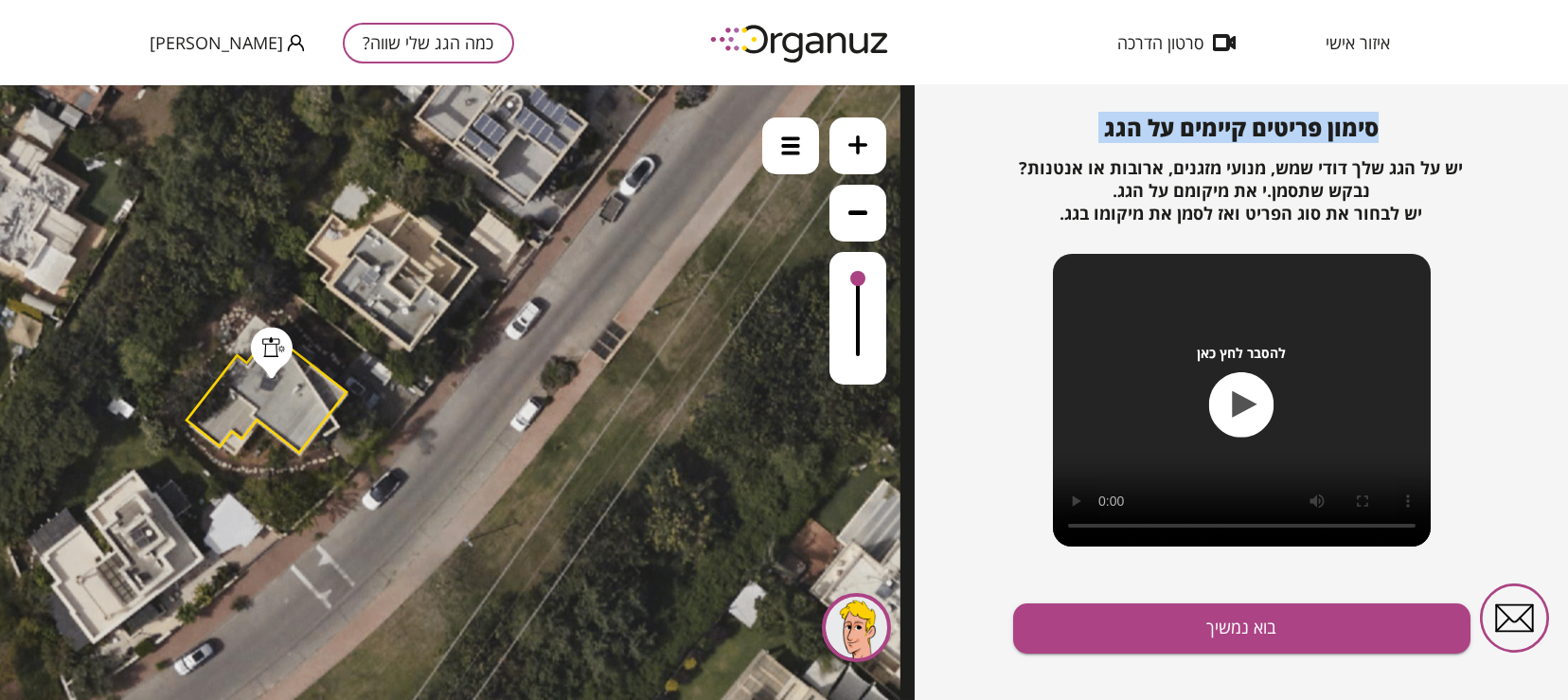scroll, scrollTop: 200, scrollLeft: 0, axis: vertical 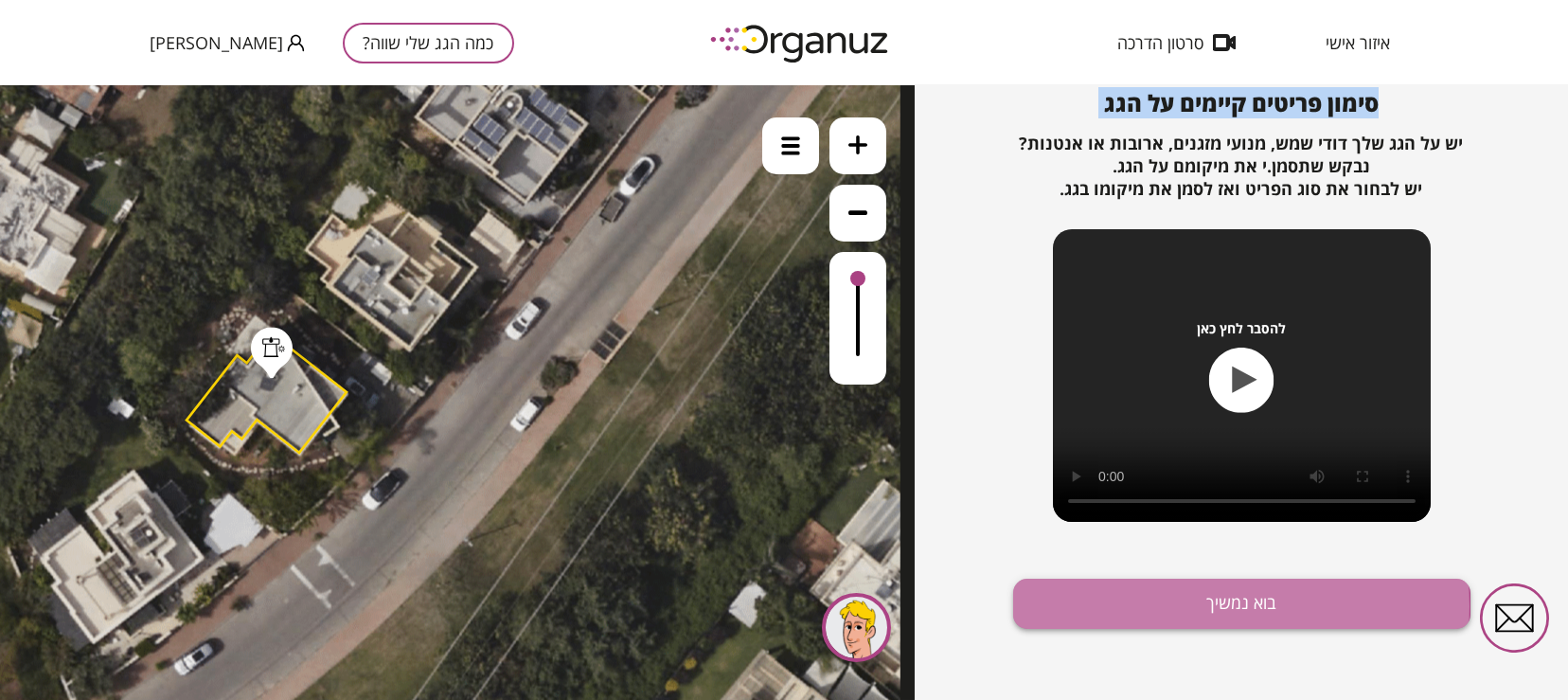 click on "בוא נמשיך" at bounding box center (1241, 603) 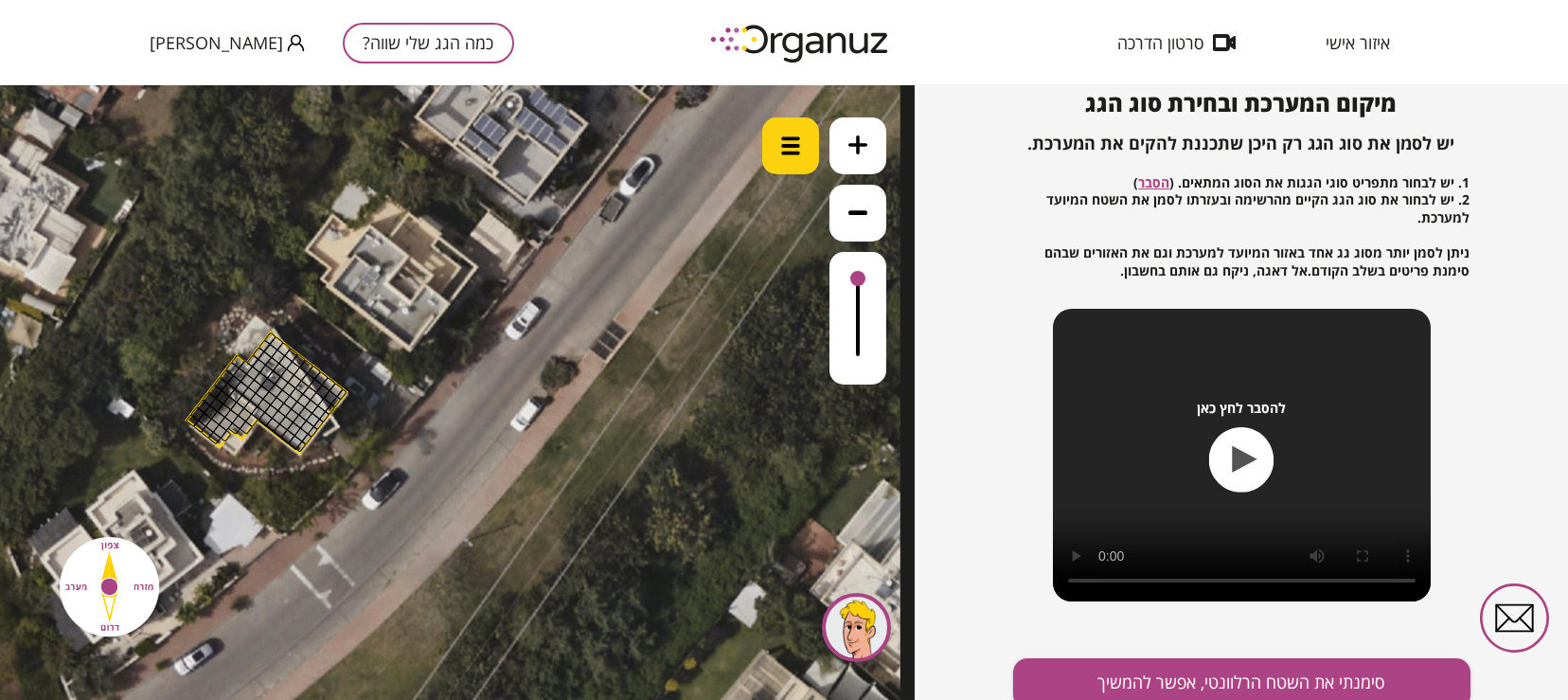 click at bounding box center (791, 146) 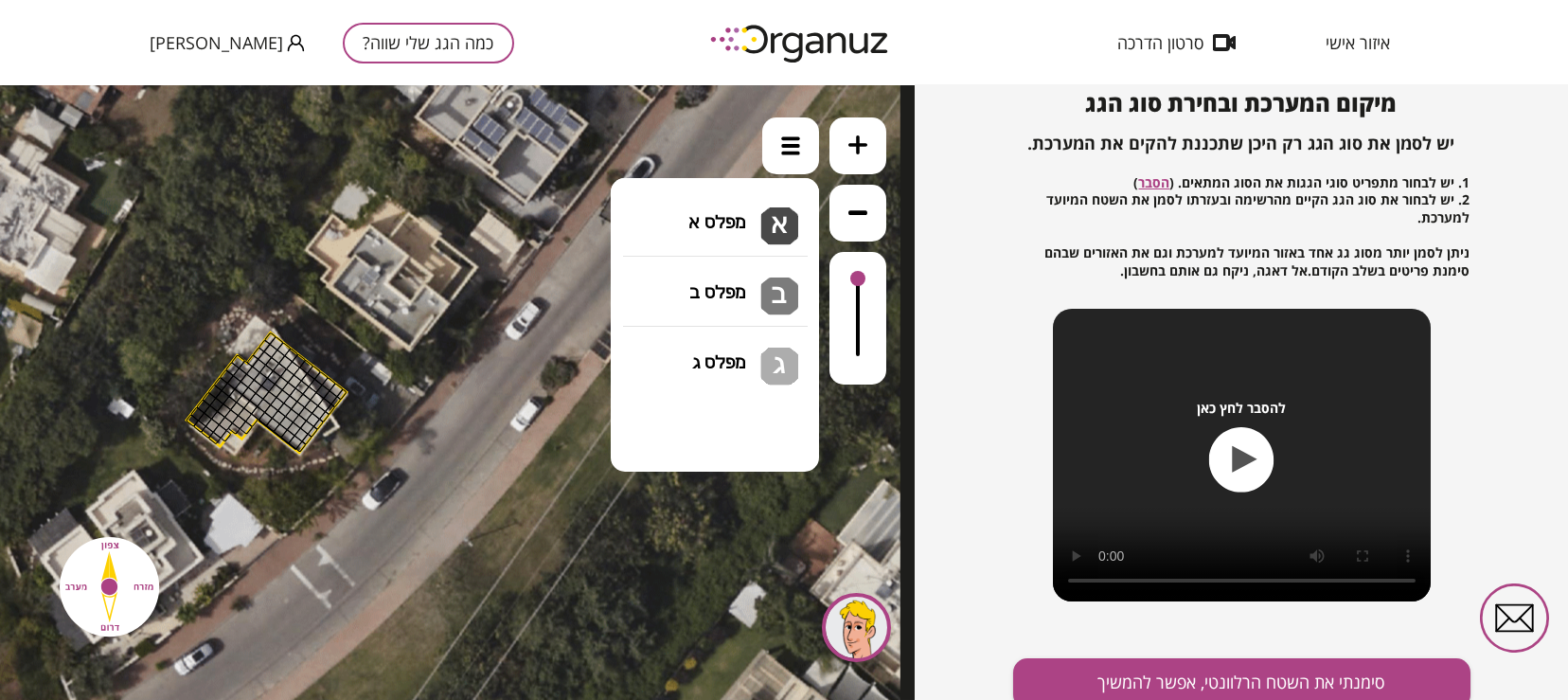click on "גג בטון שטוח
מפלס א
א
מפלס ב
ב
מפלס ג
ג" at bounding box center (715, 213) 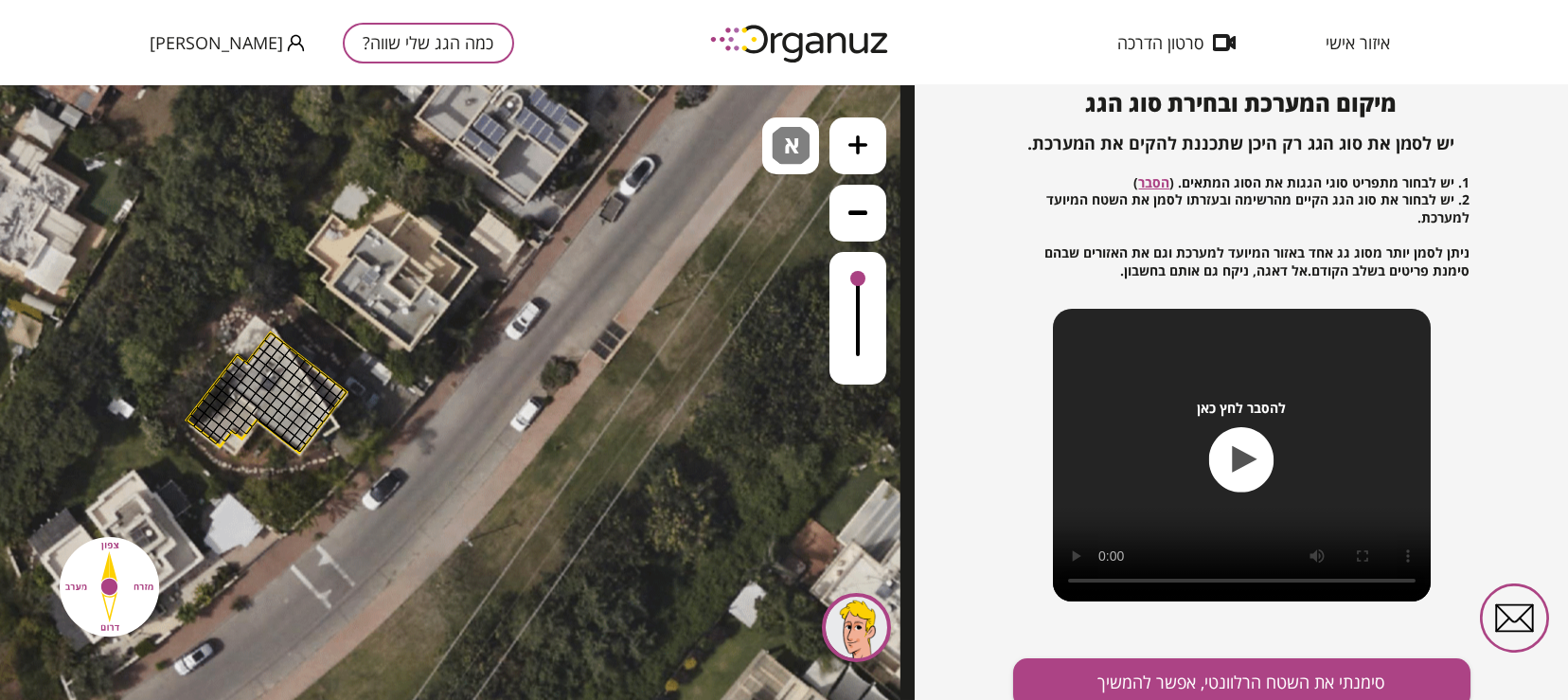 click on ".st0 {
fill: #FFFFFF;
}
.st0 {
fill: #FFFFFF;
}" at bounding box center (457, 392) 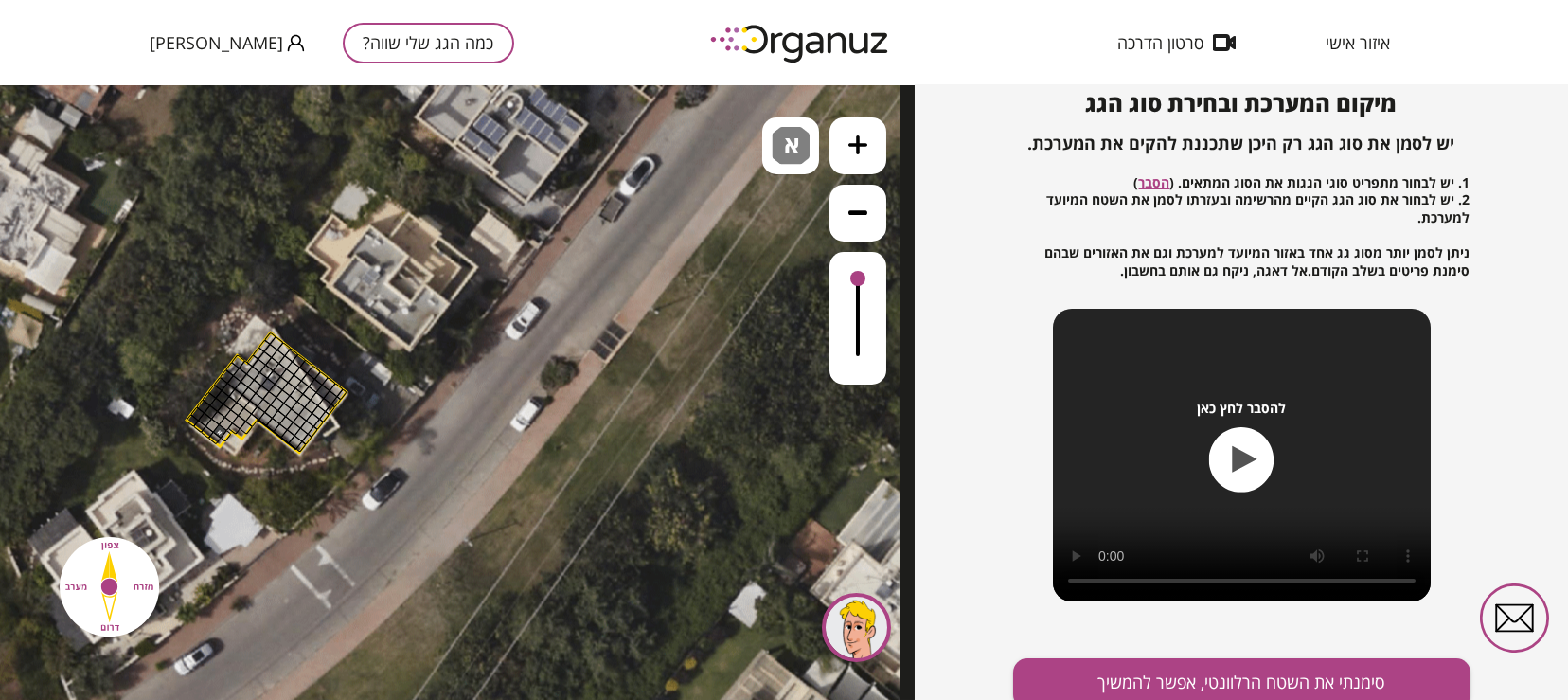 click at bounding box center [219, 431] 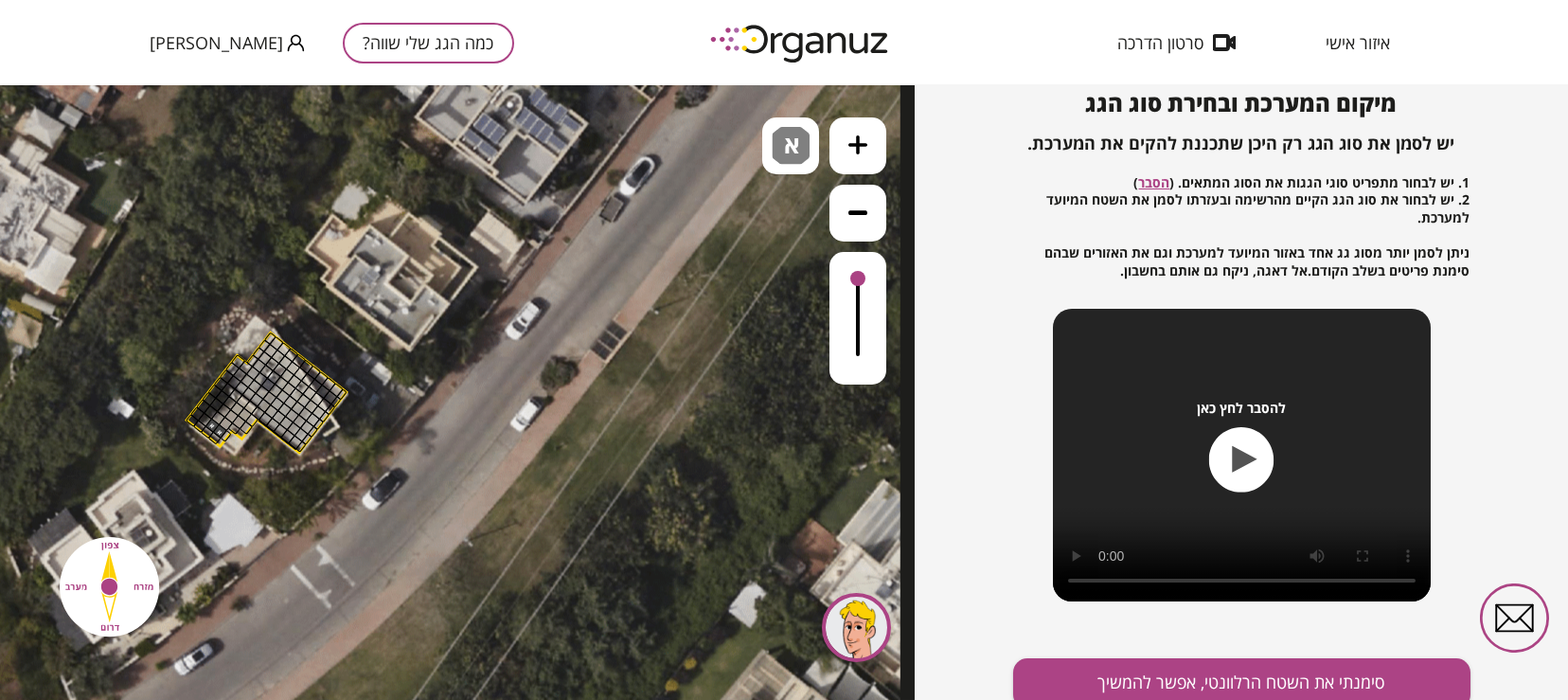 click at bounding box center [212, 425] 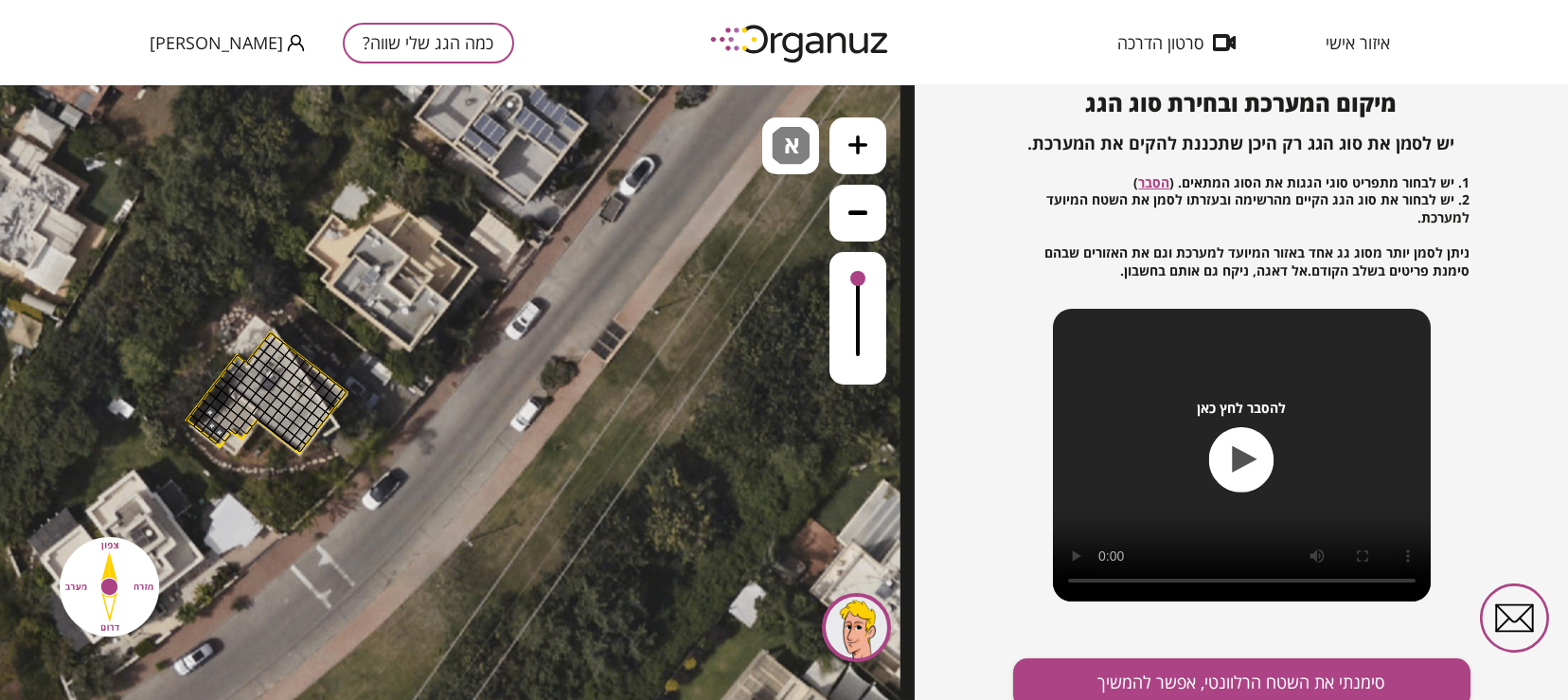click at bounding box center (210, 411) 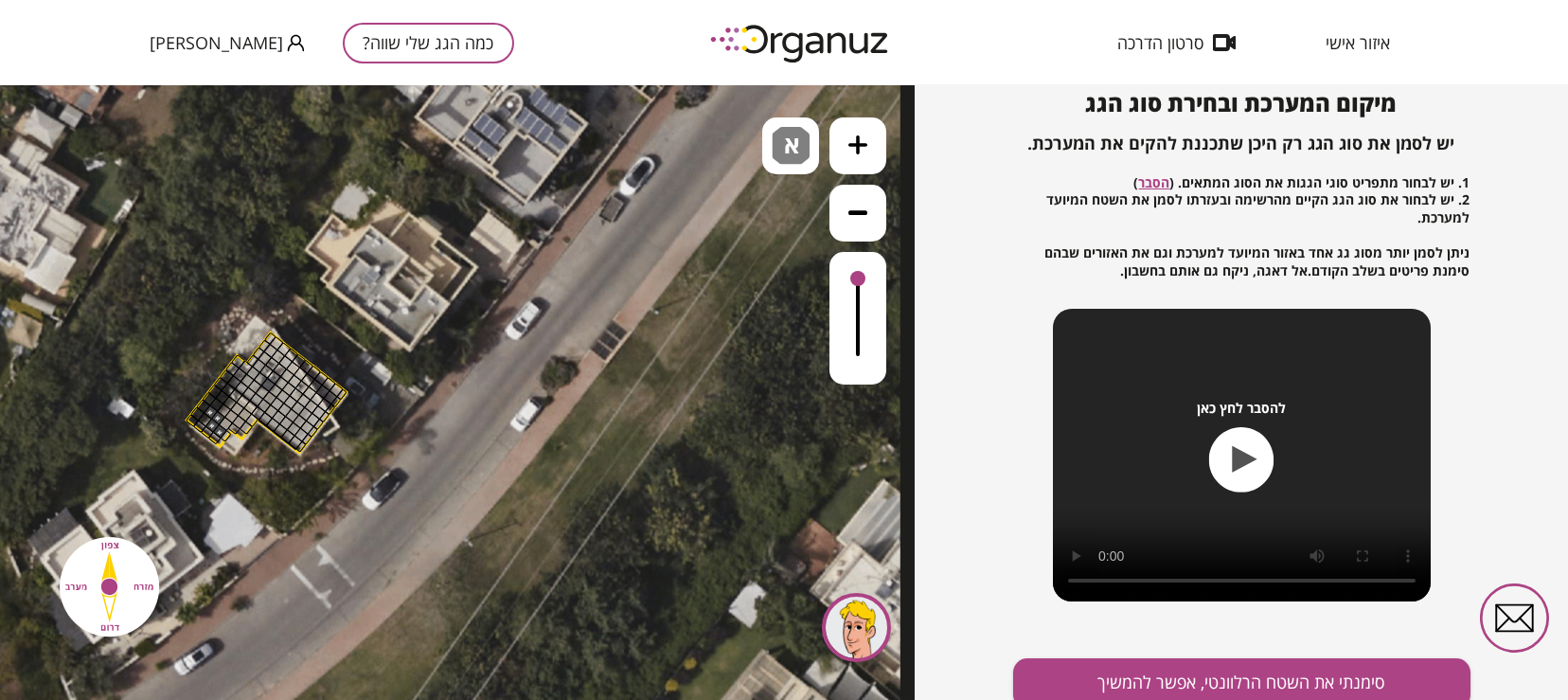 click at bounding box center [210, 411] 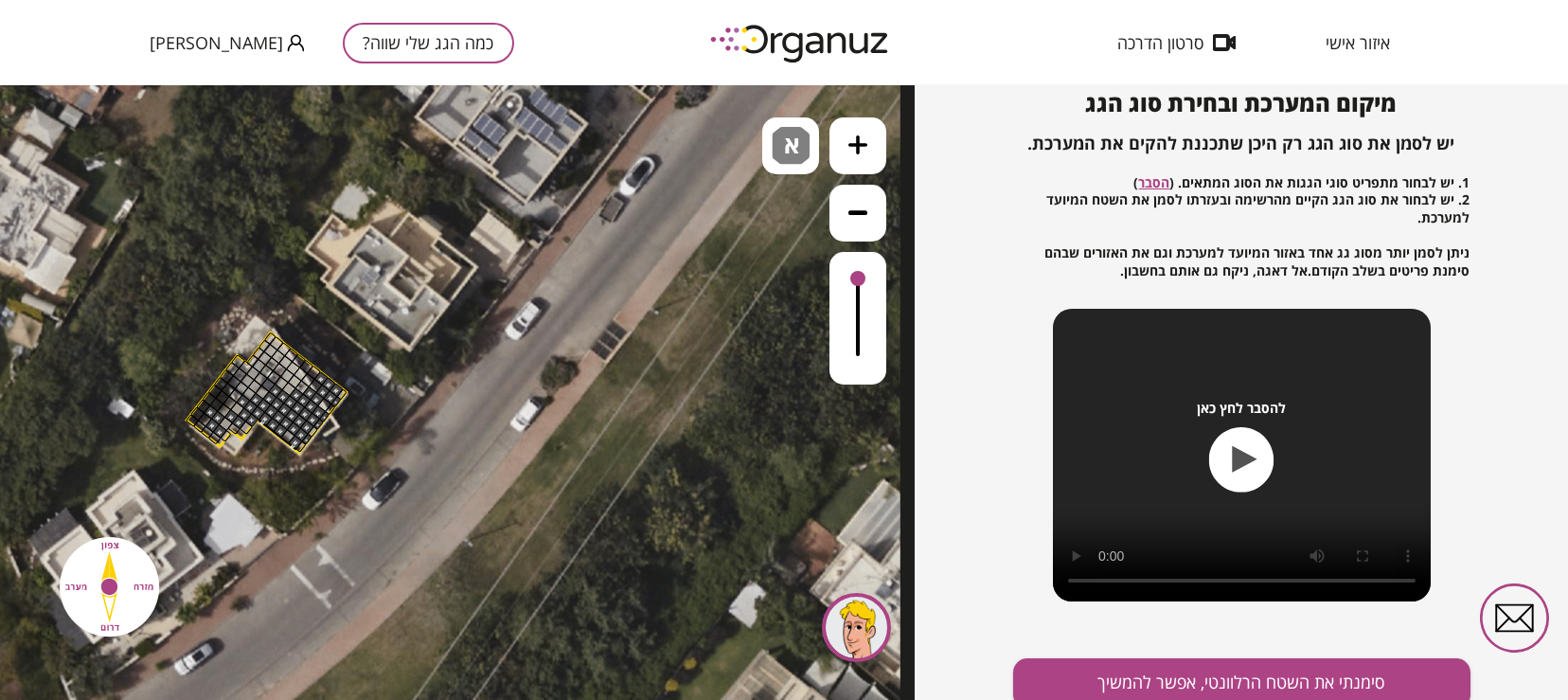 drag, startPoint x: 219, startPoint y: 417, endPoint x: 323, endPoint y: 398, distance: 105.7213 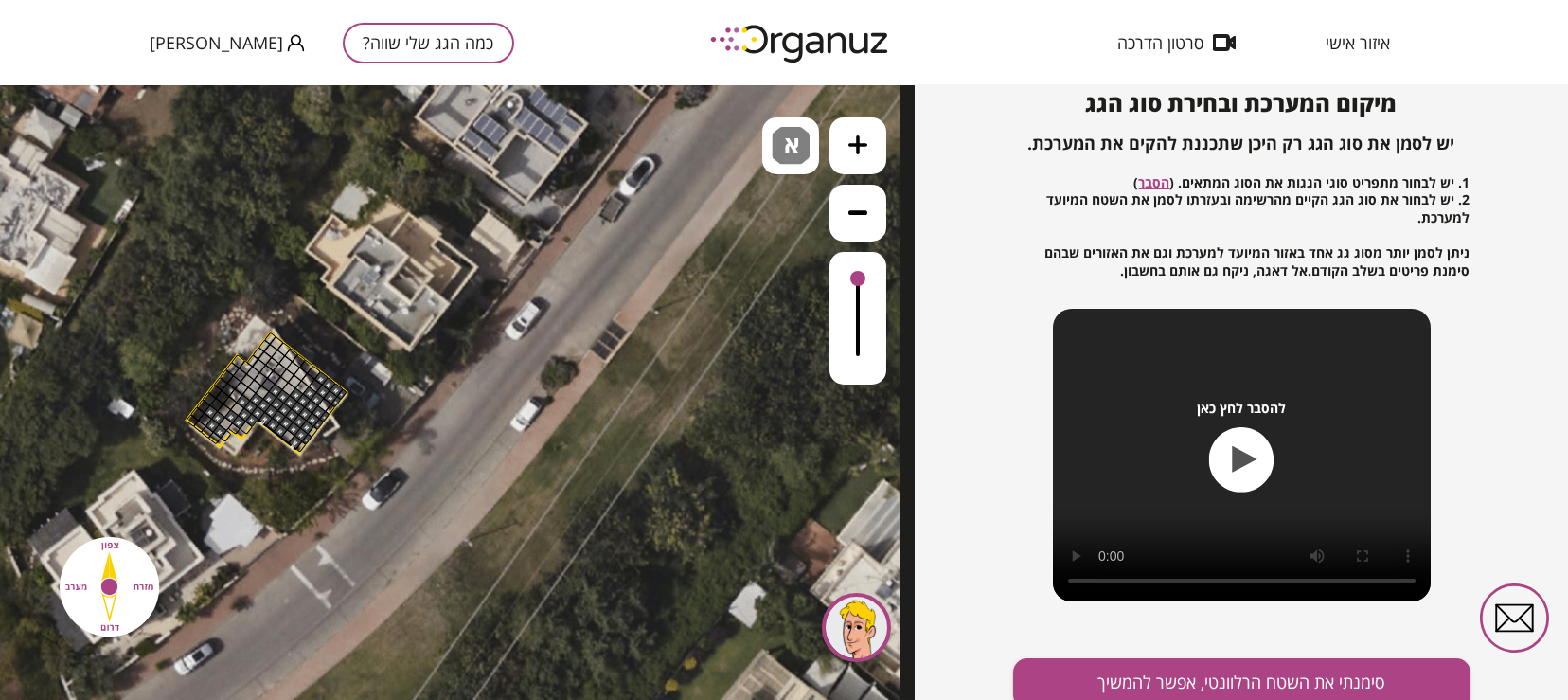 drag, startPoint x: 320, startPoint y: 375, endPoint x: 348, endPoint y: 398, distance: 36.235342 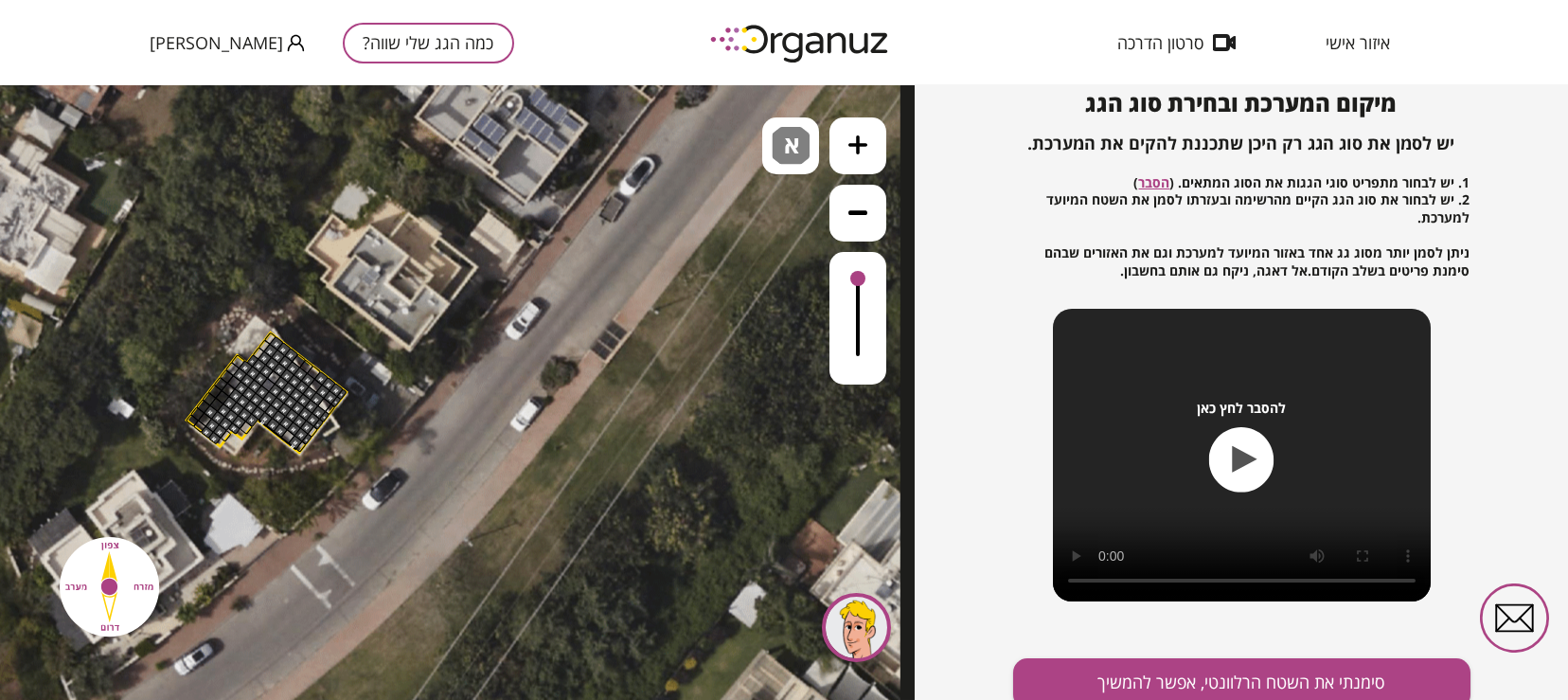 drag, startPoint x: 308, startPoint y: 387, endPoint x: 213, endPoint y: 432, distance: 105.11898 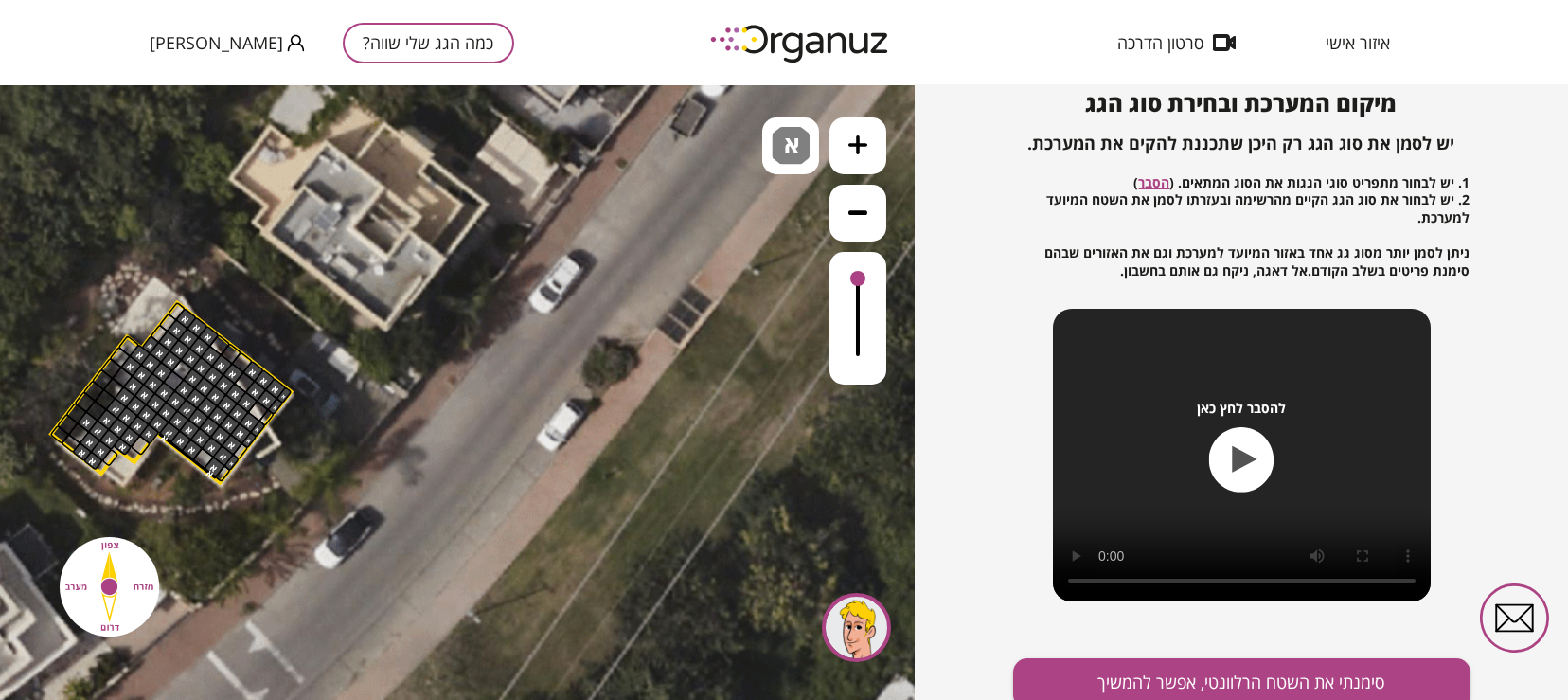 click 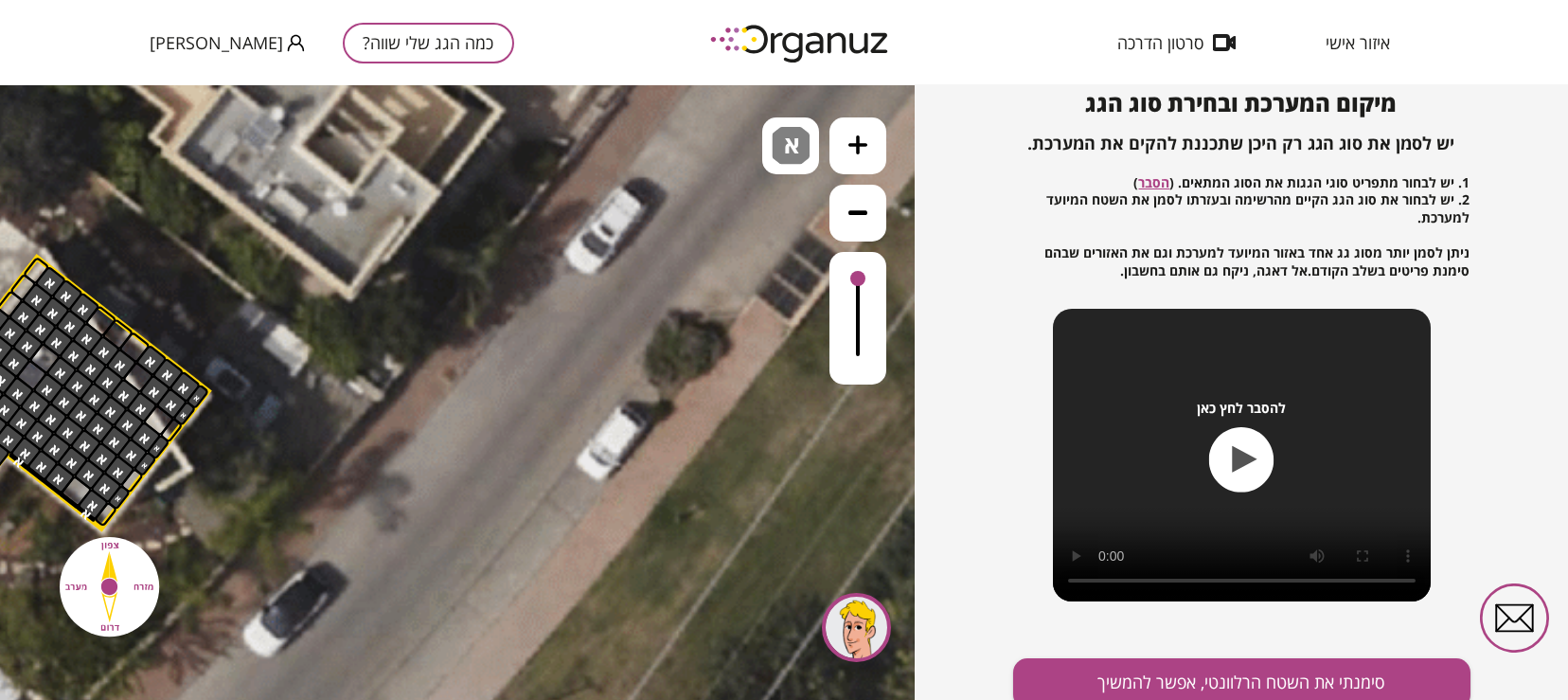 click 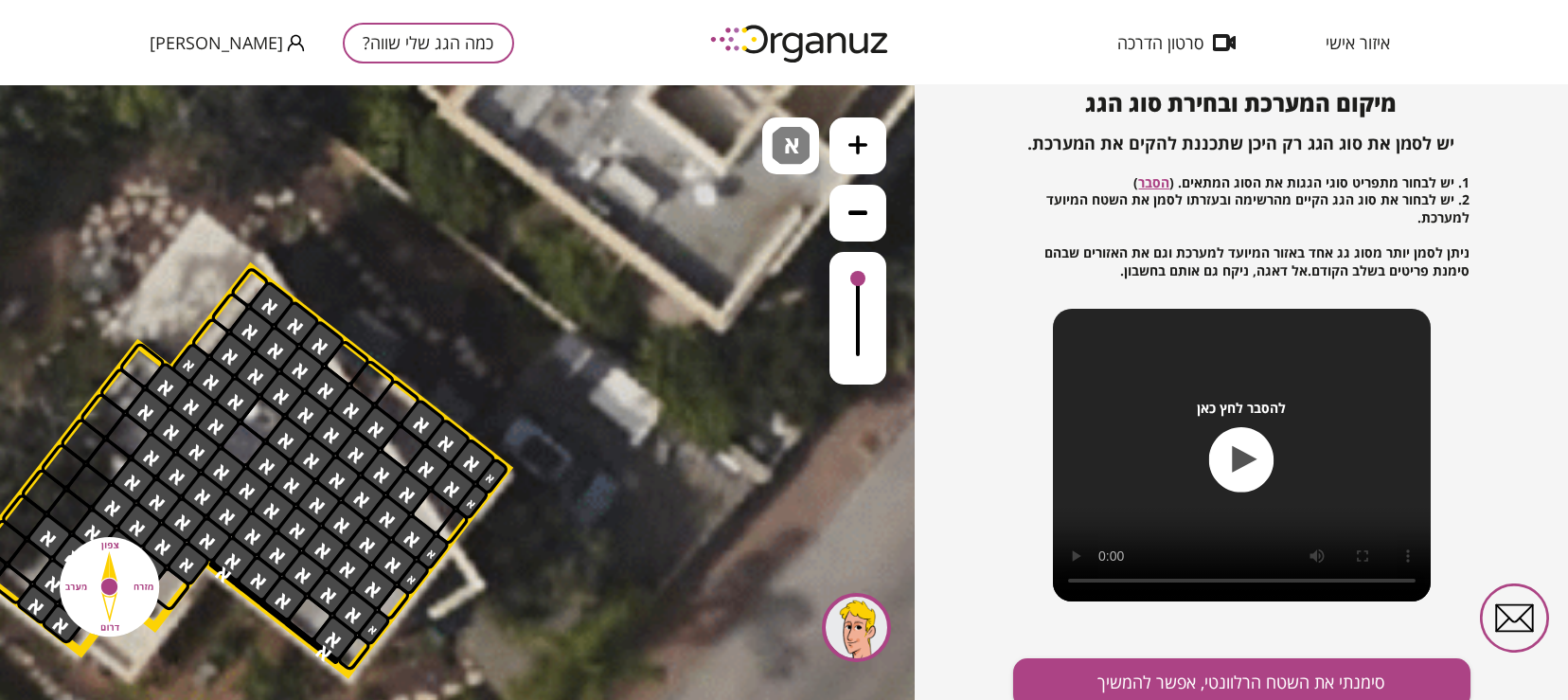 drag, startPoint x: 309, startPoint y: 493, endPoint x: 733, endPoint y: 570, distance: 430.93503 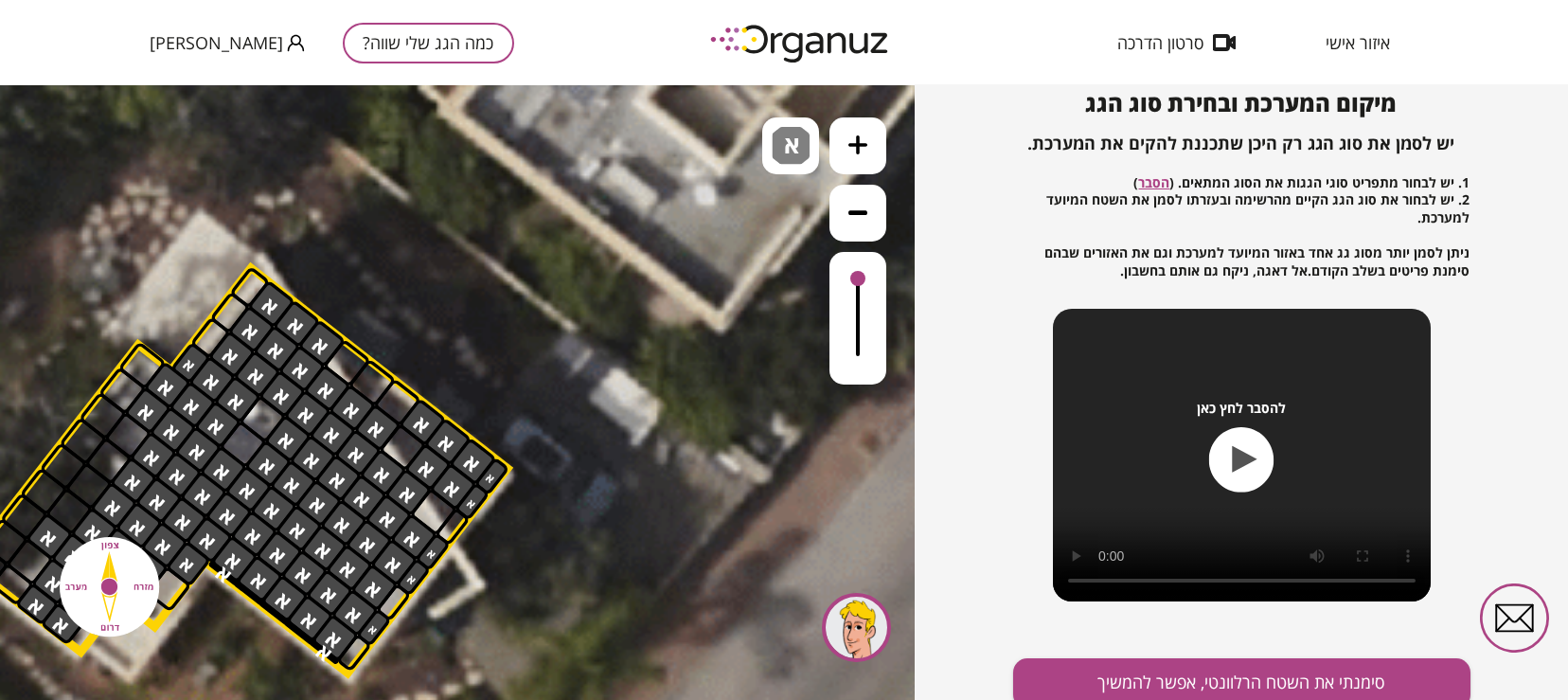 click at bounding box center [310, 619] 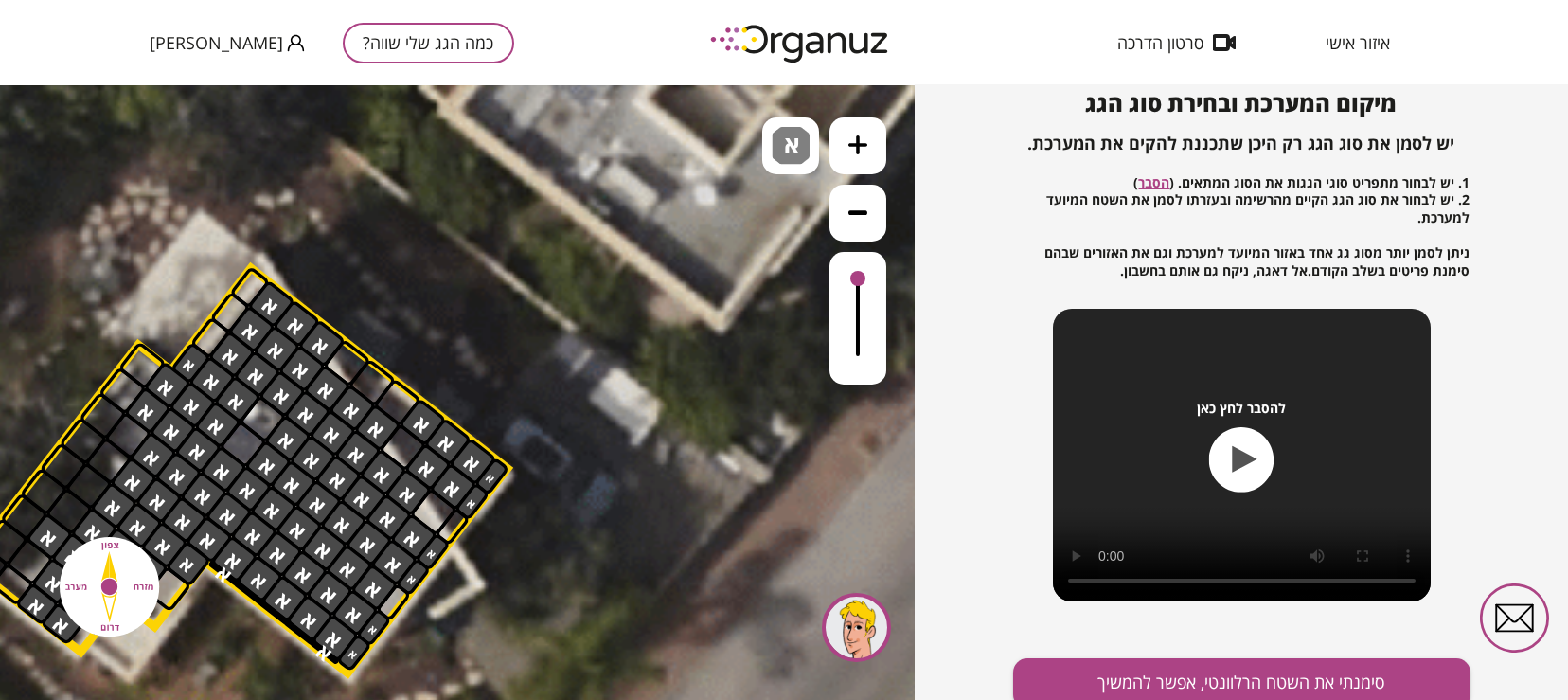click at bounding box center (353, 653) 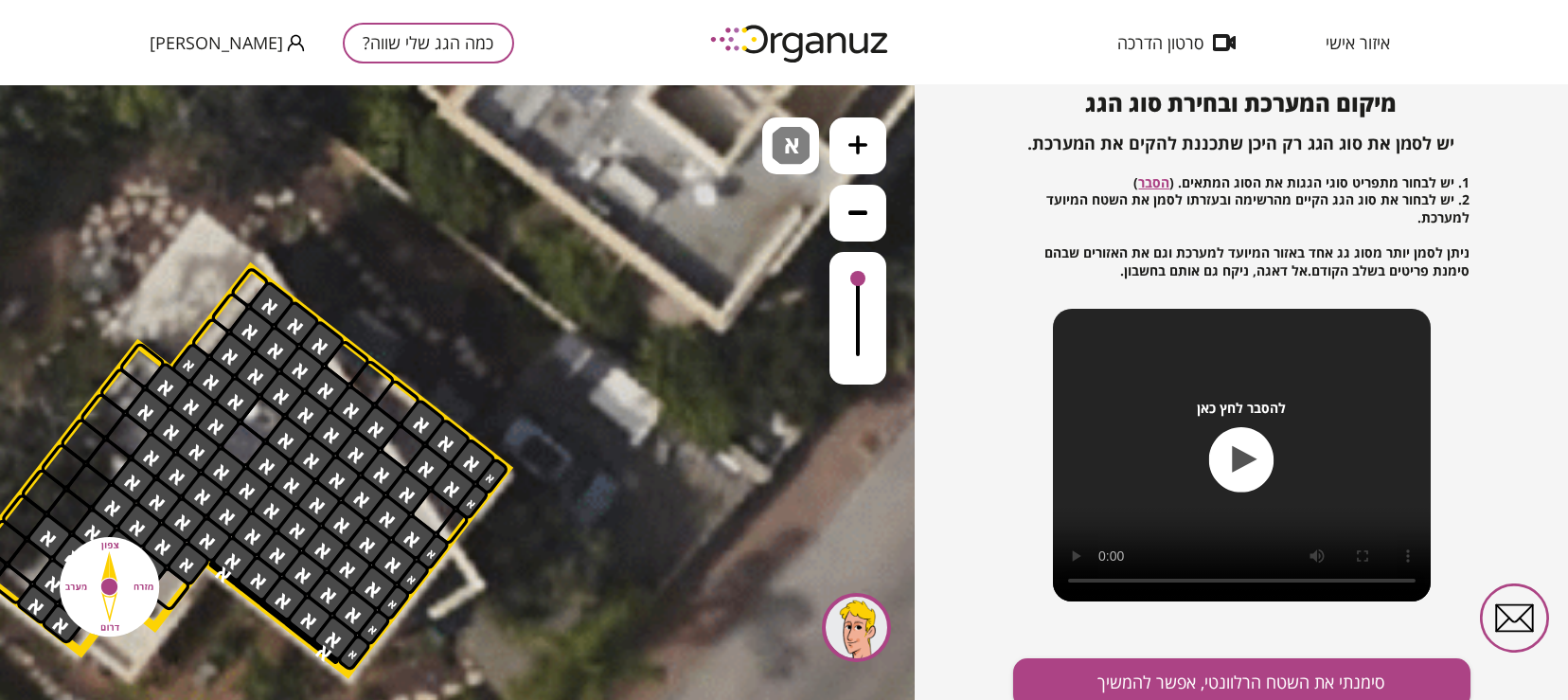 click at bounding box center [393, 602] 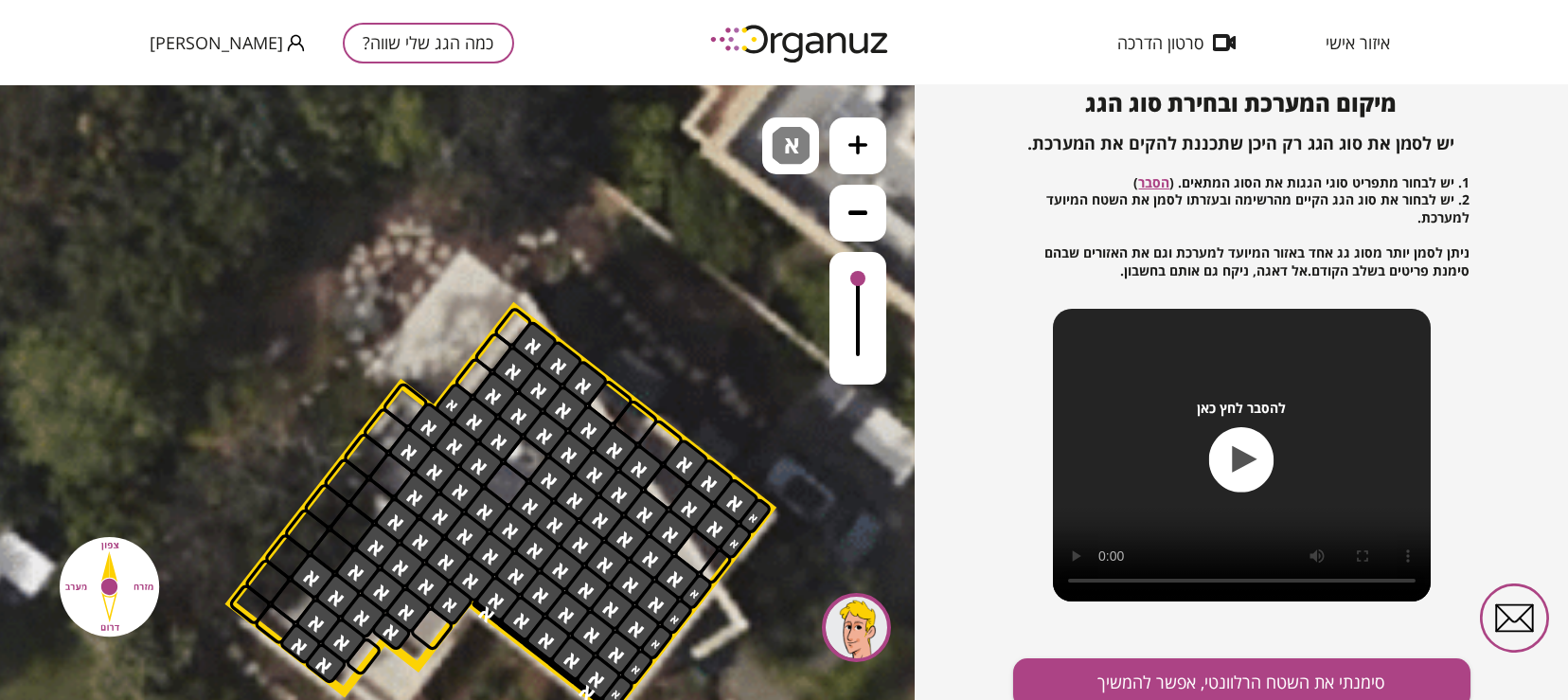 drag, startPoint x: 69, startPoint y: 357, endPoint x: 332, endPoint y: 397, distance: 266.02443 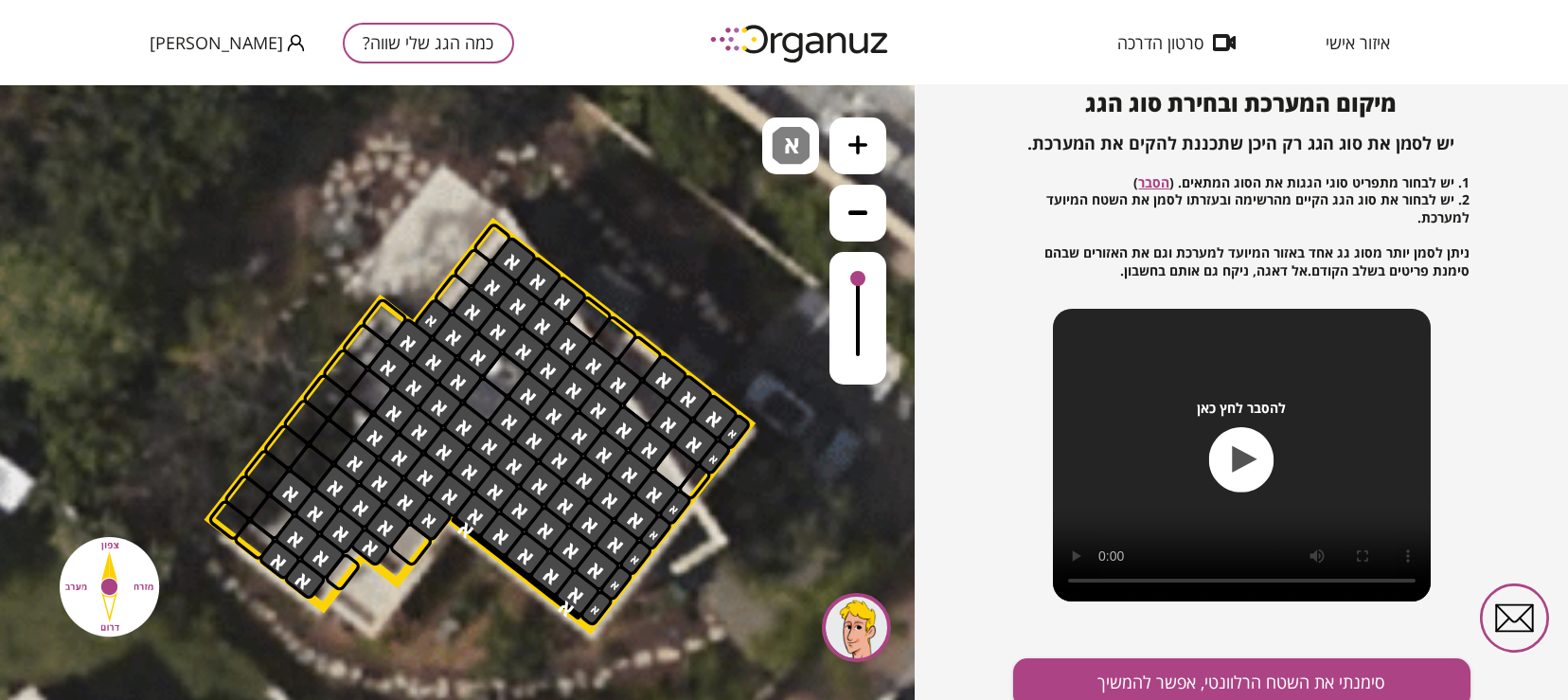 drag, startPoint x: 543, startPoint y: 292, endPoint x: 522, endPoint y: 206, distance: 88.52683 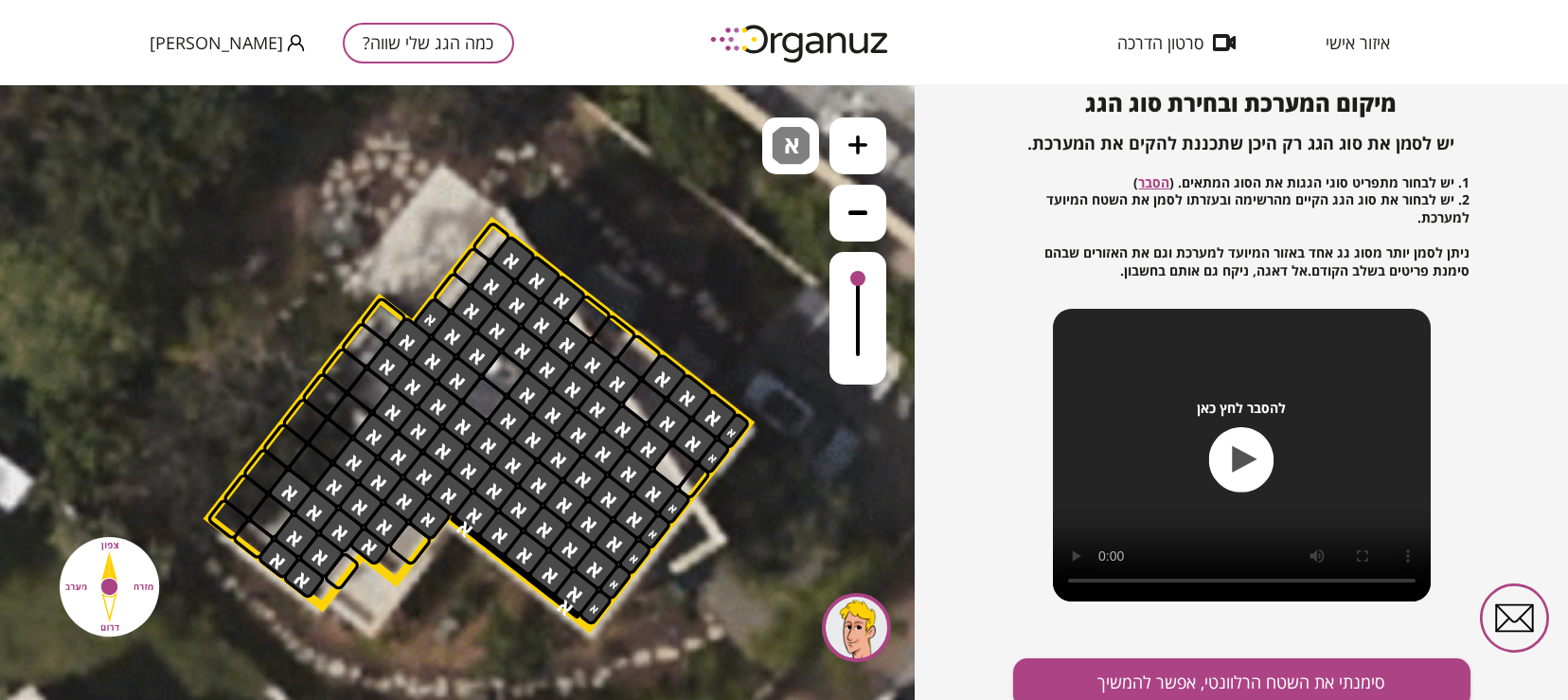 click at bounding box center (504, 373) 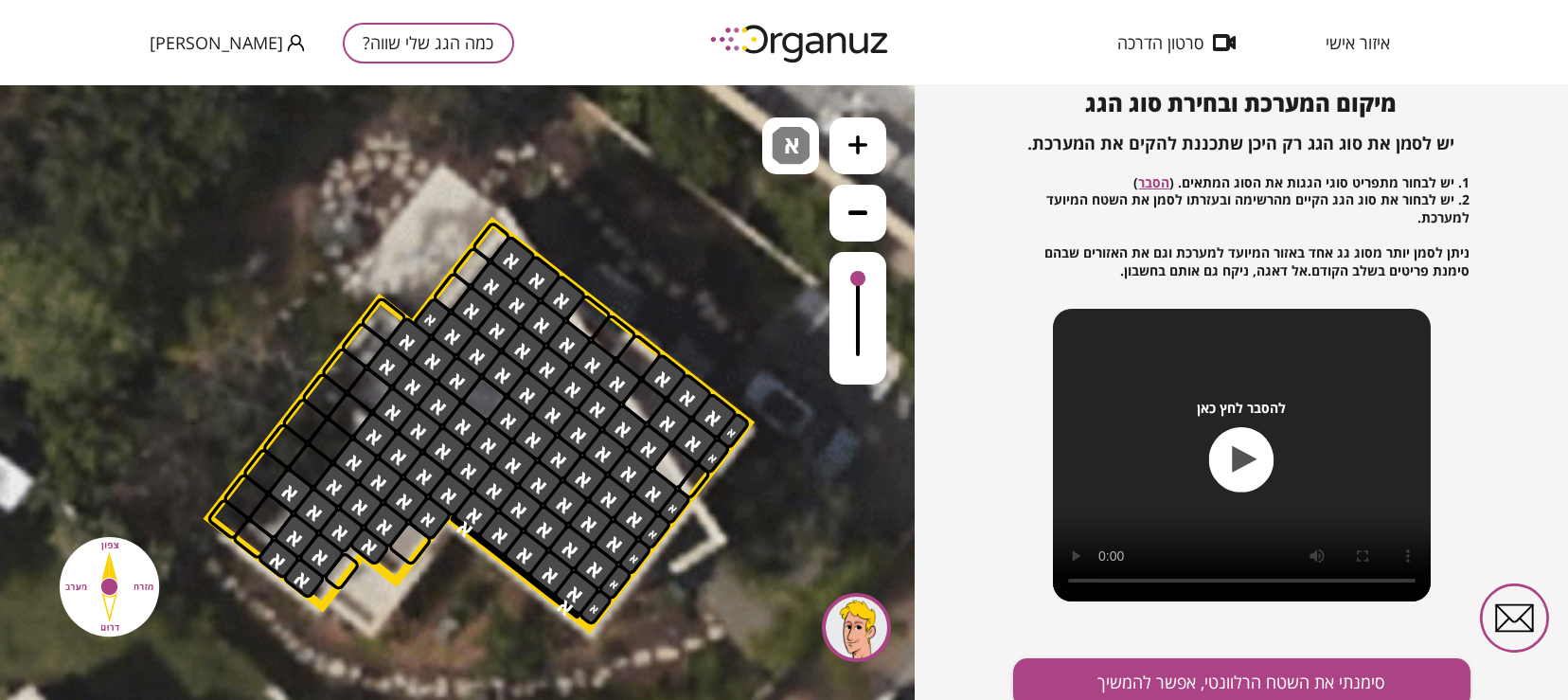 click at bounding box center (485, 399) 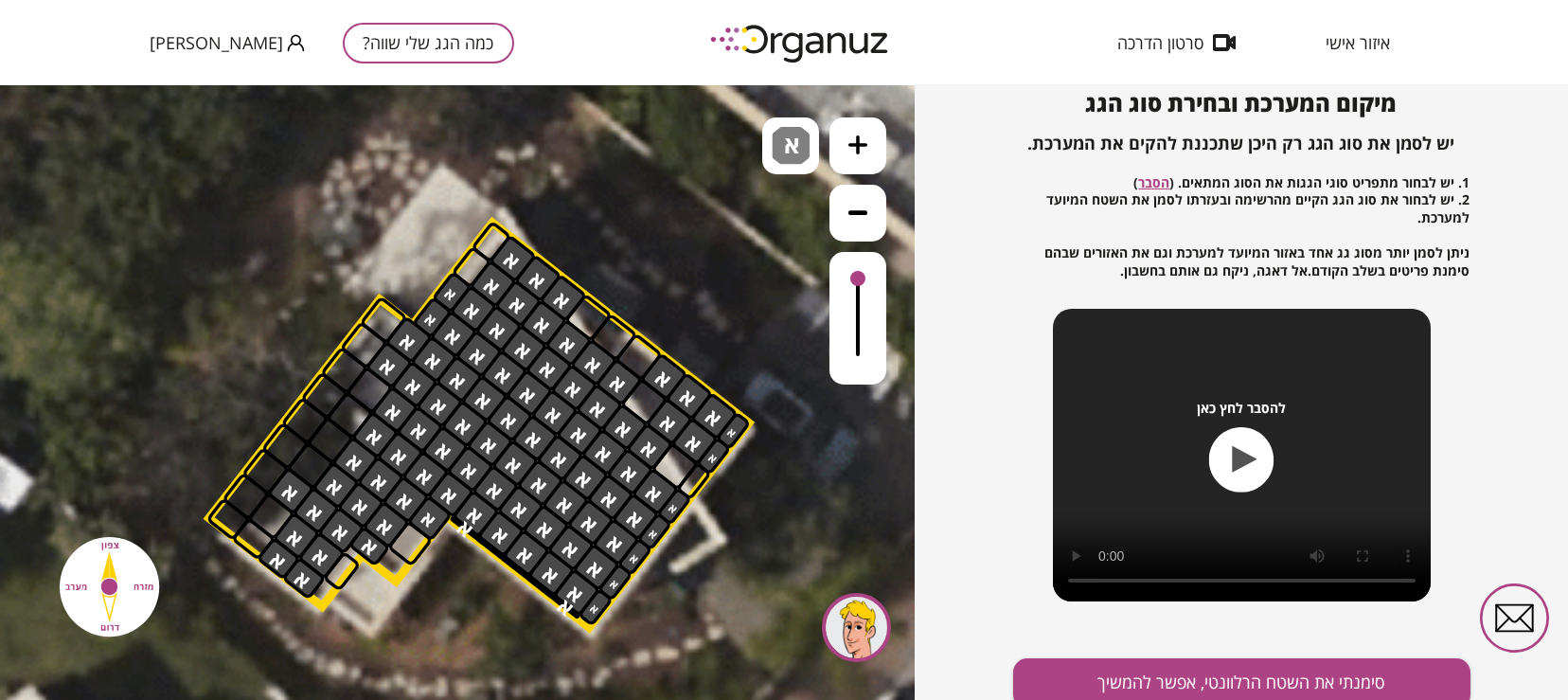 click at bounding box center (452, 293) 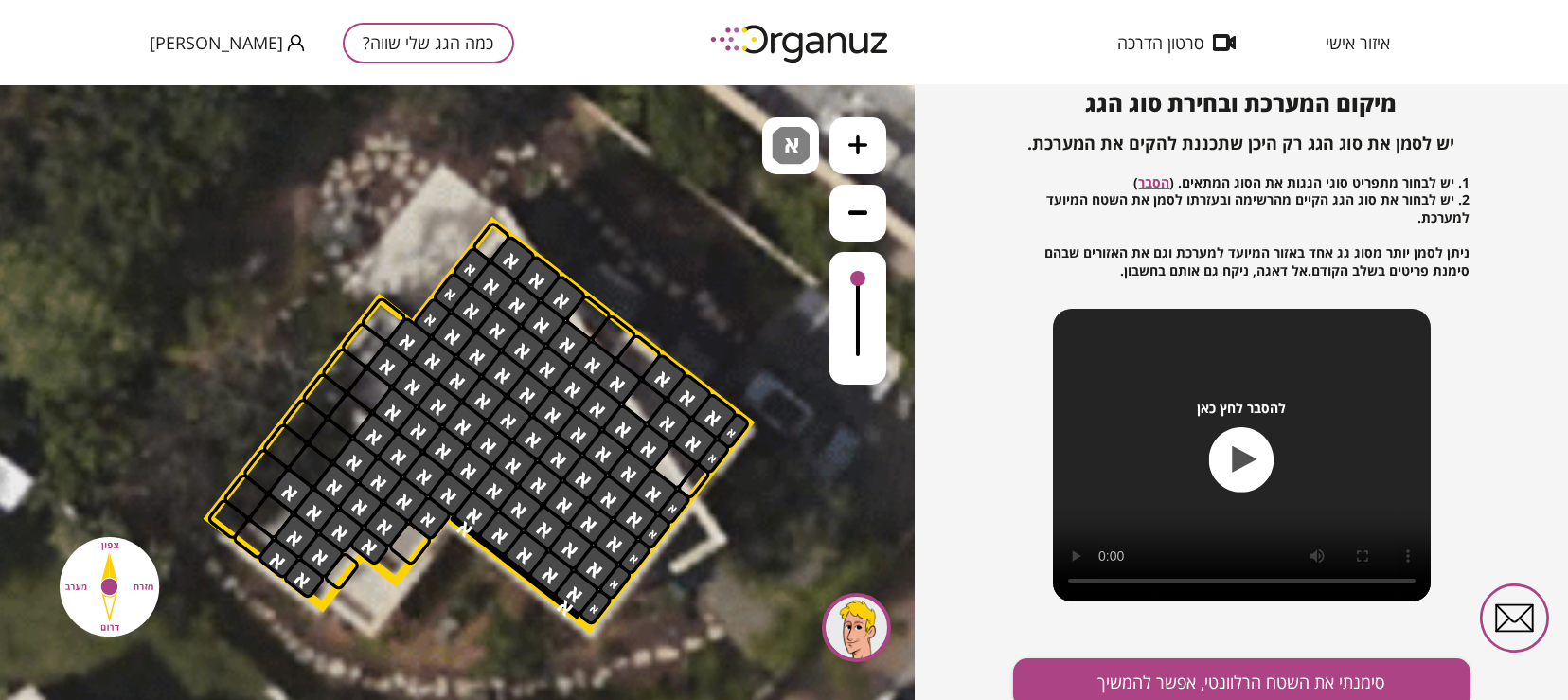 click at bounding box center [472, 267] 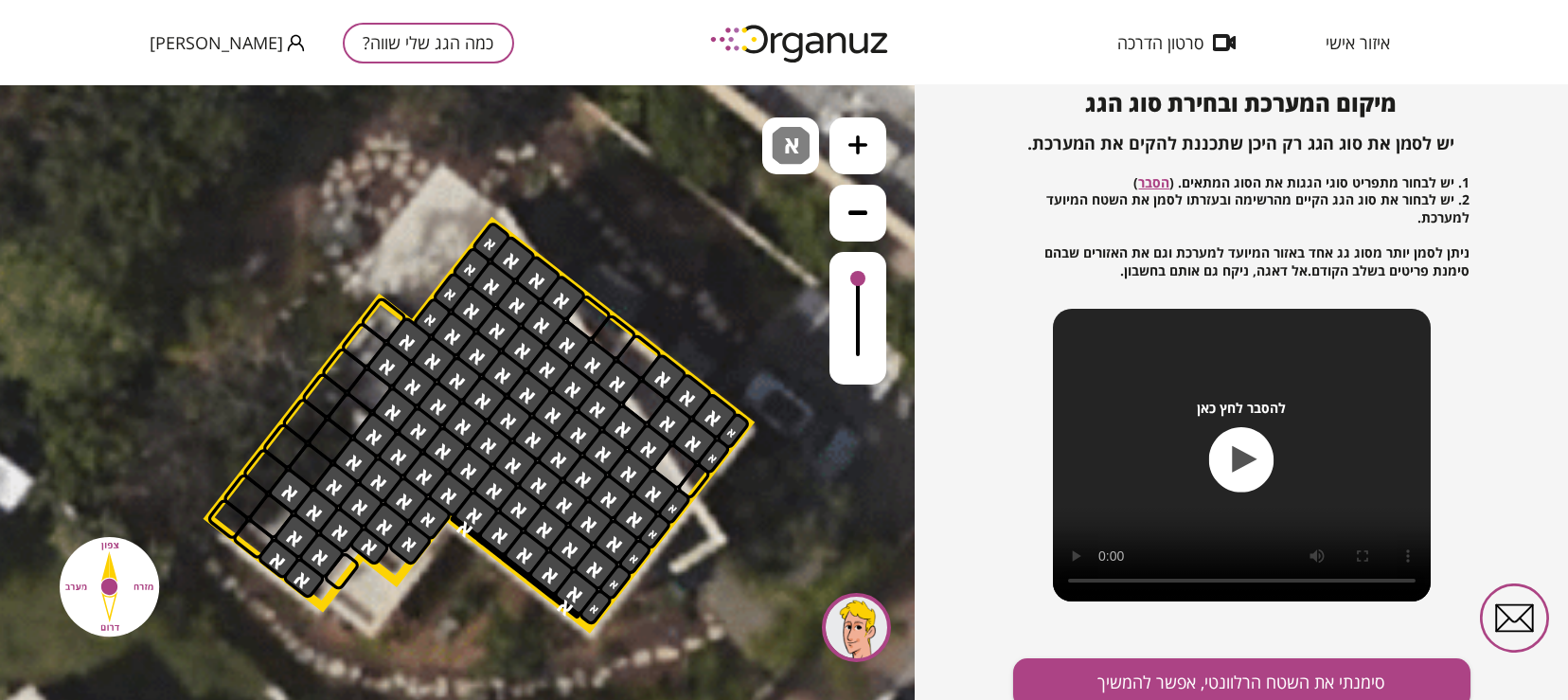 click at bounding box center [409, 544] 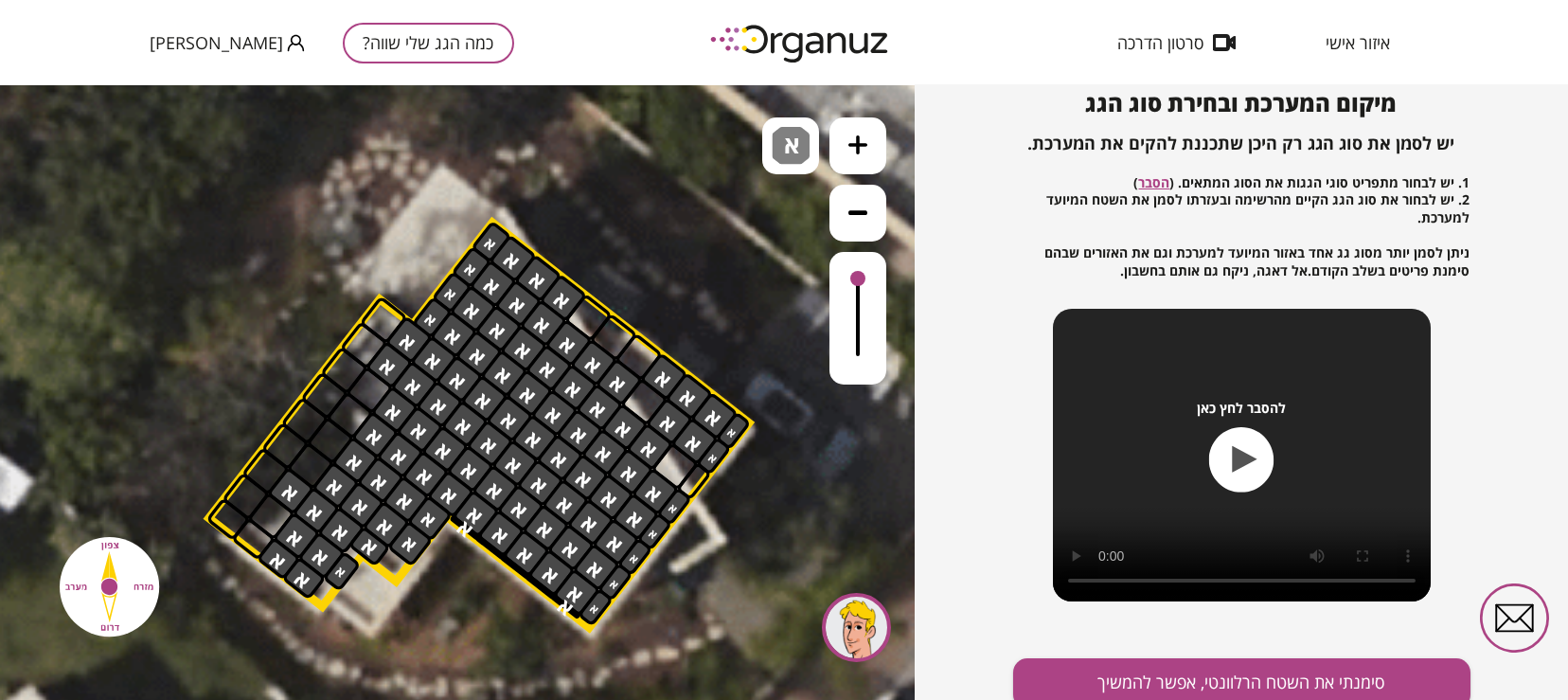 click 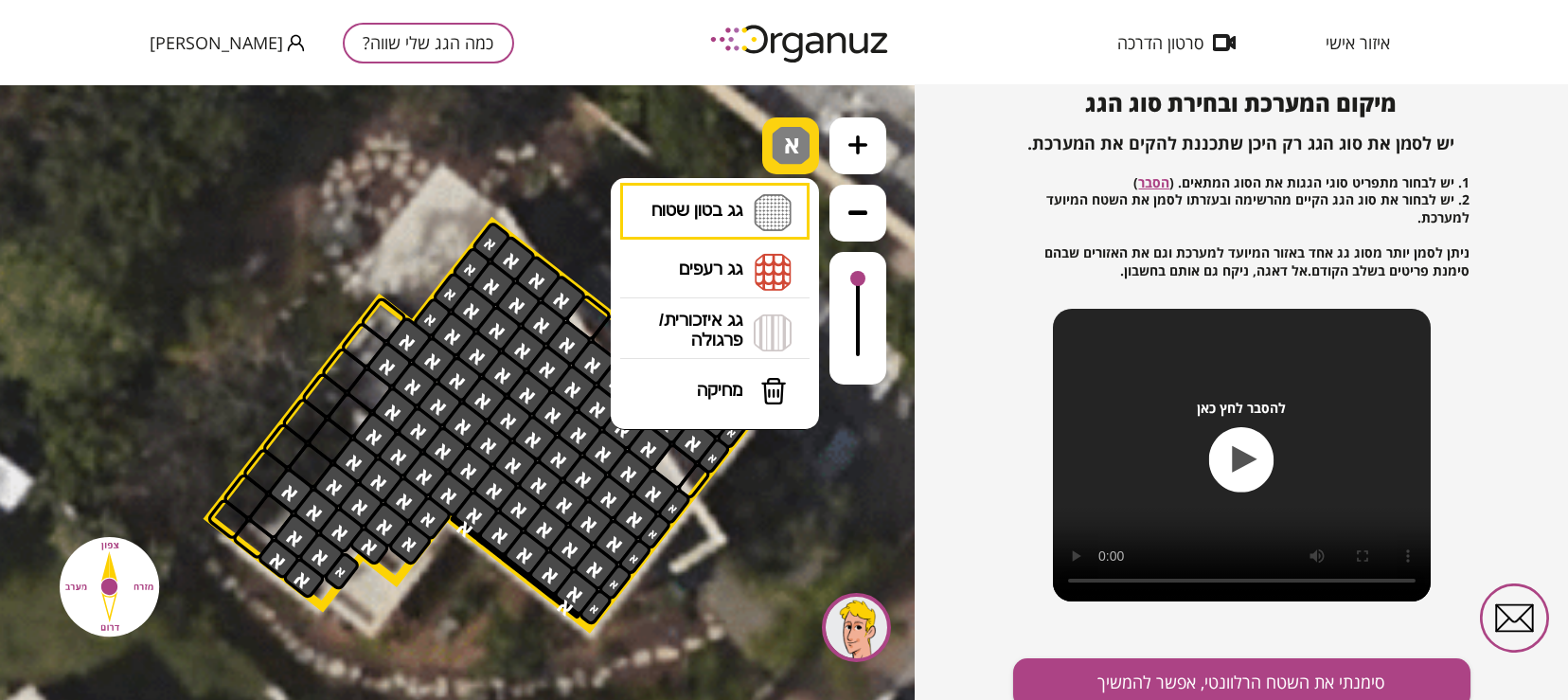 click on "א" at bounding box center [791, 146] 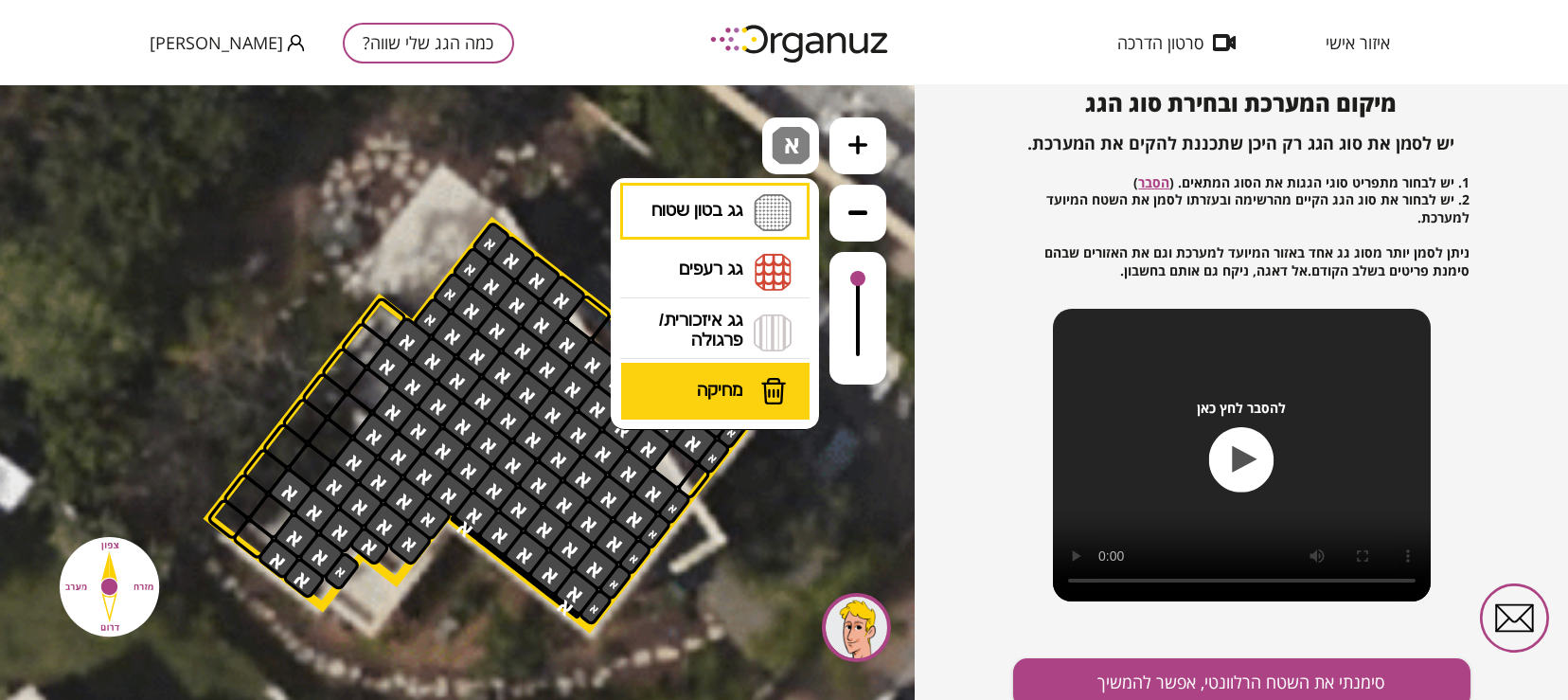click on "מחיקה" at bounding box center (716, 391) 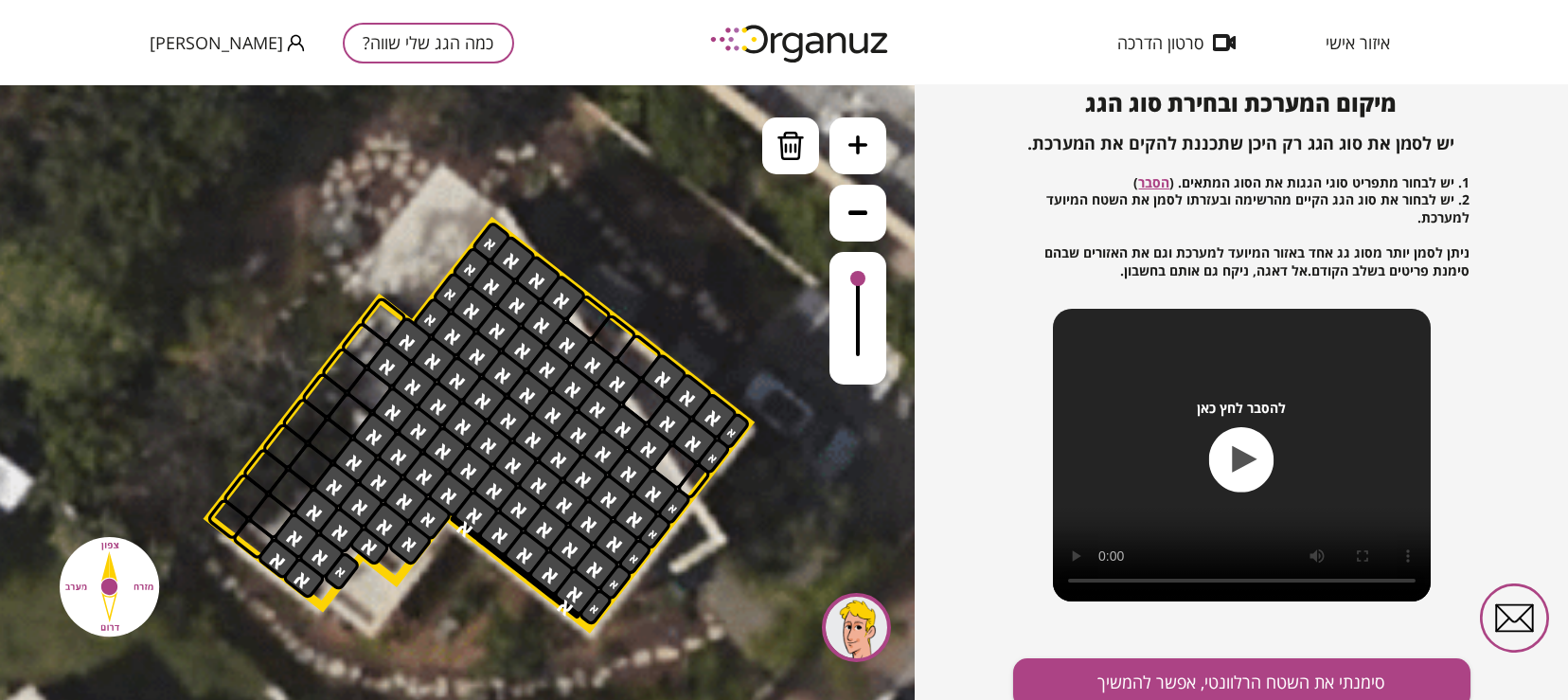 click at bounding box center [291, 491] 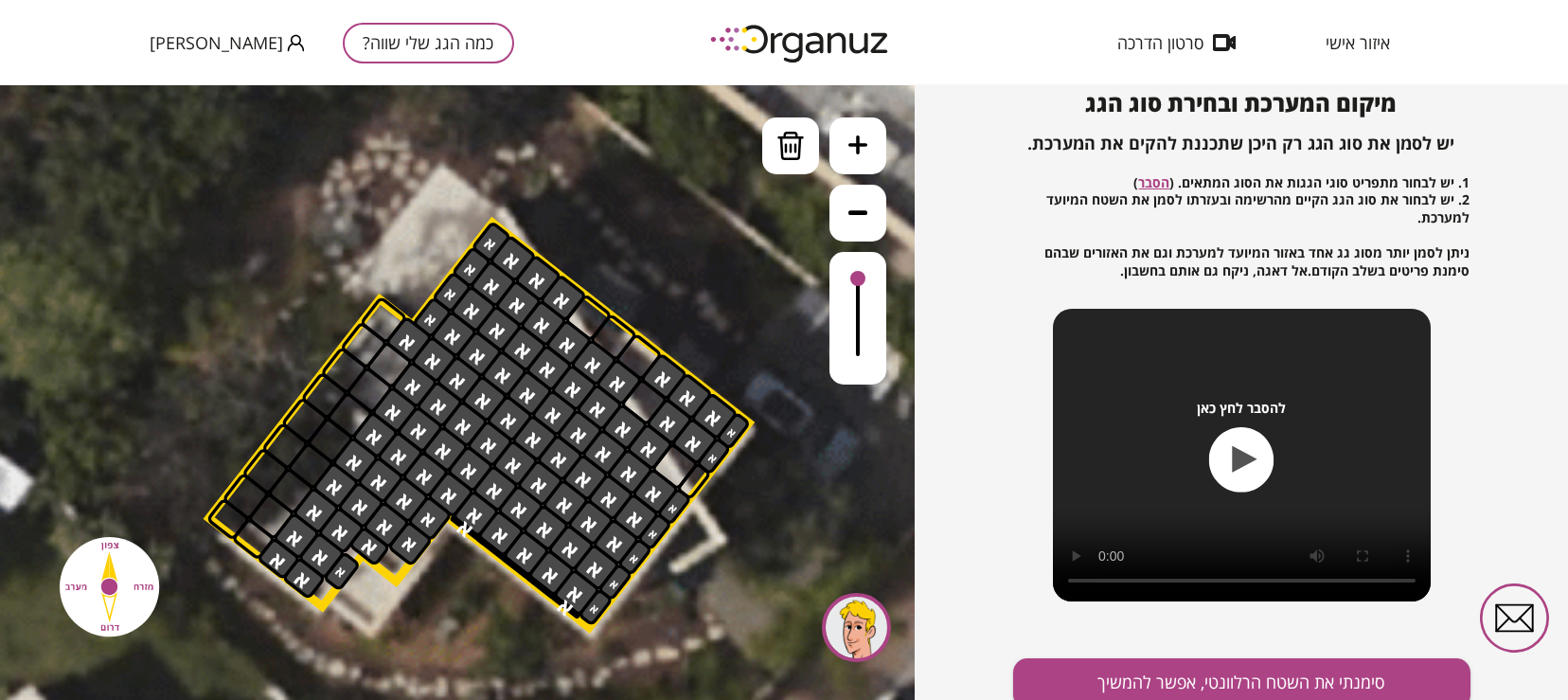 click at bounding box center (389, 365) 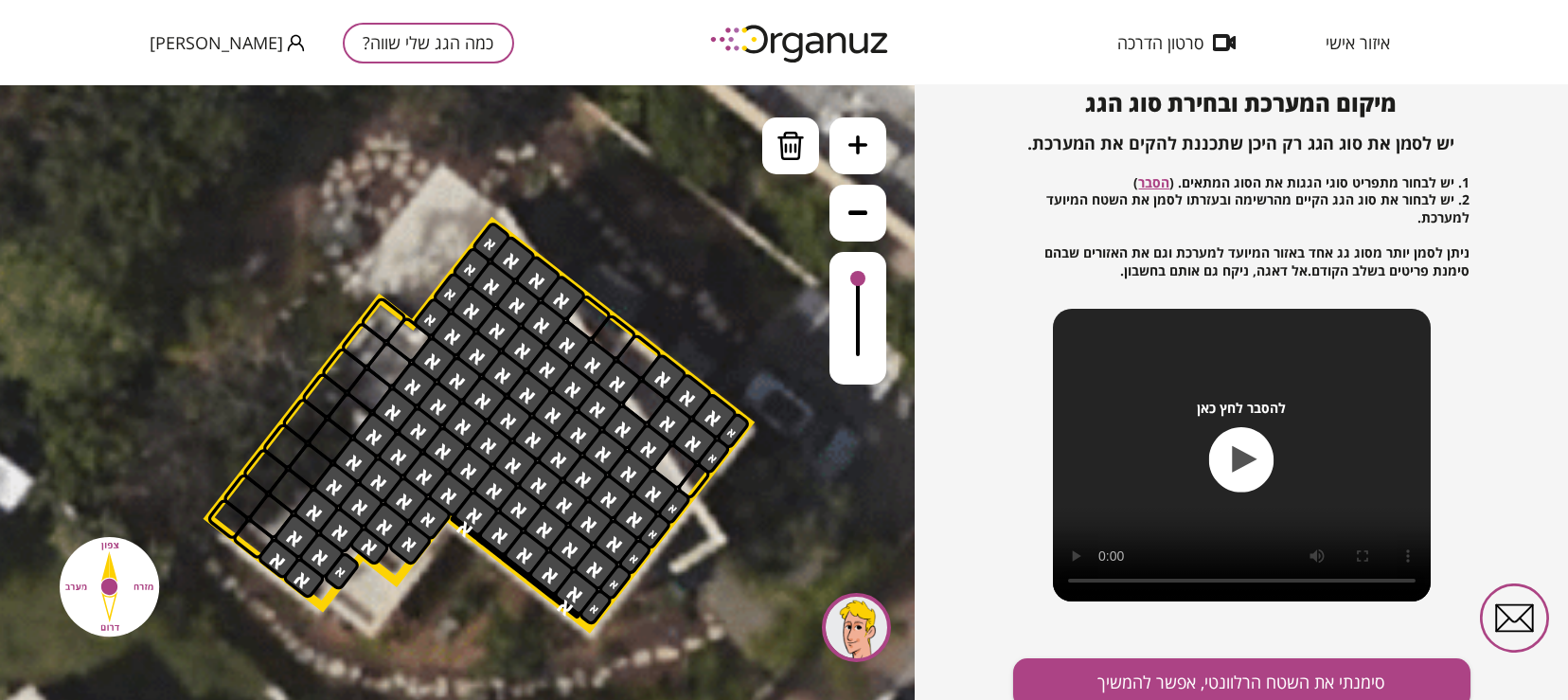 drag, startPoint x: 408, startPoint y: 345, endPoint x: 419, endPoint y: 331, distance: 17.804494 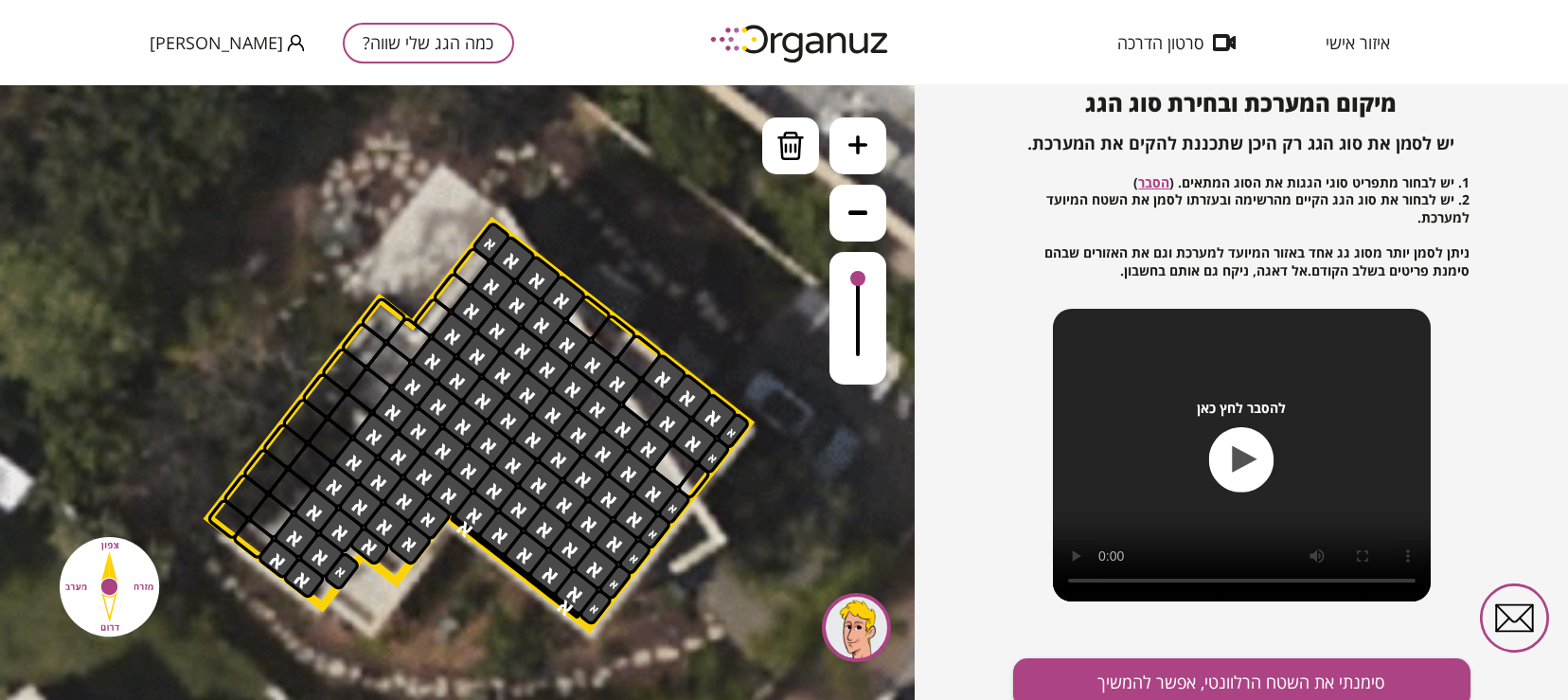 drag, startPoint x: 423, startPoint y: 323, endPoint x: 444, endPoint y: 291, distance: 38.275318 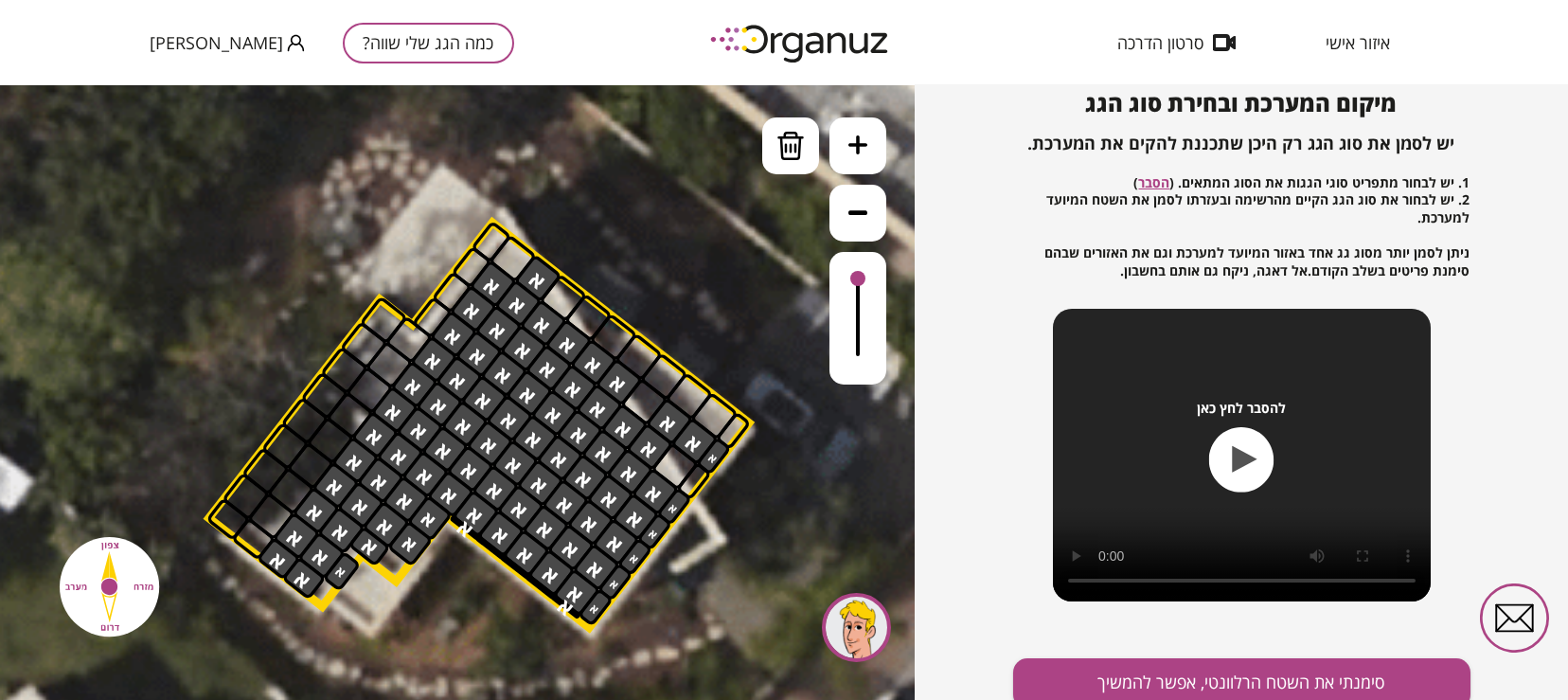 drag, startPoint x: 495, startPoint y: 239, endPoint x: 737, endPoint y: 415, distance: 299.23235 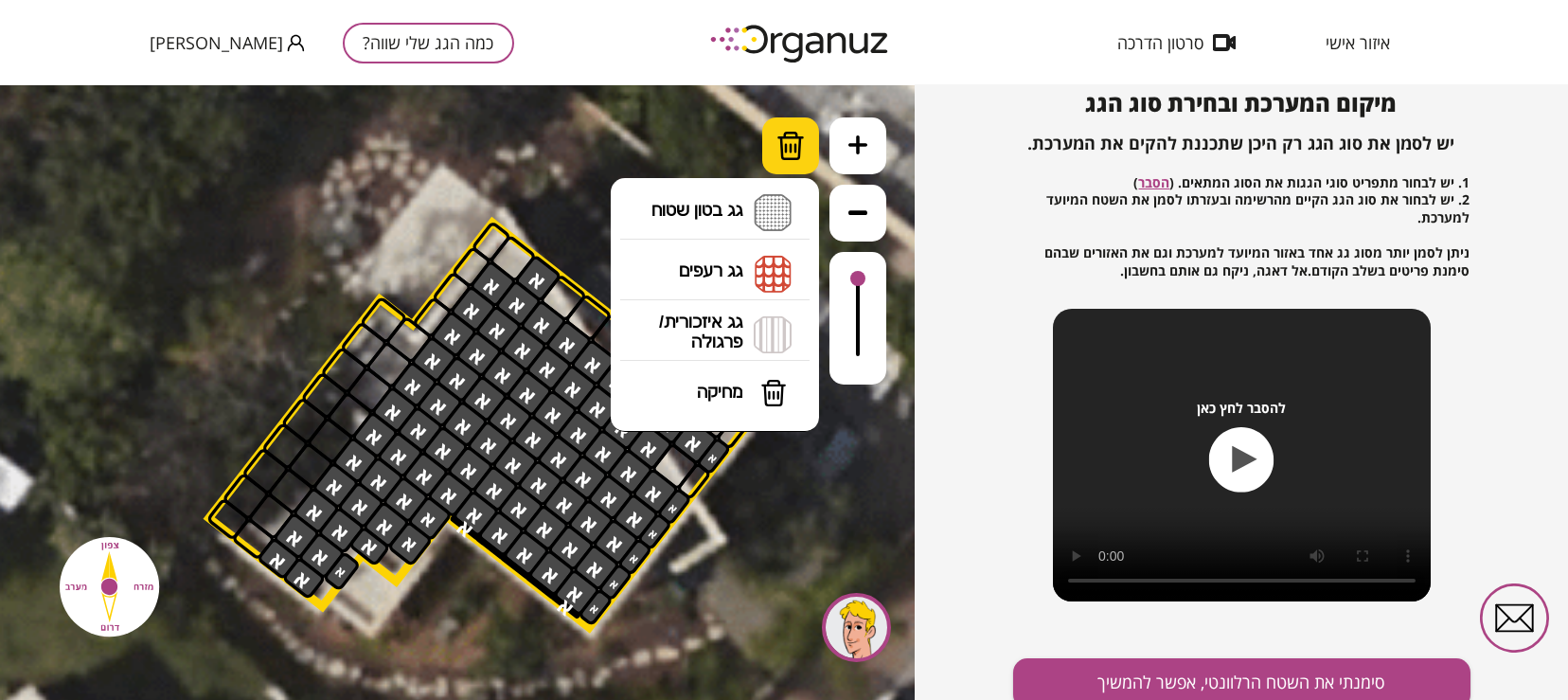 click at bounding box center [791, 146] 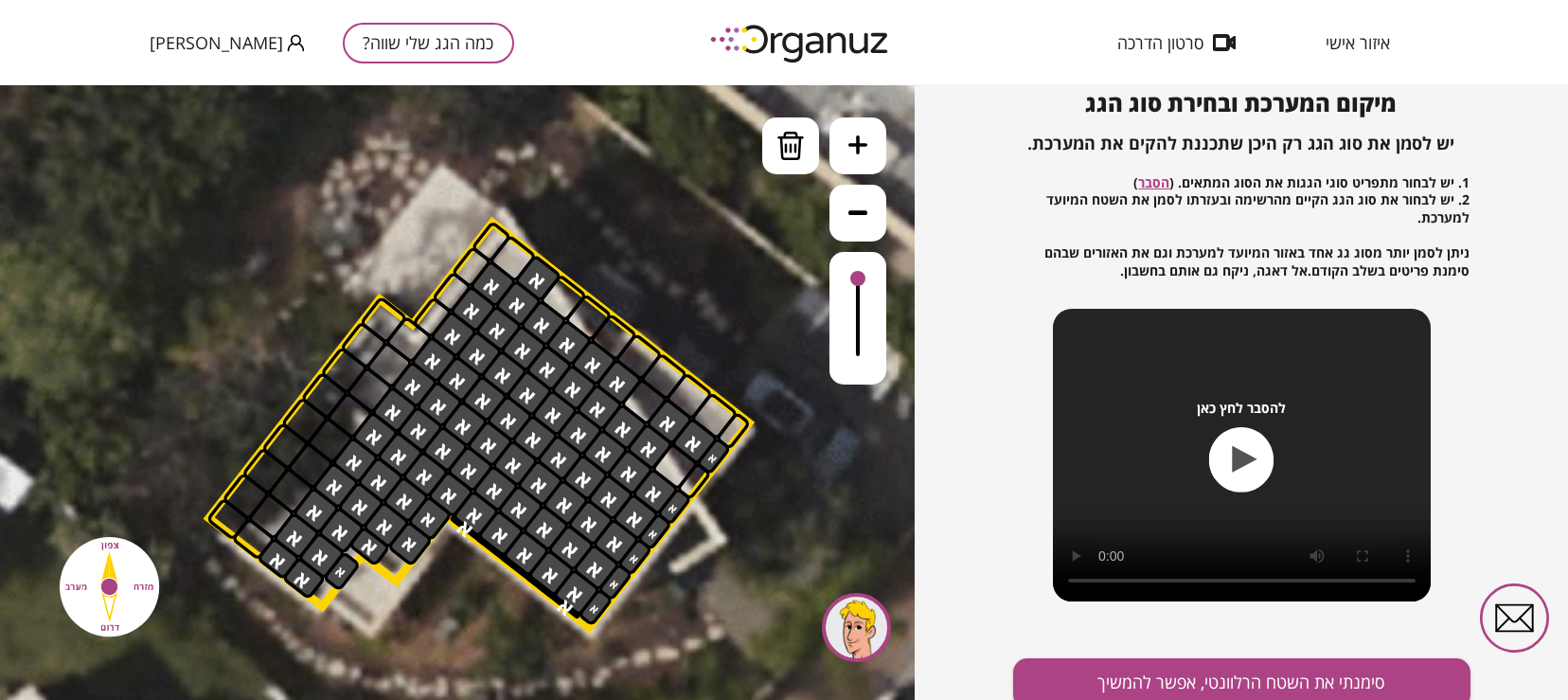 click 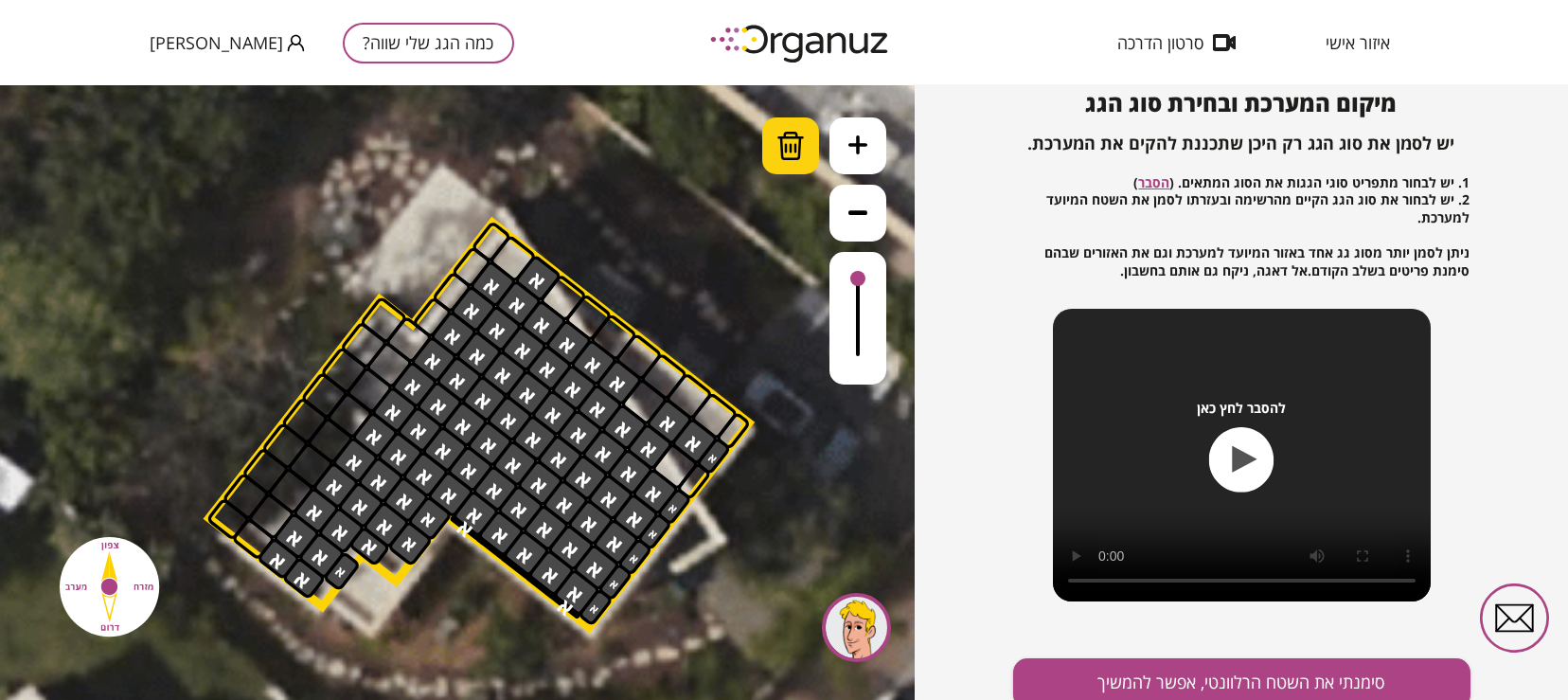 click at bounding box center (791, 146) 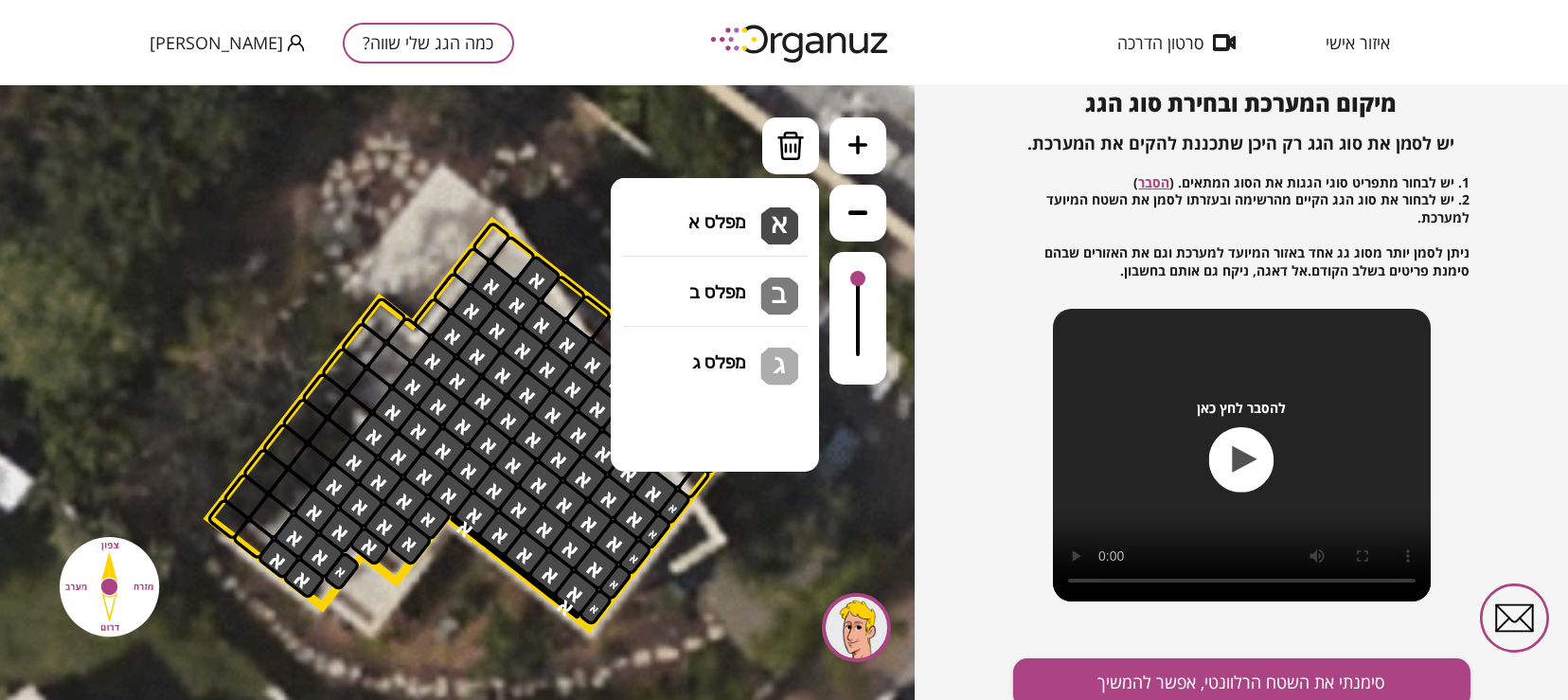 click on "גג בטון שטוח
מפלס א
א
מפלס ב
ב
מפלס ג
ג" at bounding box center [715, 213] 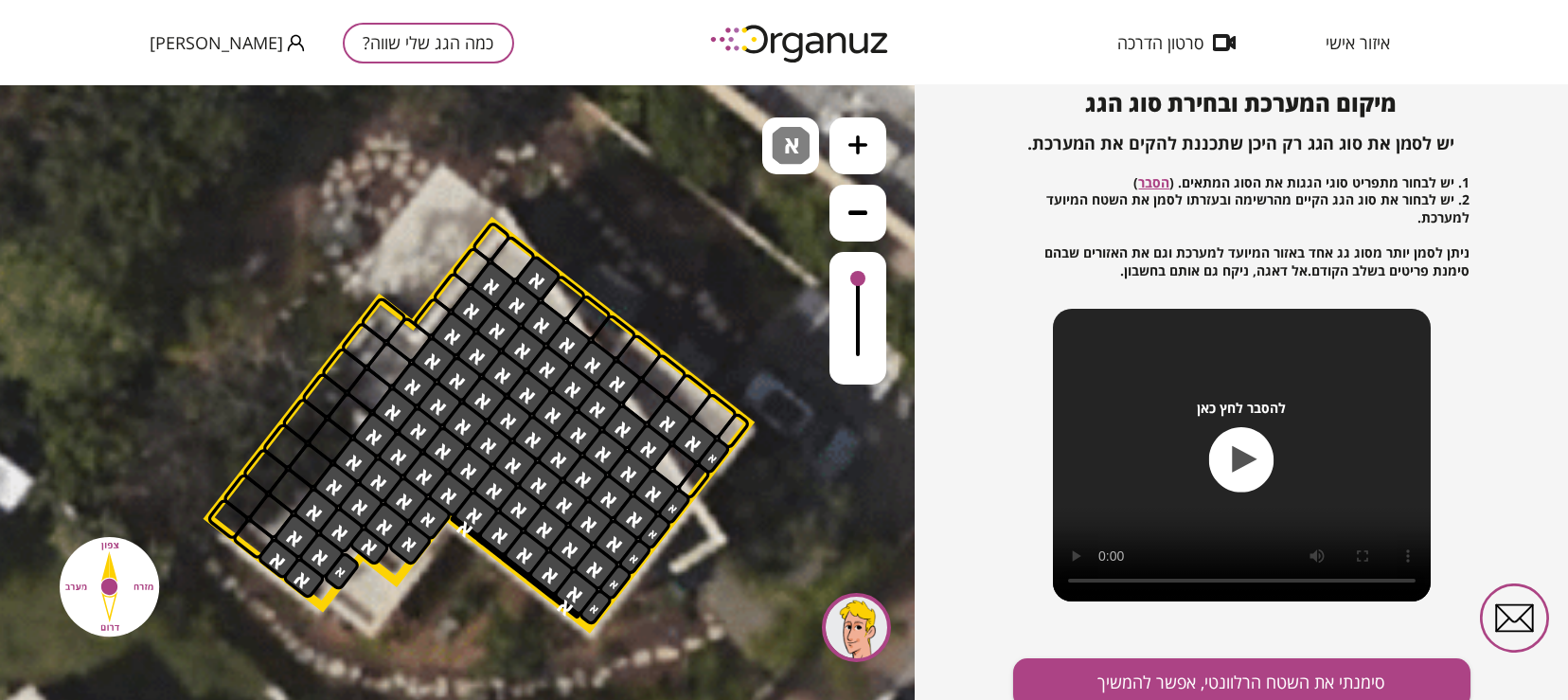 click on ".st0 {
fill: #FFFFFF;
}
.st0 {
fill: #FFFFFF;
}" at bounding box center (457, 392) 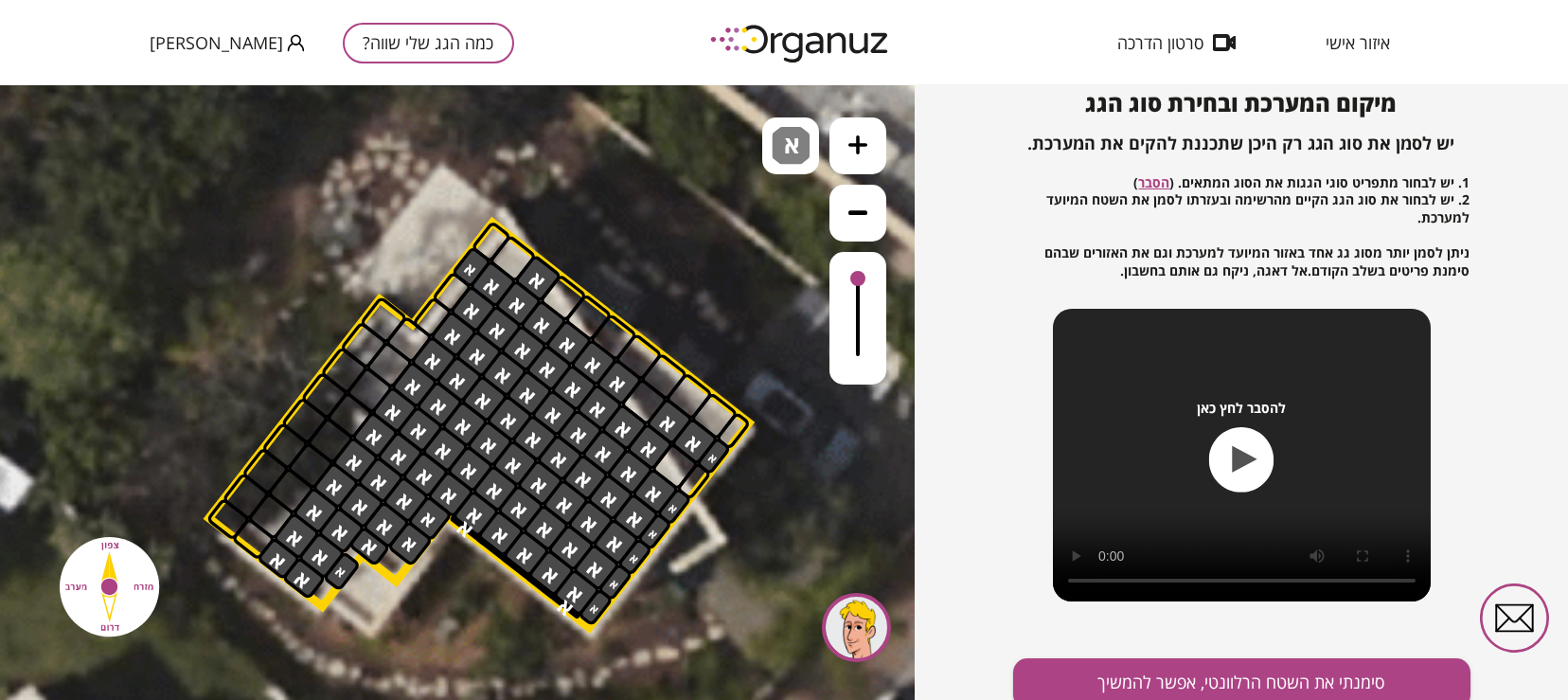 click at bounding box center [472, 267] 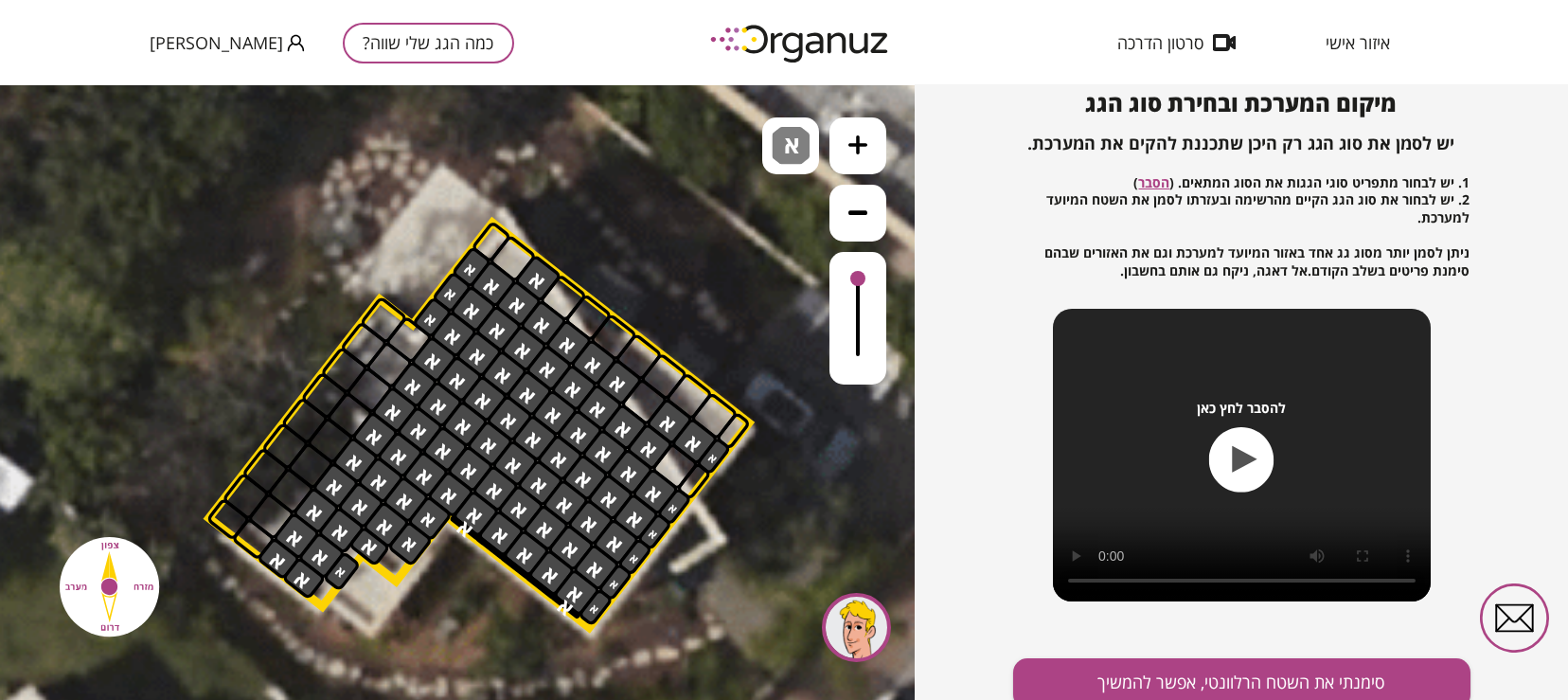 drag, startPoint x: 435, startPoint y: 312, endPoint x: 488, endPoint y: 286, distance: 59.033889 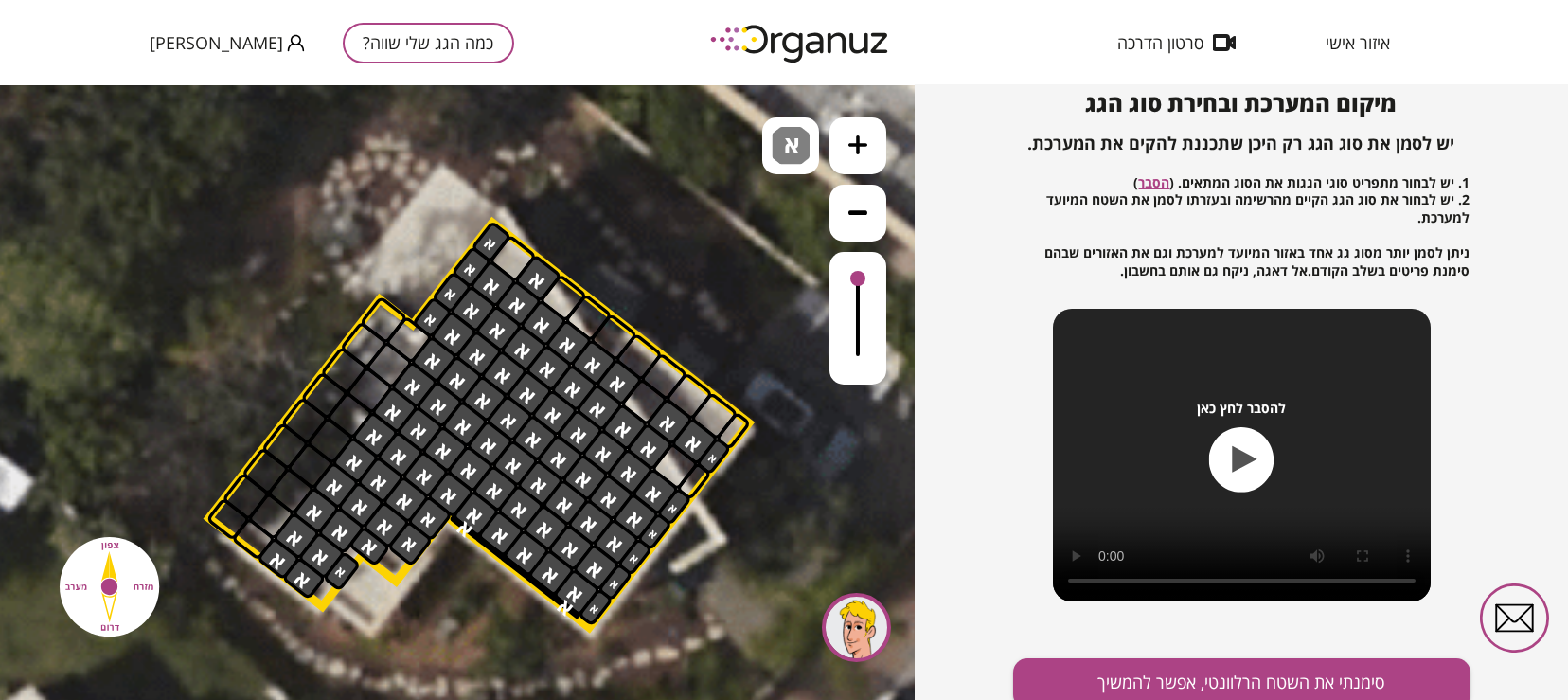 click at bounding box center (491, 242) 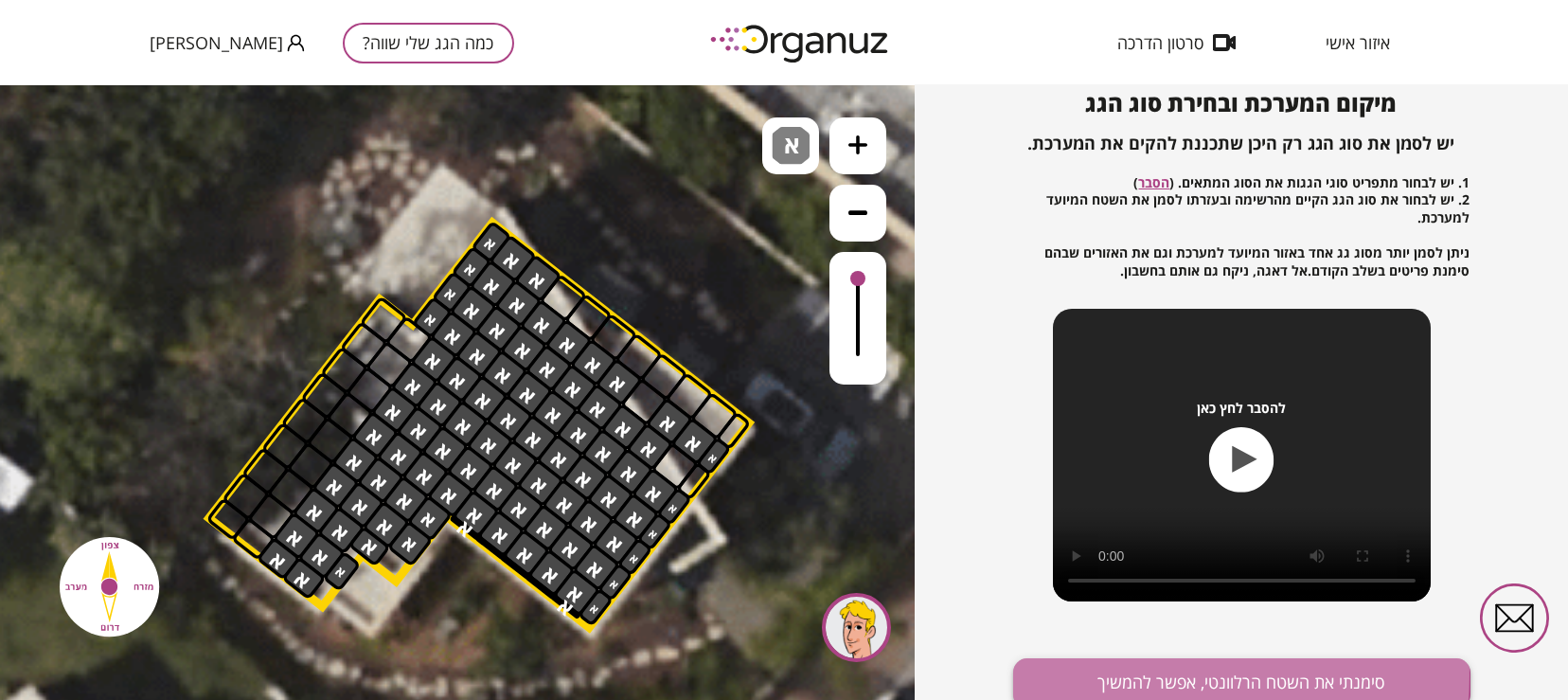click on "סימנתי את השטח הרלוונטי, אפשר להמשיך" at bounding box center (1241, 683) 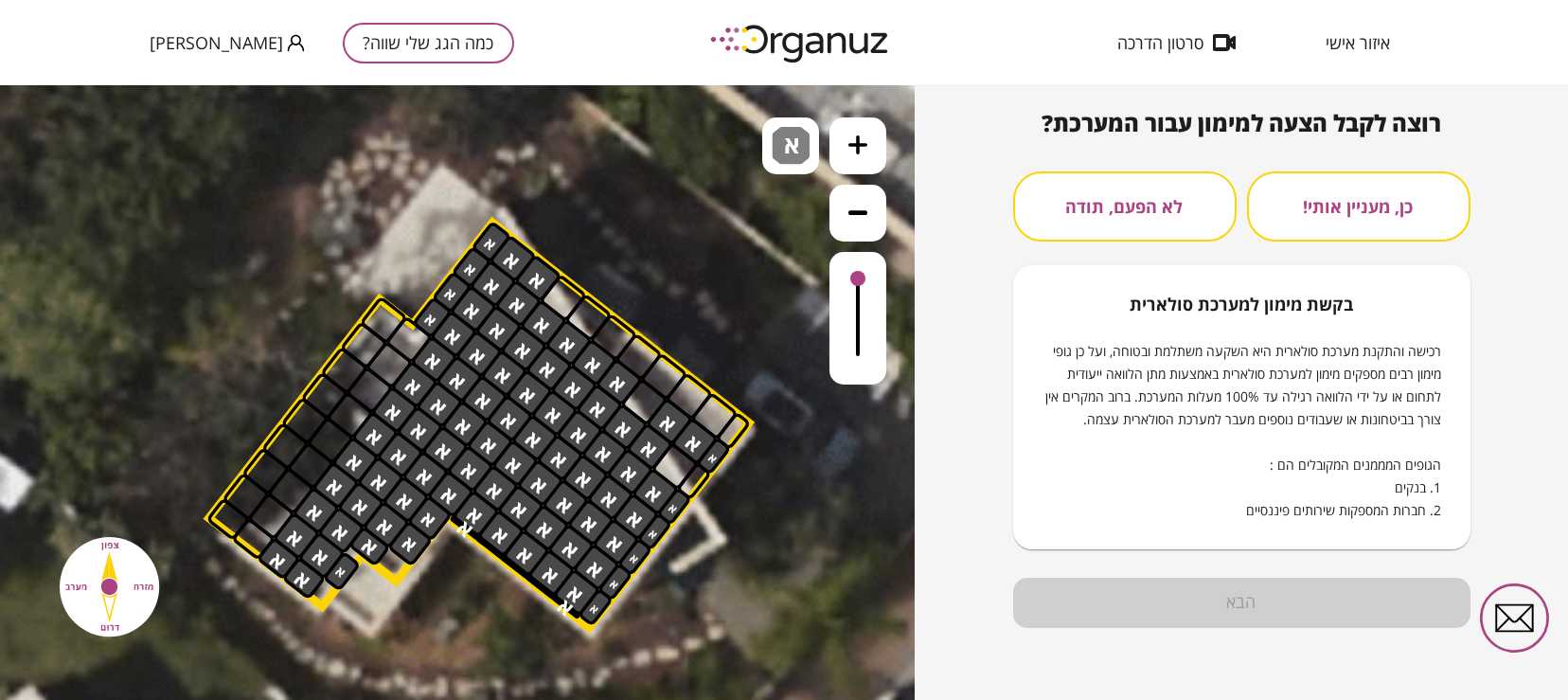 scroll, scrollTop: 179, scrollLeft: 0, axis: vertical 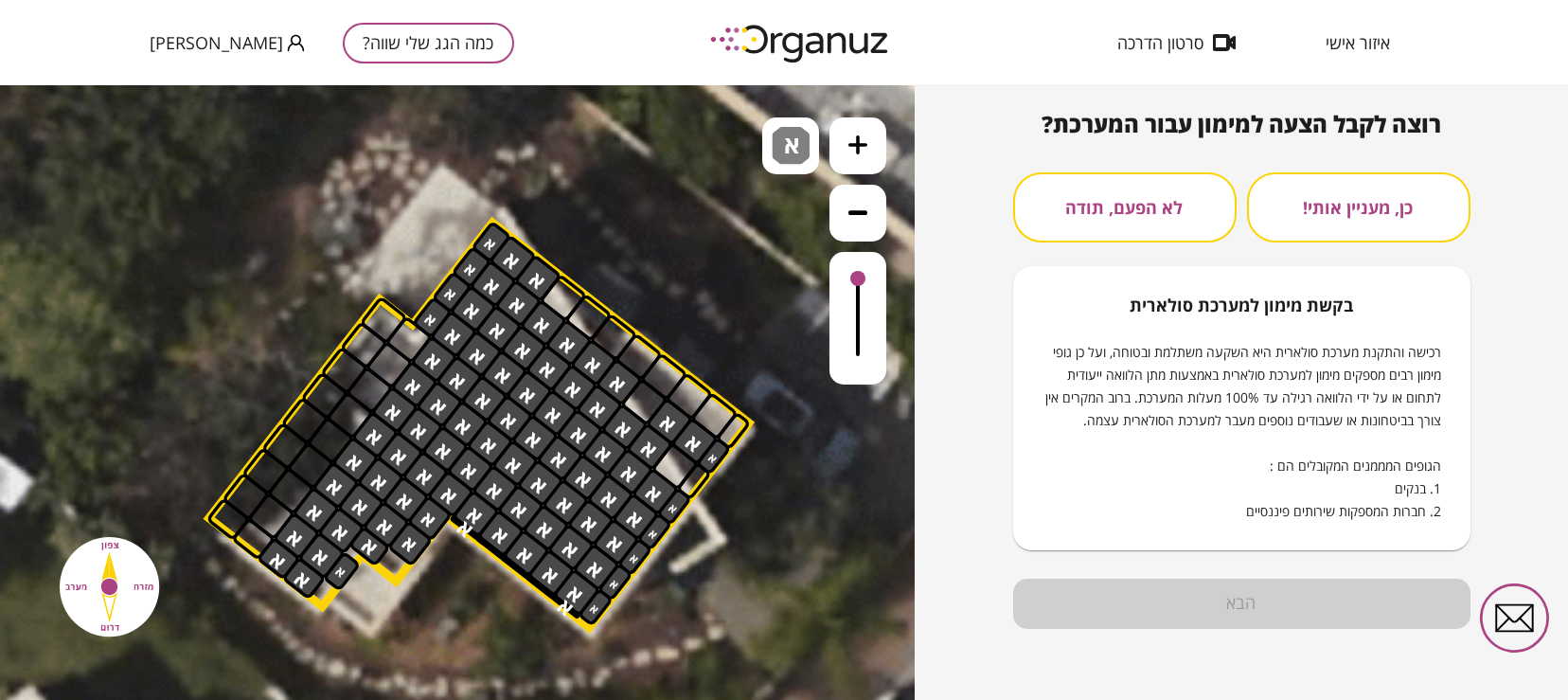 click on "לא הפעם, תודה" at bounding box center [1125, 207] 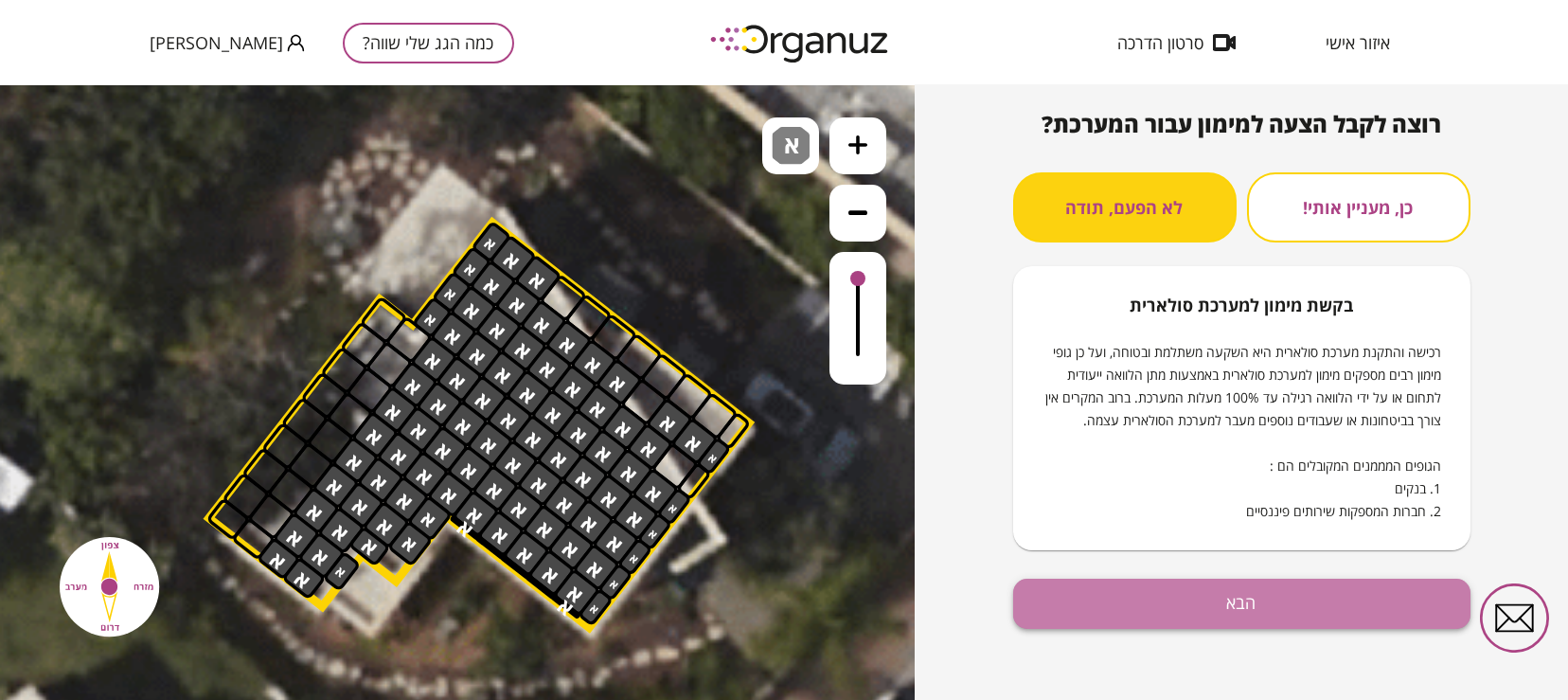 click on "הבא" at bounding box center (1241, 603) 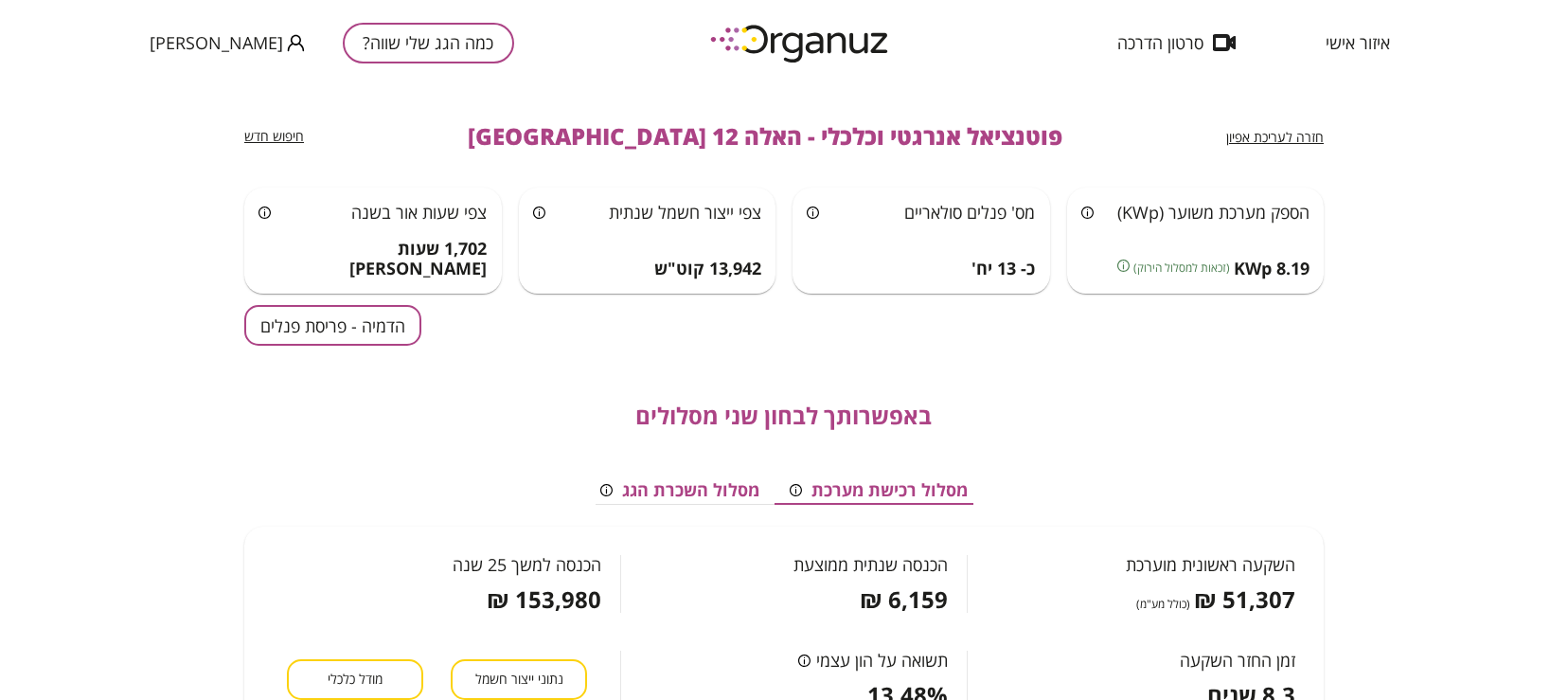 drag, startPoint x: 1555, startPoint y: 243, endPoint x: 1554, endPoint y: 286, distance: 43.01163 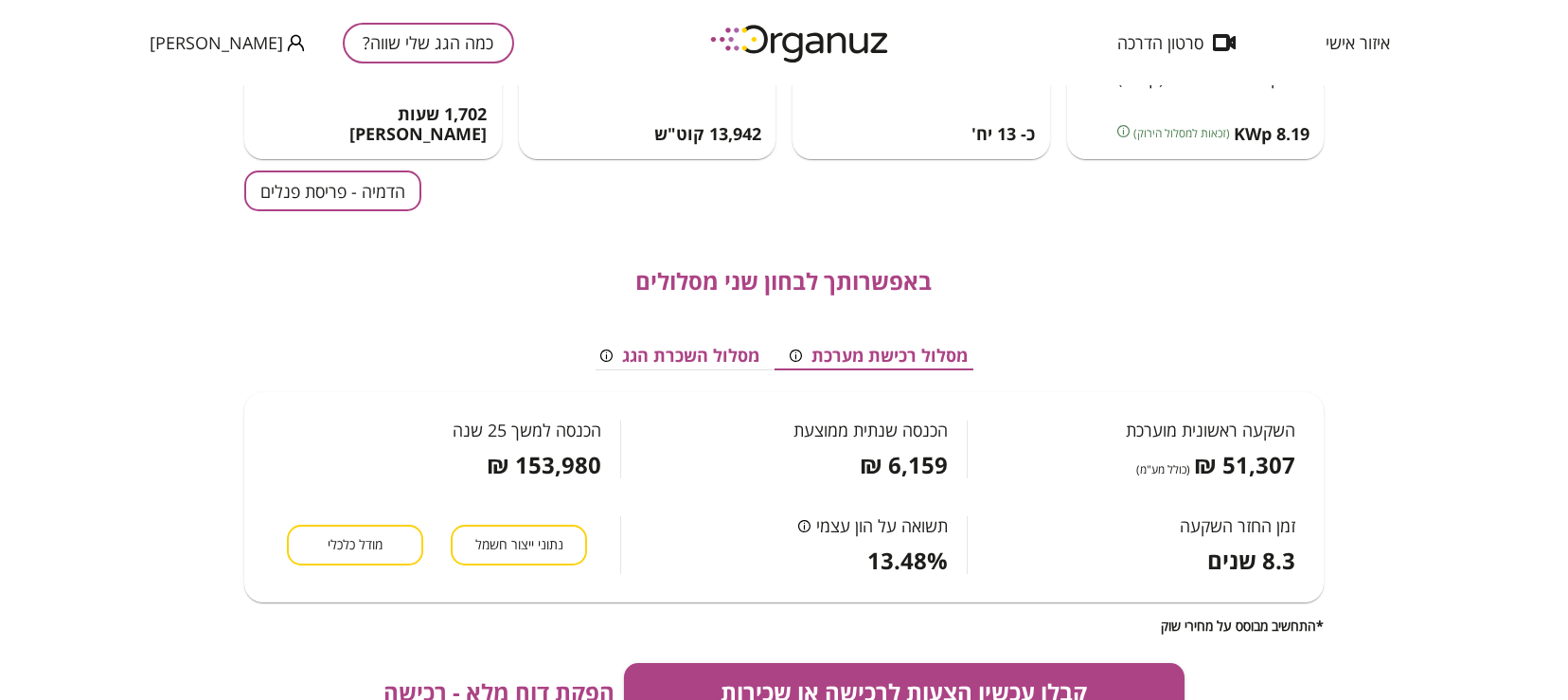 scroll, scrollTop: 138, scrollLeft: 0, axis: vertical 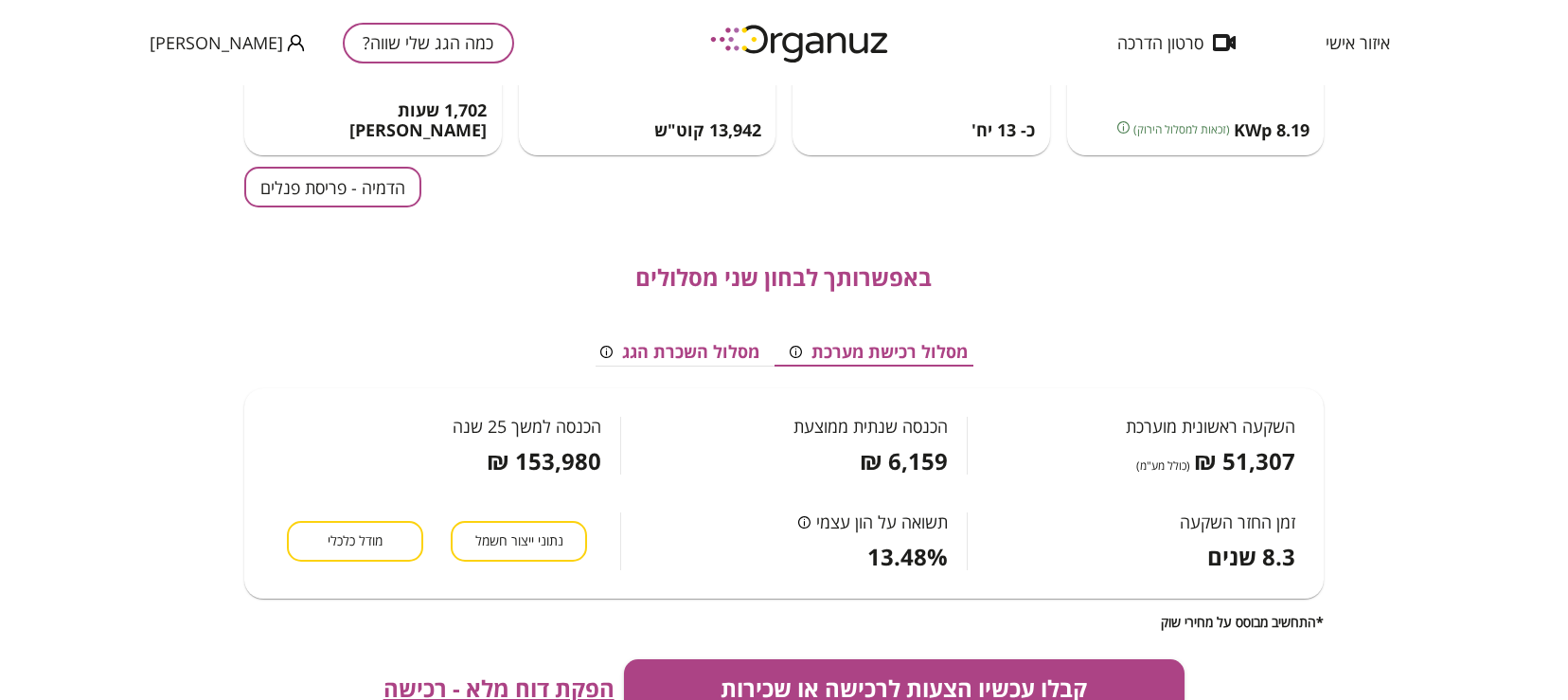 click on "הדמיה - פריסת פנלים" at bounding box center [332, 187] 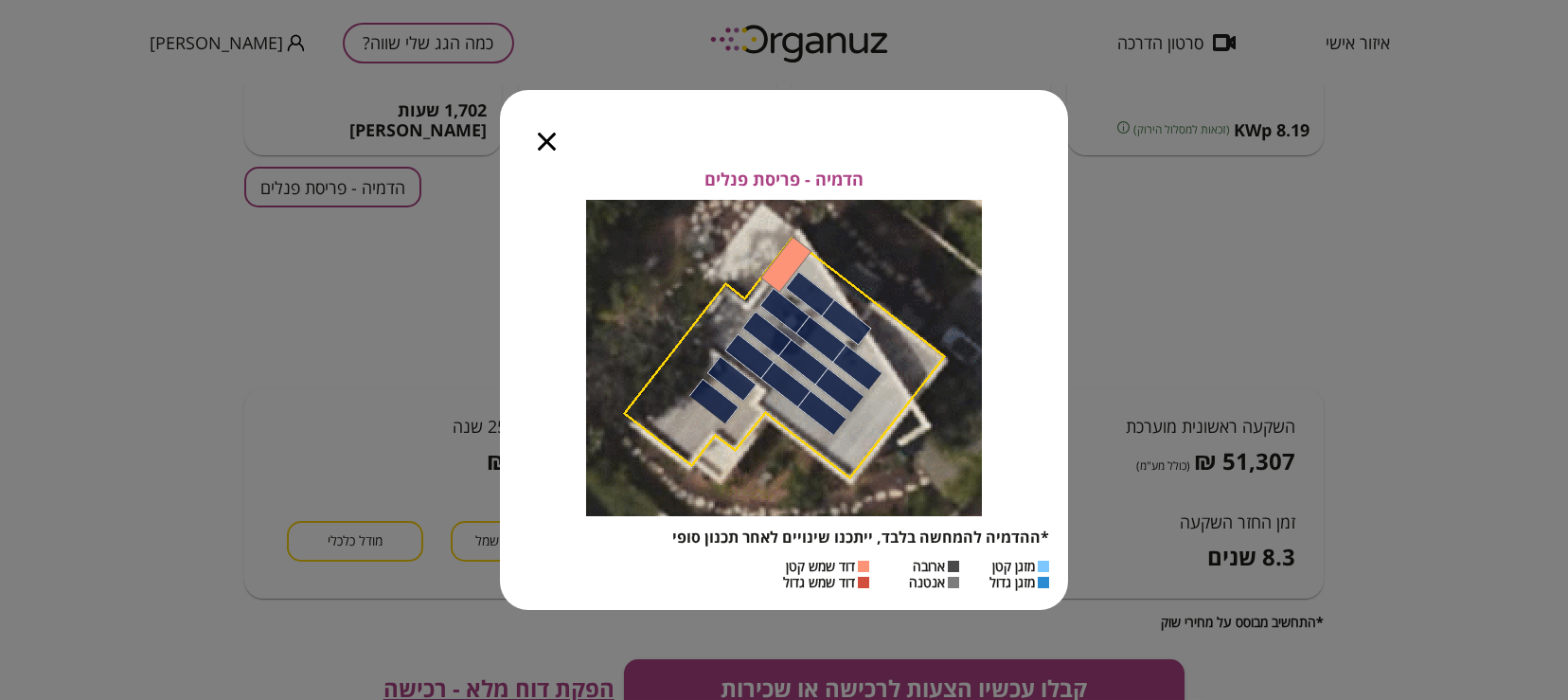 click at bounding box center (784, 358) 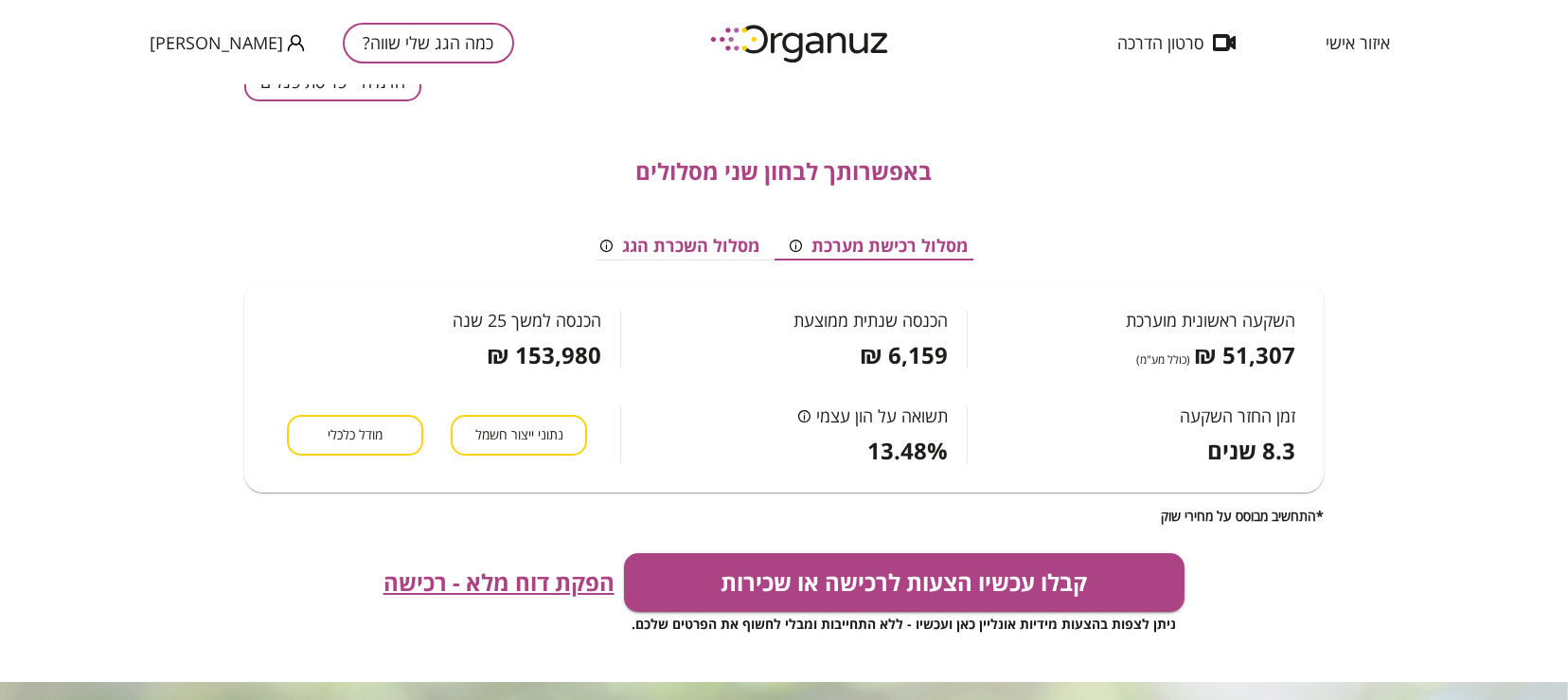 scroll, scrollTop: 266, scrollLeft: 0, axis: vertical 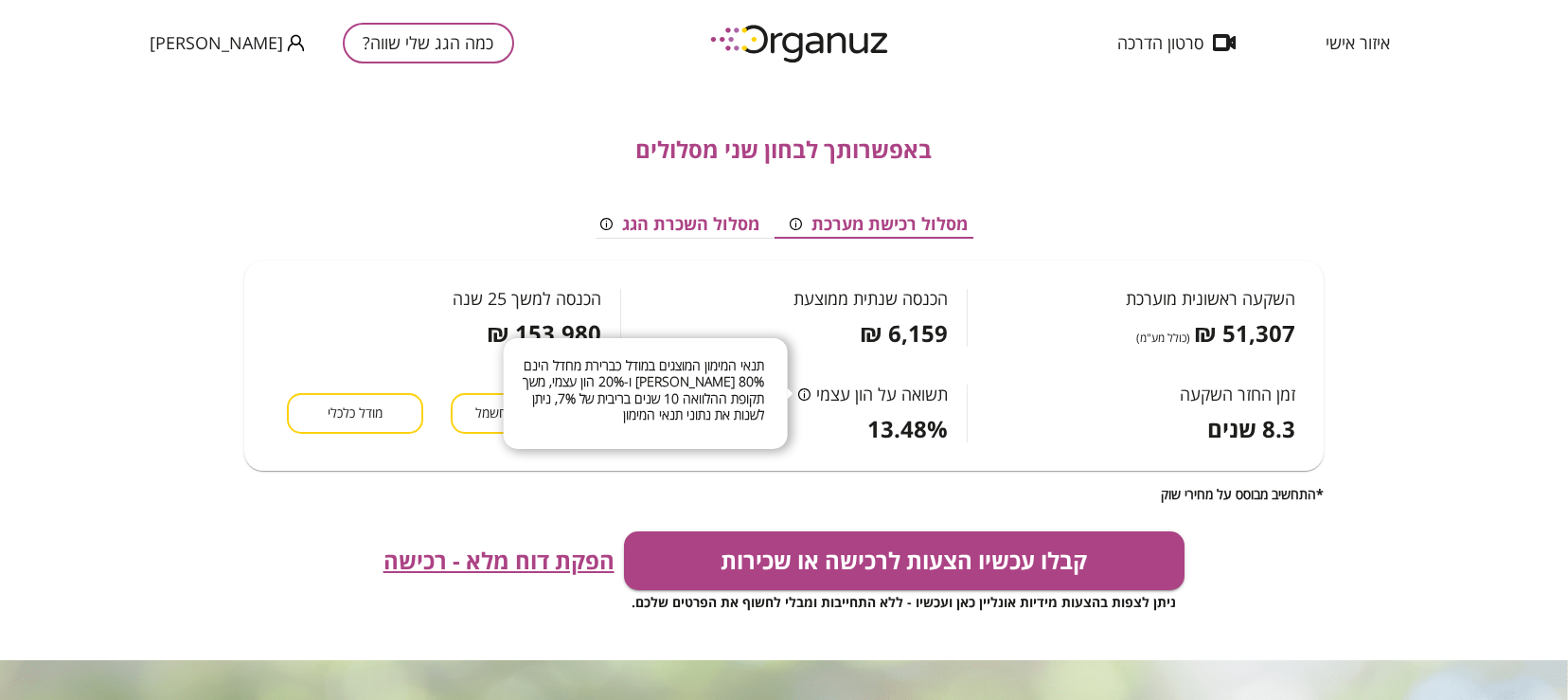 click 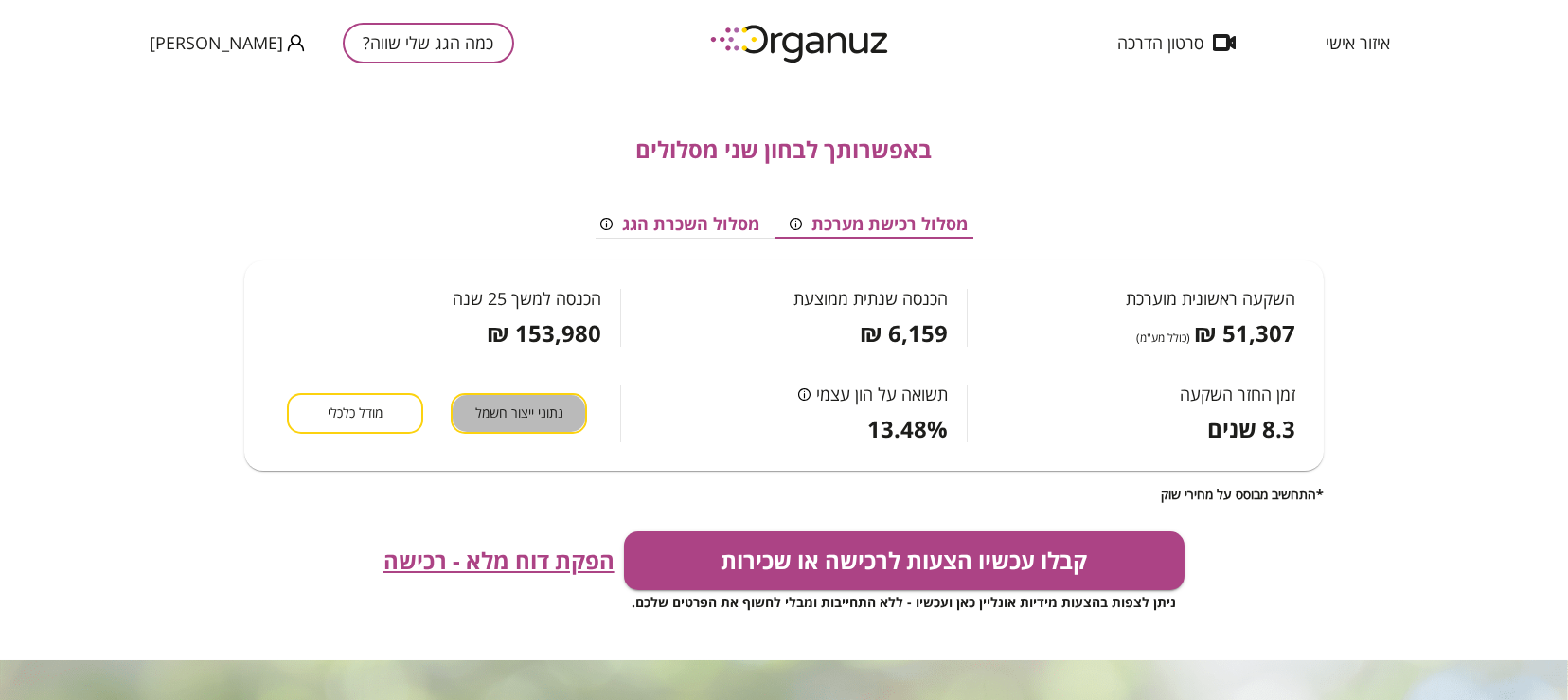 click on "נתוני ייצור חשמל" at bounding box center [519, 413] 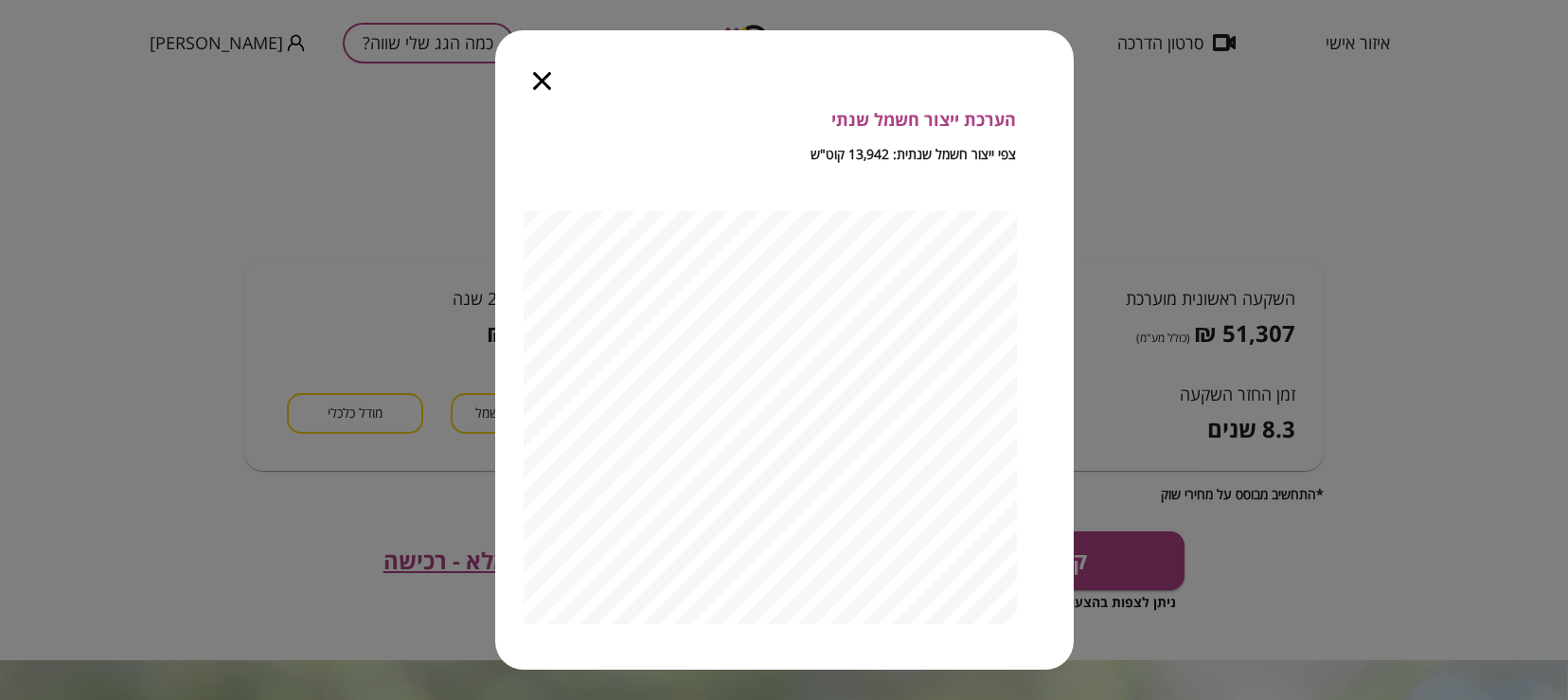 click 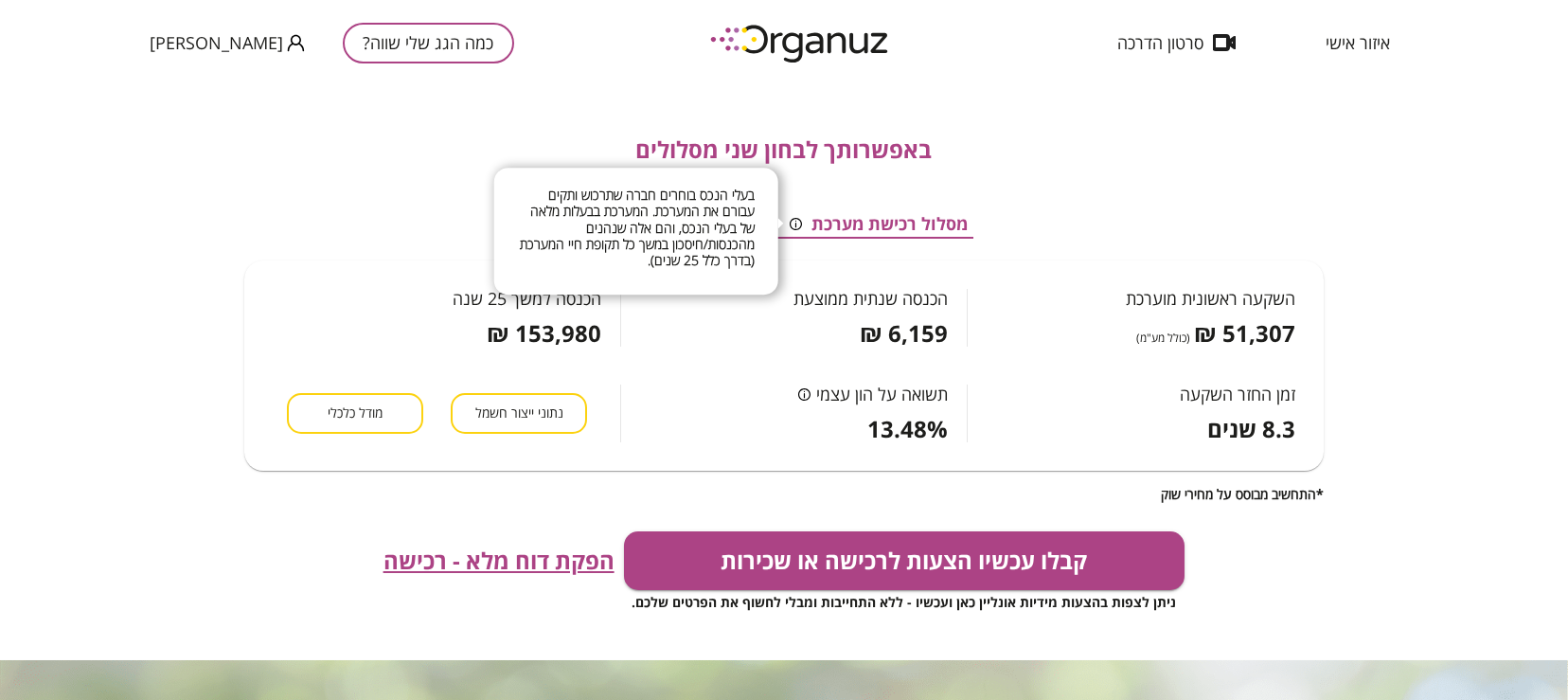 click 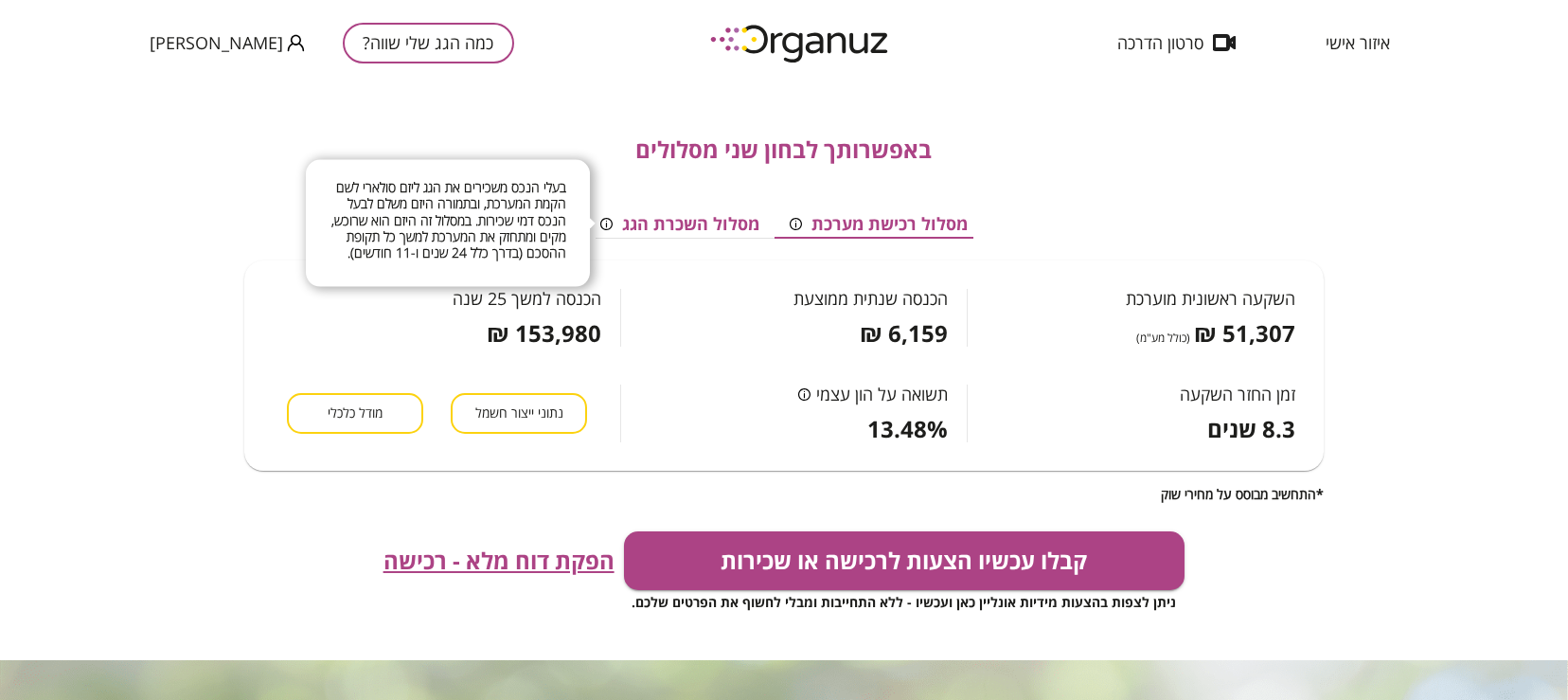 click 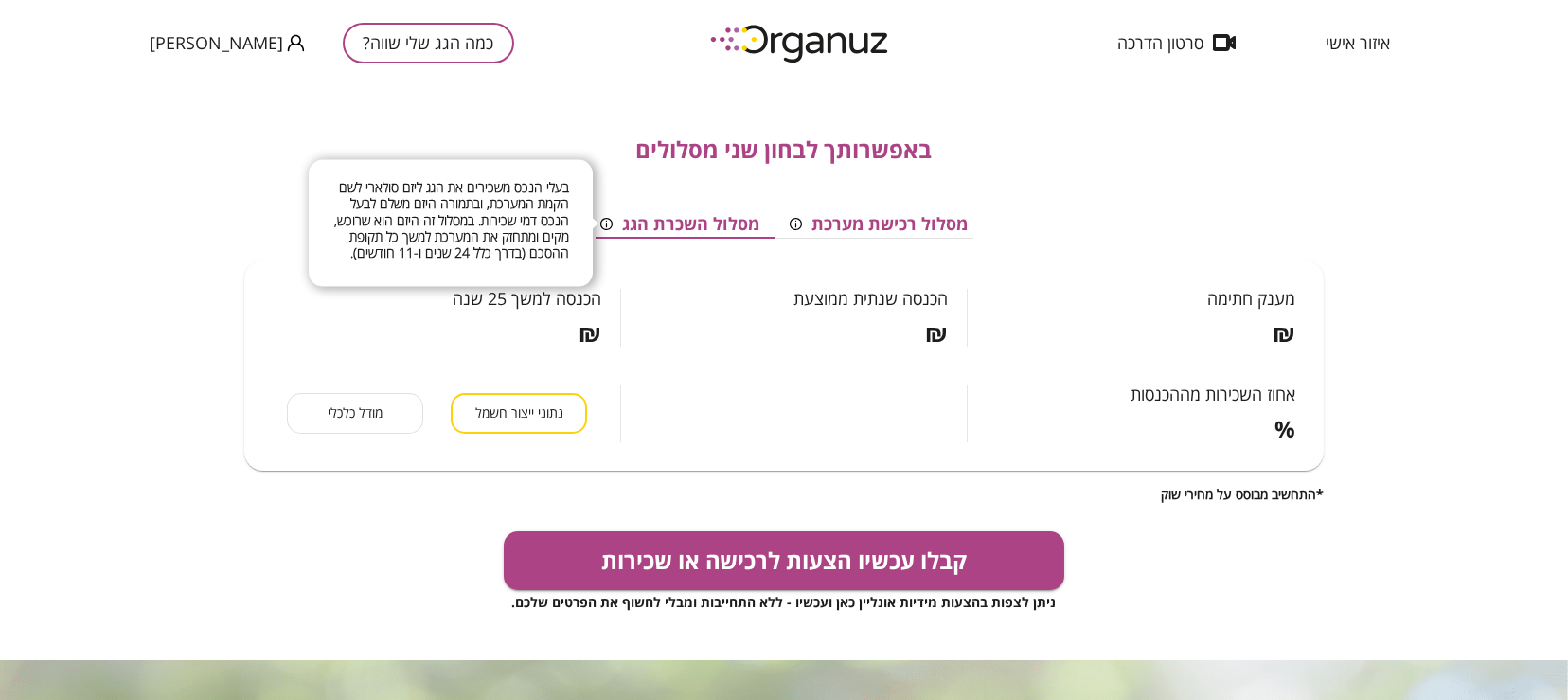 scroll, scrollTop: 0, scrollLeft: -9, axis: horizontal 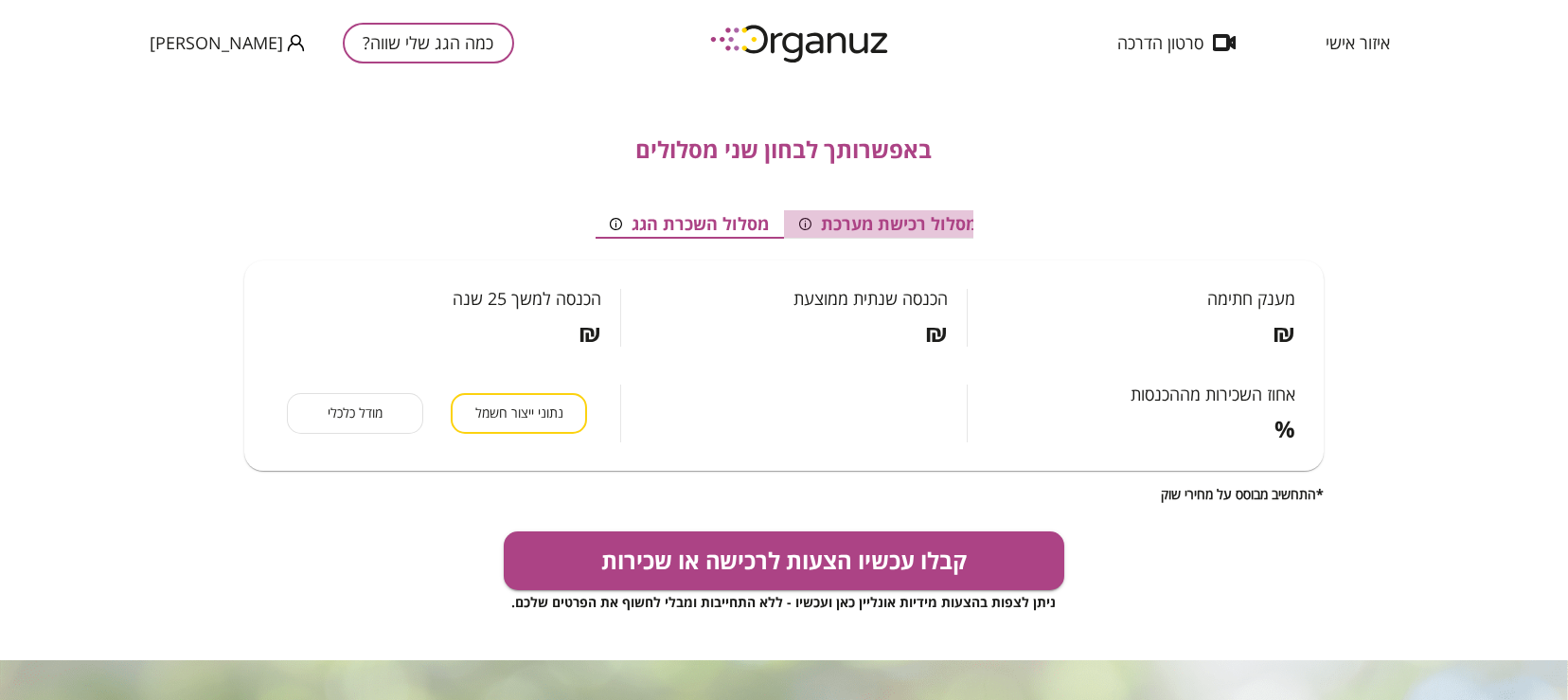 click on "מסלול רכישת מערכת" at bounding box center [888, 224] 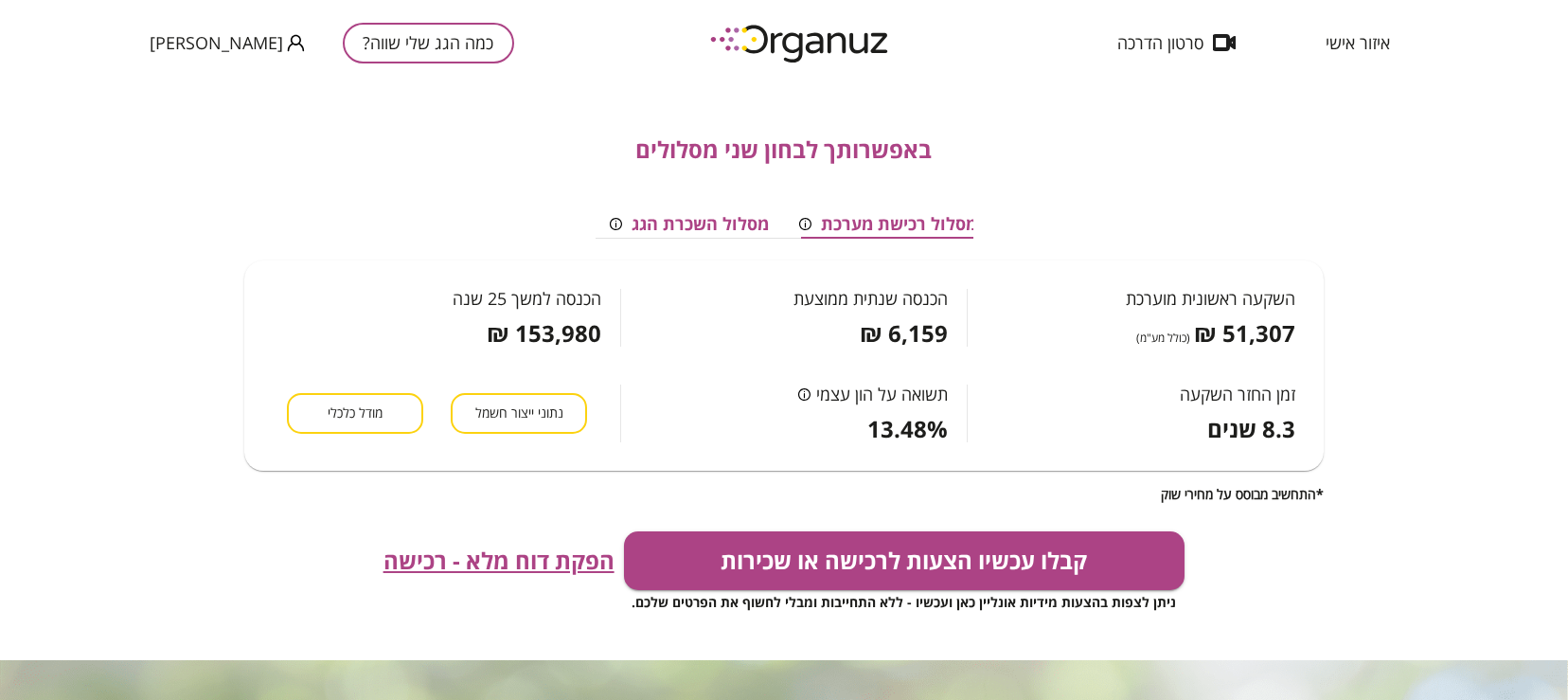 scroll, scrollTop: 0, scrollLeft: 0, axis: both 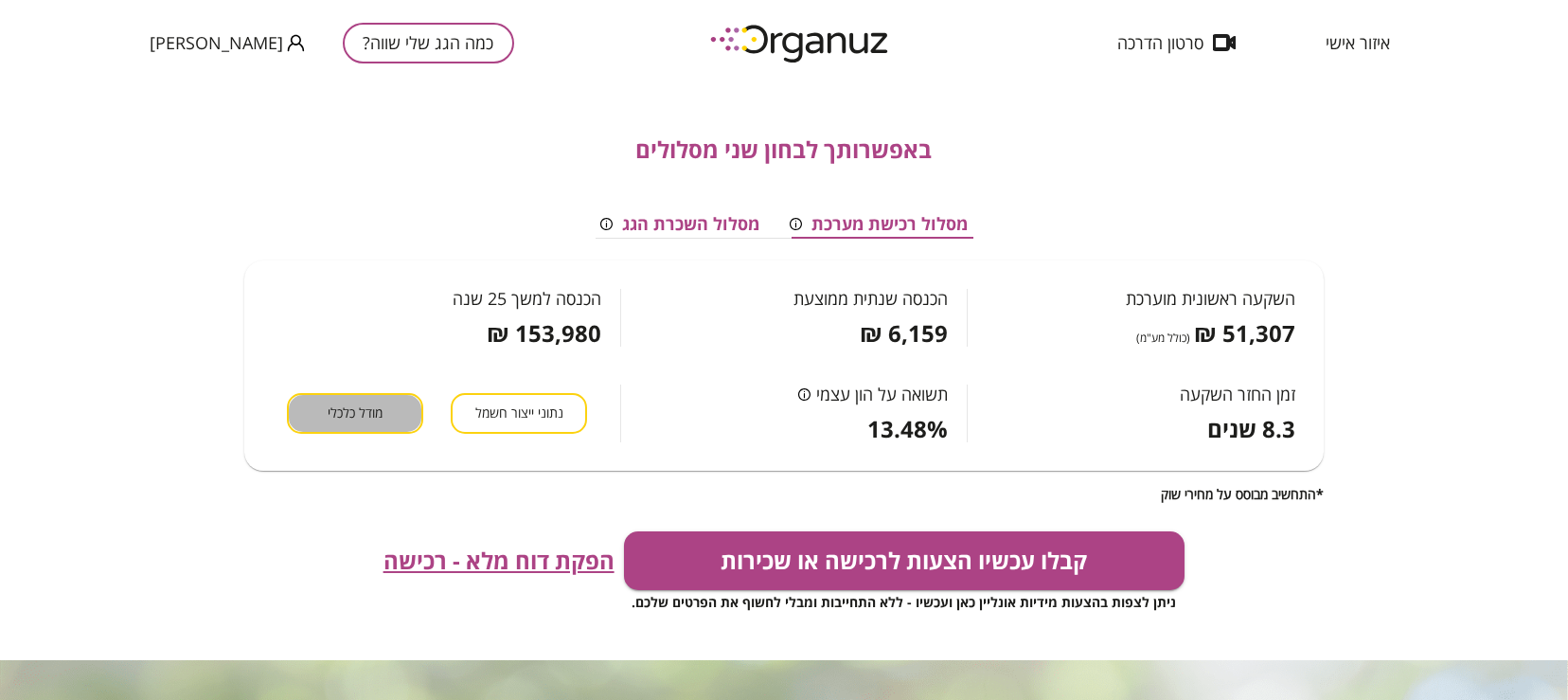click on "מודל כלכלי" at bounding box center [355, 413] 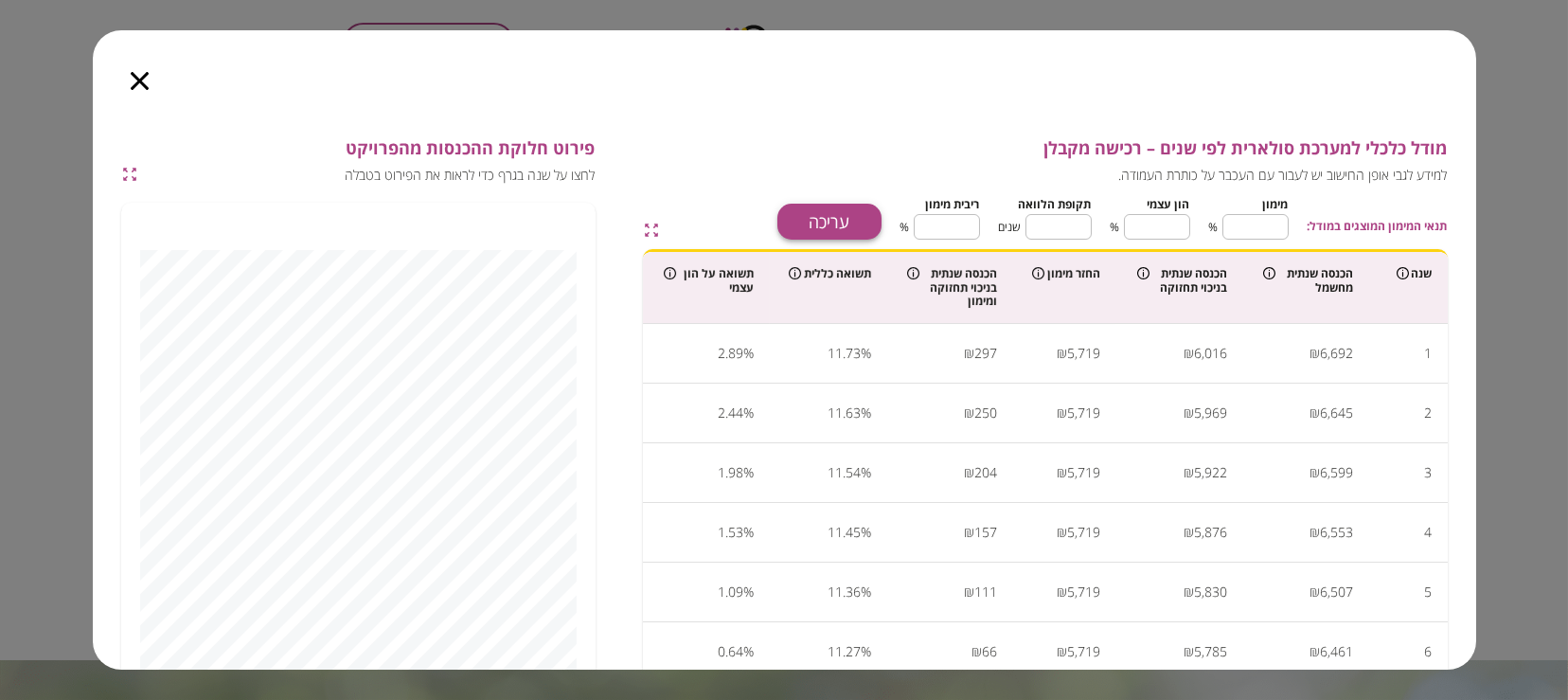 click on "עריכה" at bounding box center [829, 222] 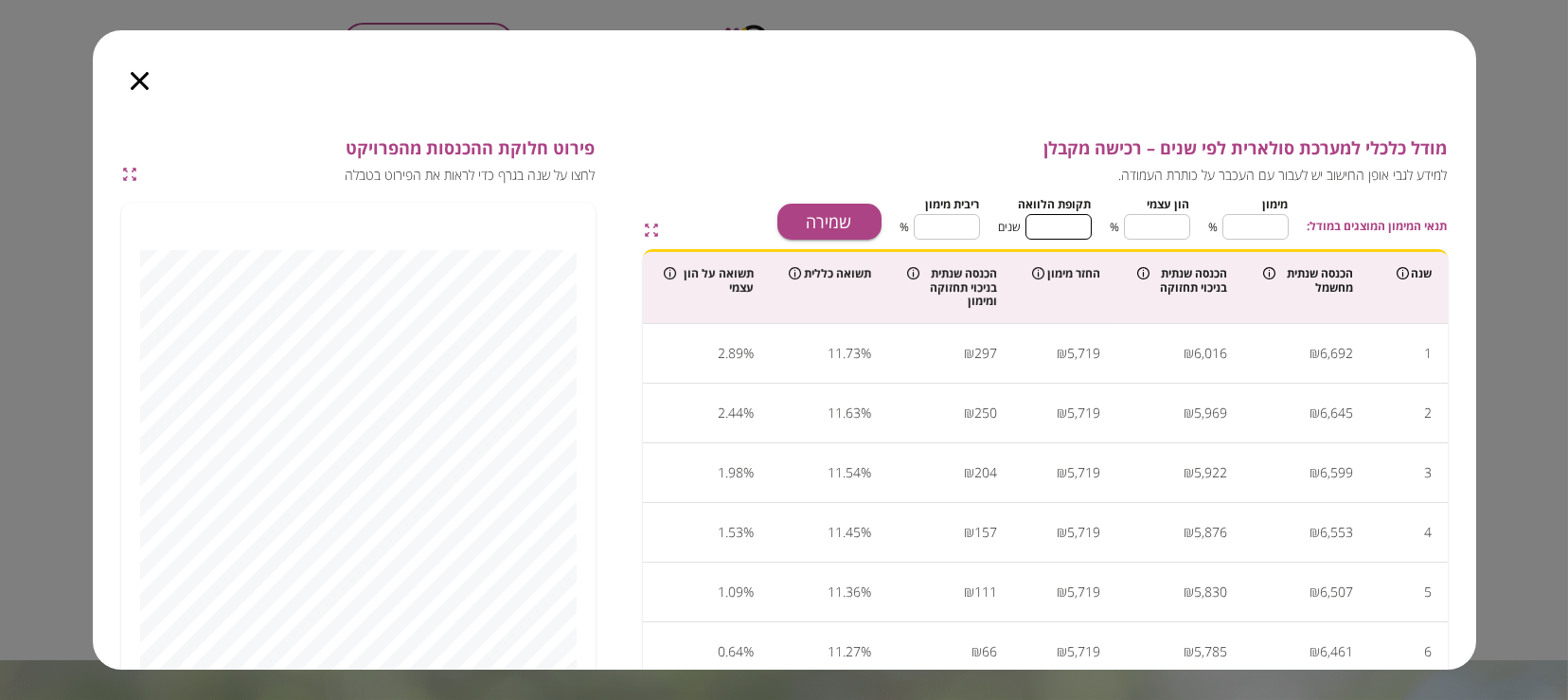click on "**" at bounding box center (1059, 226) 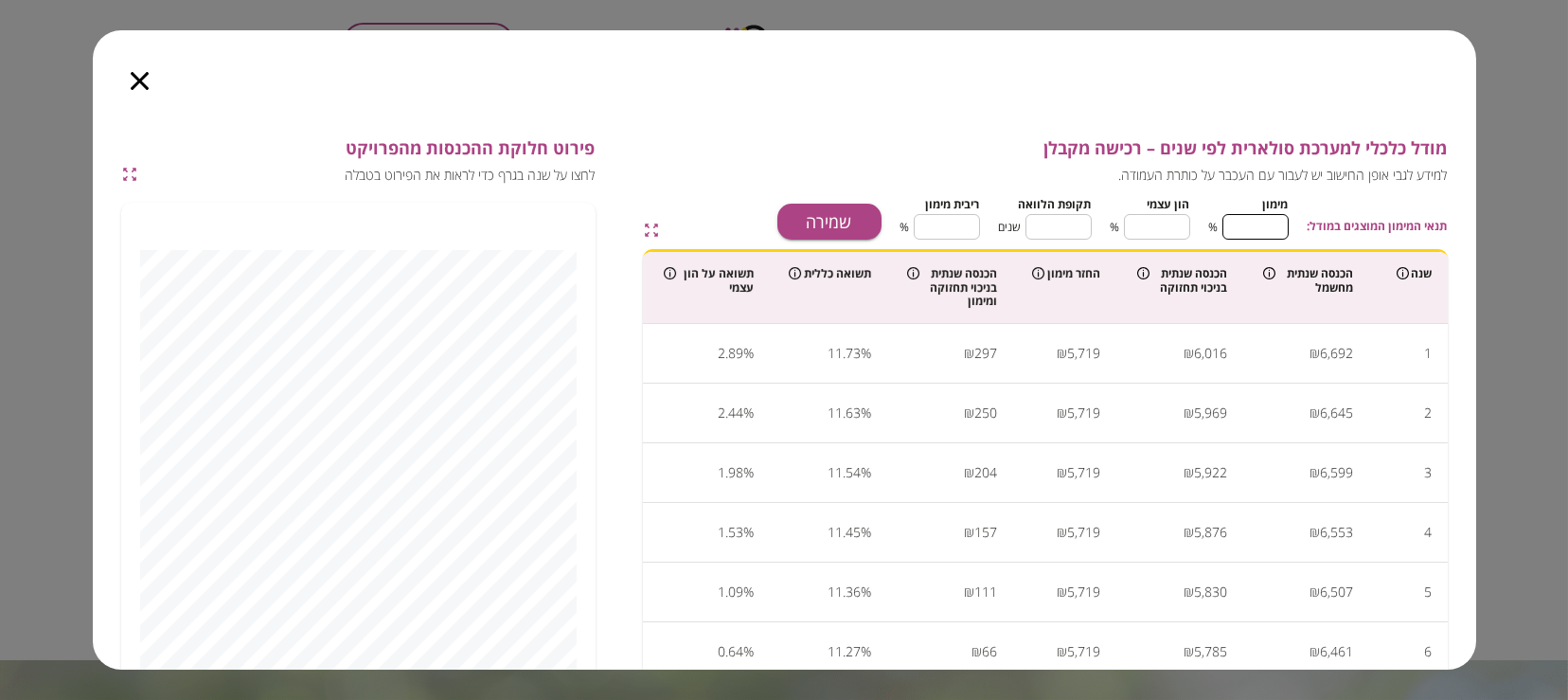 click on "**" at bounding box center [1256, 226] 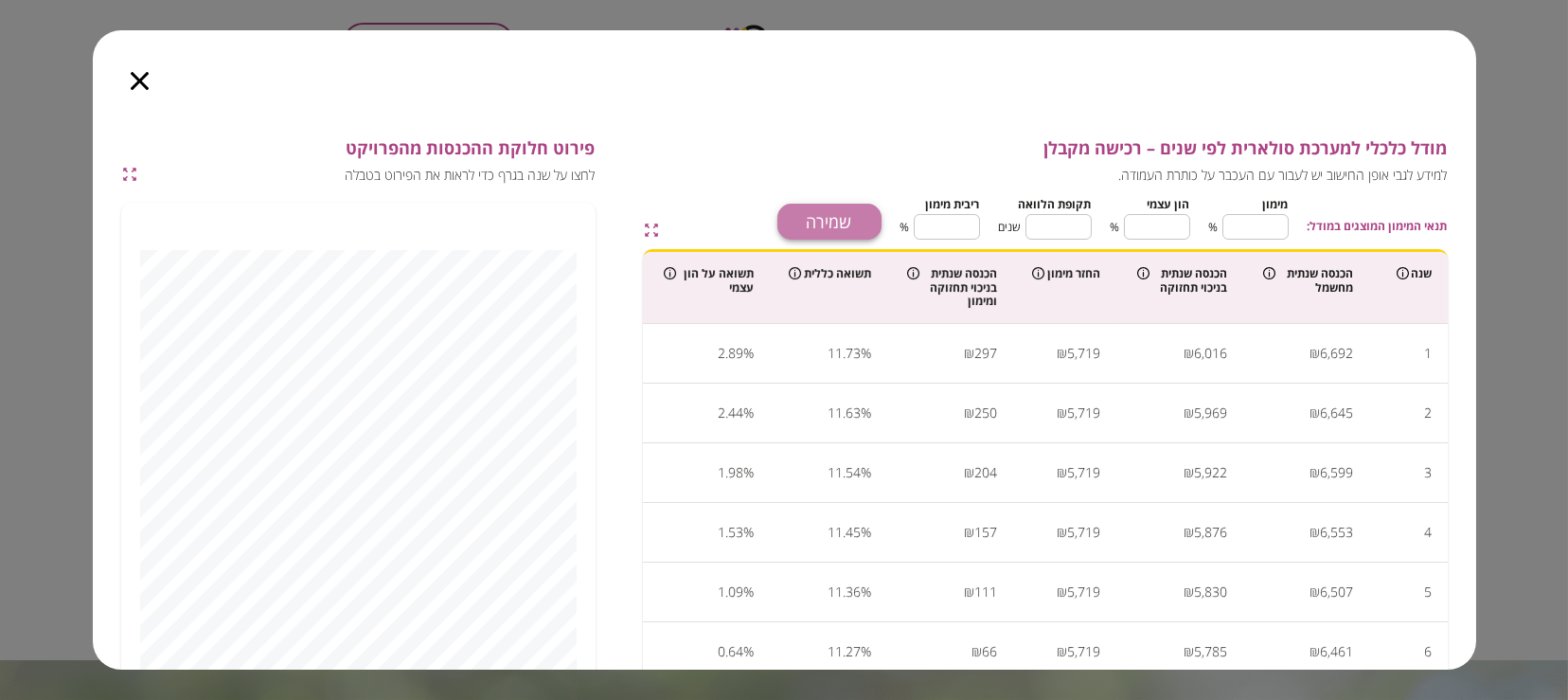 click on "שמירה" at bounding box center [829, 222] 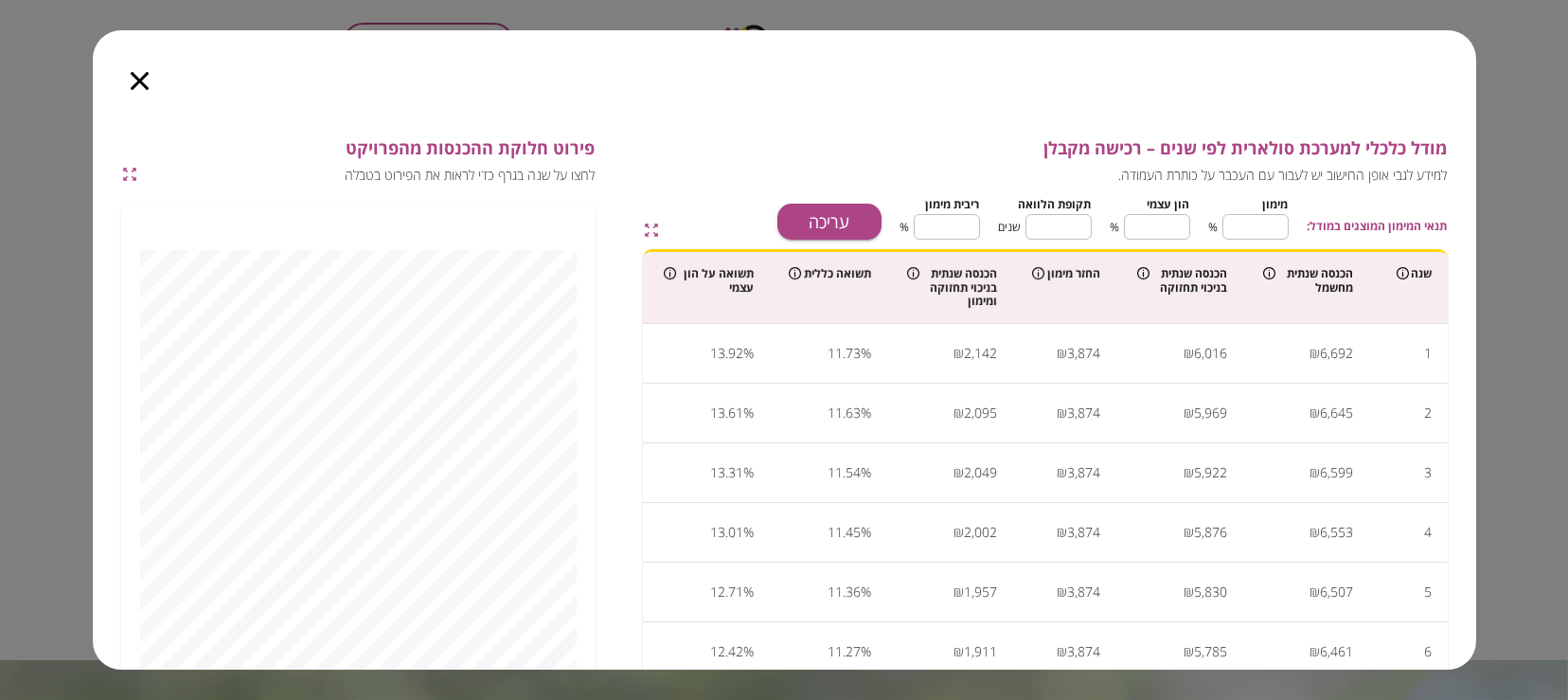click 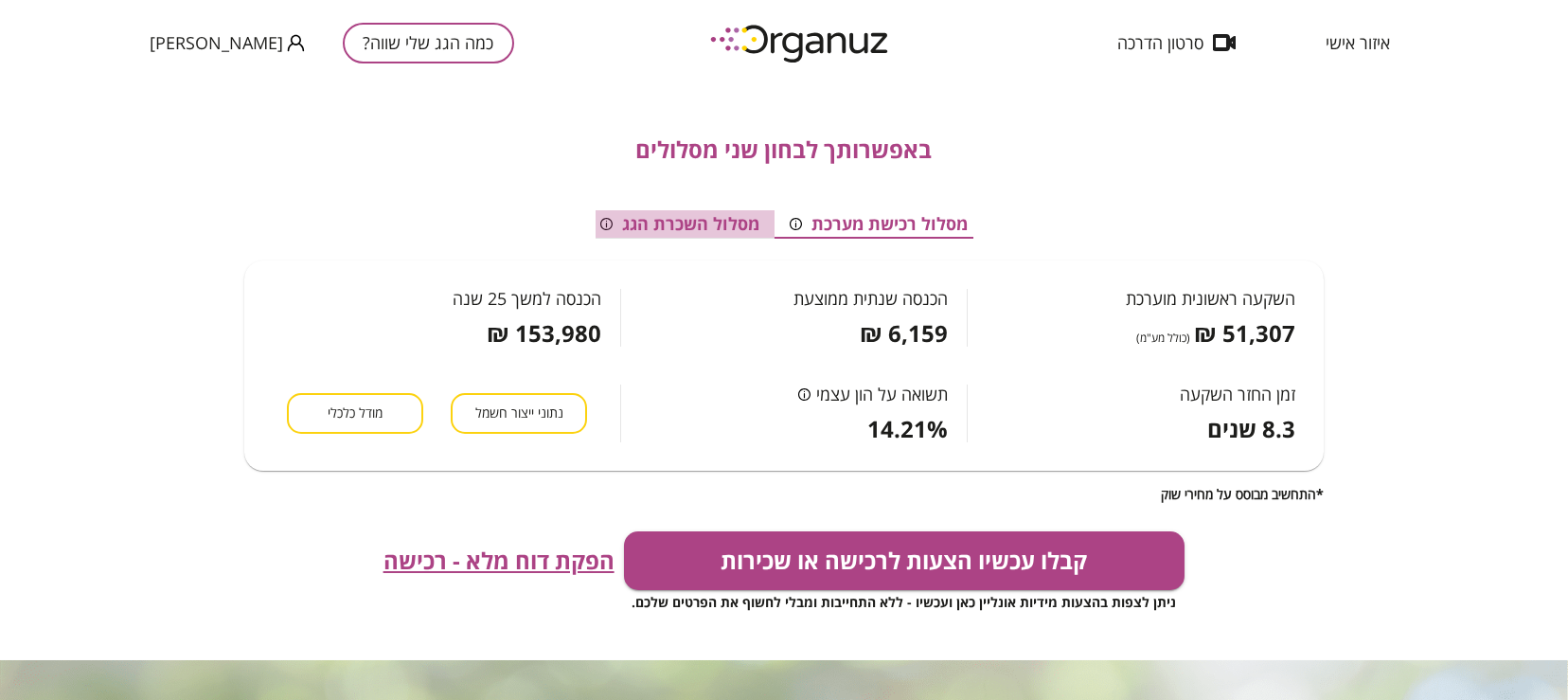 click on "מסלול השכרת הגג" at bounding box center (680, 224) 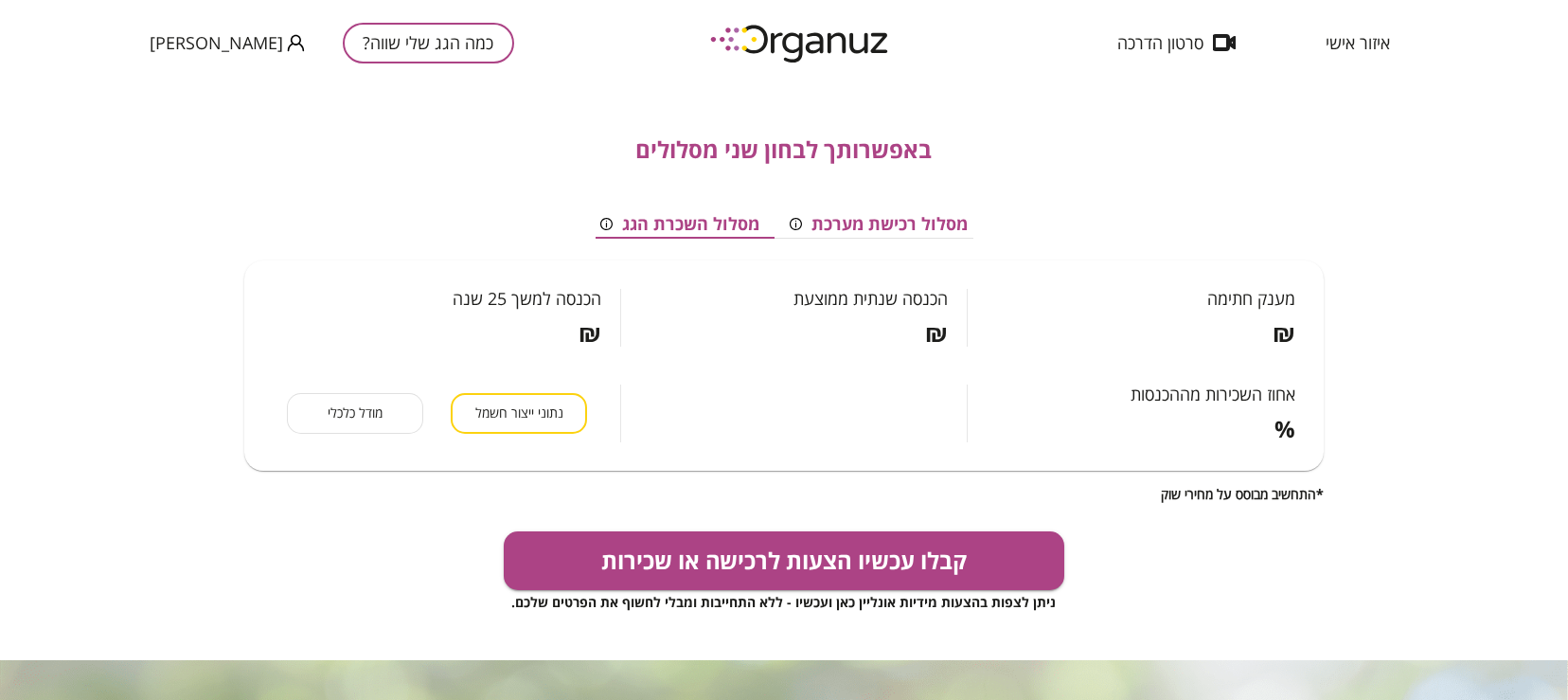 scroll, scrollTop: 0, scrollLeft: -9, axis: horizontal 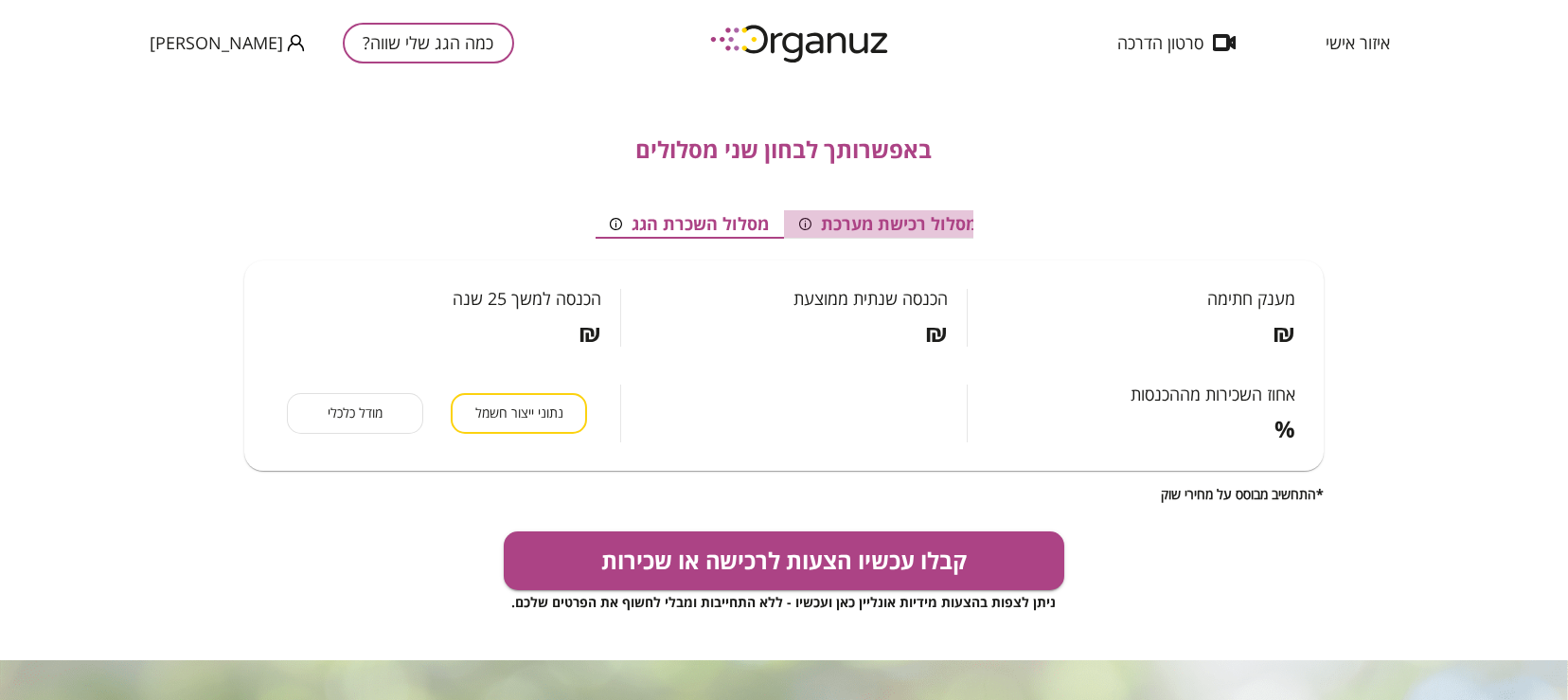 click on "מסלול רכישת מערכת" at bounding box center (888, 224) 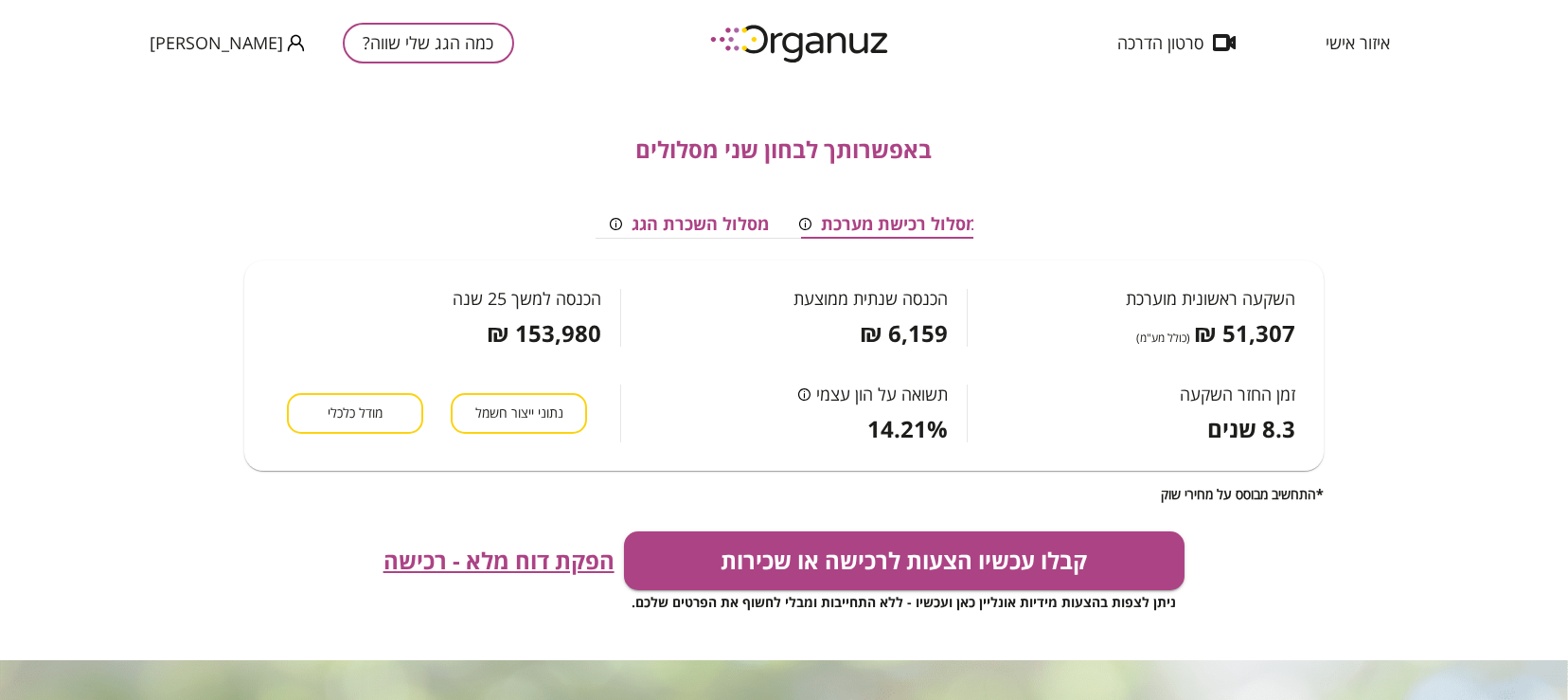 scroll, scrollTop: 0, scrollLeft: 0, axis: both 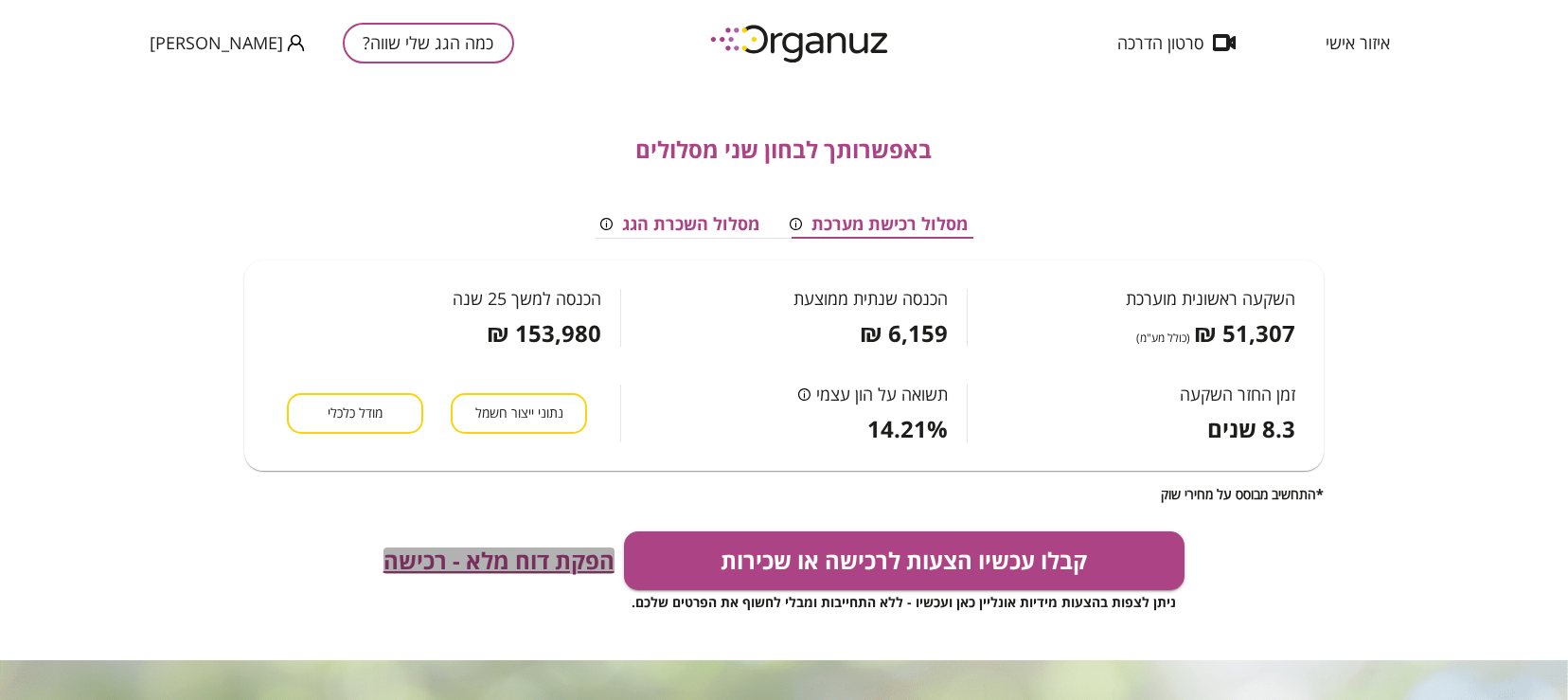click on "הפקת דוח מלא - רכישה" at bounding box center [499, 561] 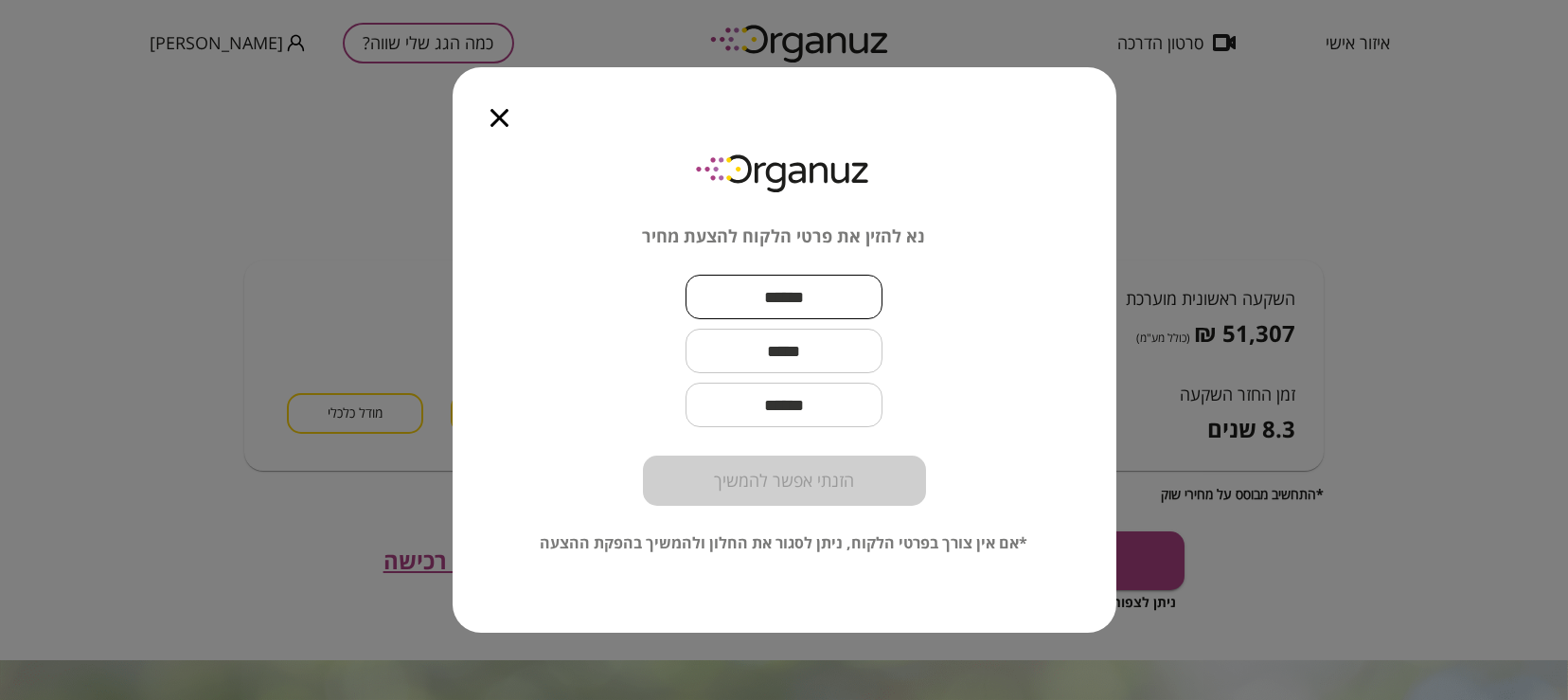 click at bounding box center (784, 296) 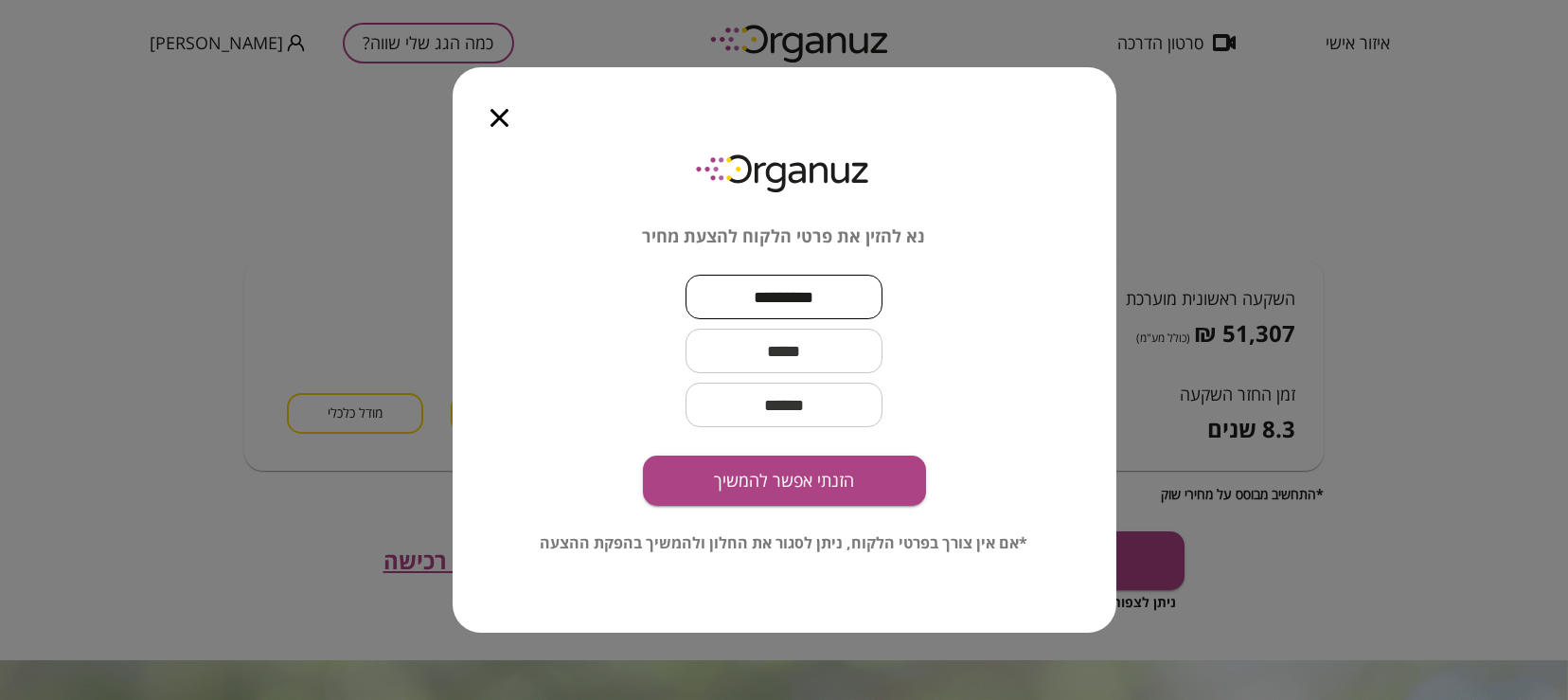 type on "*********" 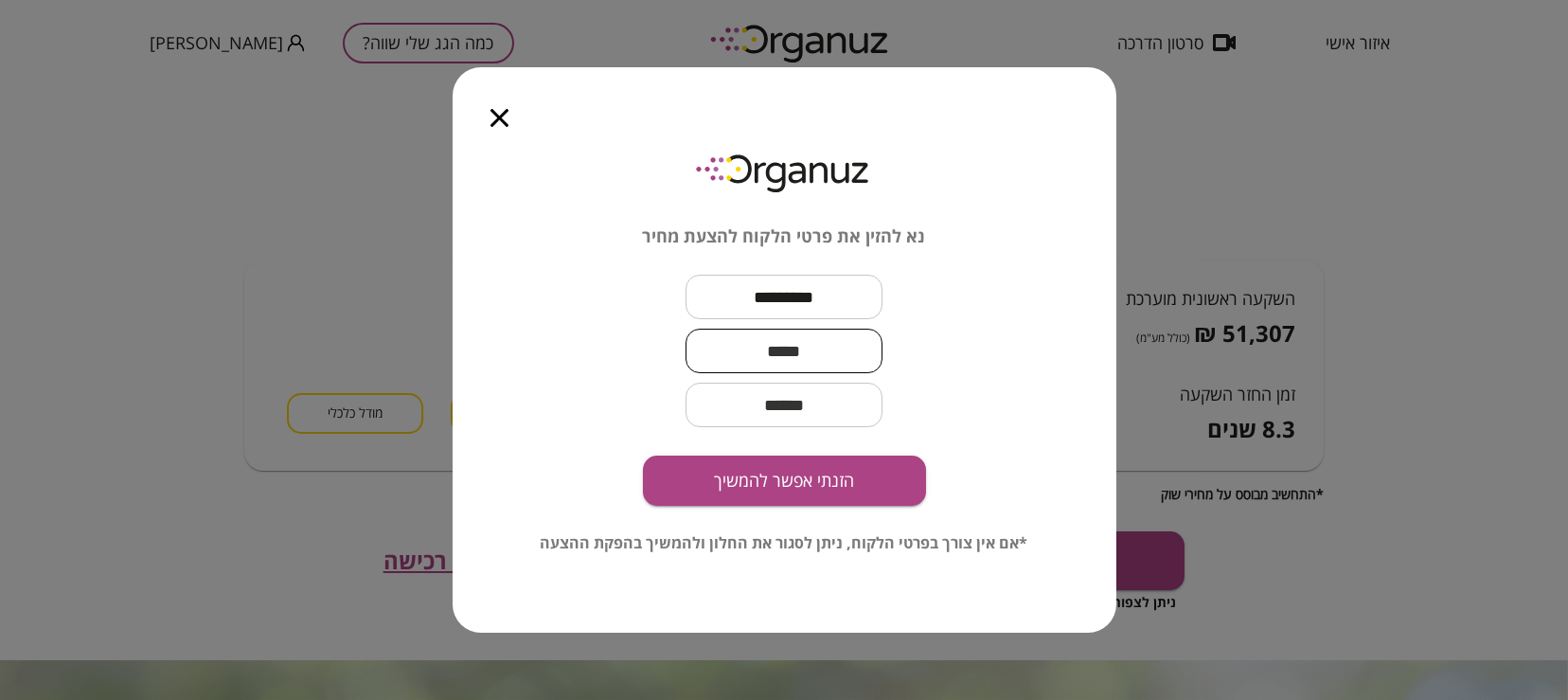 click at bounding box center [784, 350] 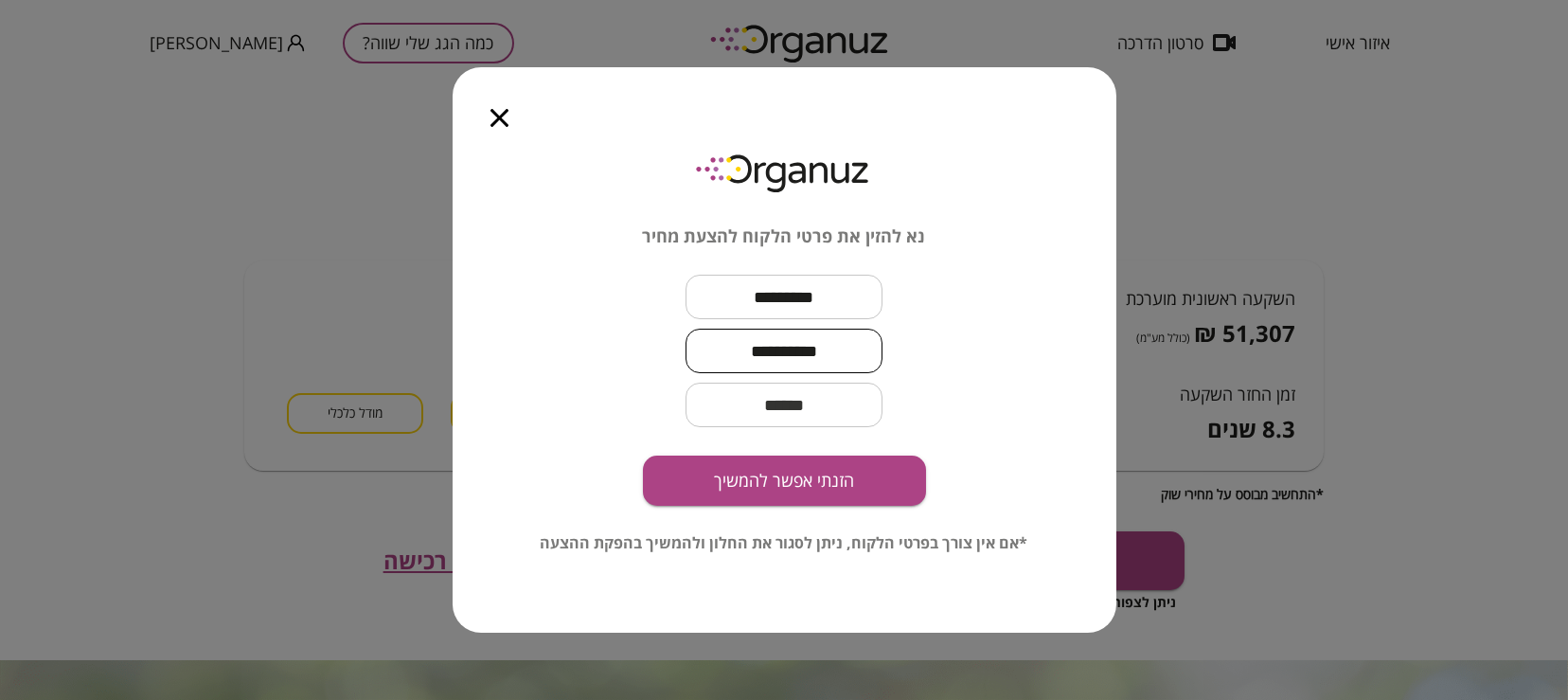 type on "**********" 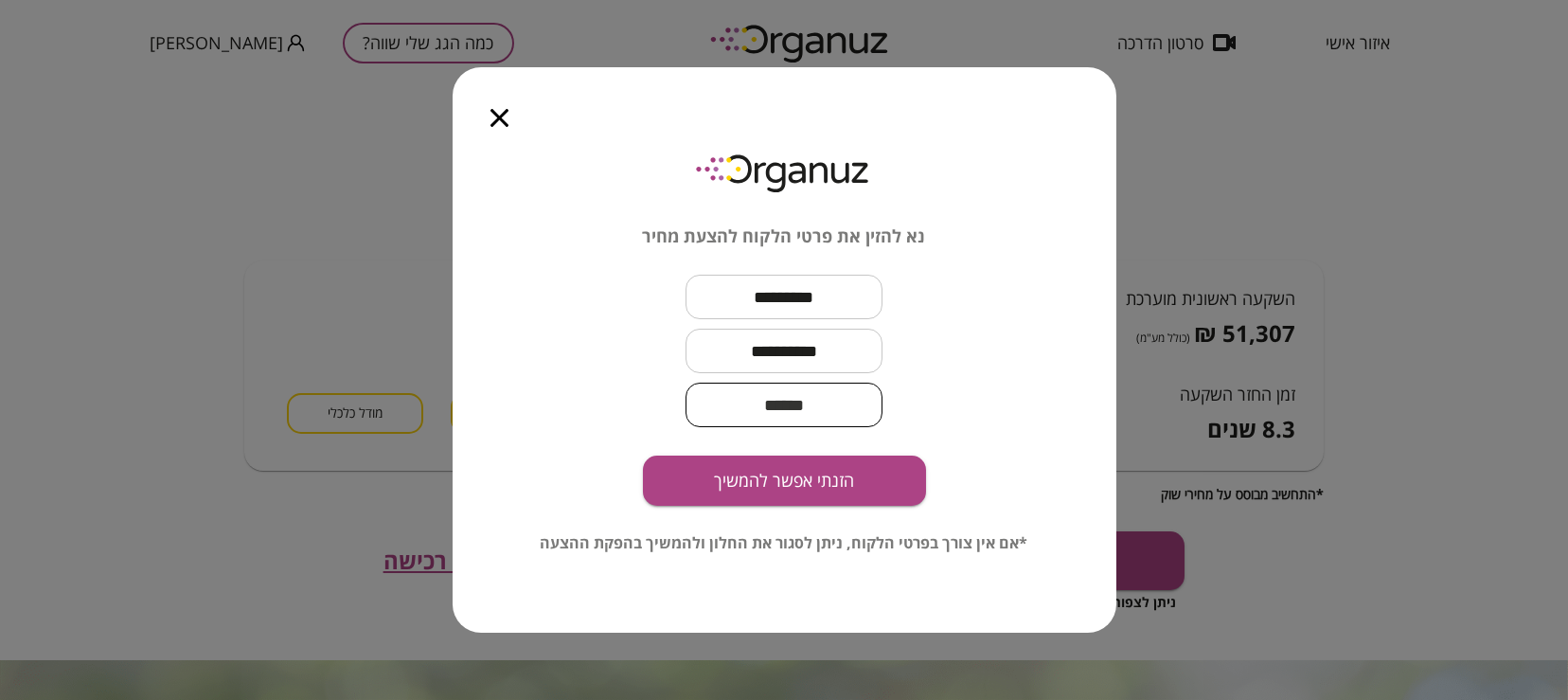 click at bounding box center [784, 404] 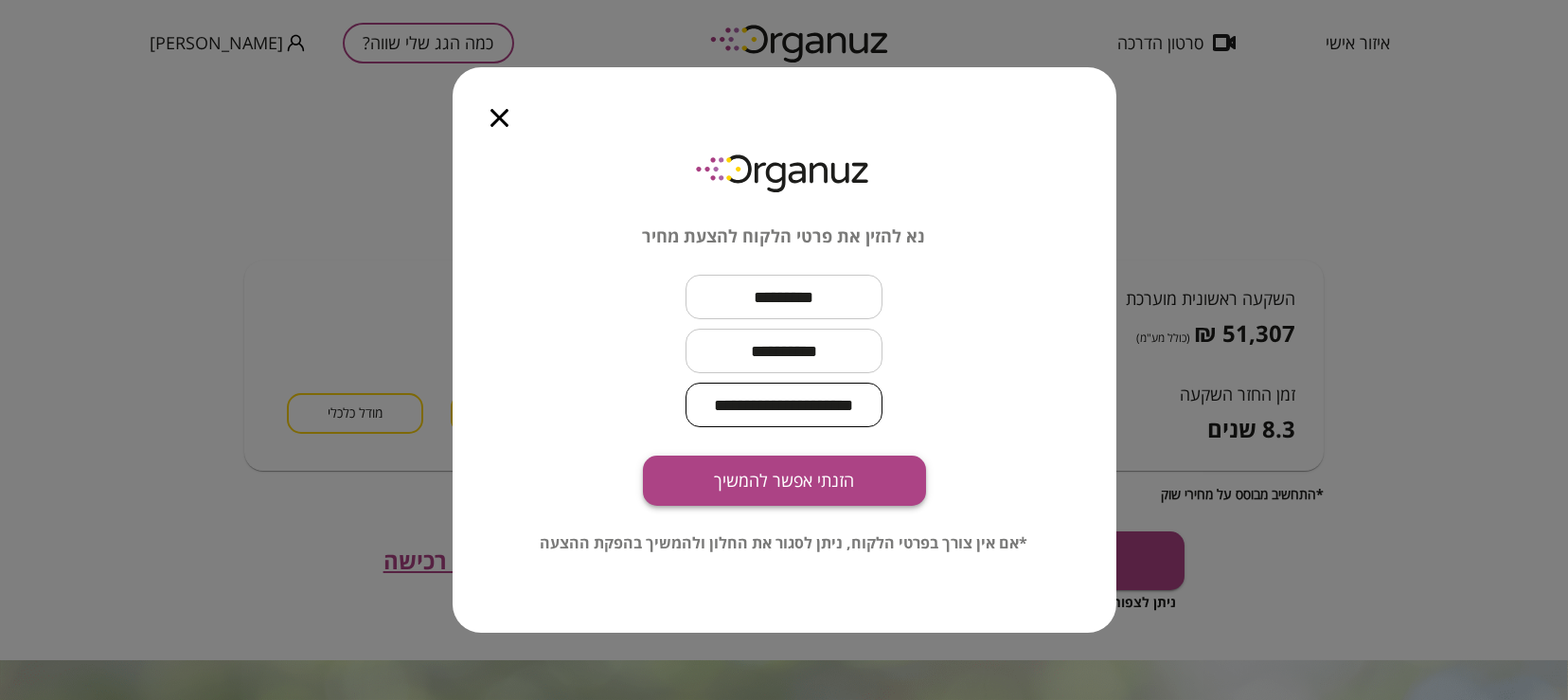 type on "**********" 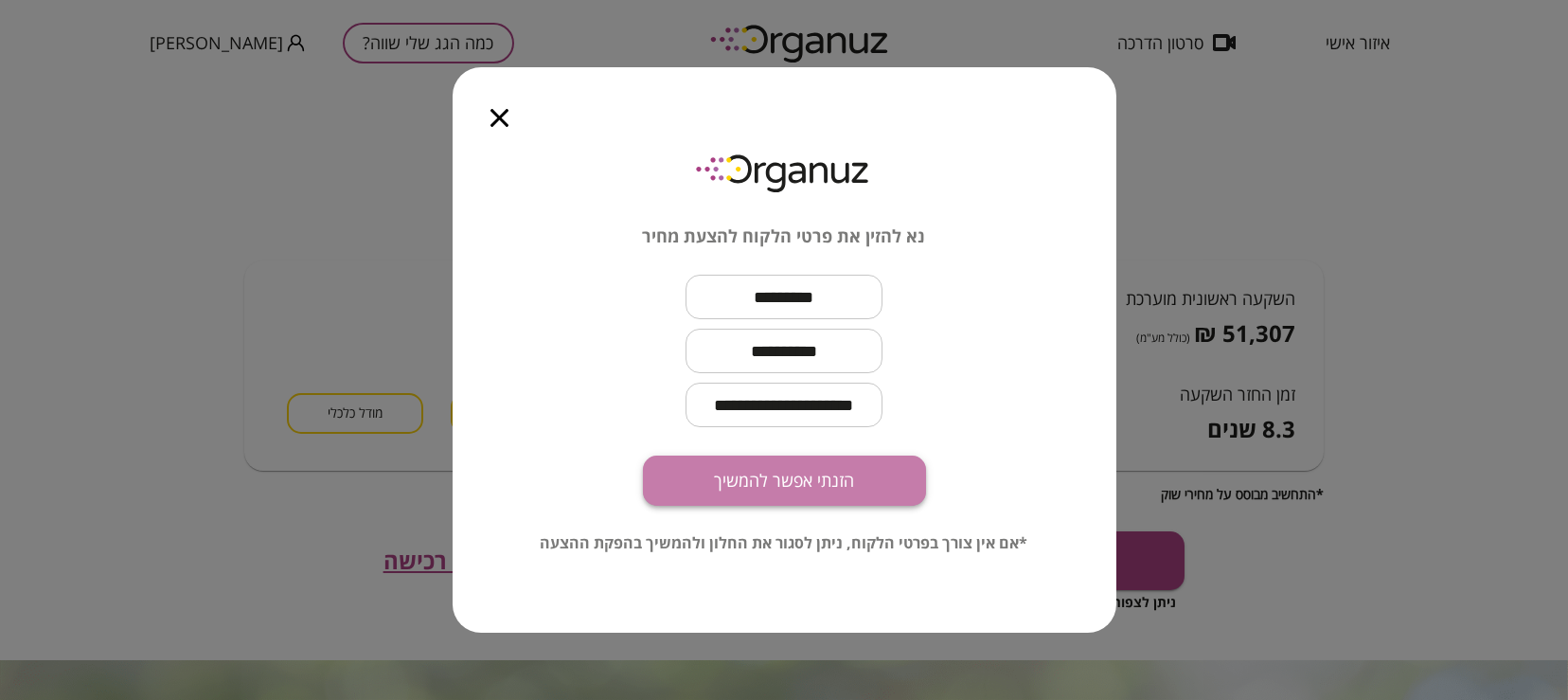 click on "הזנתי אפשר להמשיך" at bounding box center (784, 480) 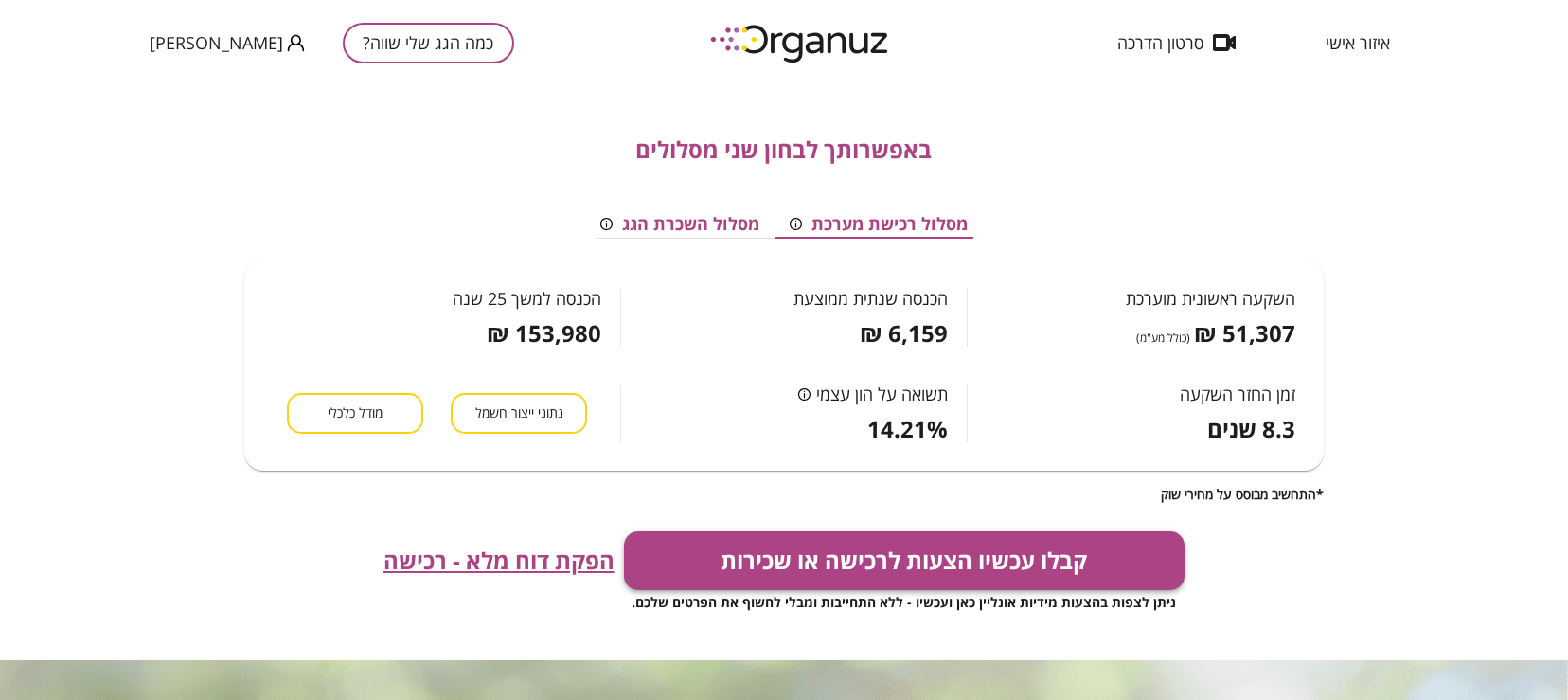 click on "קבלו עכשיו הצעות לרכישה או שכירות" at bounding box center [904, 561] 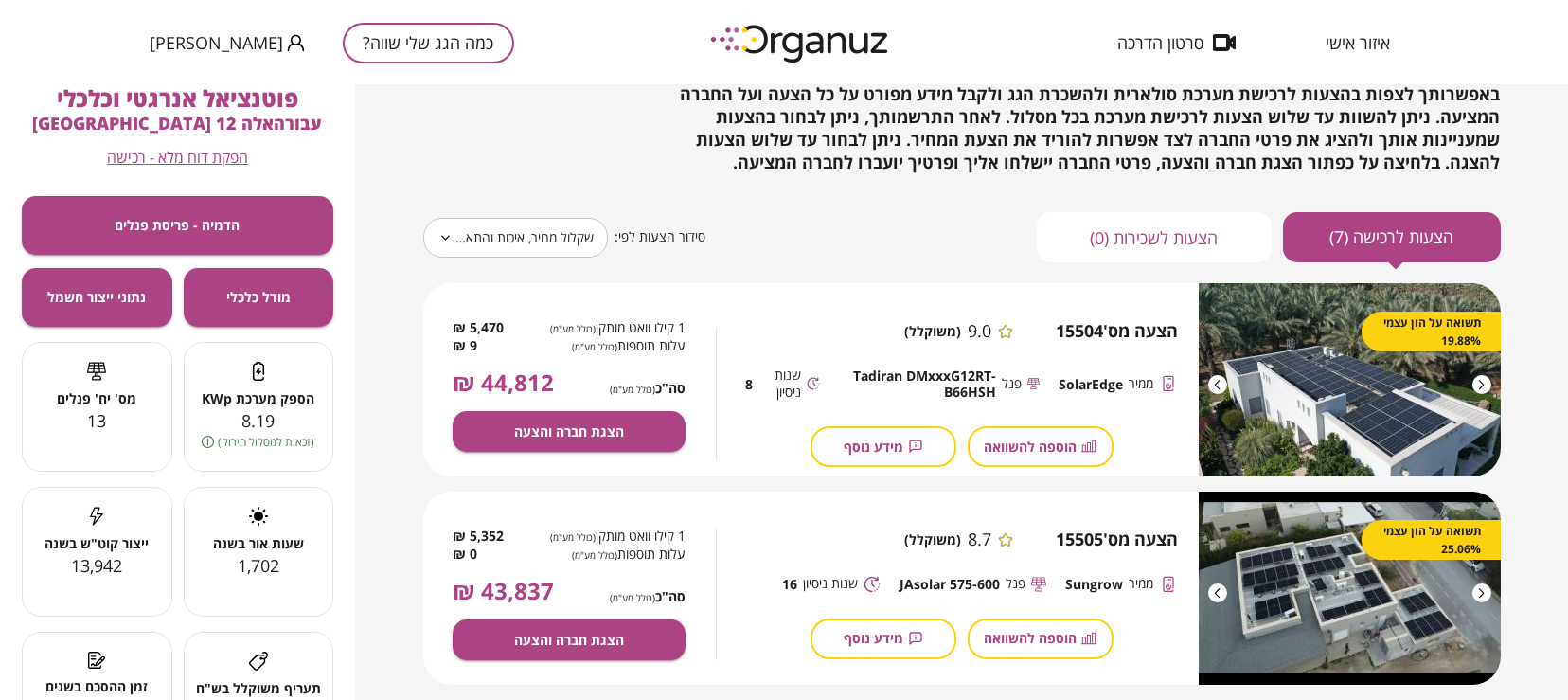 scroll, scrollTop: 91, scrollLeft: 0, axis: vertical 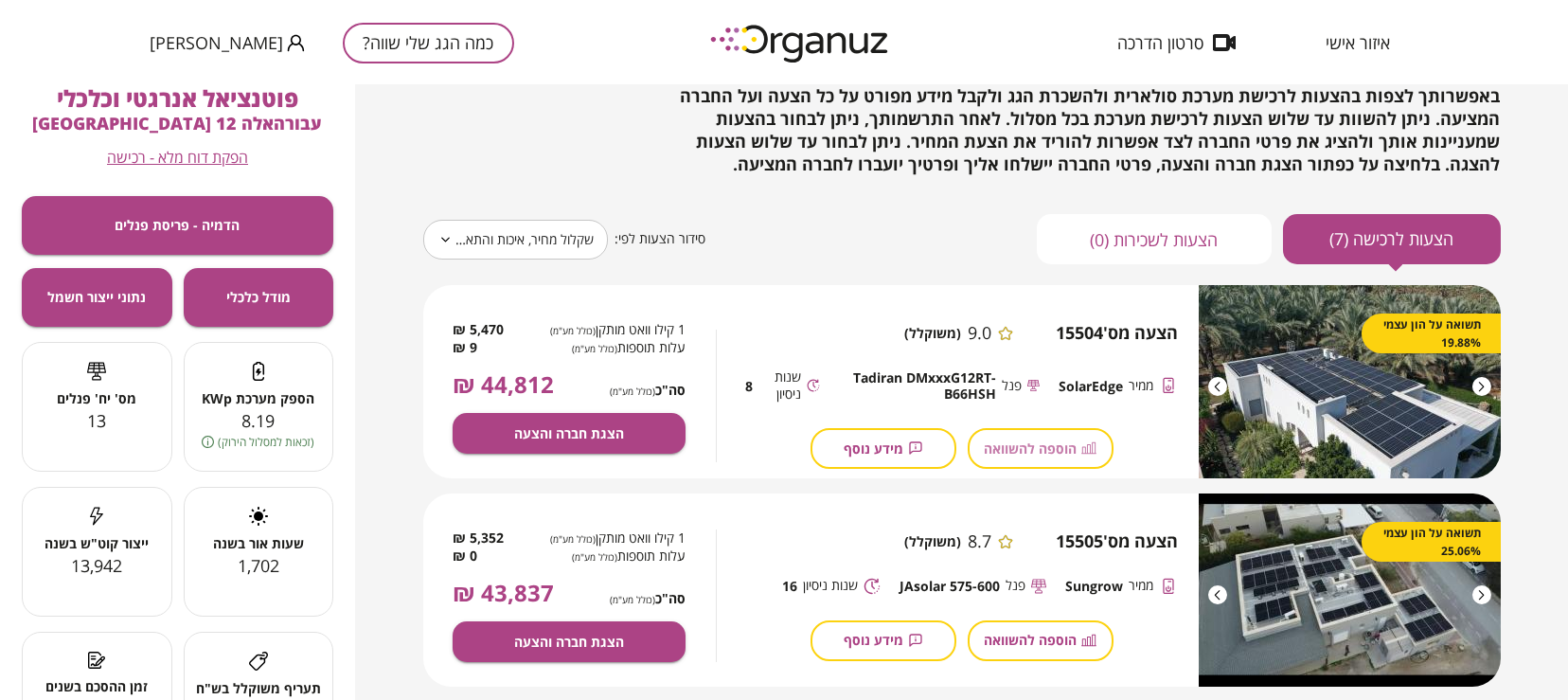 click on "הוספה להשוואה" at bounding box center [1041, 448] 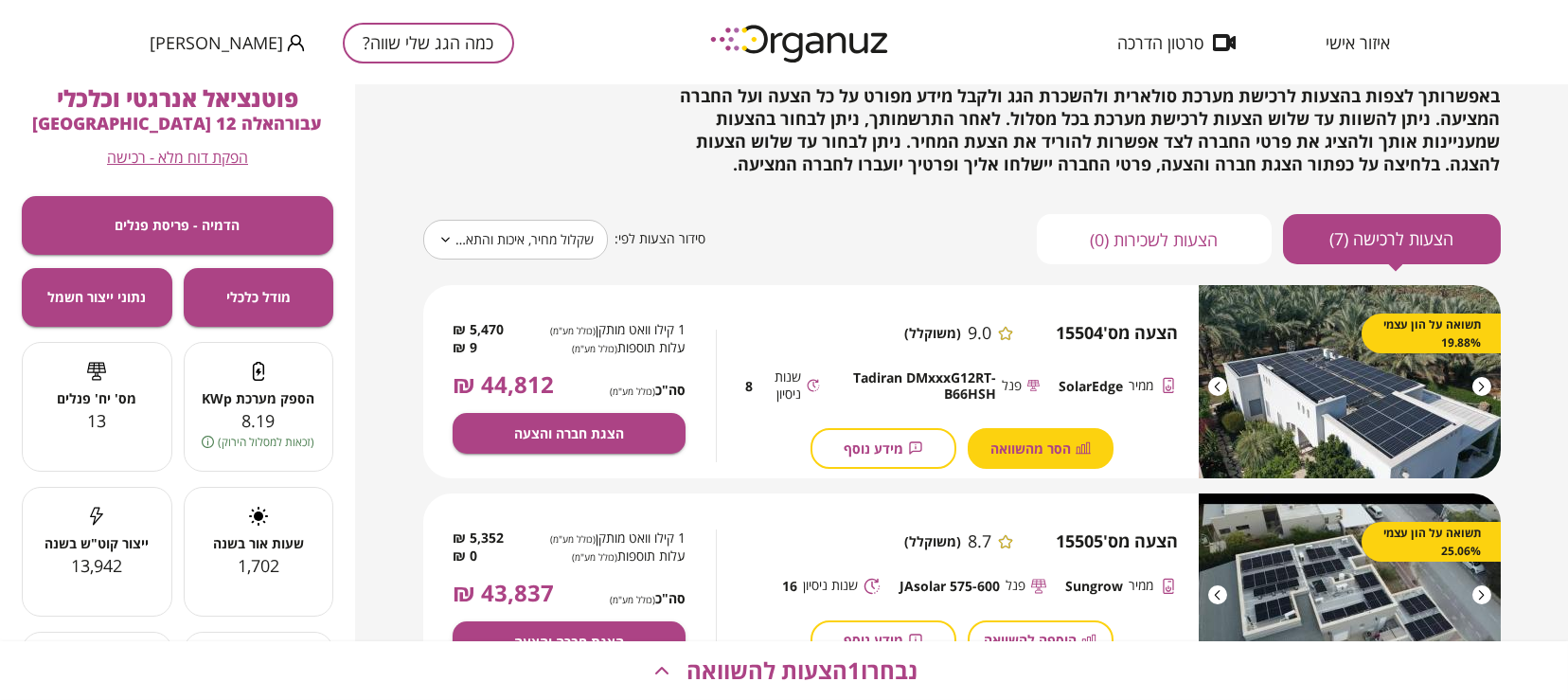 click on "הוספה להשוואה" at bounding box center (1030, 639) 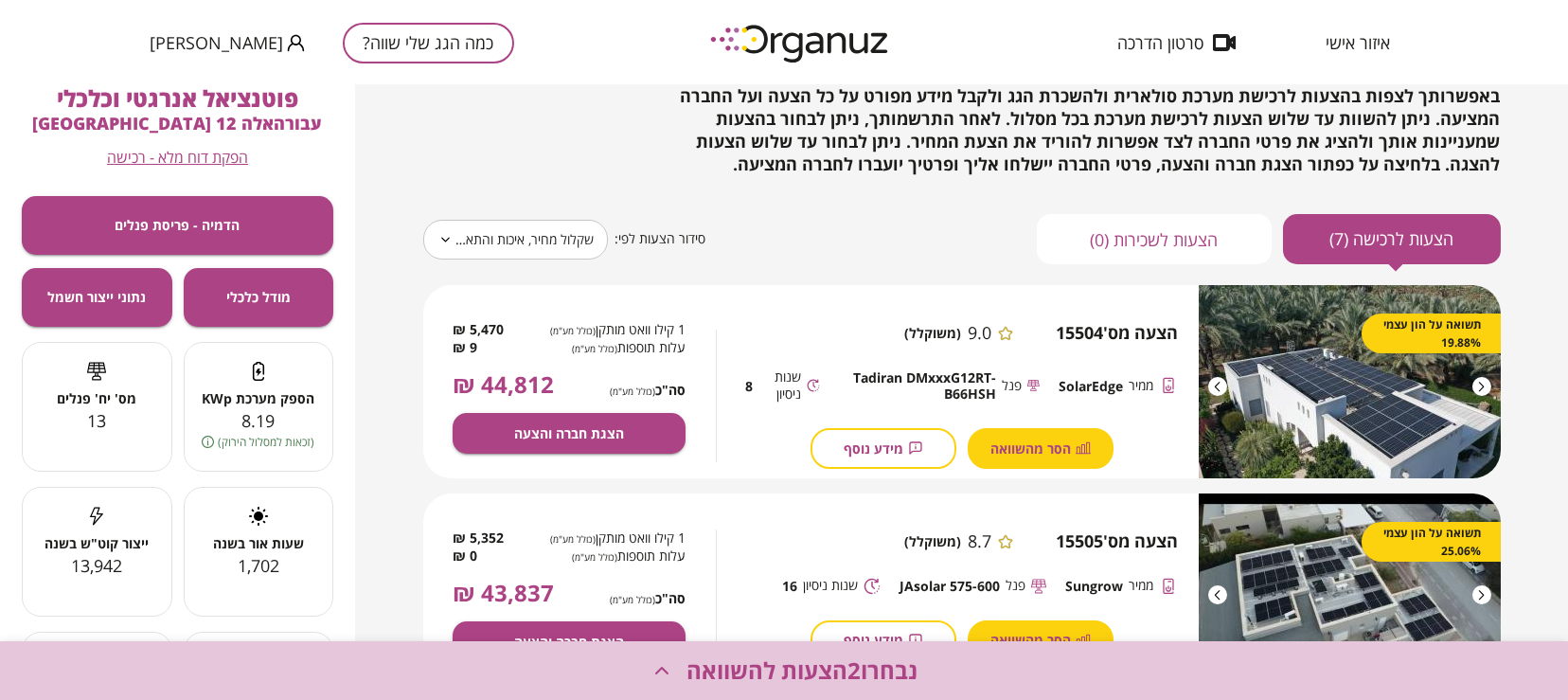 click on "נבחרו  2  הצעות להשוואה" at bounding box center (803, 671) 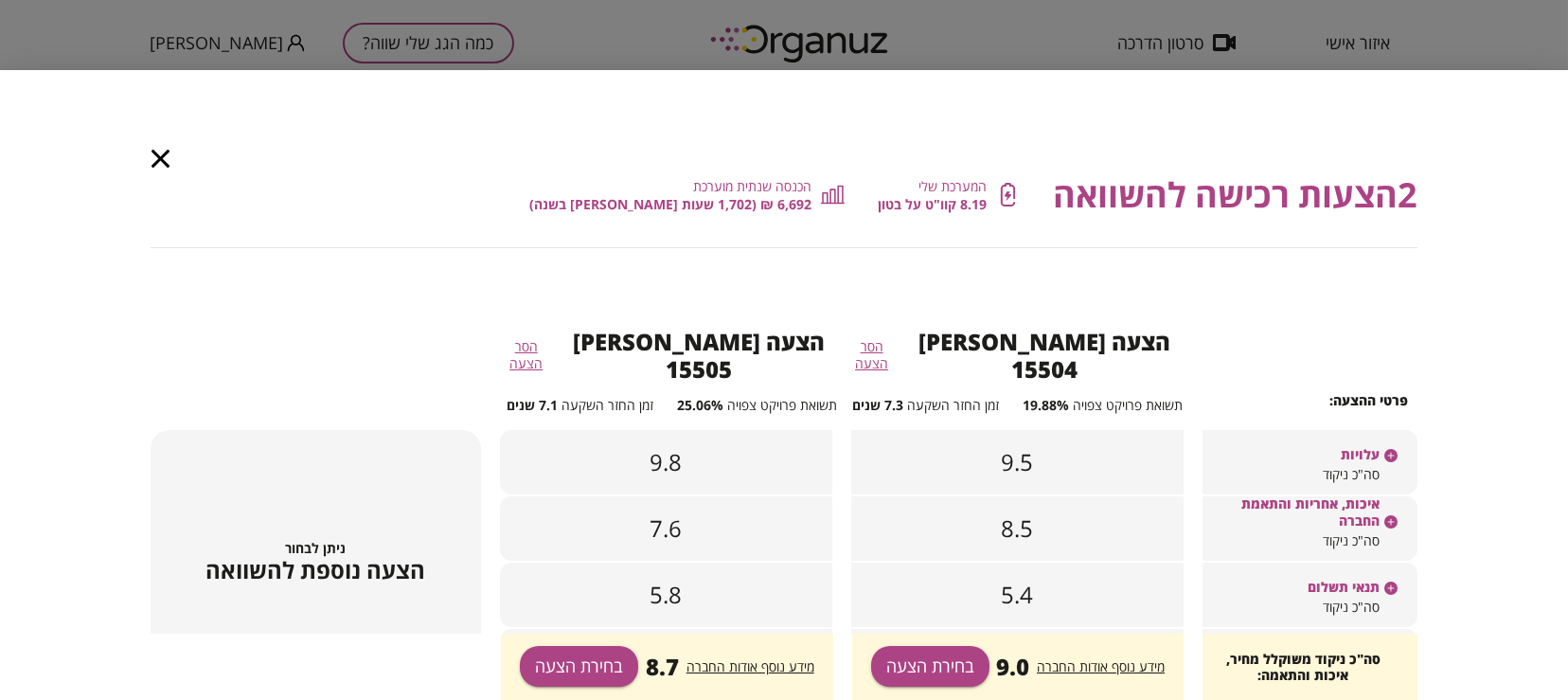 scroll, scrollTop: 33, scrollLeft: 0, axis: vertical 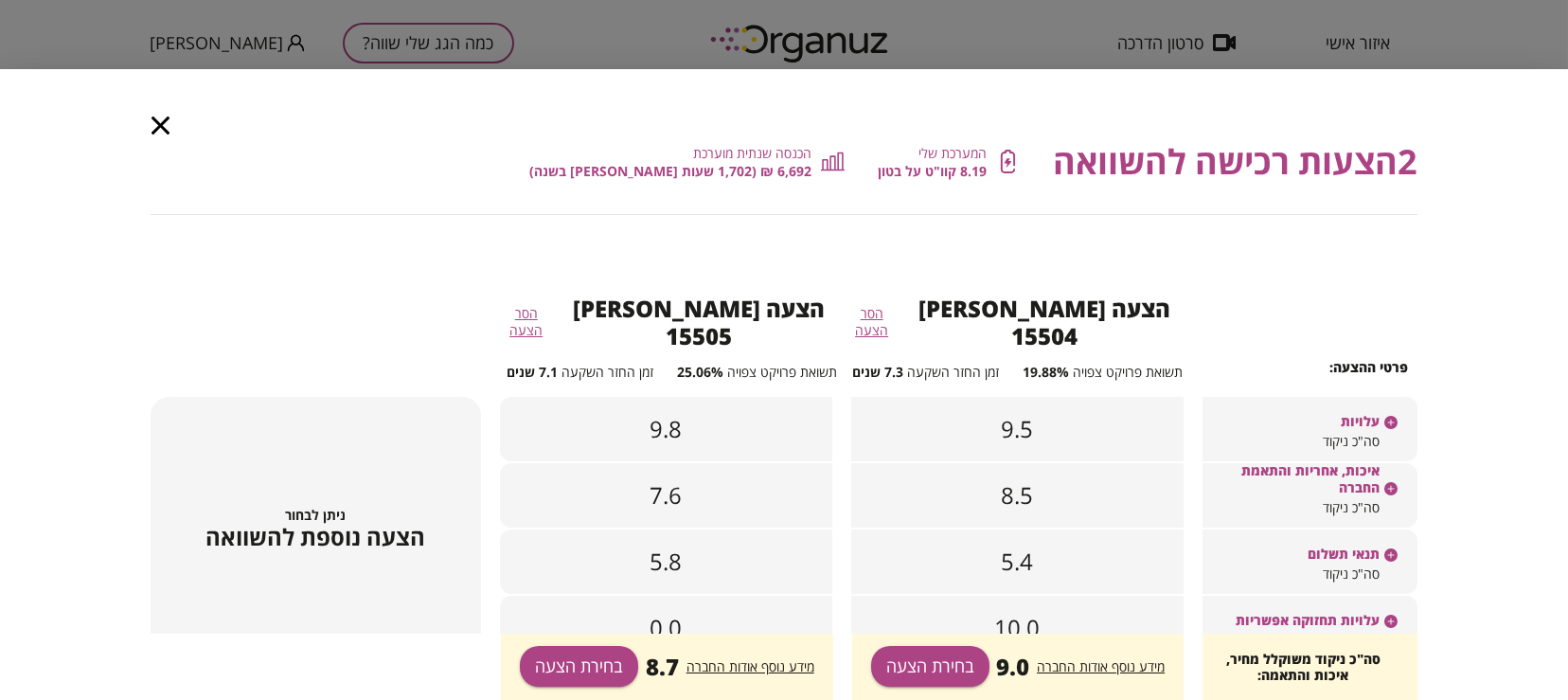 click on "עלויות" at bounding box center [1360, 421] 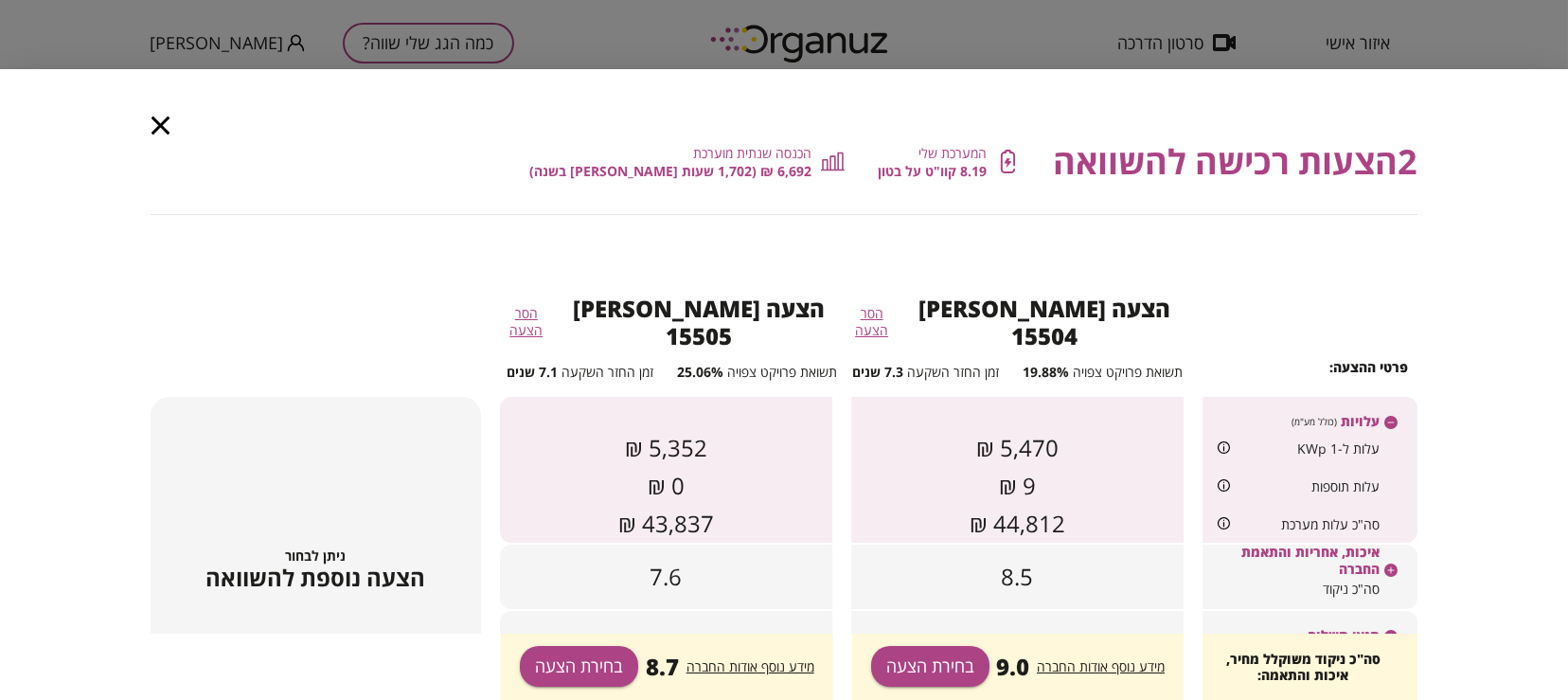 click 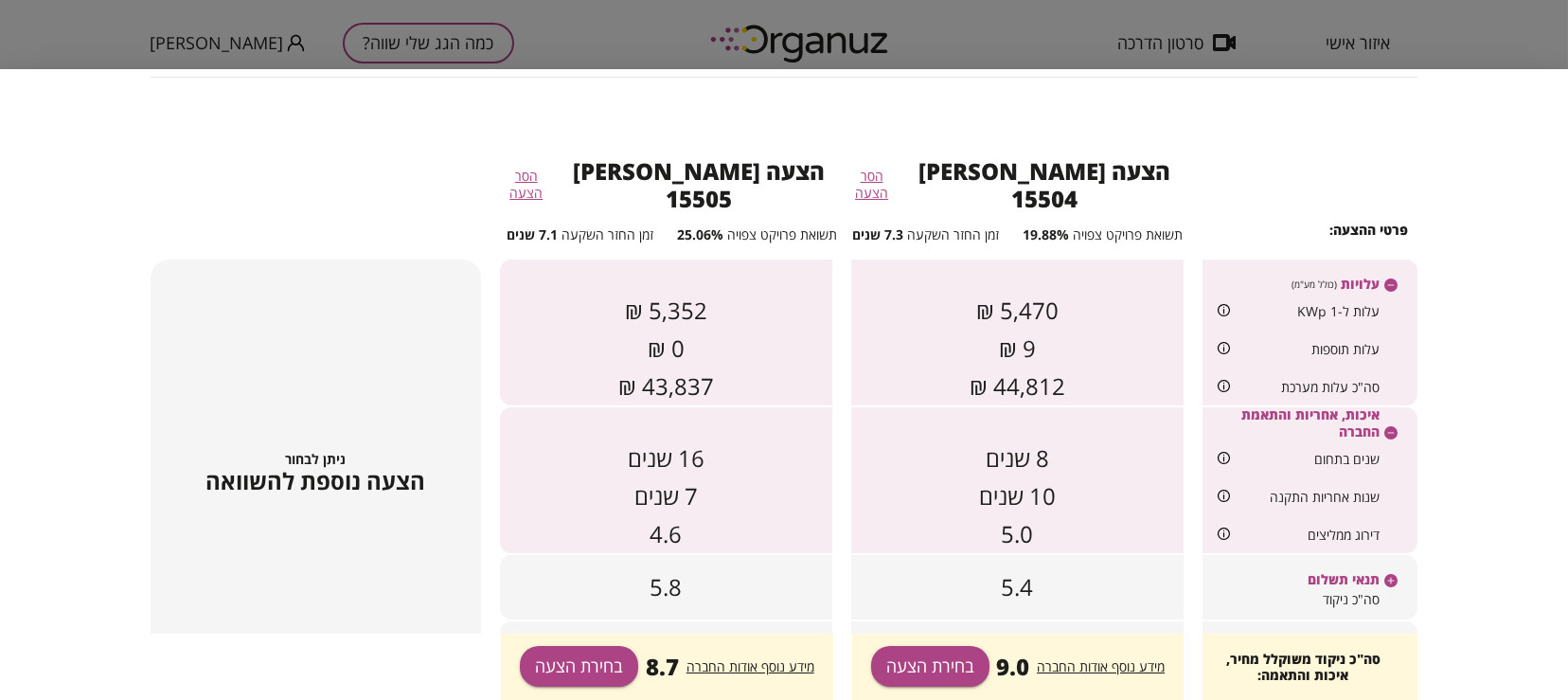 scroll, scrollTop: 196, scrollLeft: 0, axis: vertical 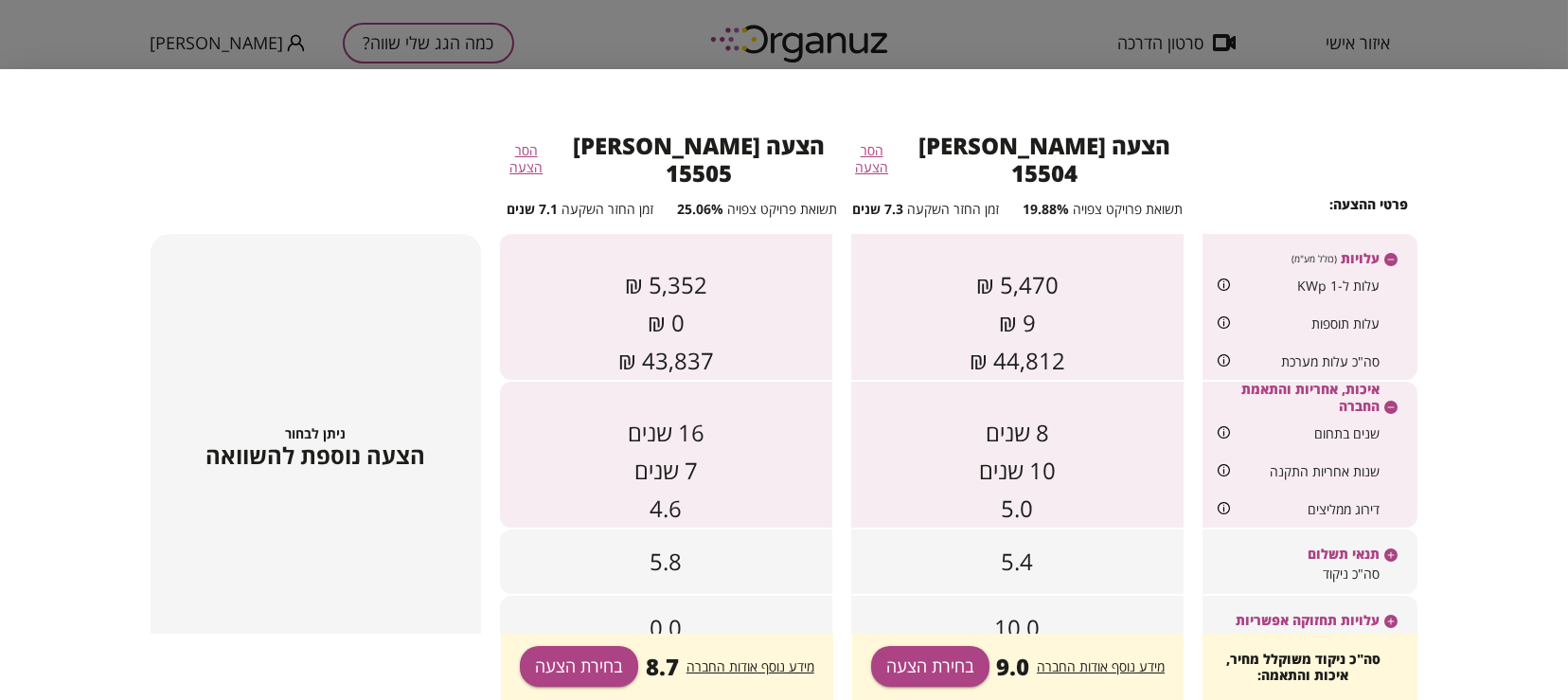 click 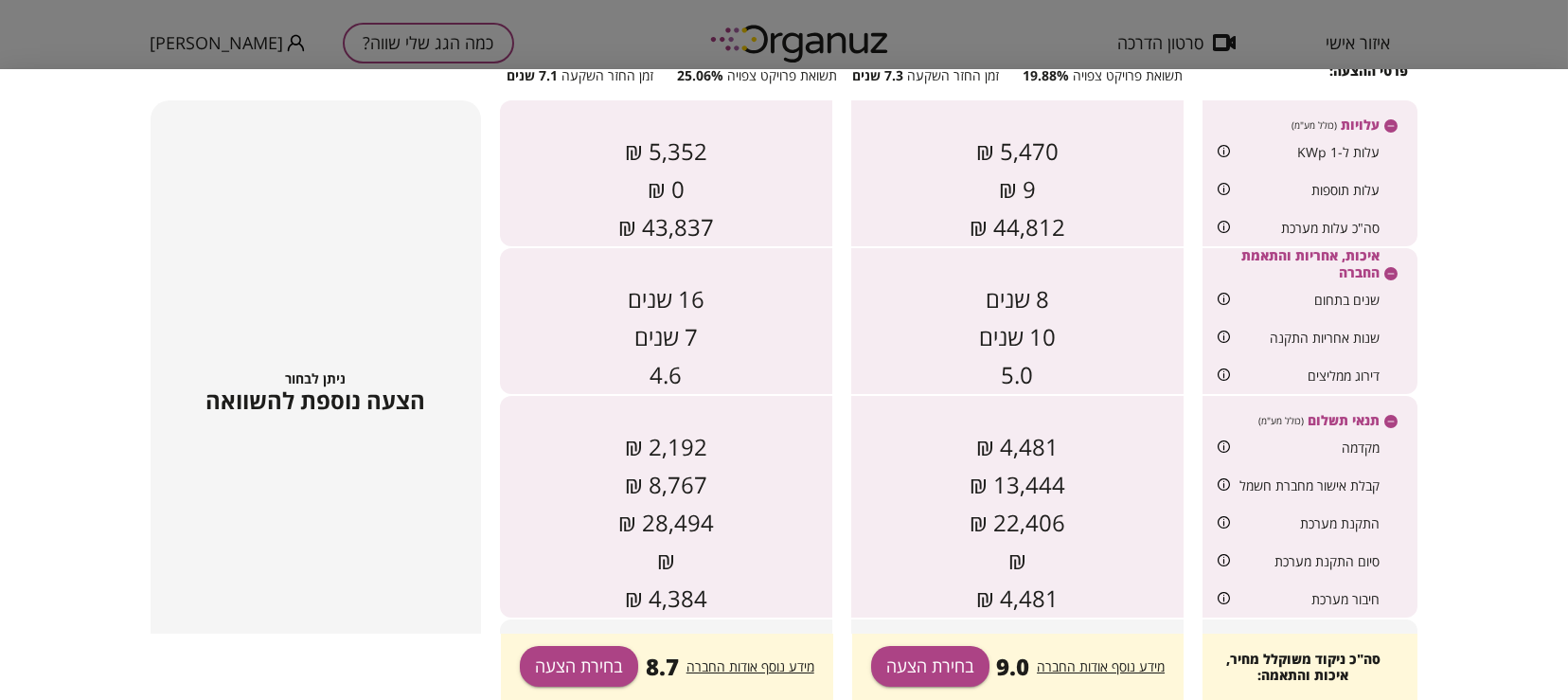 scroll, scrollTop: 353, scrollLeft: 0, axis: vertical 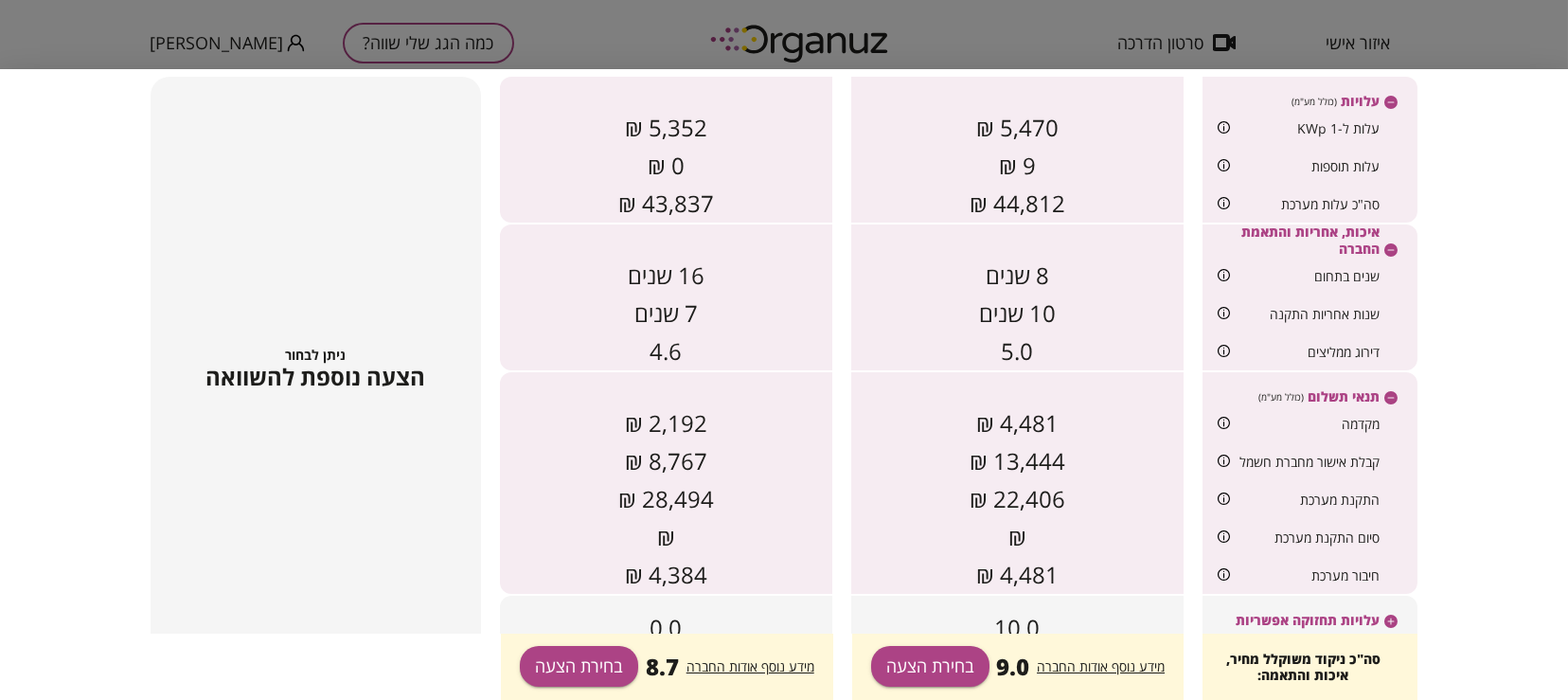click on "הצעה נוספת להשוואה" at bounding box center (315, 377) 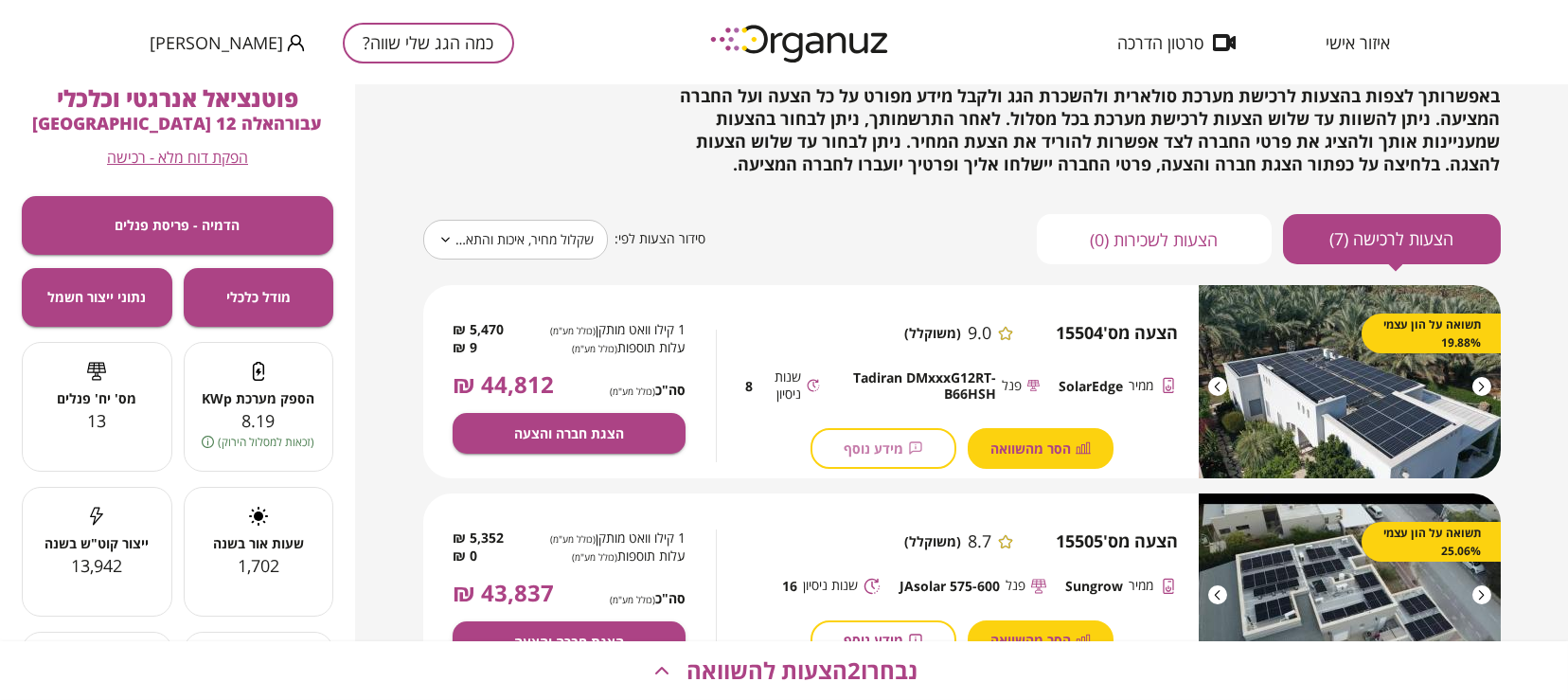 click on "מידע נוסף" at bounding box center [883, 448] 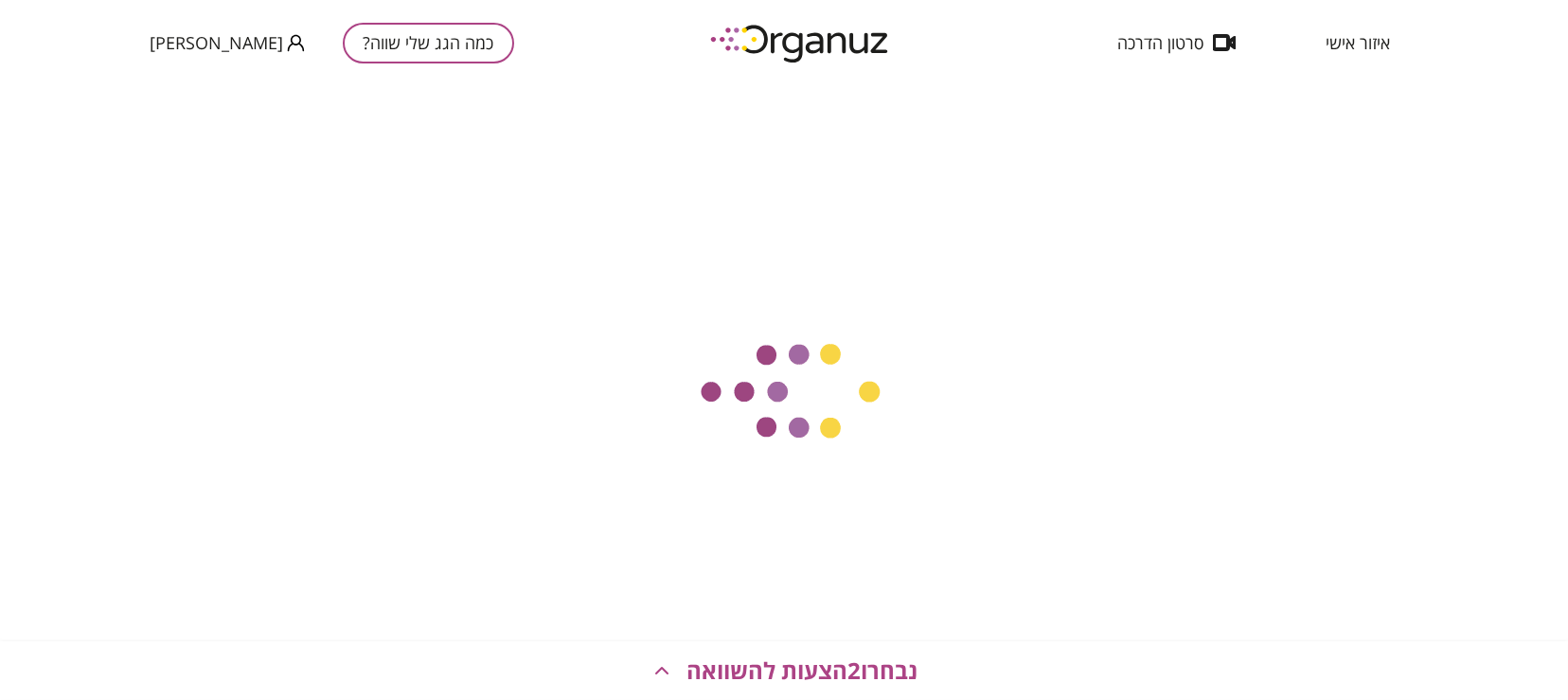 scroll, scrollTop: 0, scrollLeft: 0, axis: both 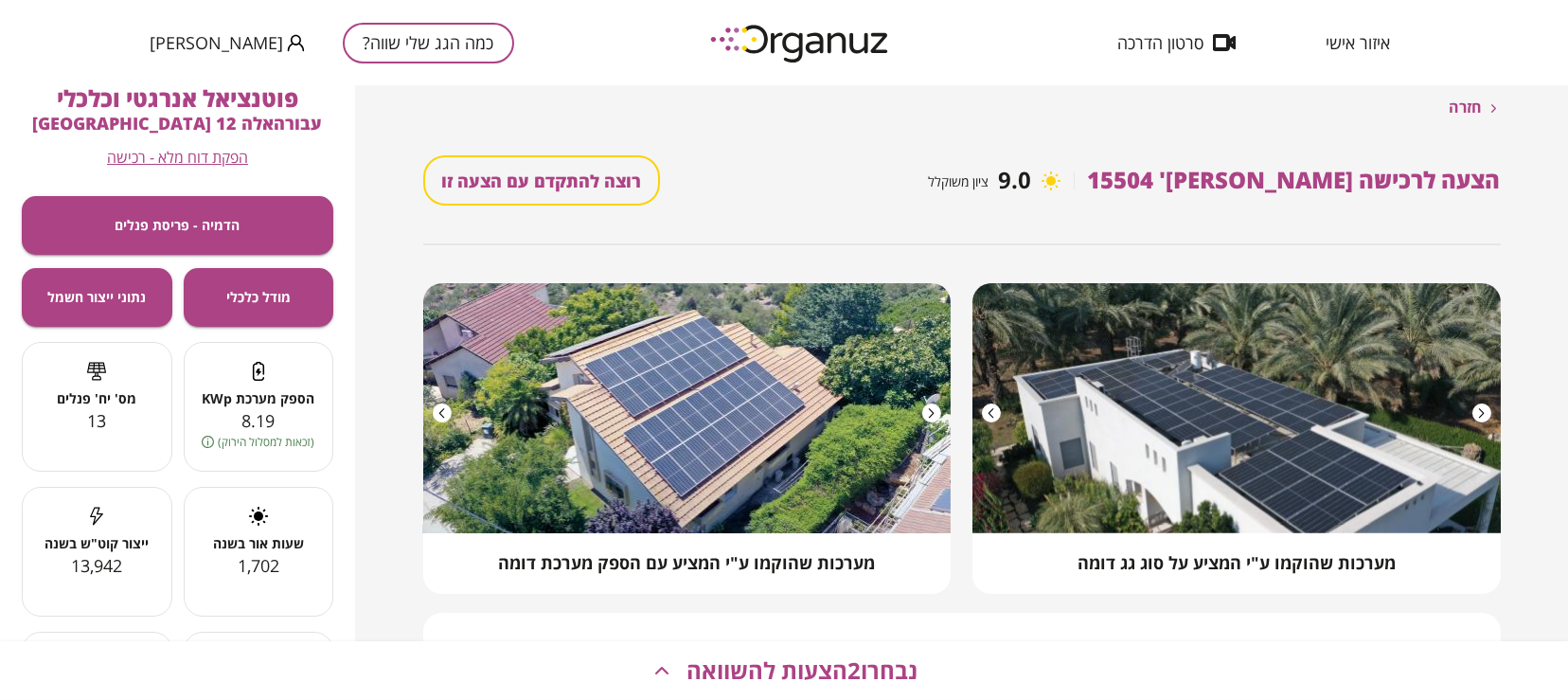 drag, startPoint x: 1563, startPoint y: 264, endPoint x: 1566, endPoint y: 312, distance: 48.09366 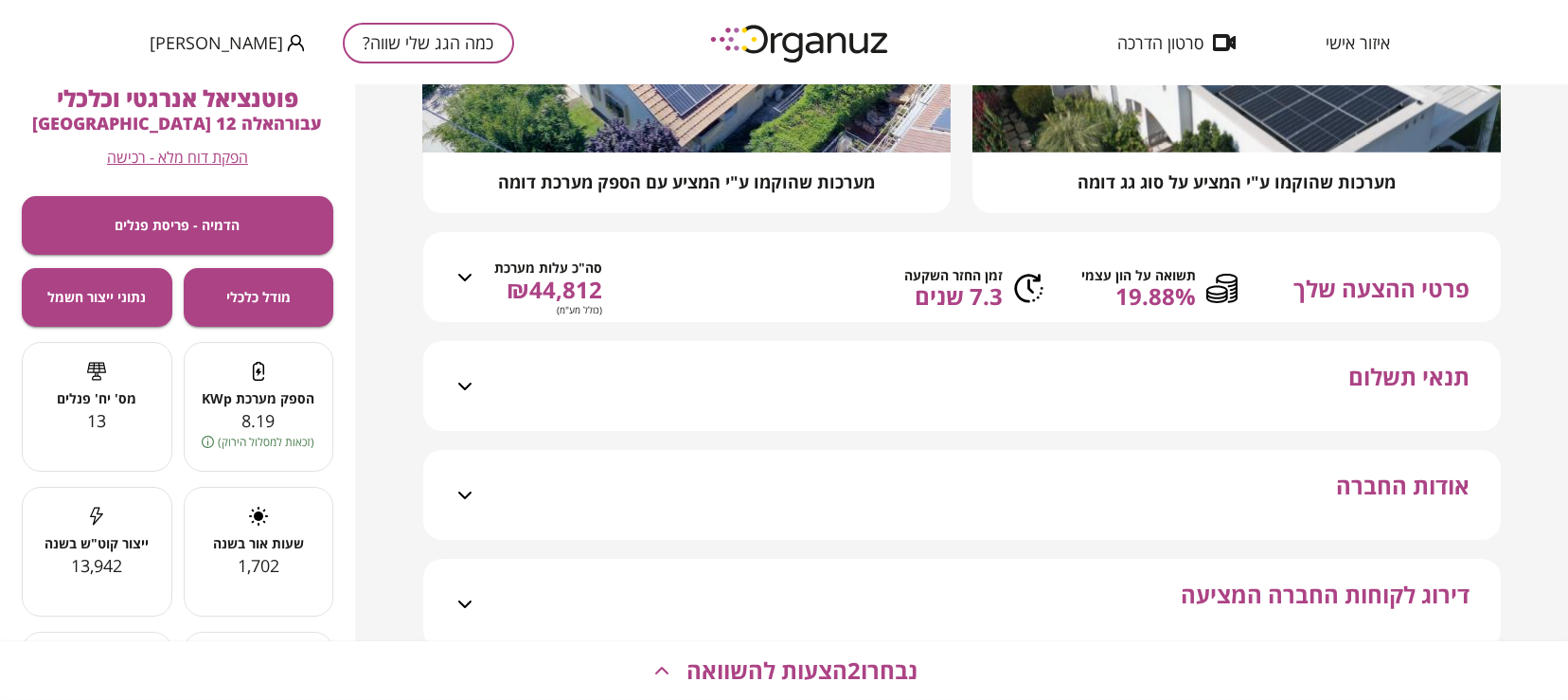 scroll, scrollTop: 367, scrollLeft: 0, axis: vertical 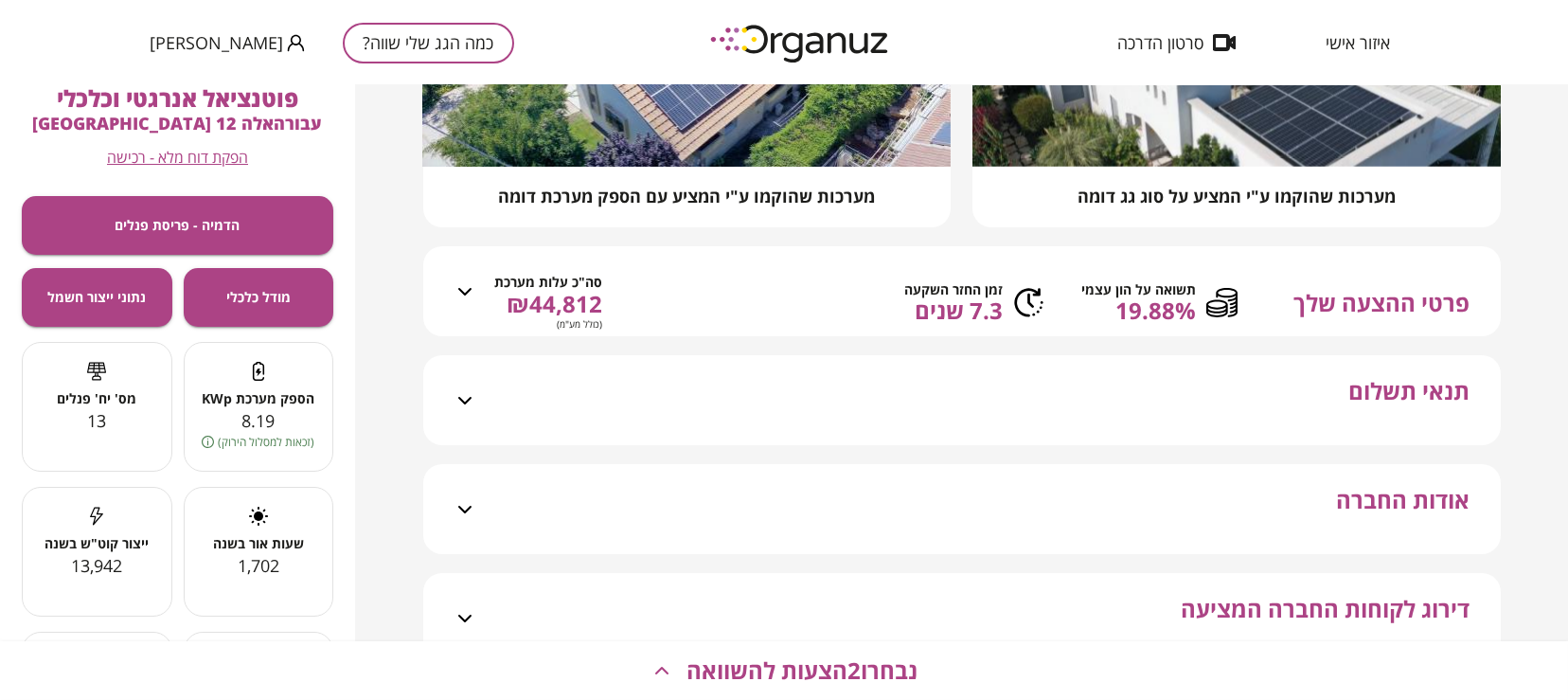 click on "תנאי תשלום" at bounding box center [973, 400] 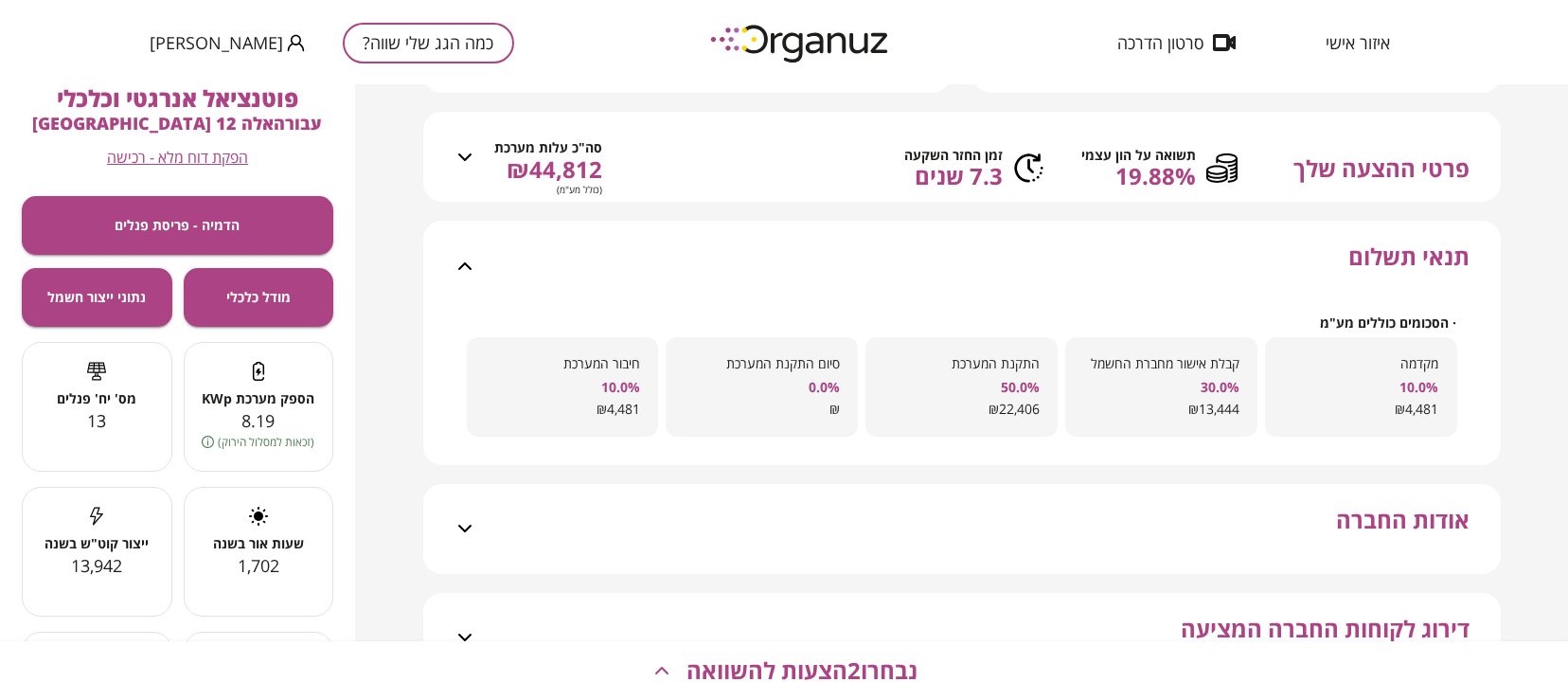 scroll, scrollTop: 656, scrollLeft: 0, axis: vertical 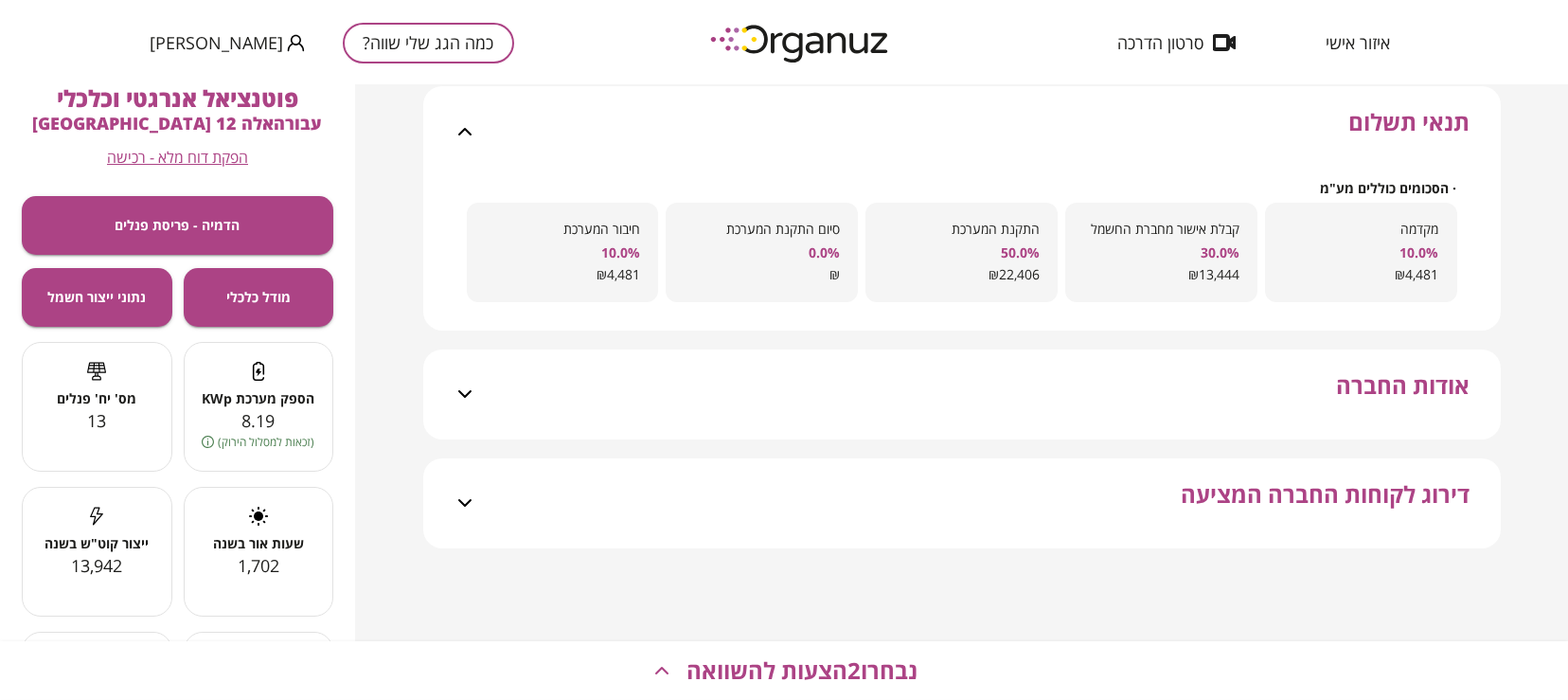 click on "אודות החברה" at bounding box center (973, 394) 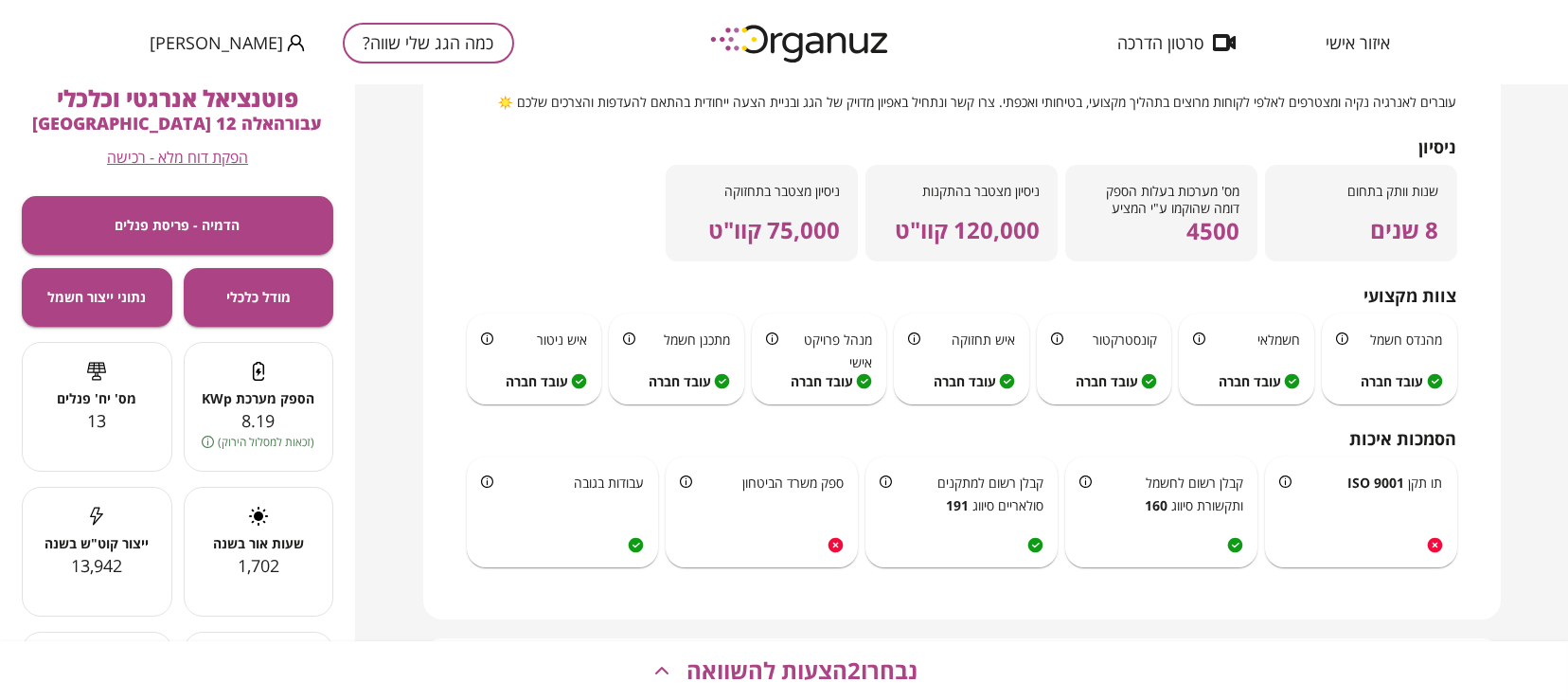 scroll, scrollTop: 1186, scrollLeft: 0, axis: vertical 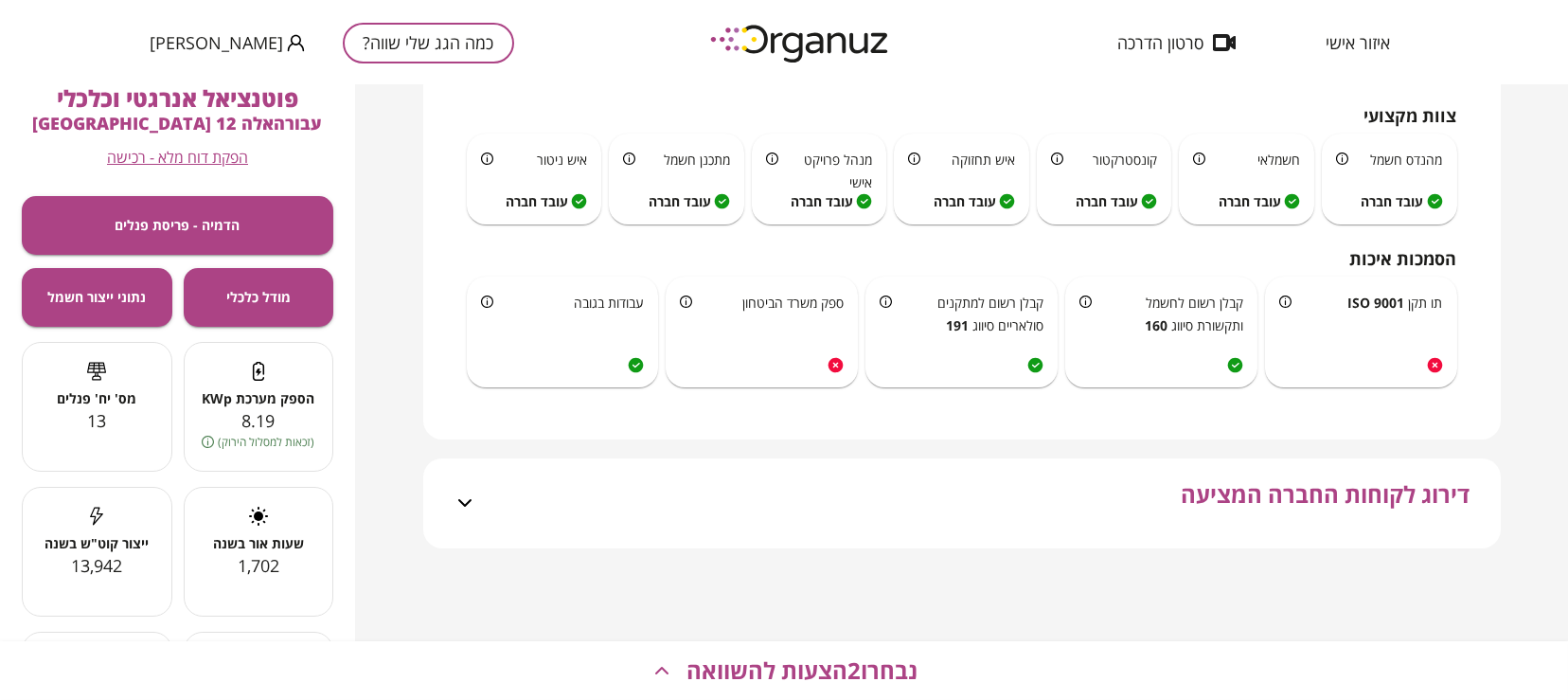 click on "דירוג לקוחות החברה המציעה" at bounding box center [973, 503] 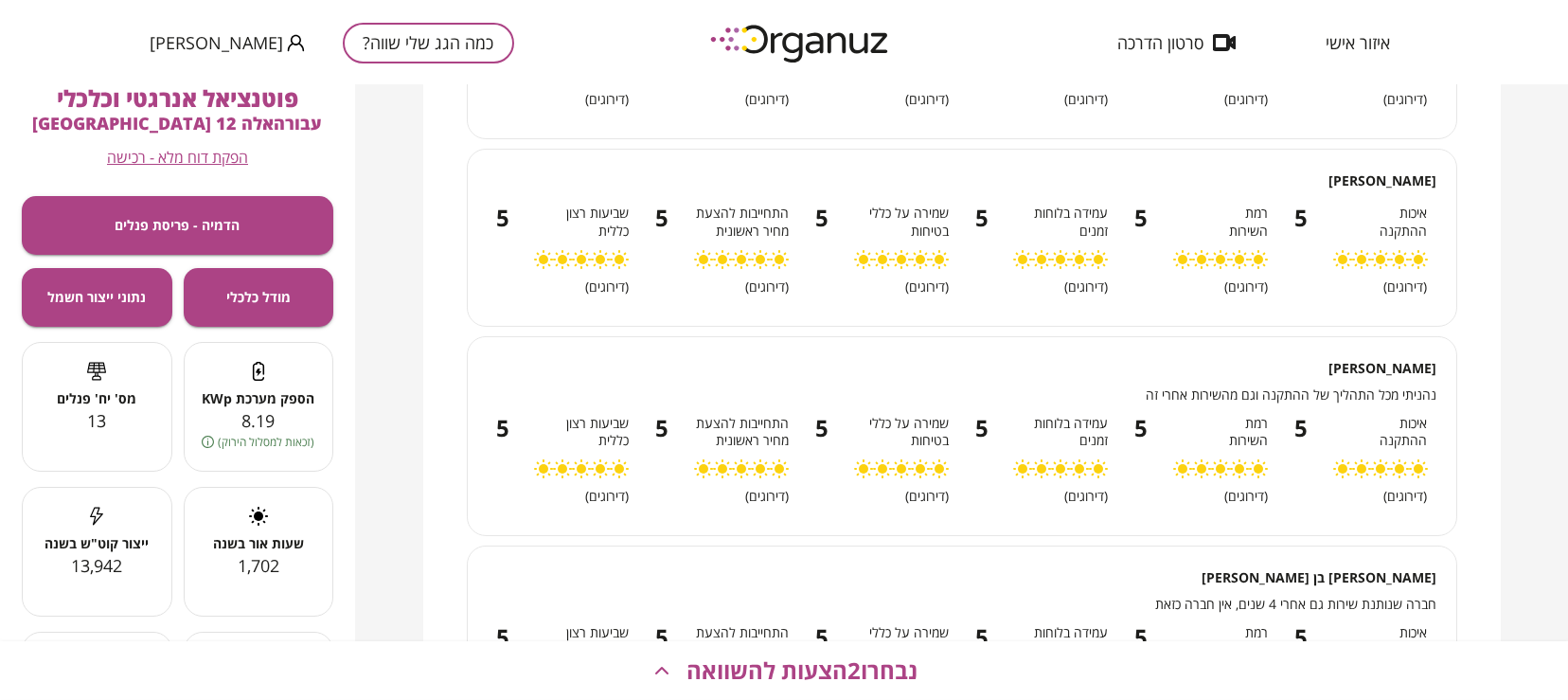 scroll, scrollTop: 1186, scrollLeft: 0, axis: vertical 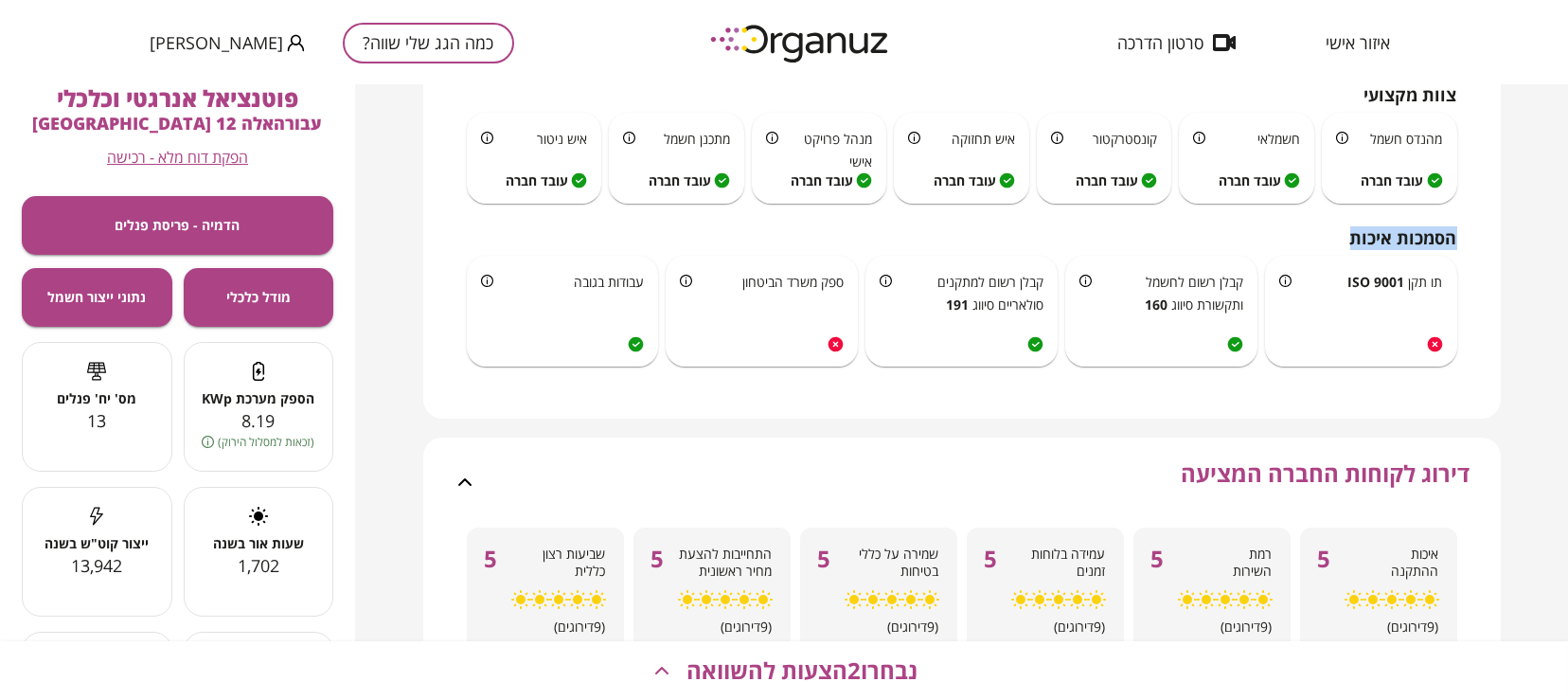 drag, startPoint x: 1561, startPoint y: 304, endPoint x: 1532, endPoint y: 266, distance: 47.801674 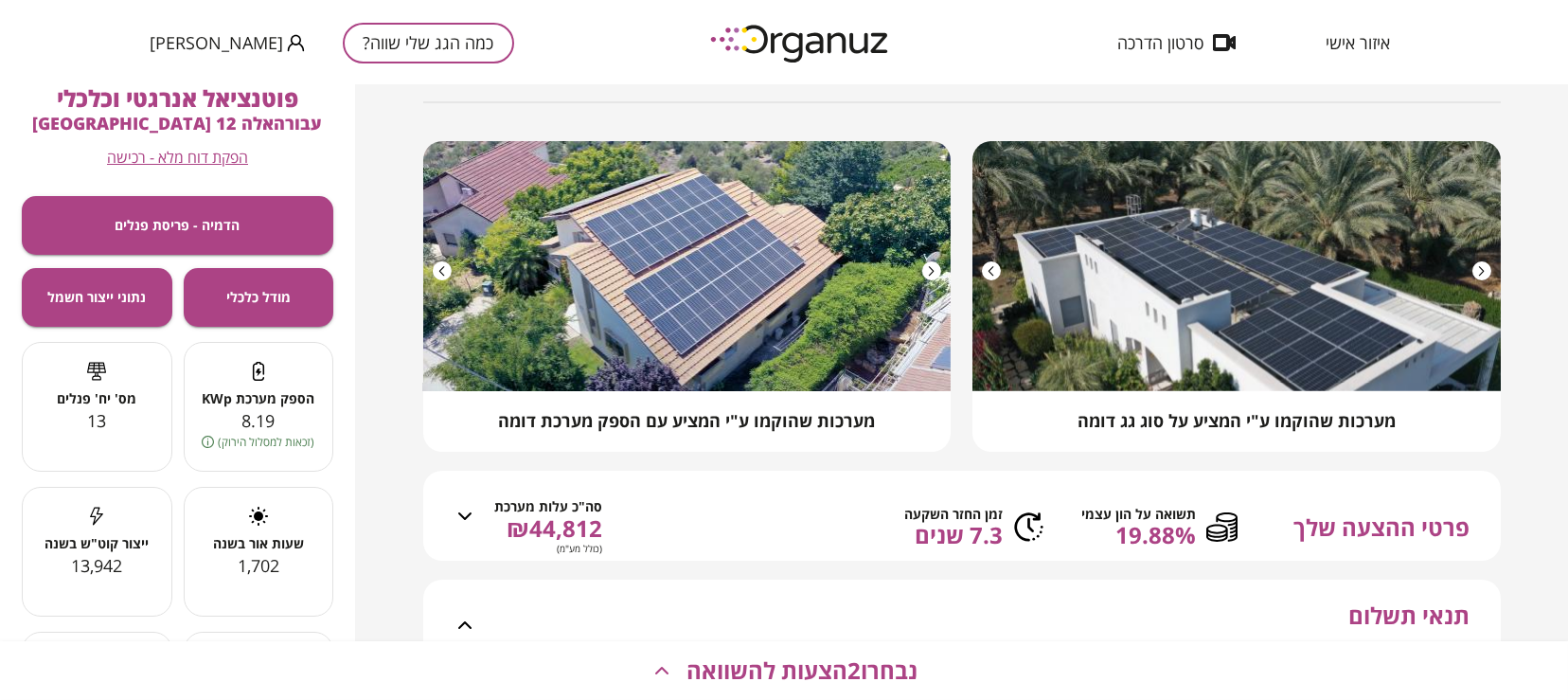 scroll, scrollTop: 117, scrollLeft: 0, axis: vertical 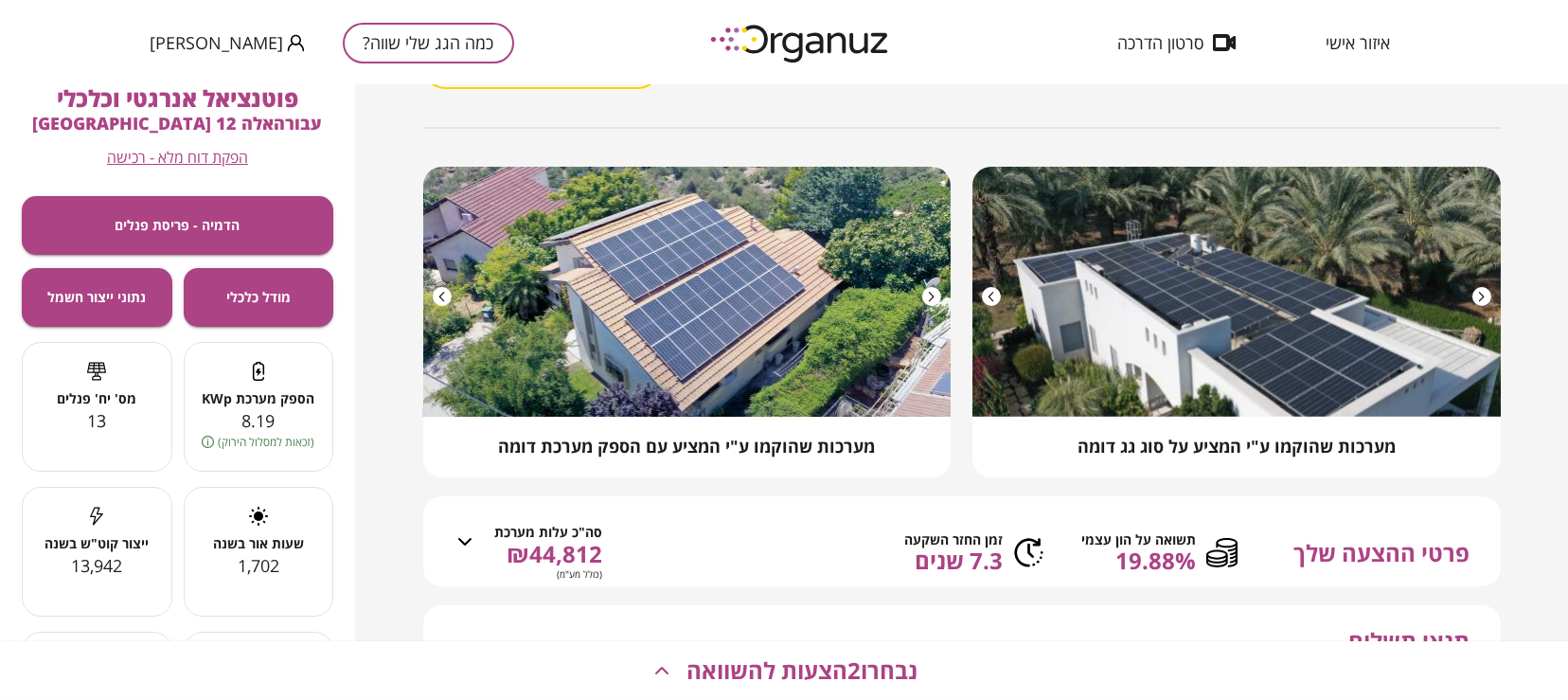 click 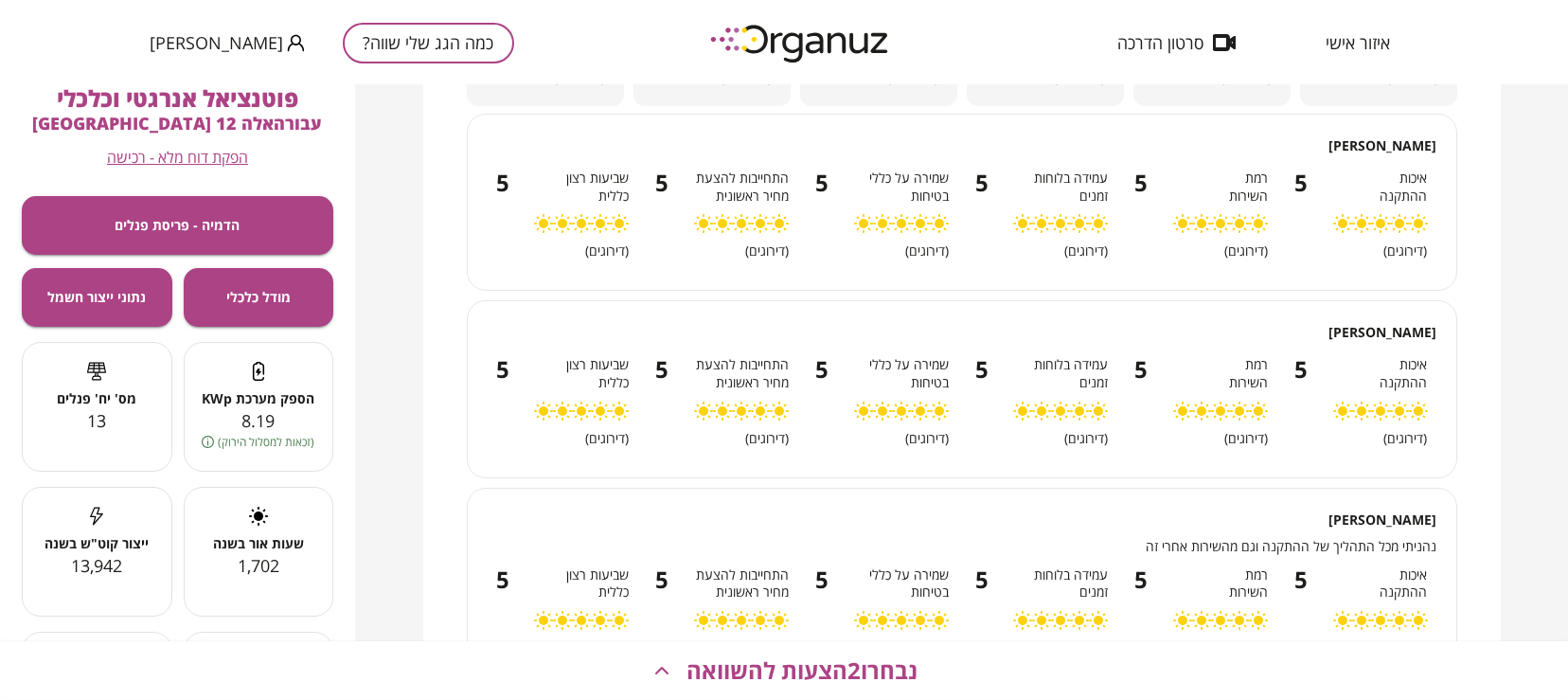 scroll, scrollTop: 0, scrollLeft: 0, axis: both 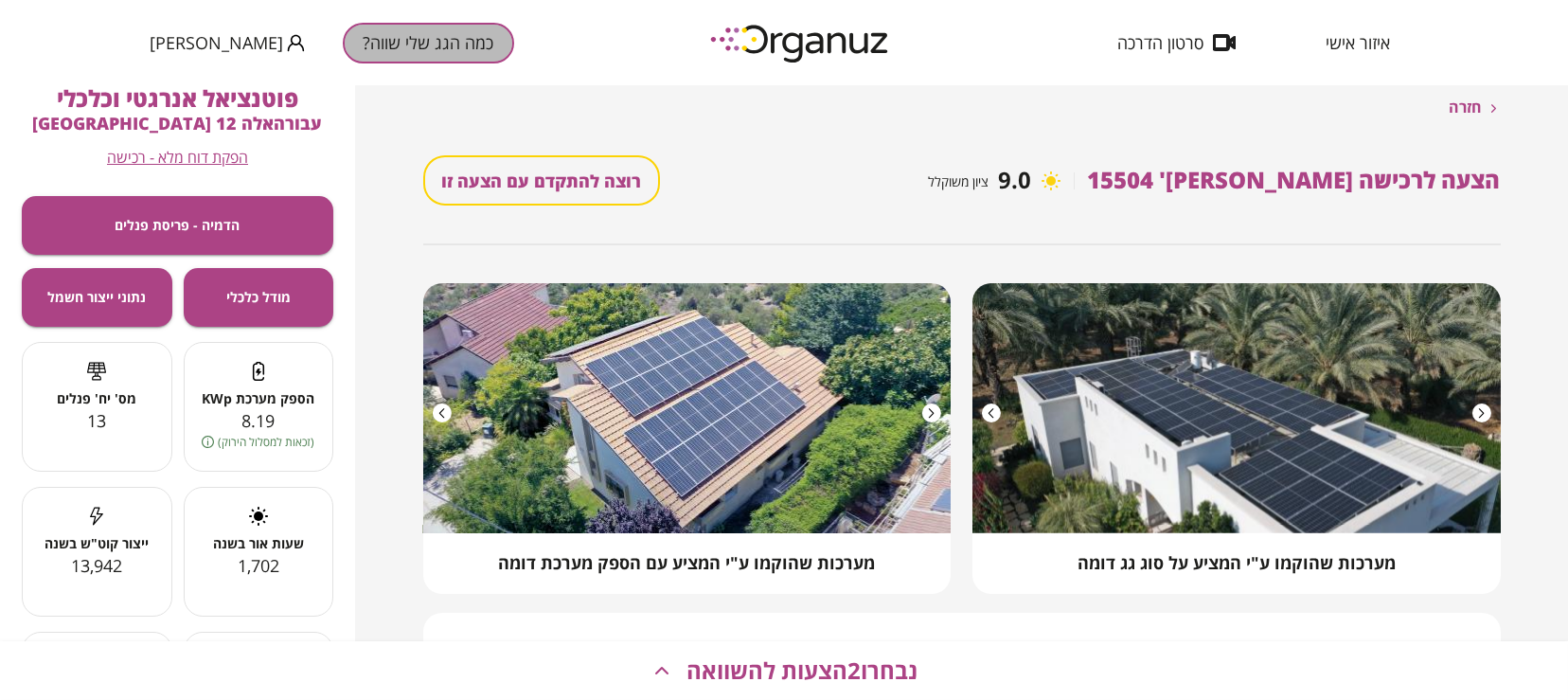 click on "כמה הגג שלי שווה?" at bounding box center (428, 43) 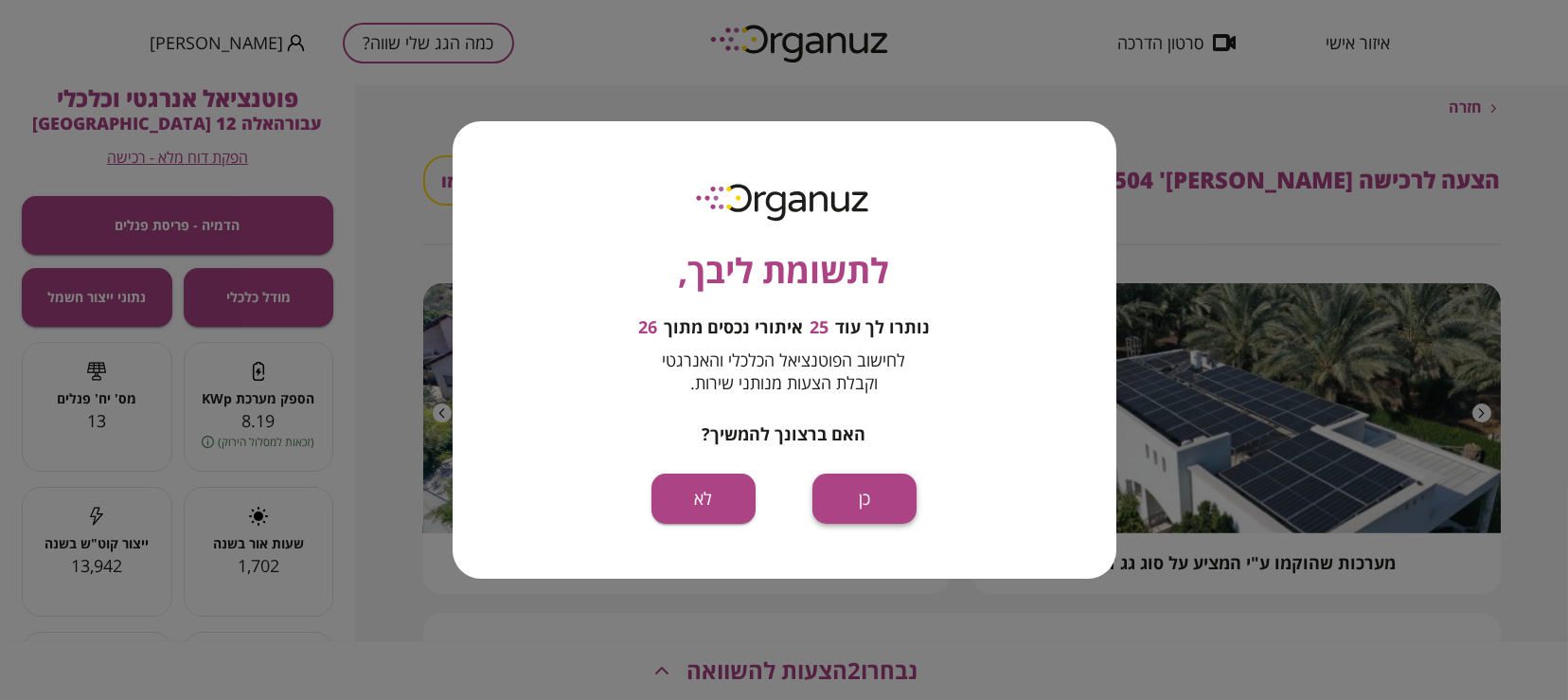 click on "כן" at bounding box center [864, 498] 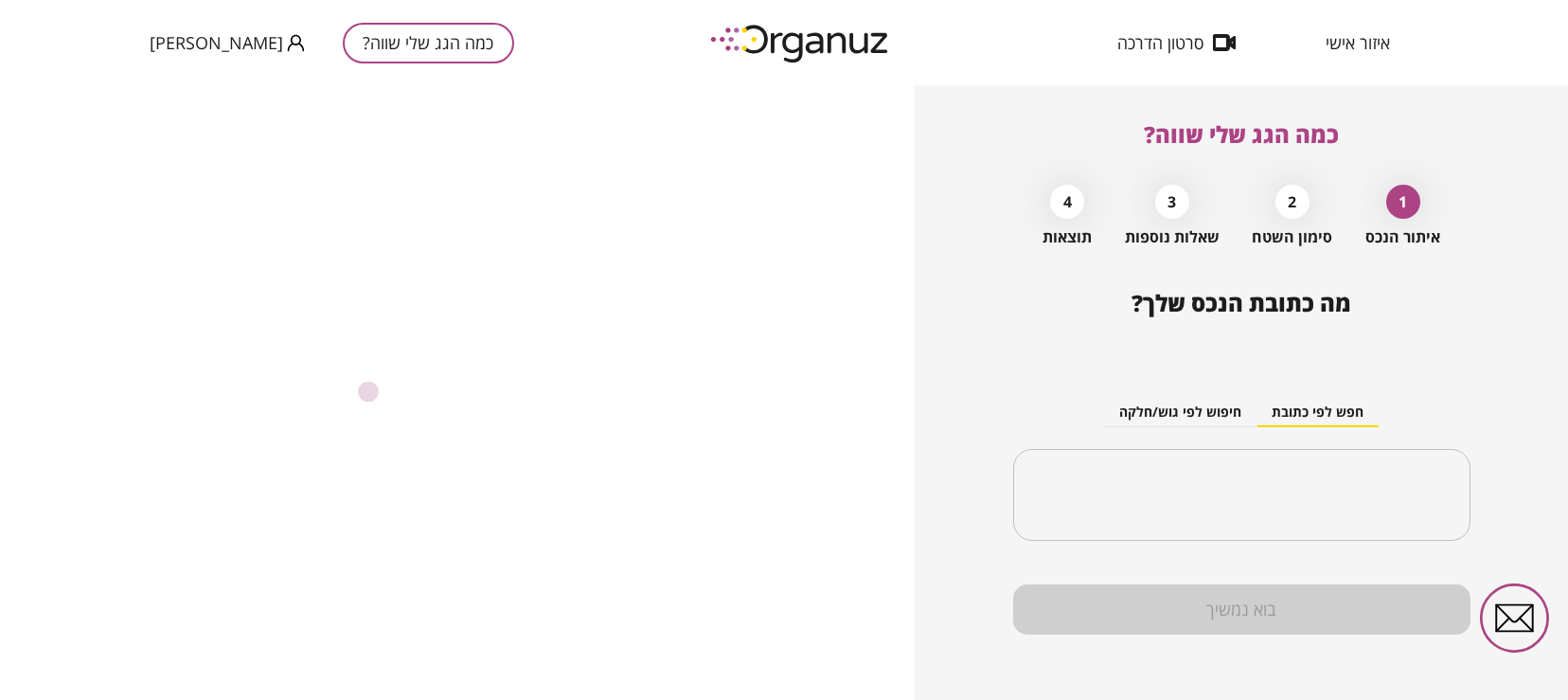 click on "​" at bounding box center [1241, 495] 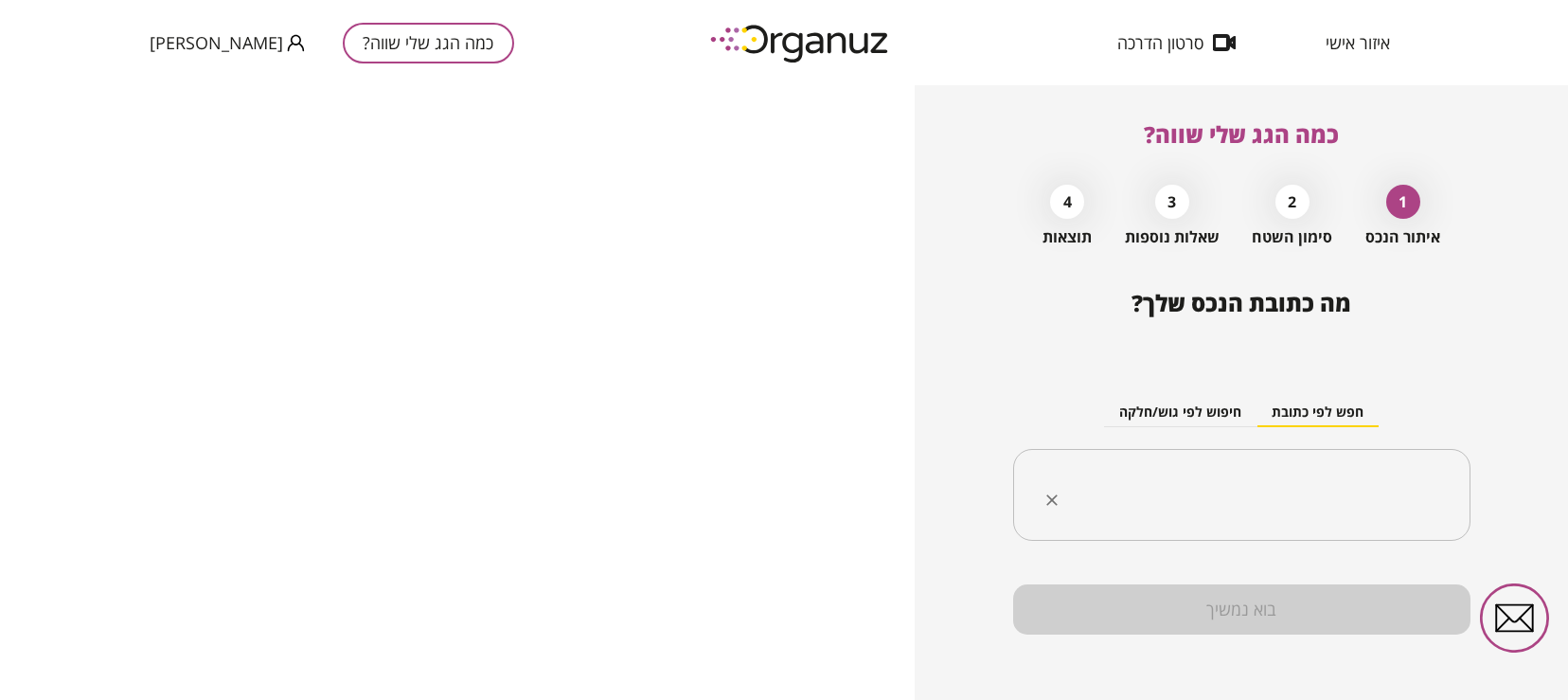 click on "​" at bounding box center [1241, 495] 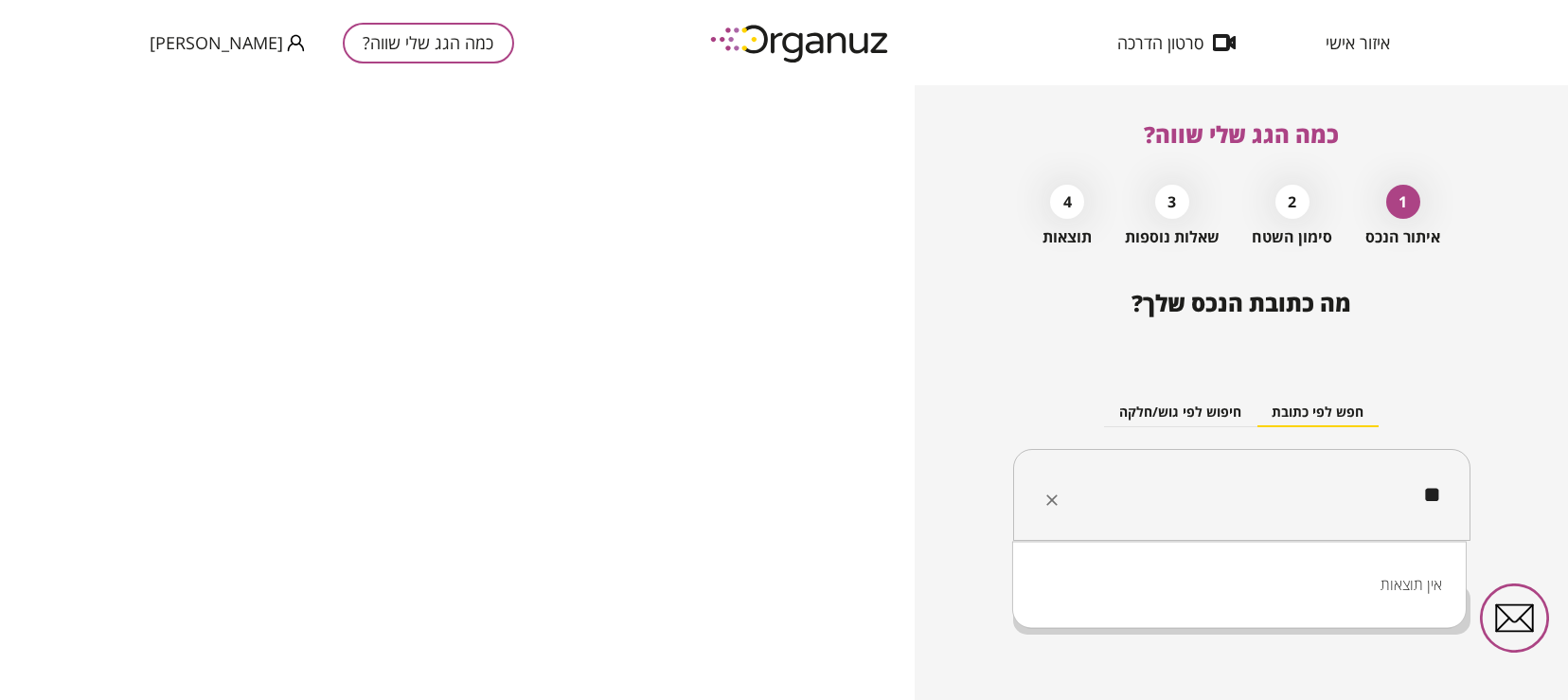 type on "*" 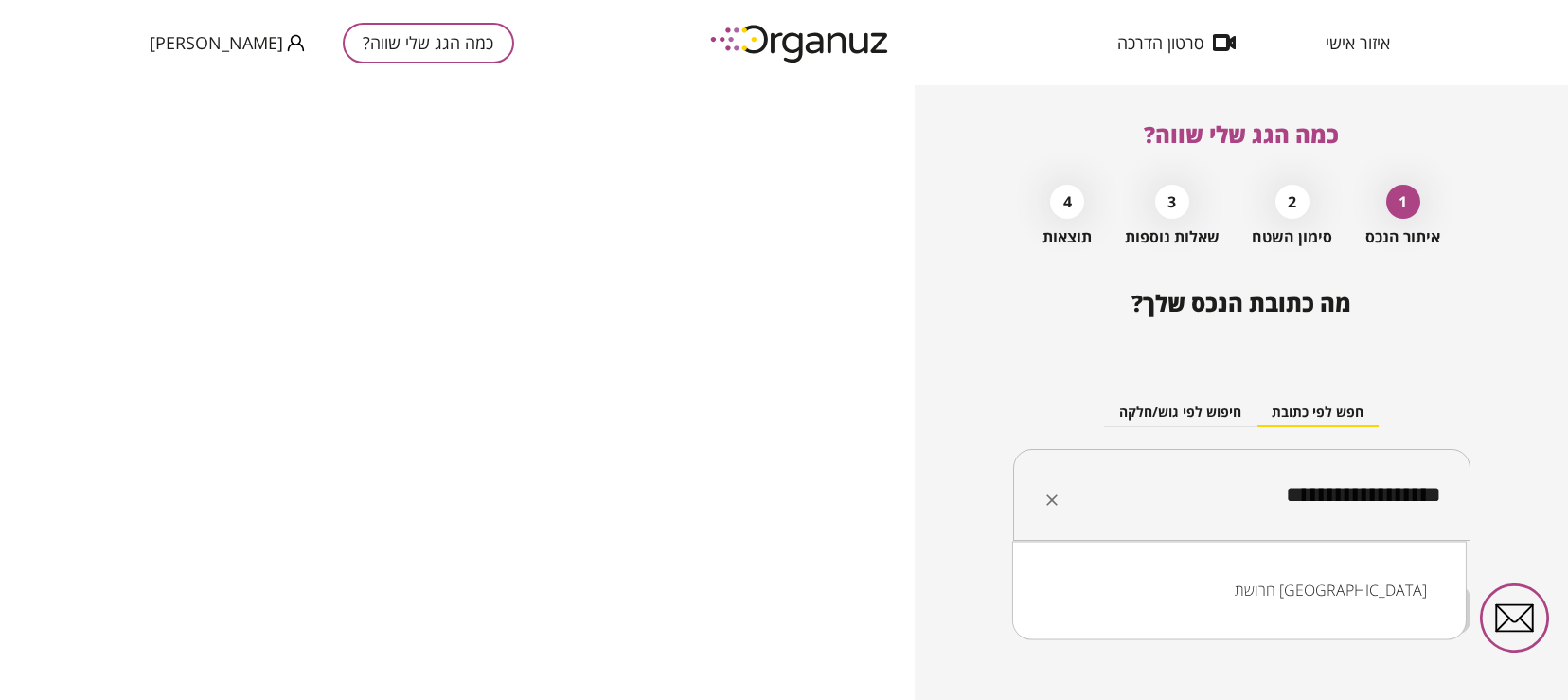 click on "**********" at bounding box center (1249, 495) 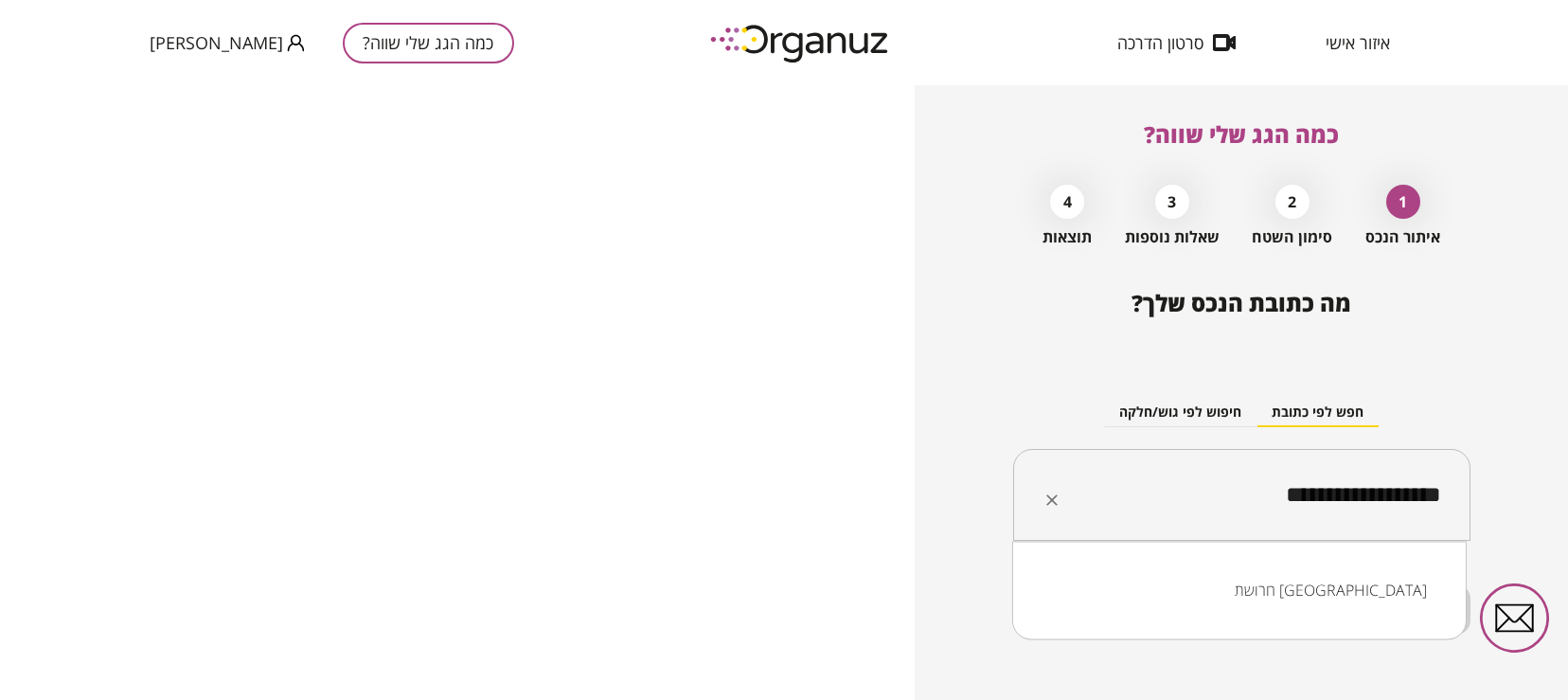 click on "חרושת [GEOGRAPHIC_DATA]" at bounding box center [1239, 590] 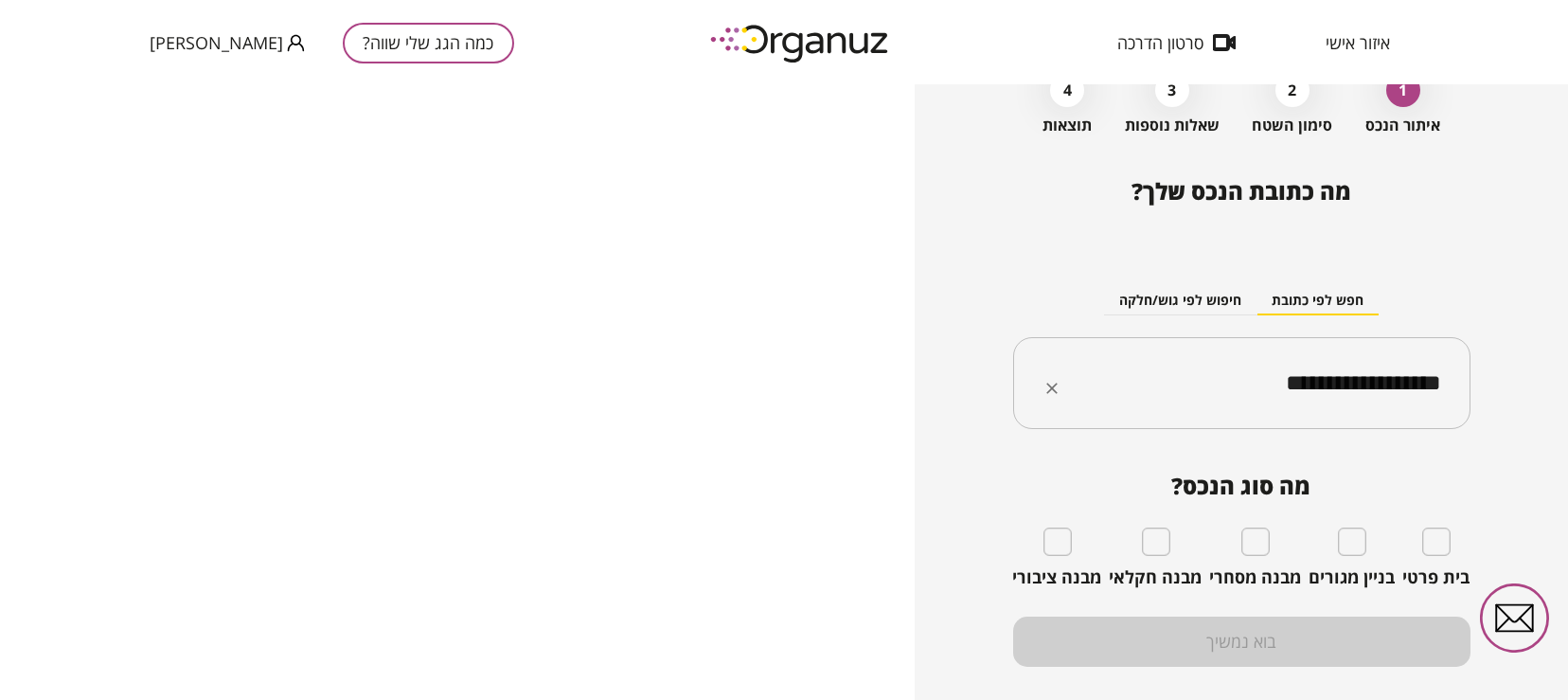 scroll, scrollTop: 150, scrollLeft: 0, axis: vertical 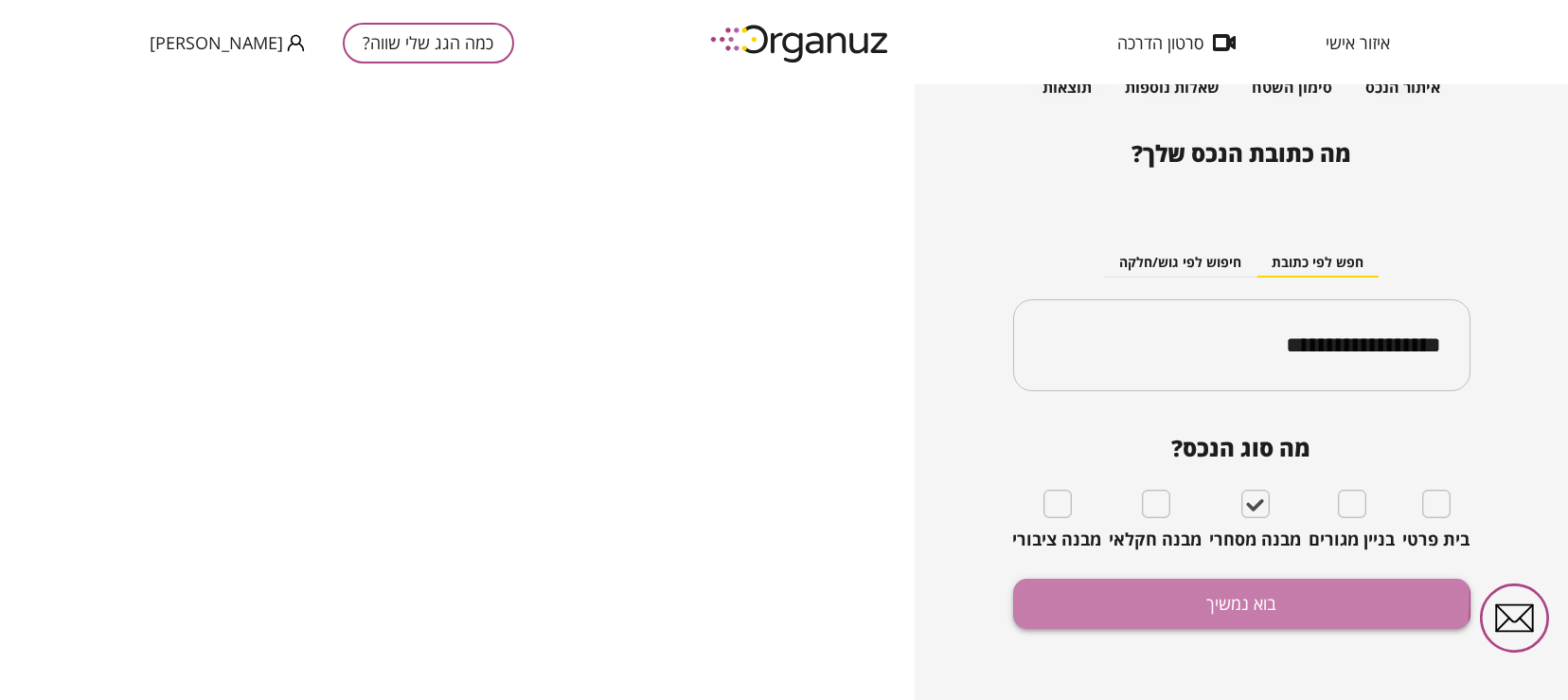 click on "בוא נמשיך" at bounding box center (1241, 603) 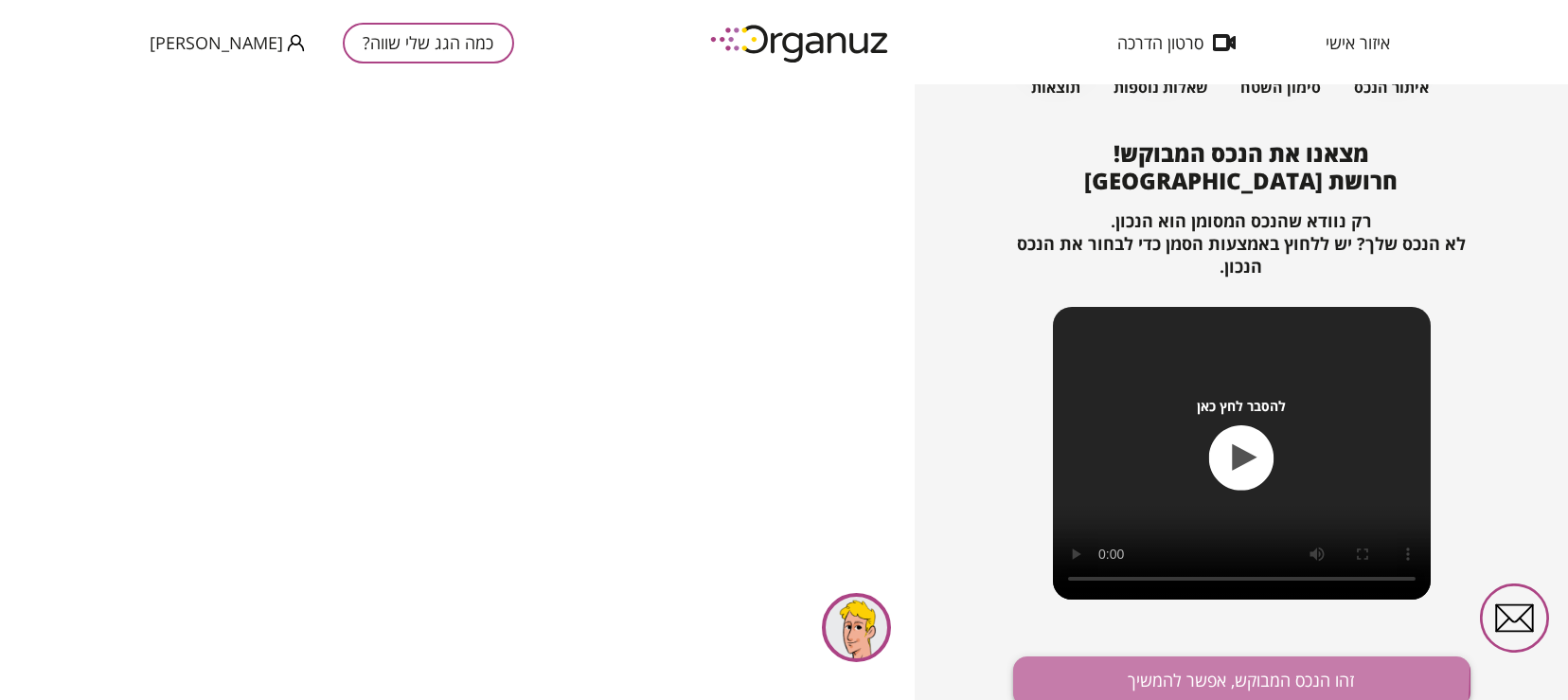 click on "זהו הנכס המבוקש, אפשר להמשיך" at bounding box center [1241, 681] 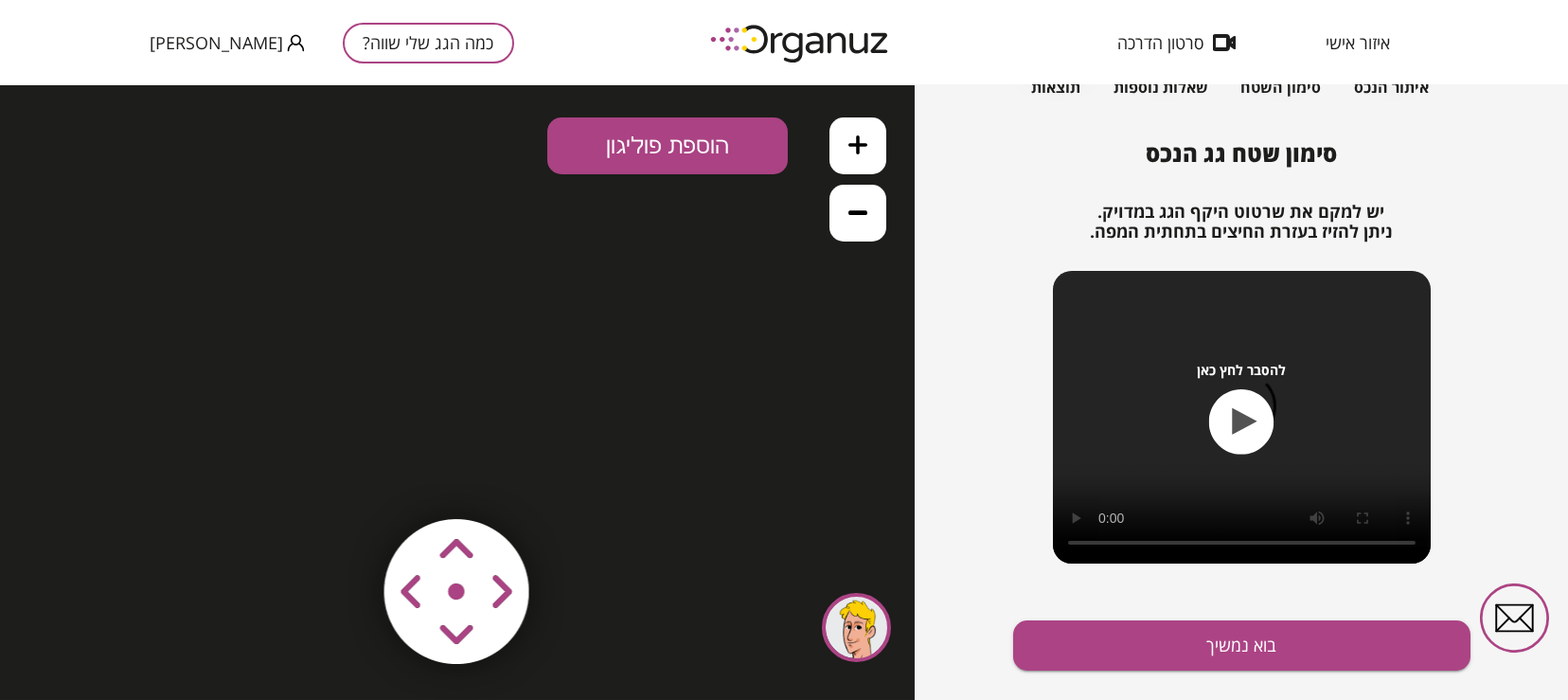 scroll, scrollTop: 0, scrollLeft: 0, axis: both 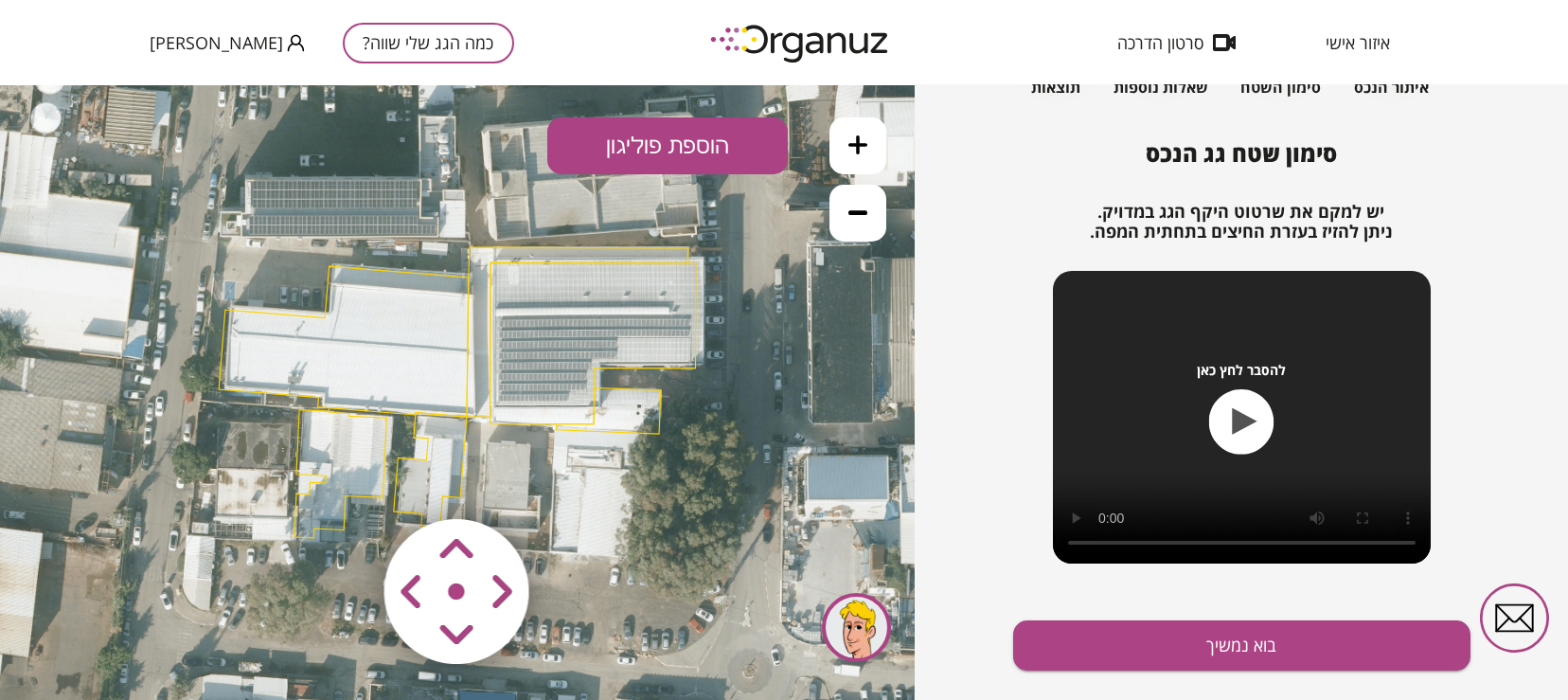 click 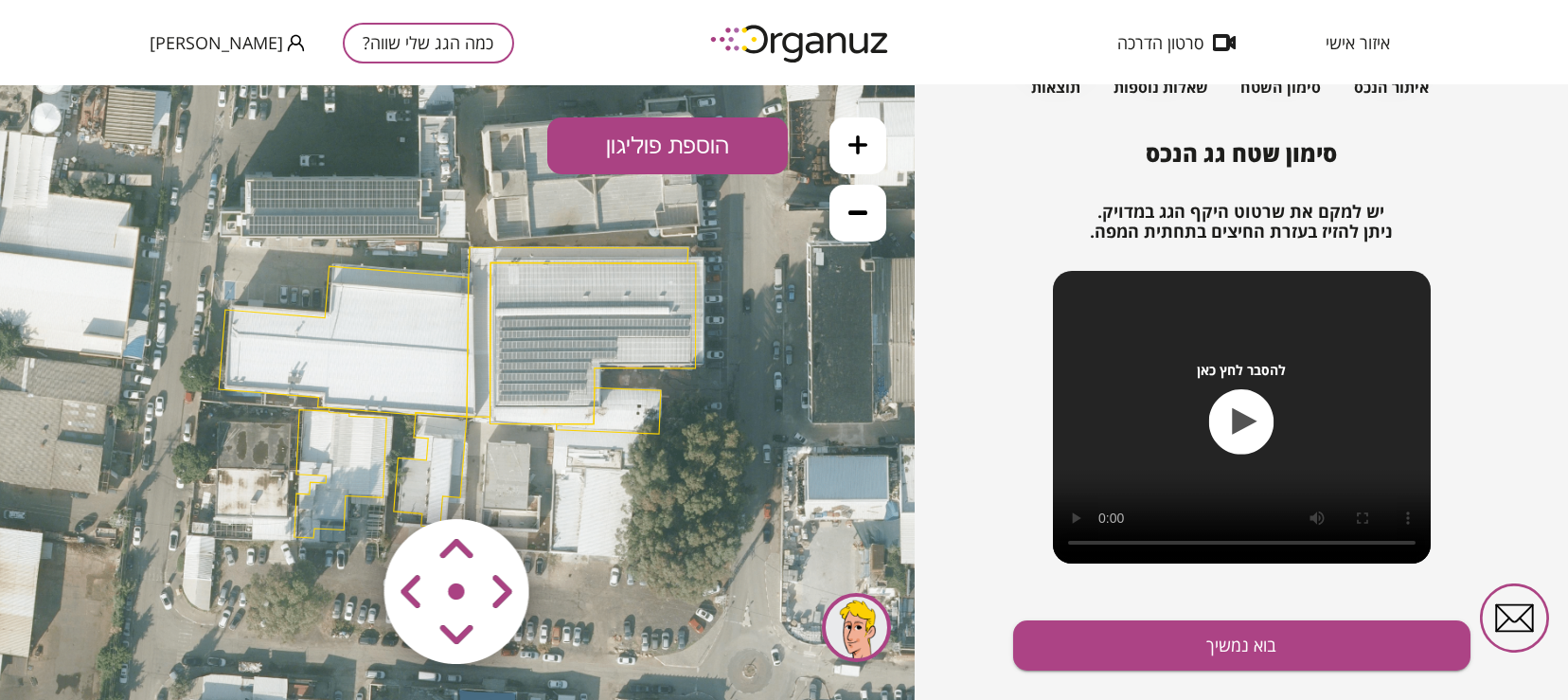 click 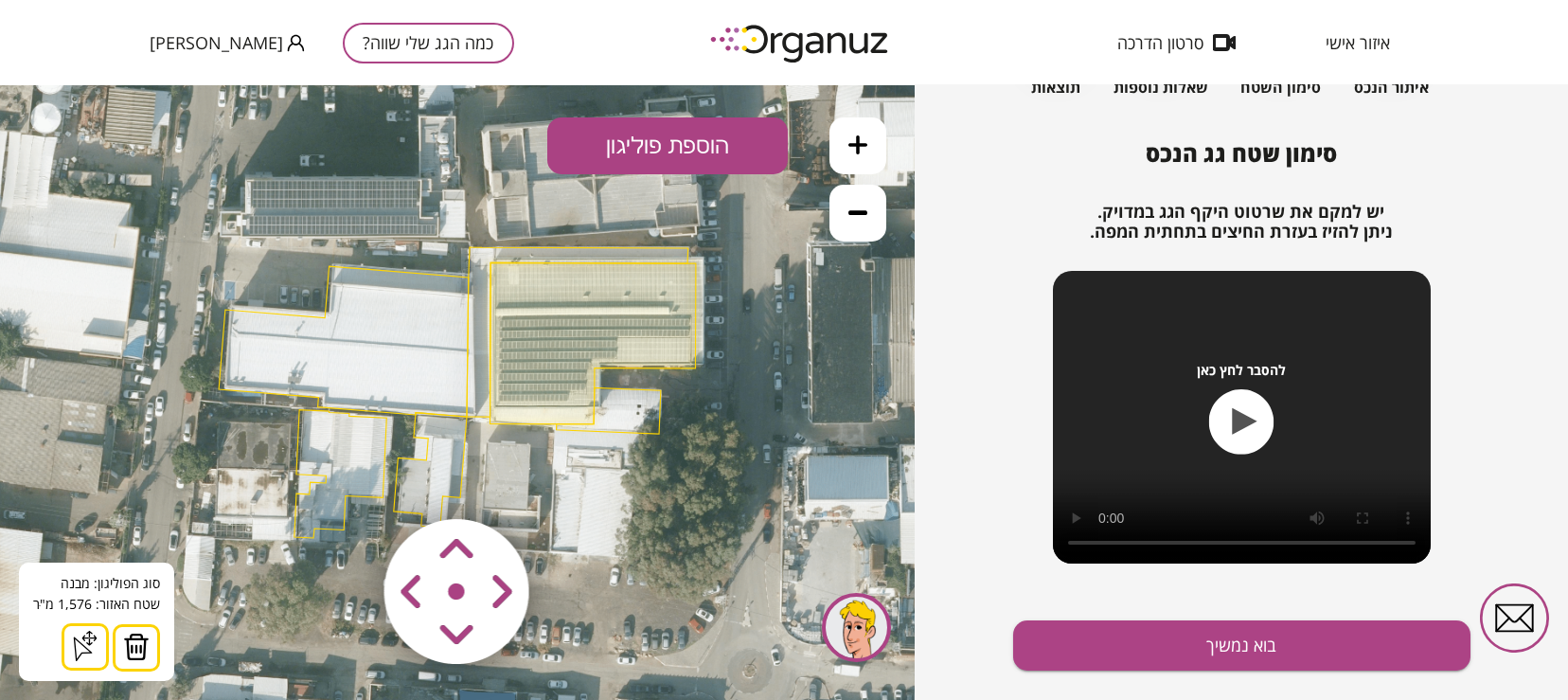 click at bounding box center (136, 647) 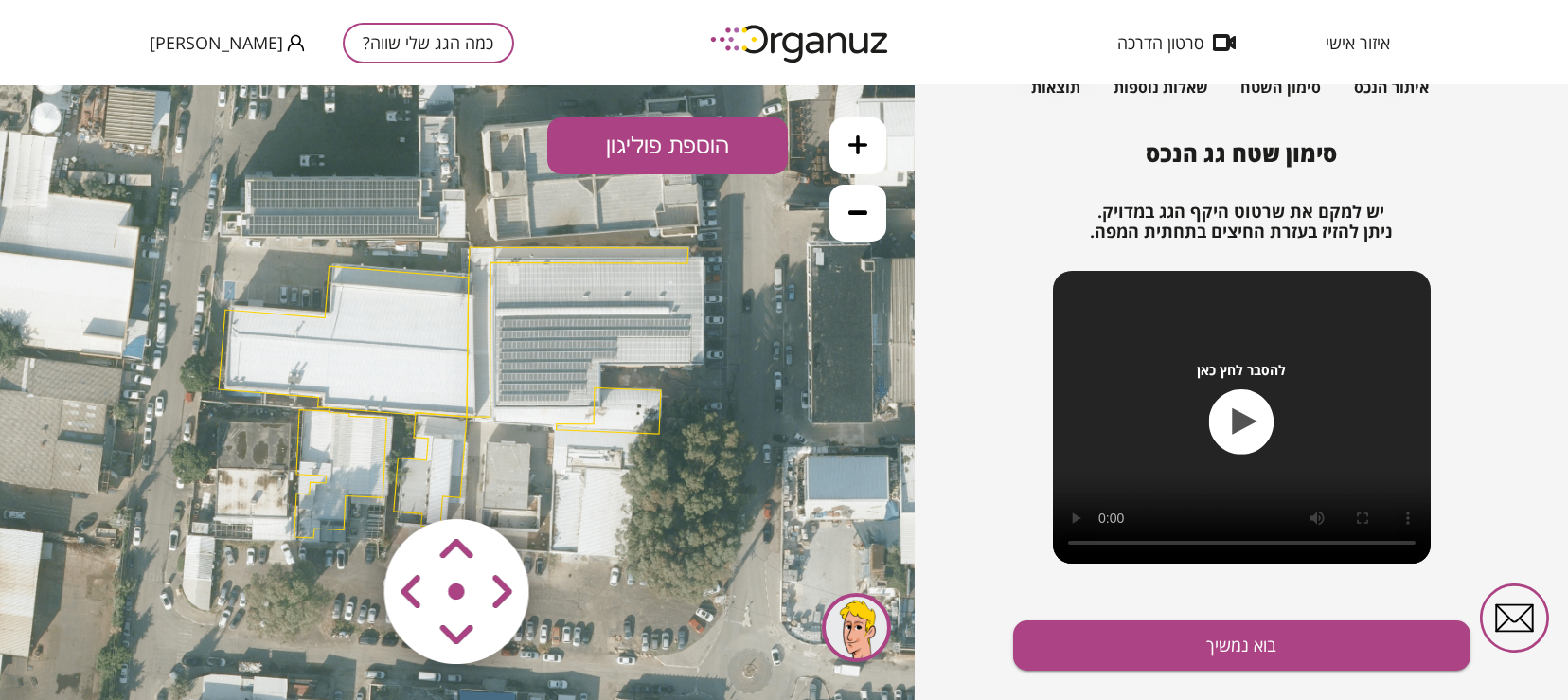 click 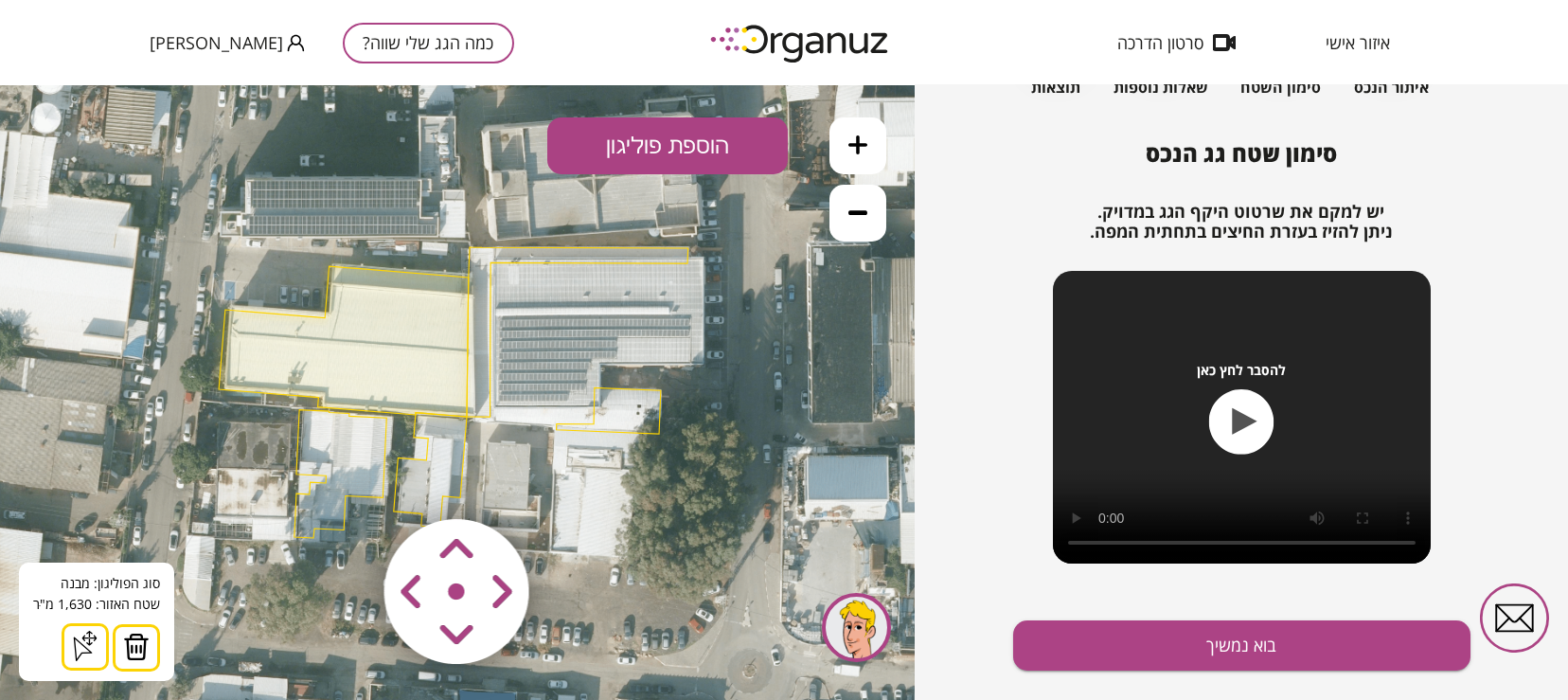 click 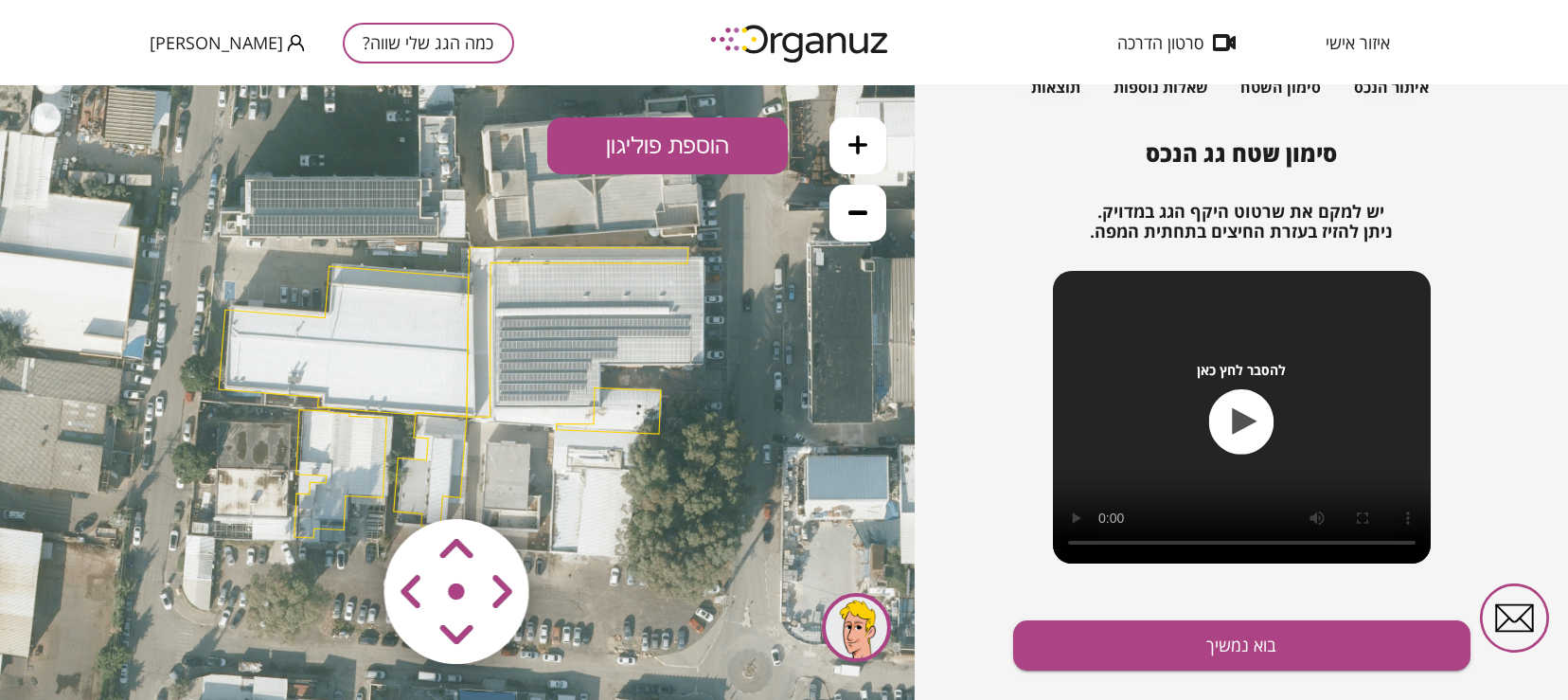 click 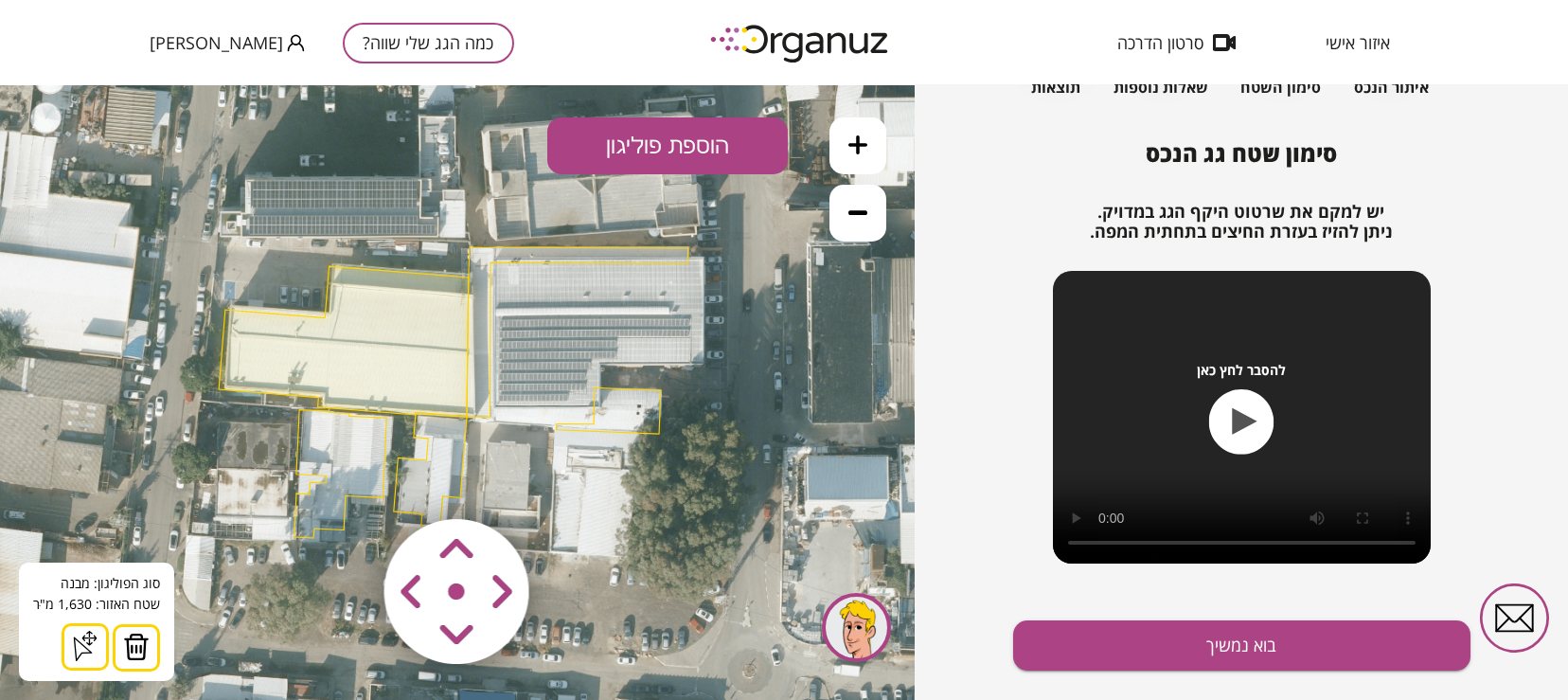 click 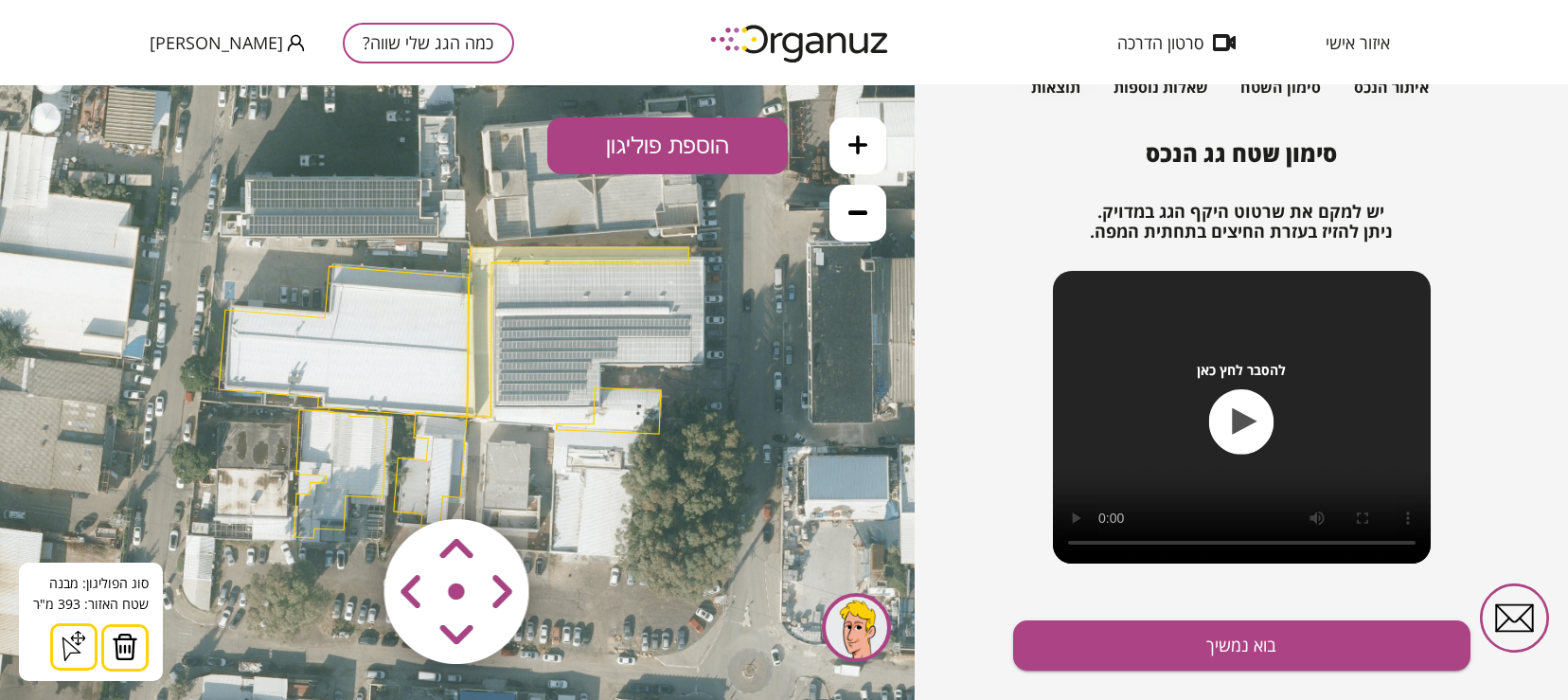 click at bounding box center [345, 479] 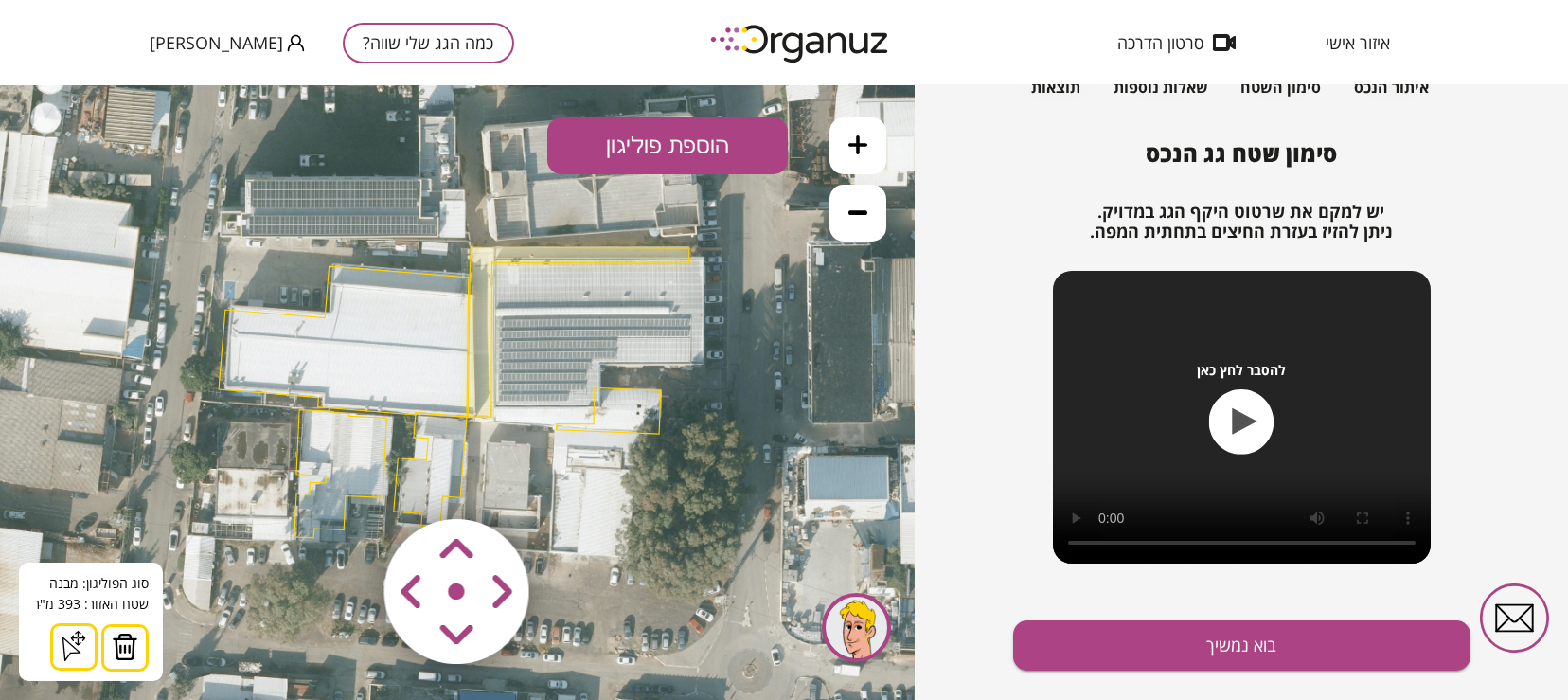 click at bounding box center [345, 479] 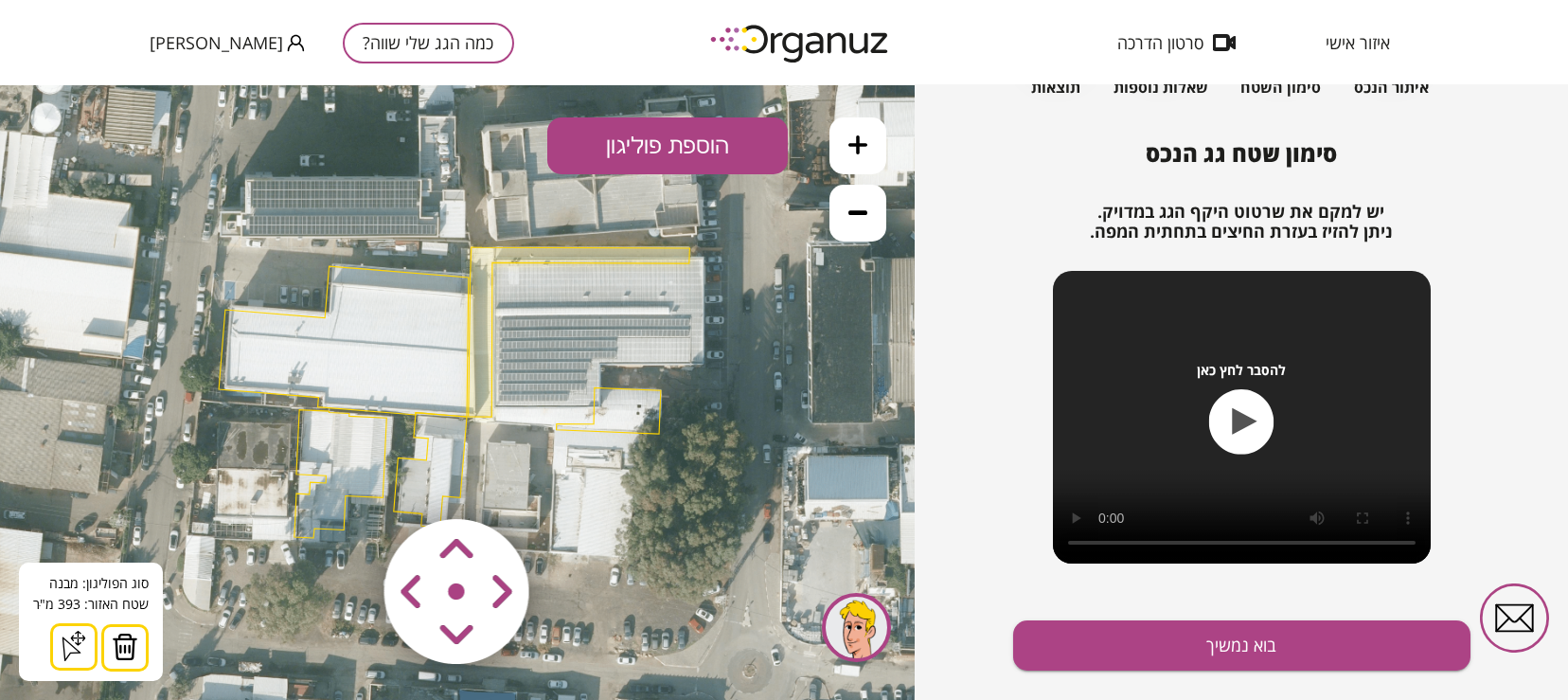 click at bounding box center [345, 479] 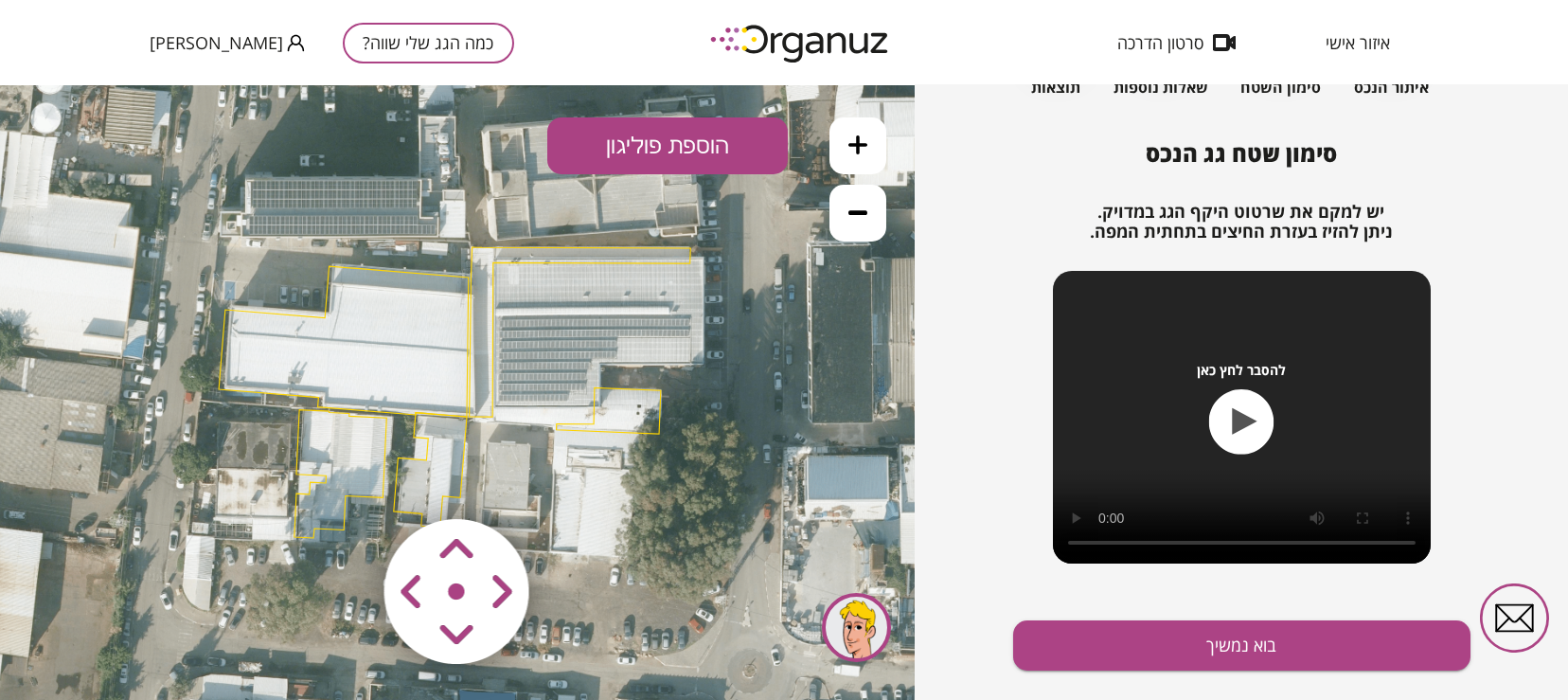 click 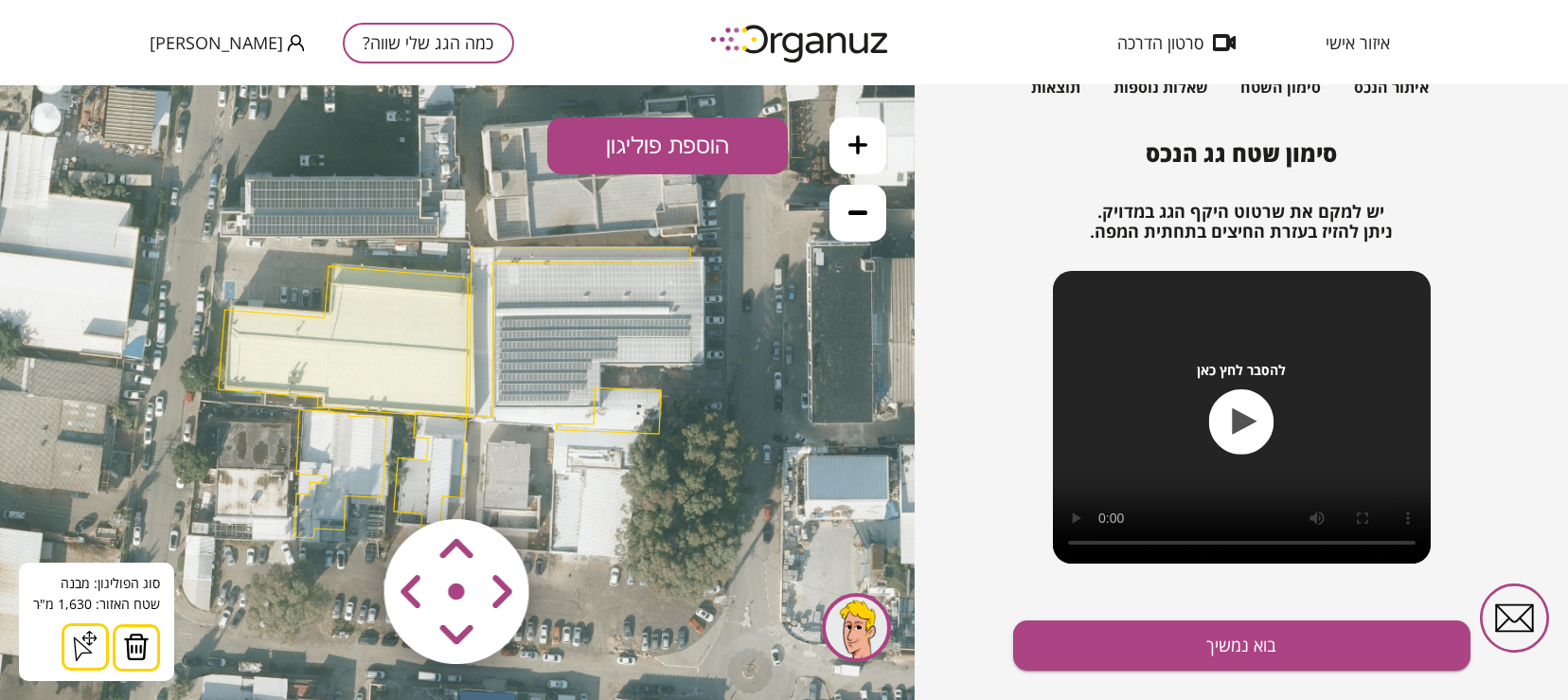click at bounding box center (345, 479) 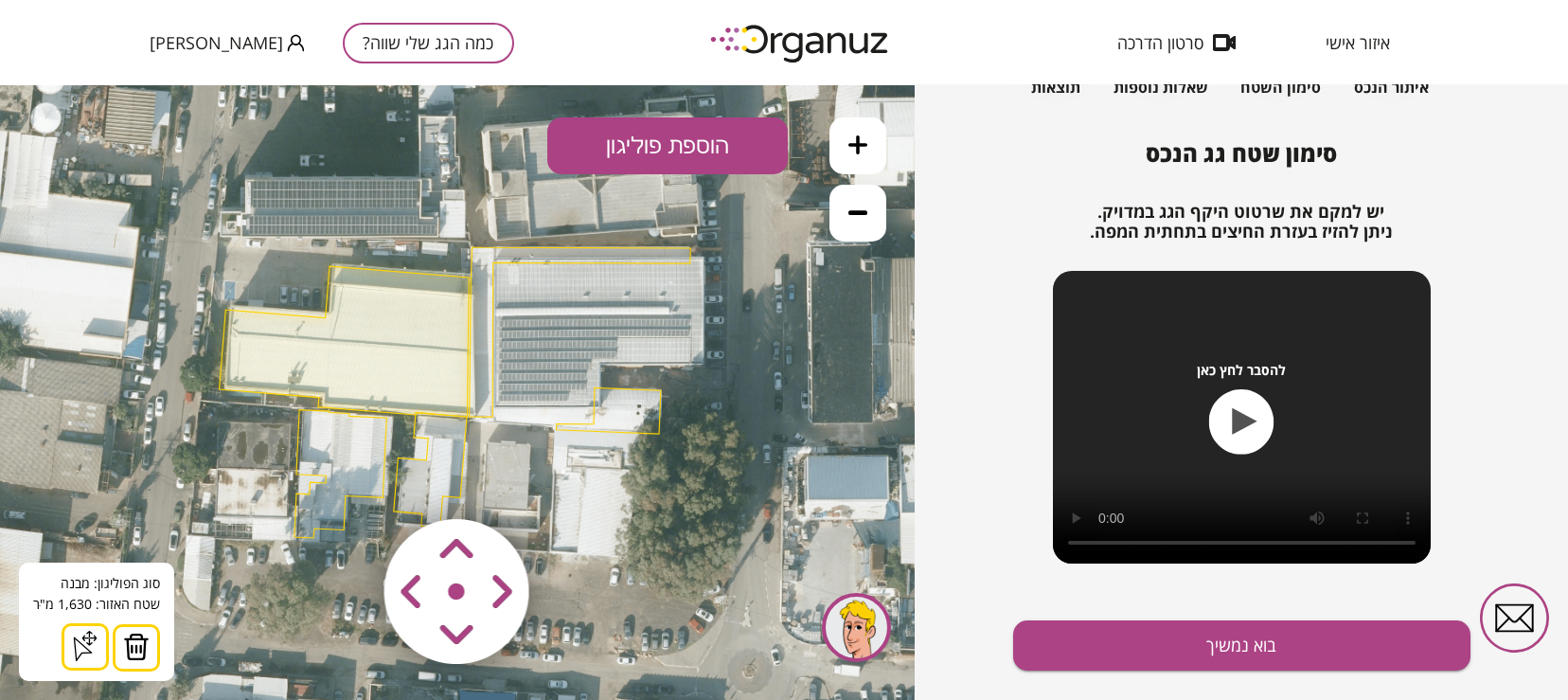 click at bounding box center (345, 479) 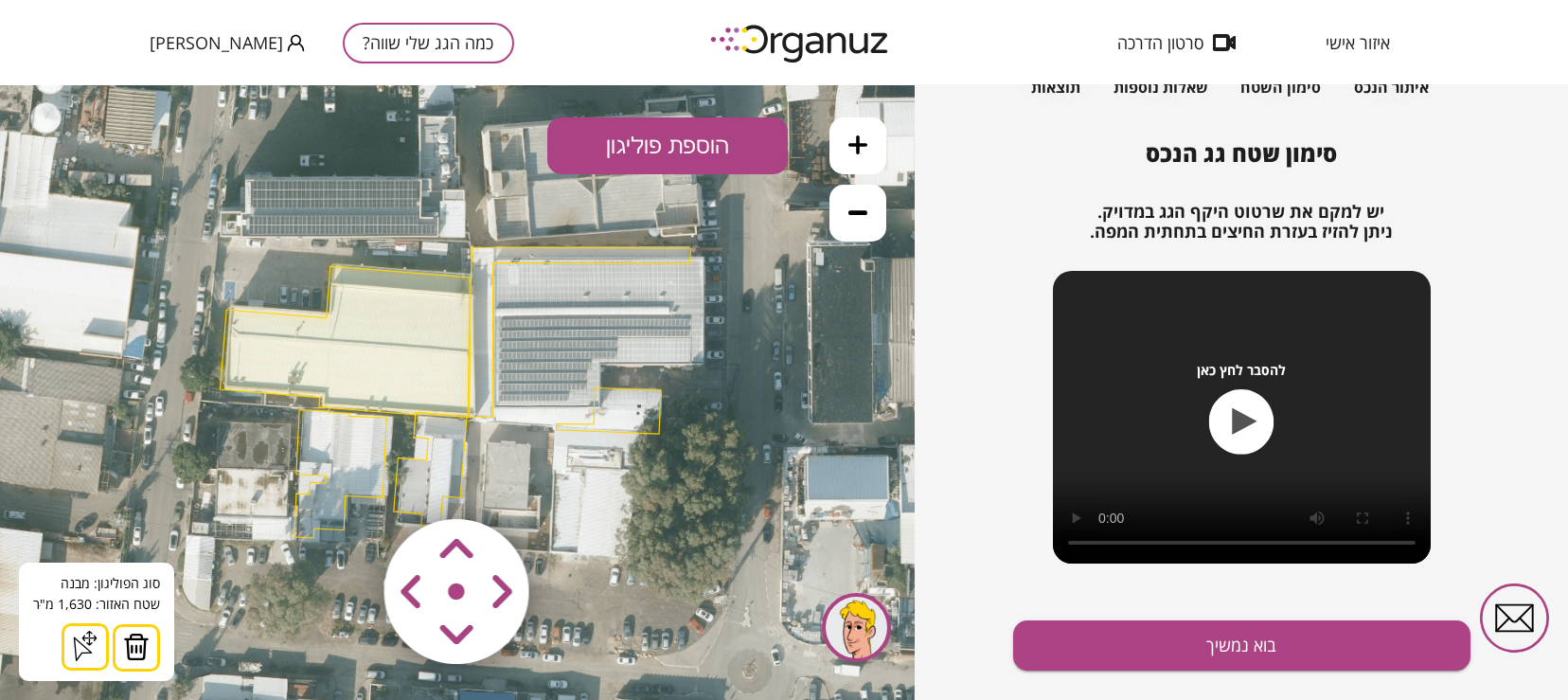 click at bounding box center (345, 479) 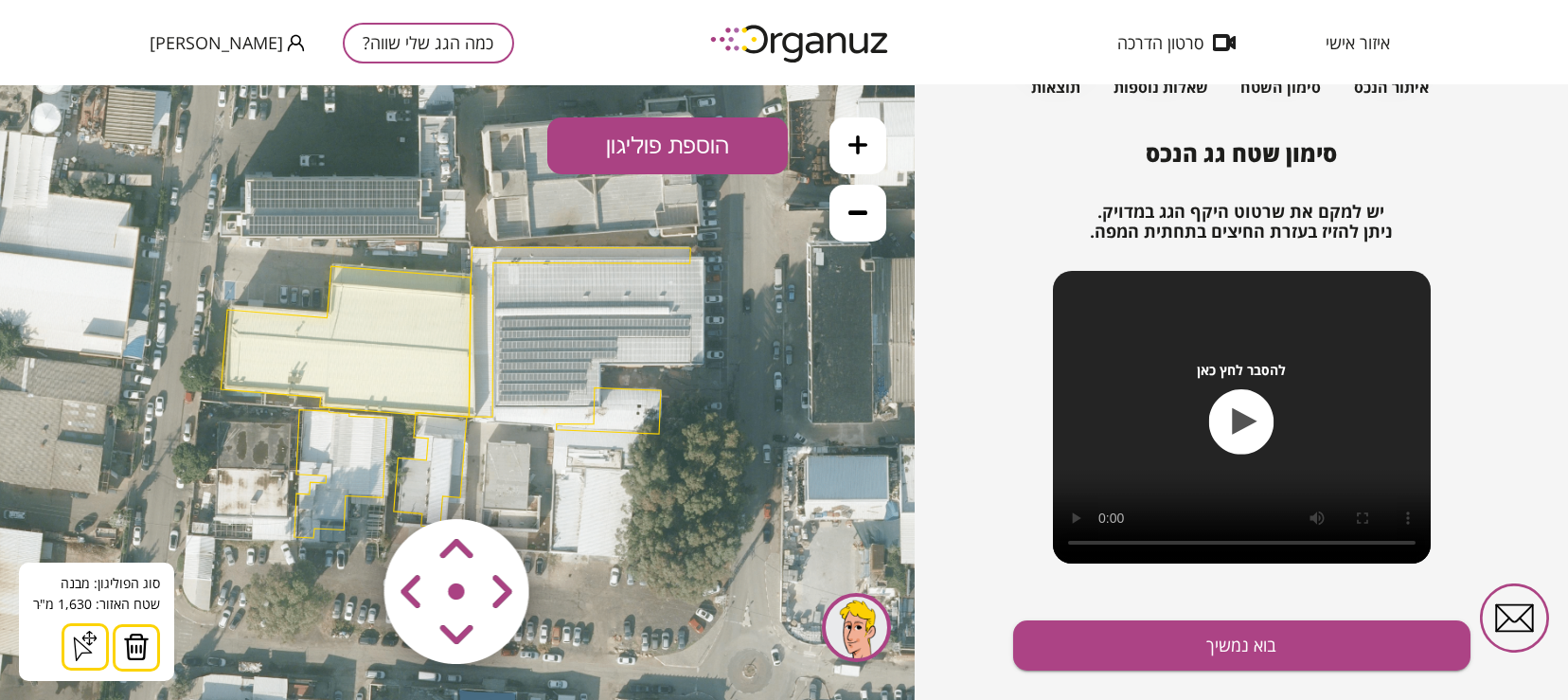click at bounding box center (345, 479) 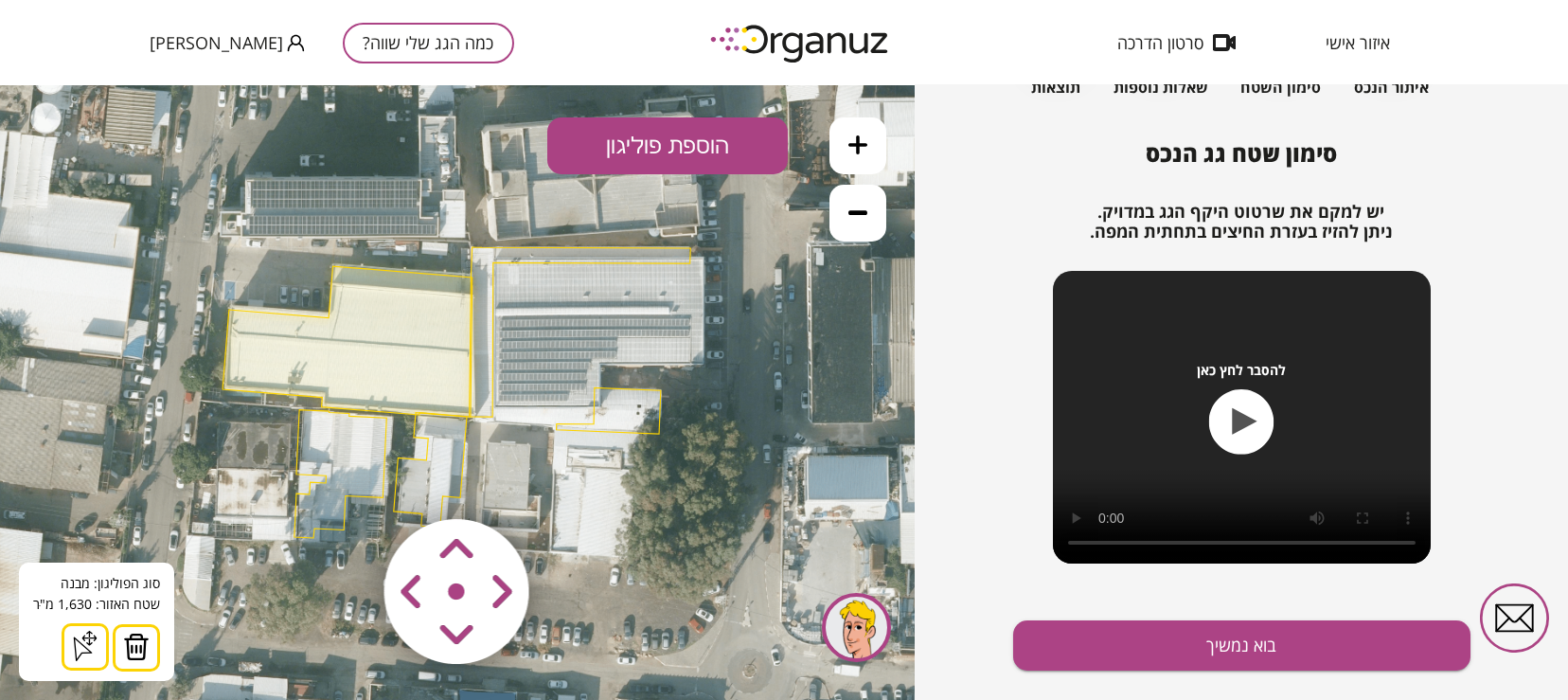 click at bounding box center [345, 479] 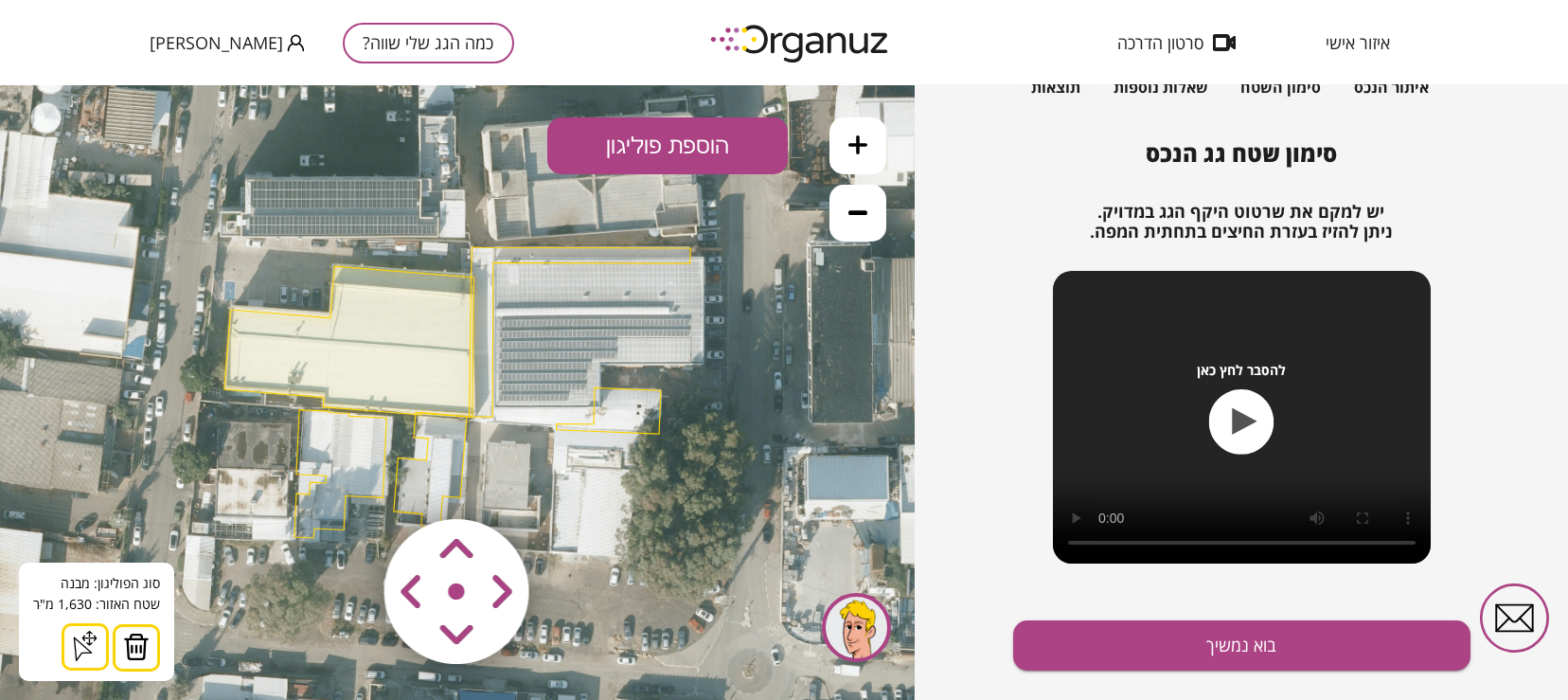 click at bounding box center [345, 479] 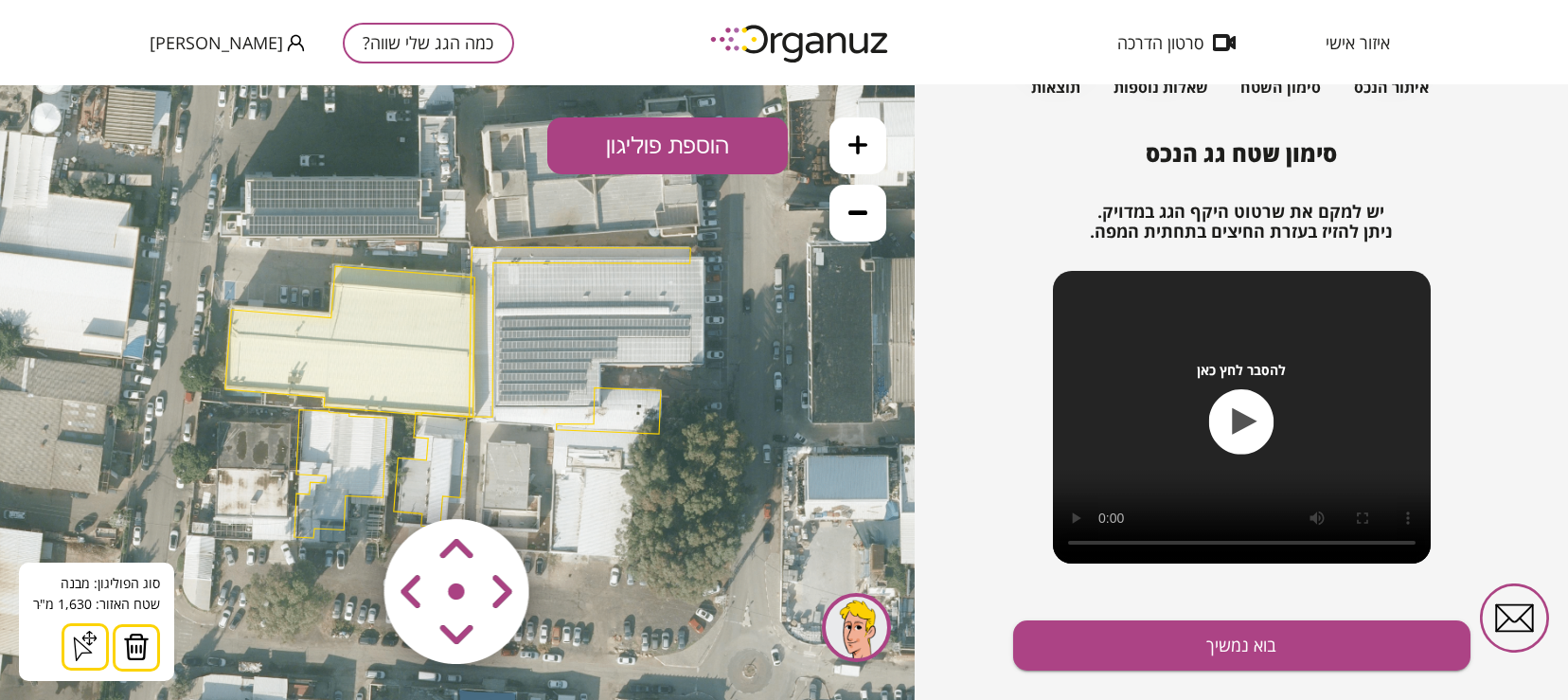 click at bounding box center (345, 479) 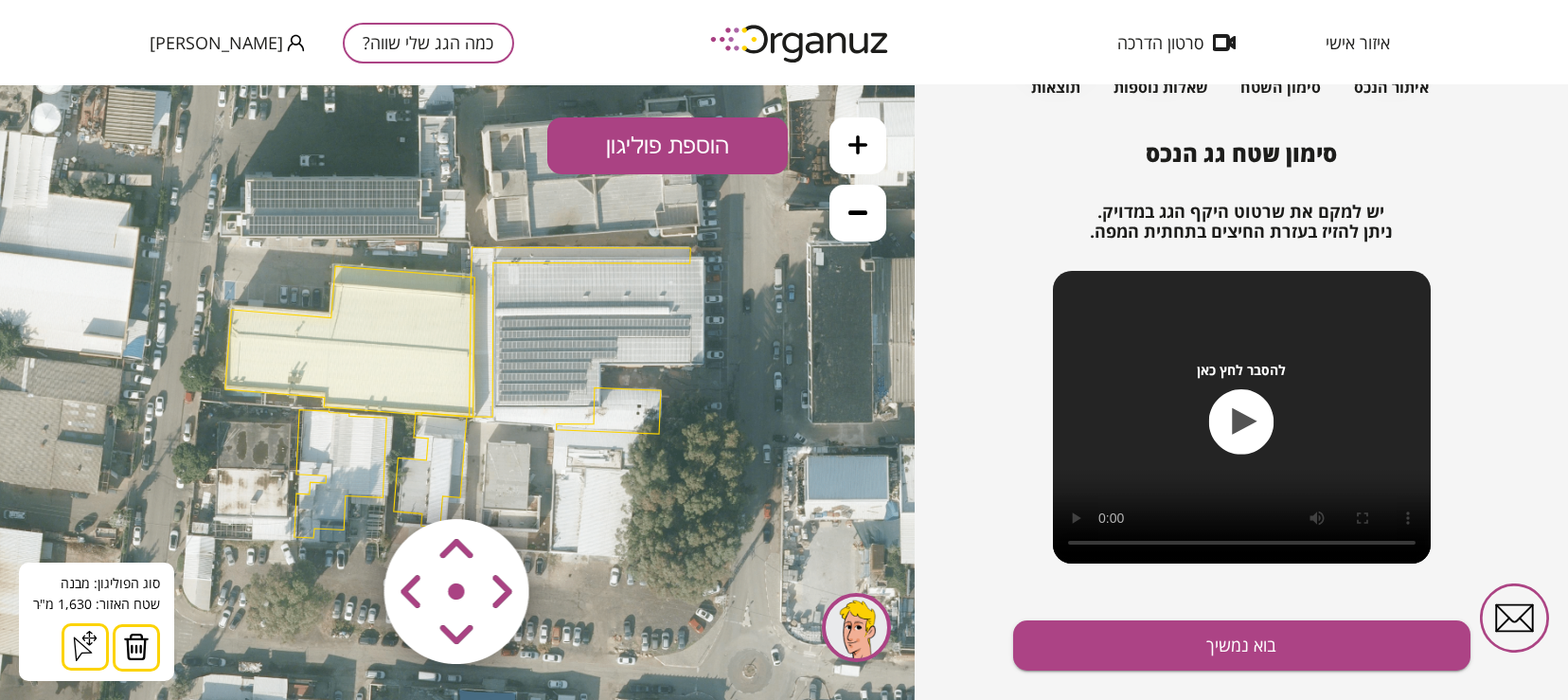 click at bounding box center (345, 479) 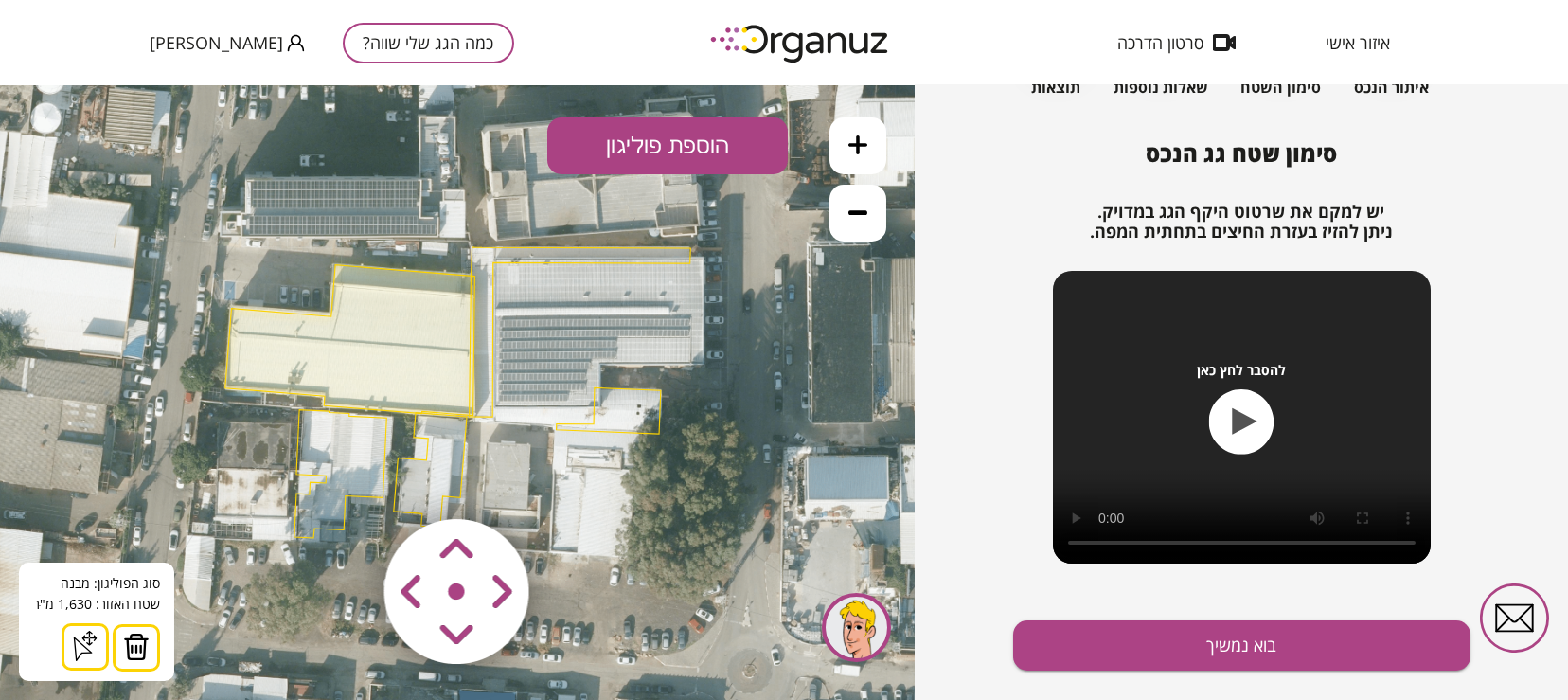 click at bounding box center (345, 479) 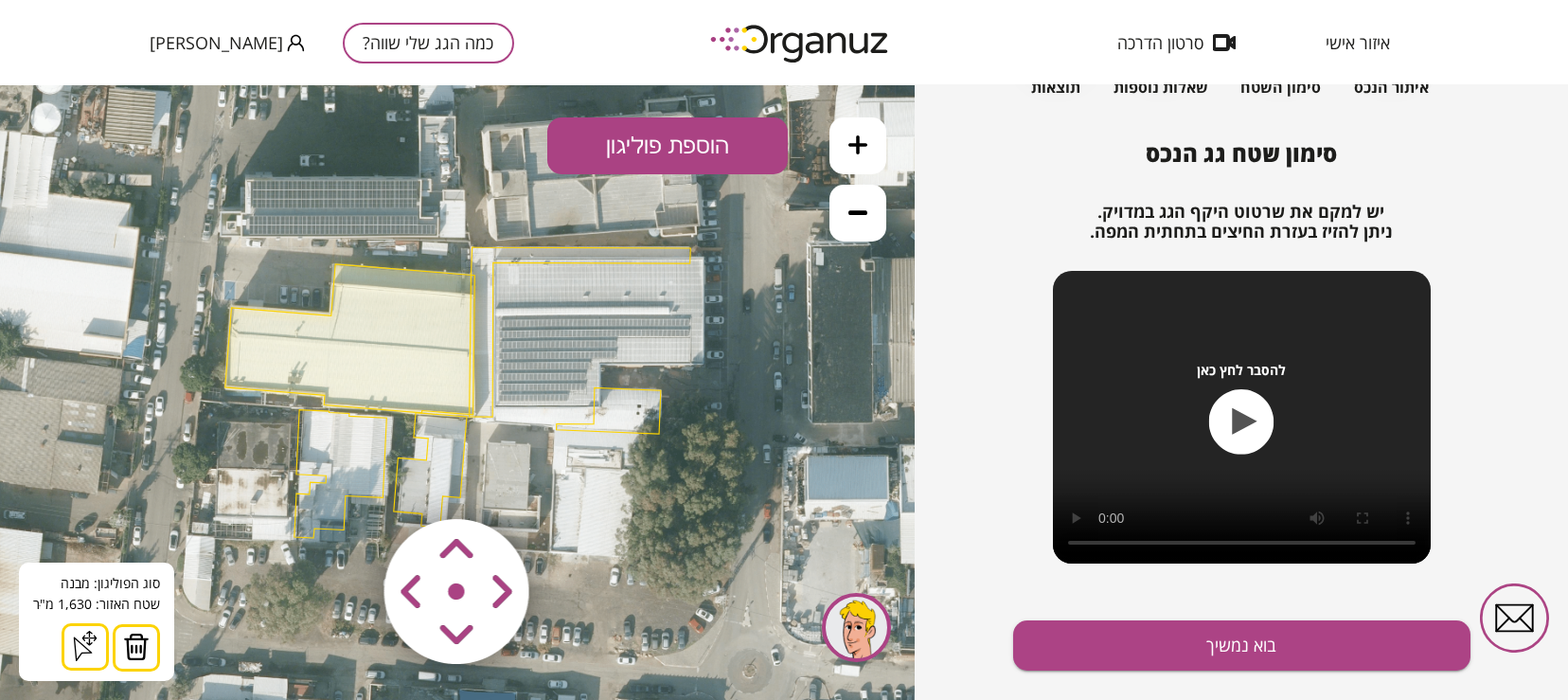 click at bounding box center [345, 479] 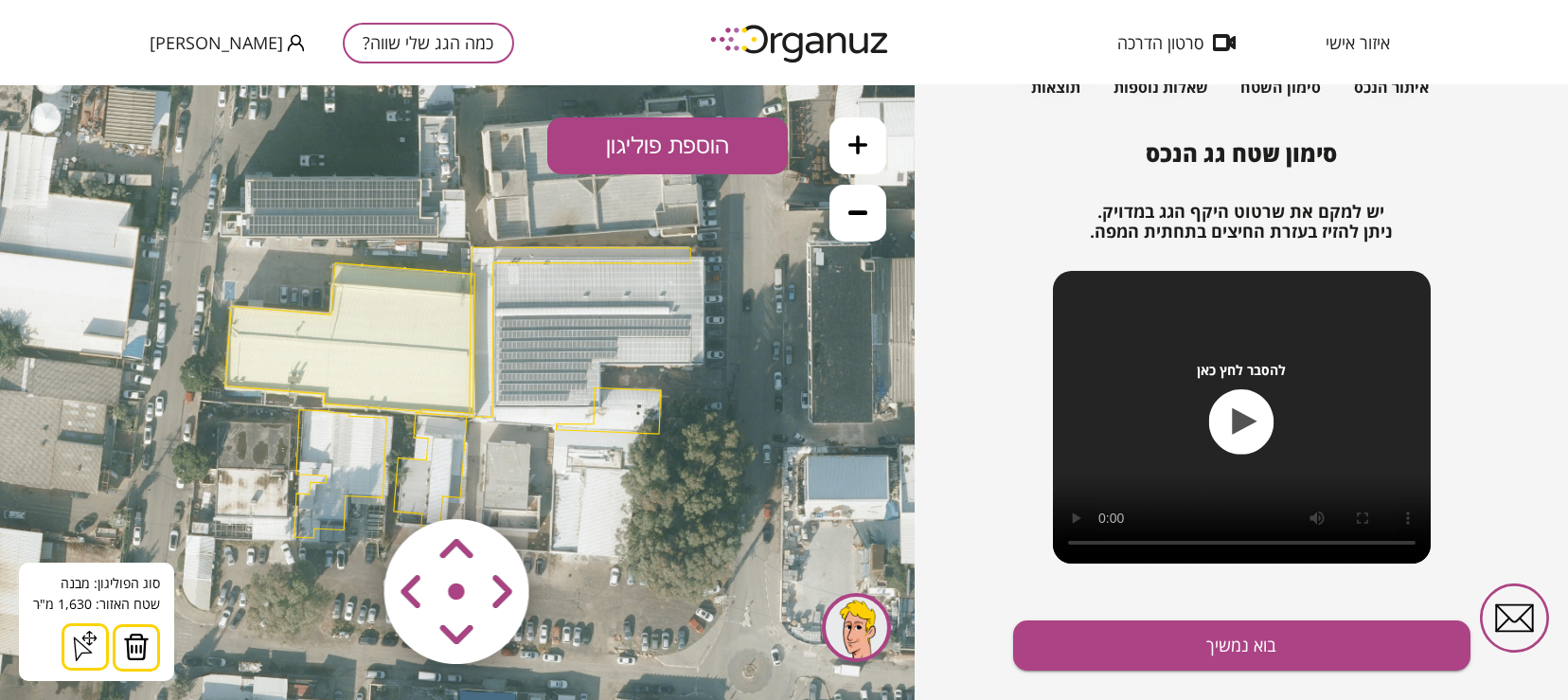 click at bounding box center [345, 479] 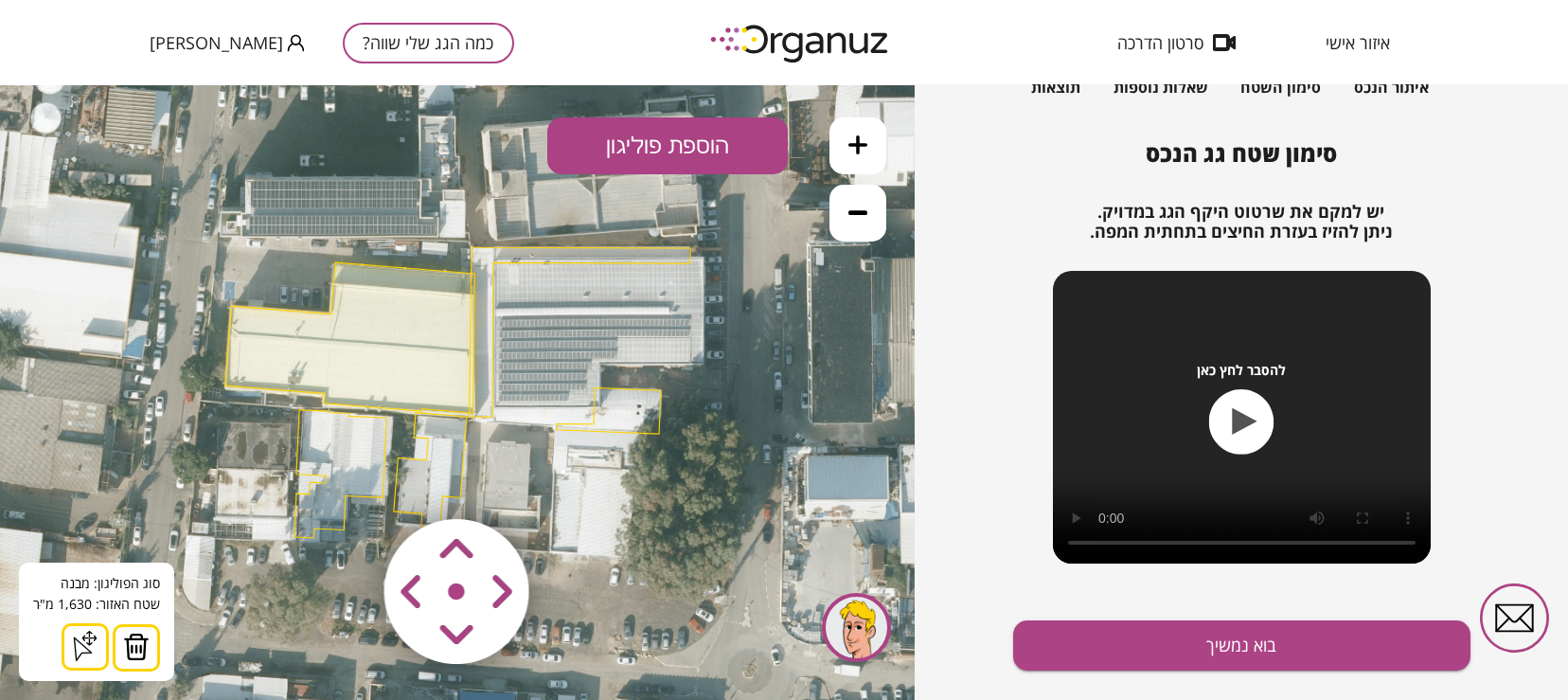 click at bounding box center (345, 479) 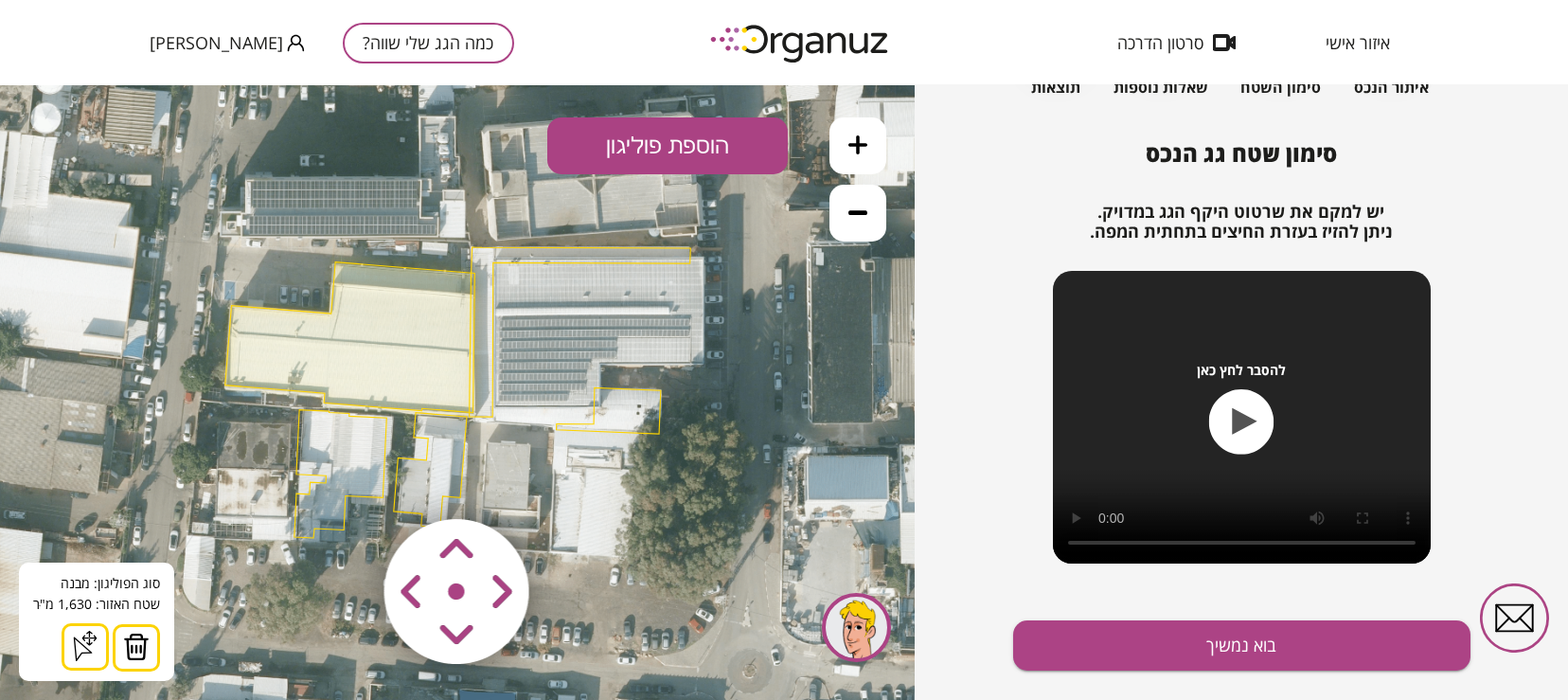 click at bounding box center (345, 479) 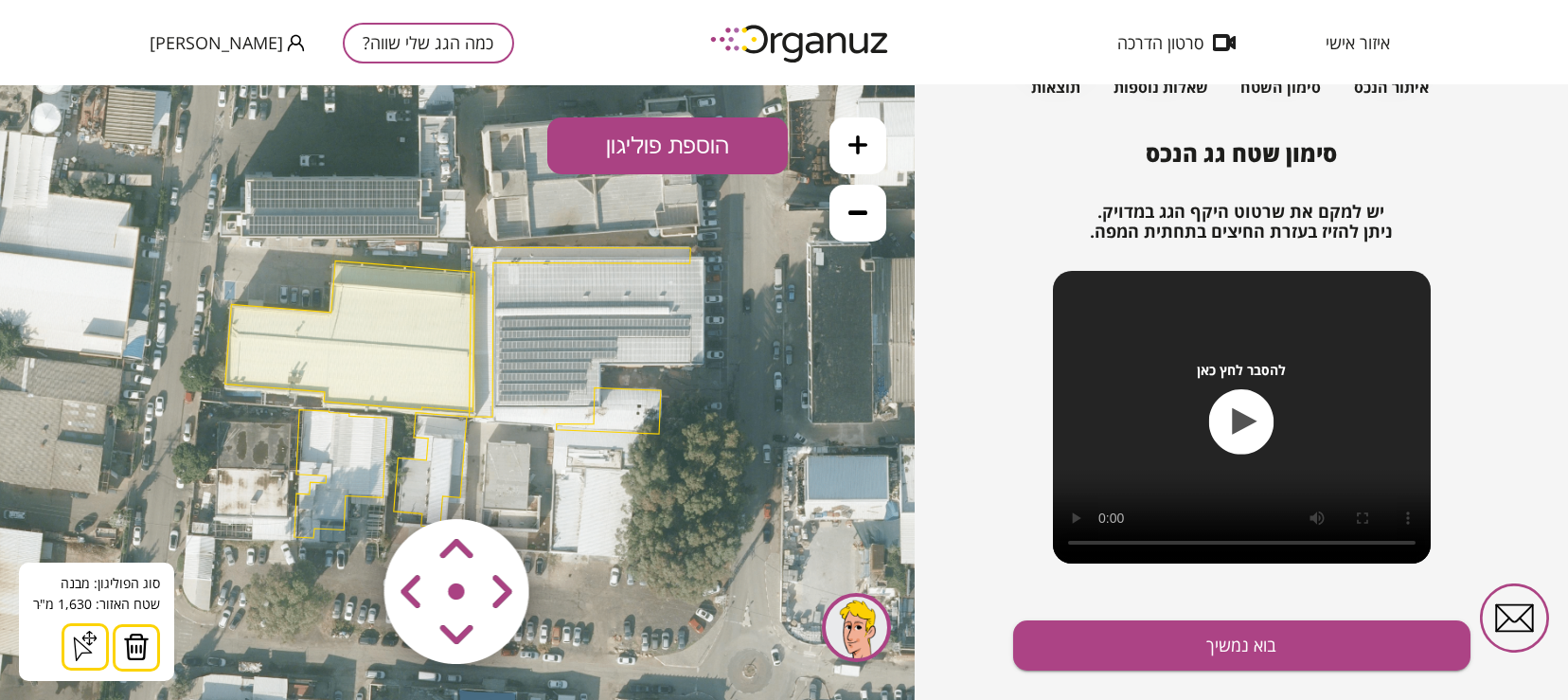 click at bounding box center (345, 479) 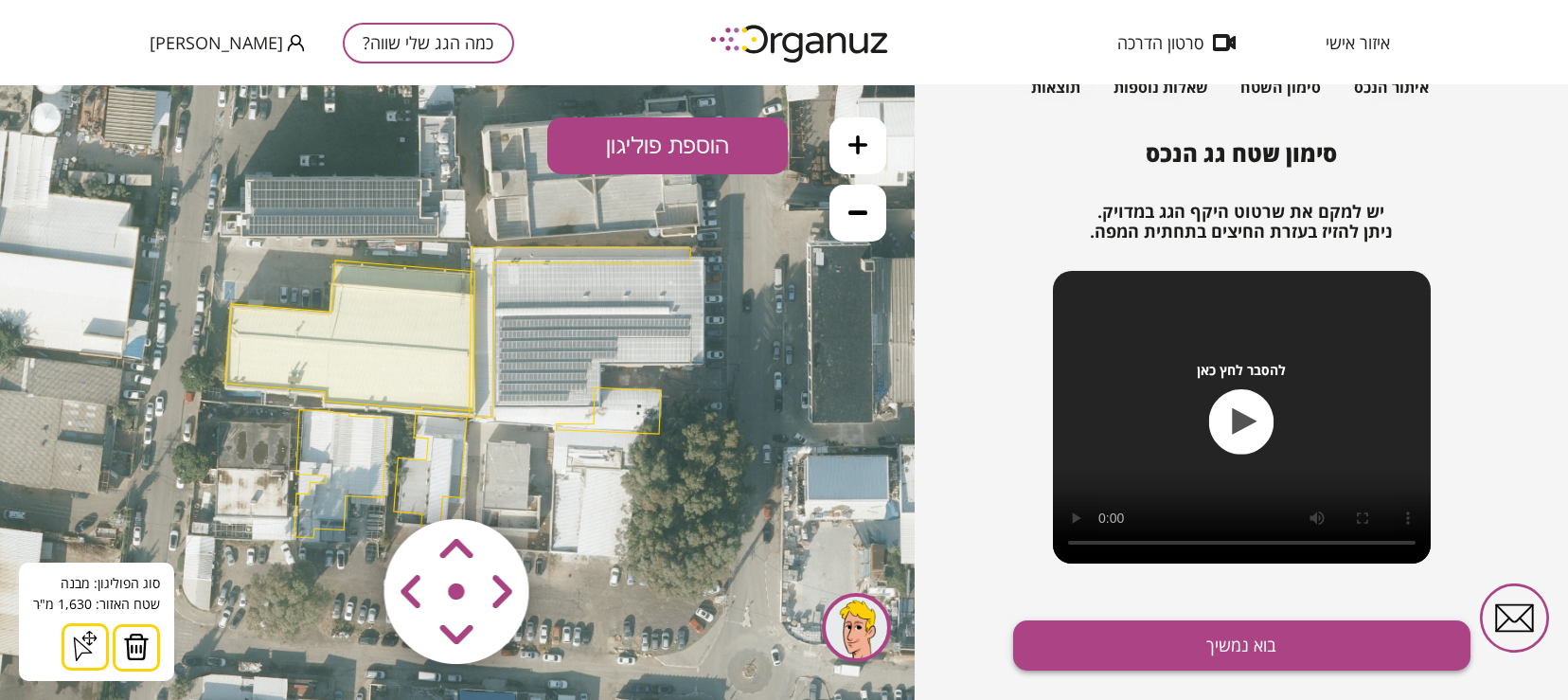click on "בוא נמשיך" at bounding box center [1241, 645] 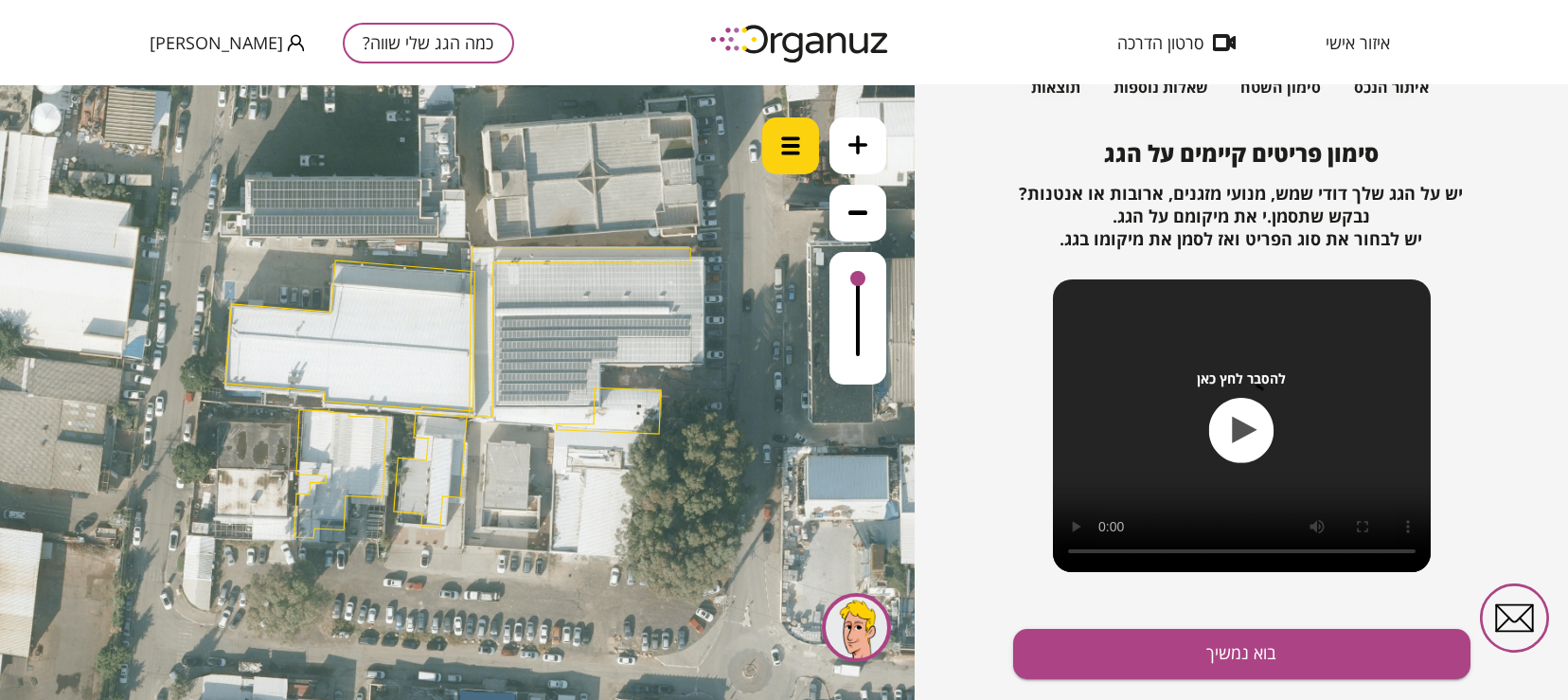 click at bounding box center [791, 146] 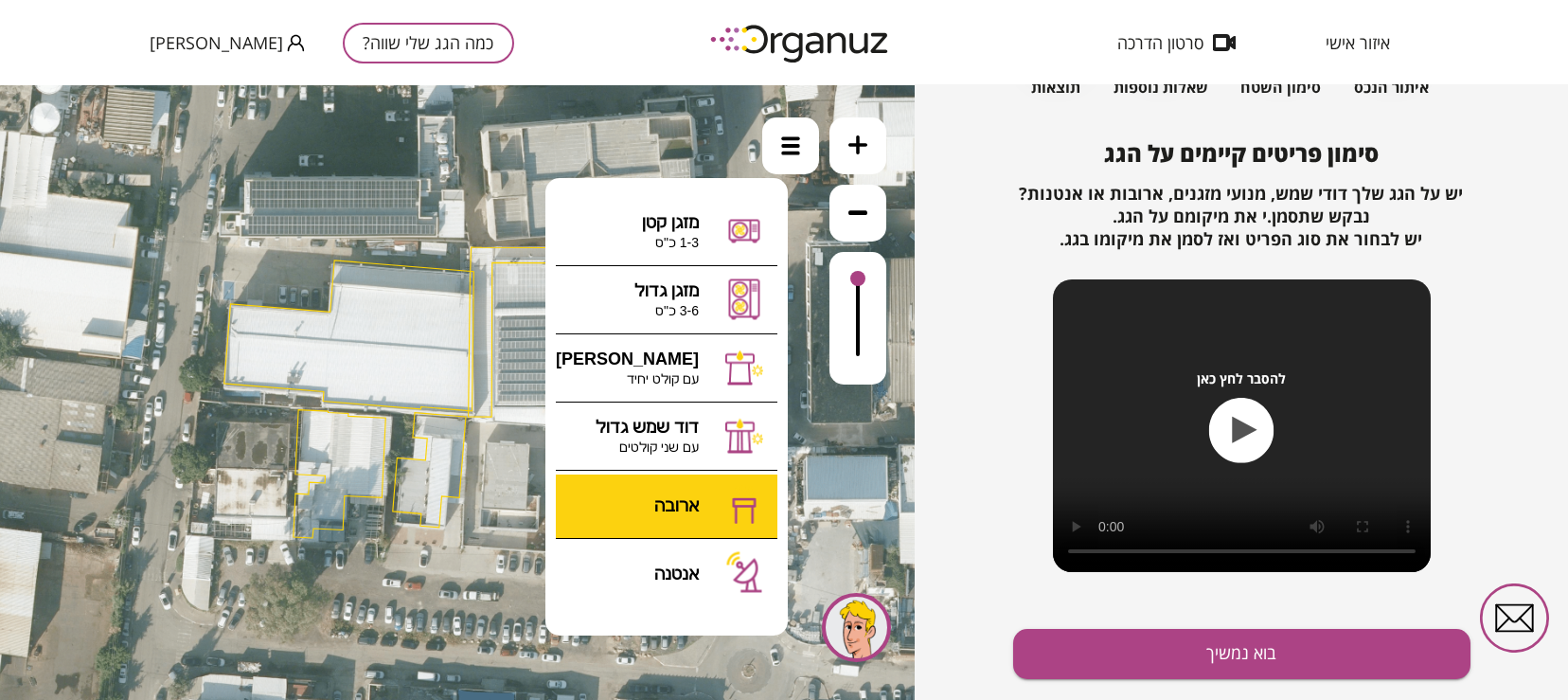 click on ".st0 {
fill: #FFFFFF;
}
0" at bounding box center [457, 392] 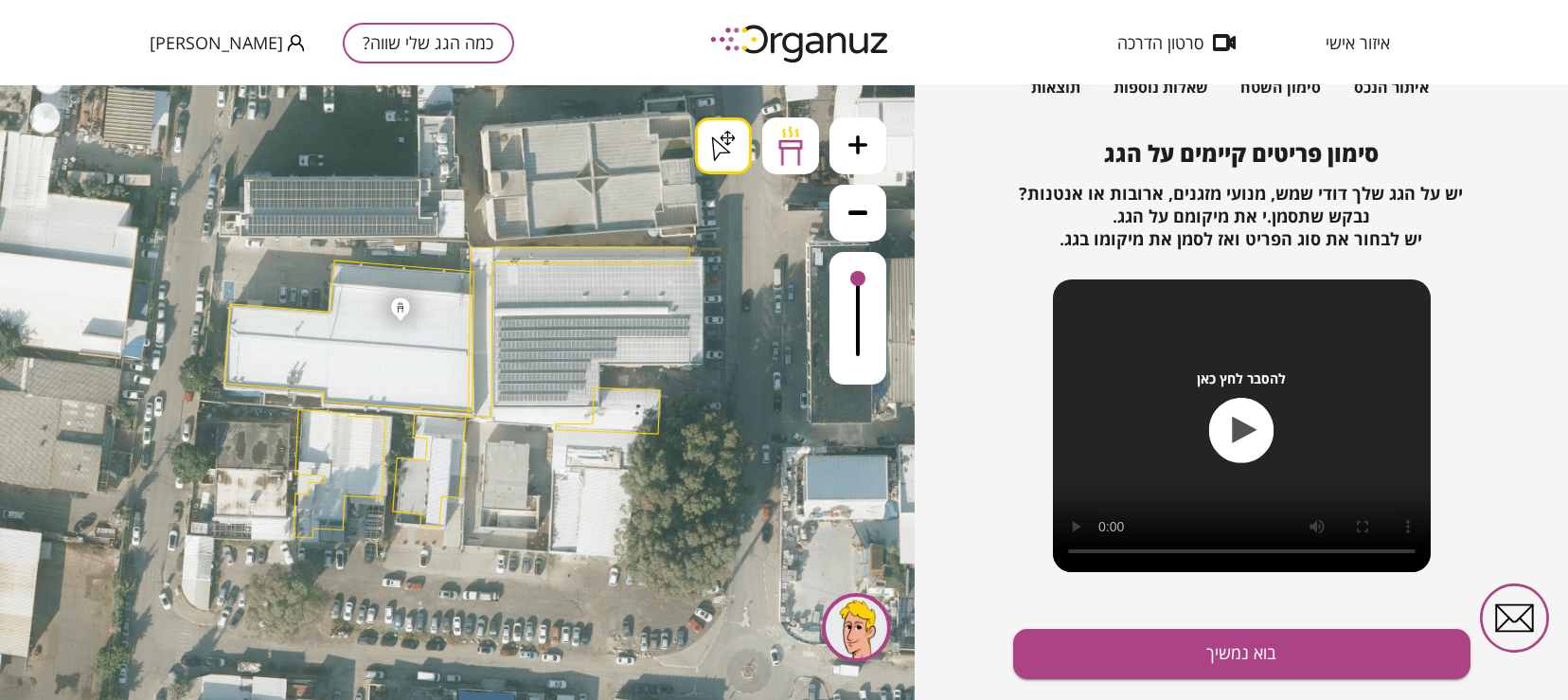 click on ".st0 {
fill: #FFFFFF;
}
.st0 {
fill: #FFFFFF;
}
.st0 {
fill: #FFFFFF;
}" at bounding box center (457, 1113) 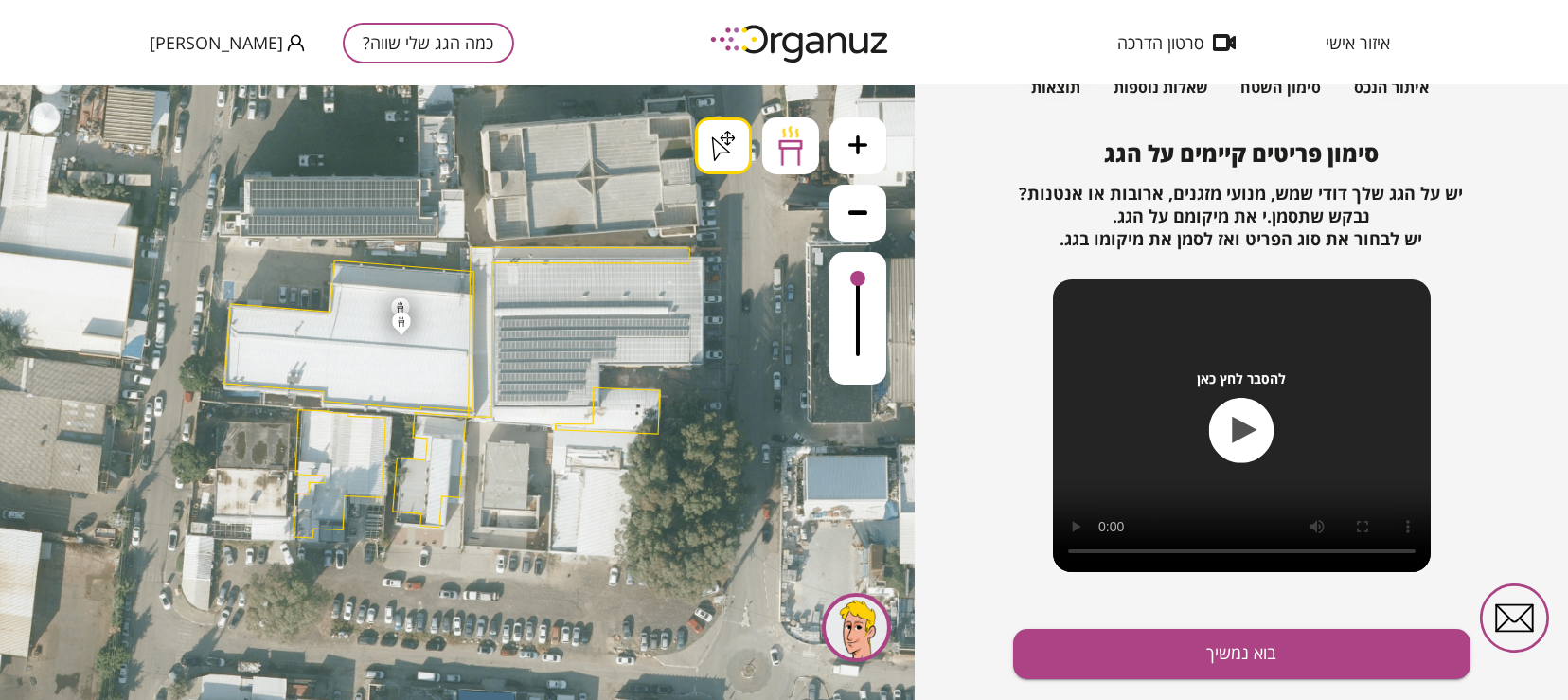 click on ".st0 {
fill: #FFFFFF;
}
.st0 {
fill: #FFFFFF;
}
.st0 {
fill: #FFFFFF;
}" at bounding box center [457, 1113] 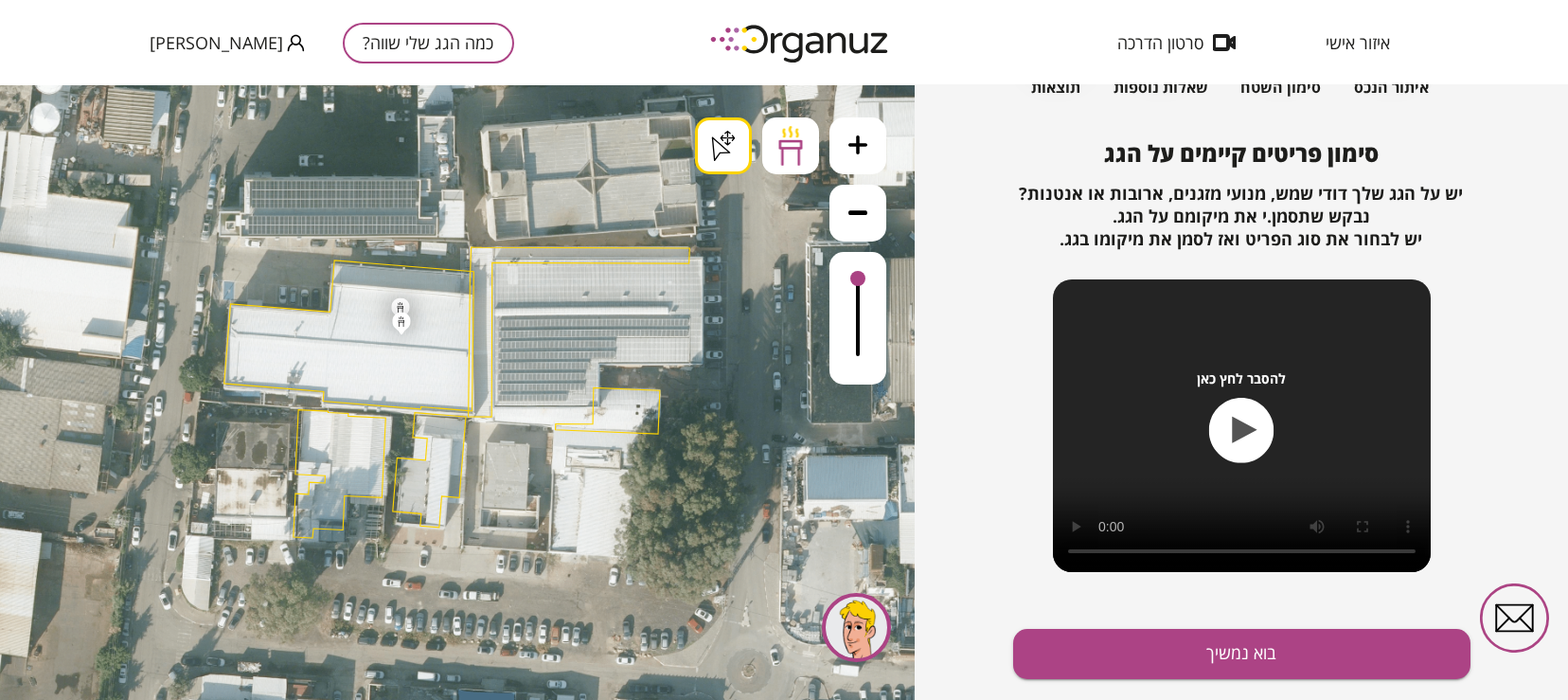 click on ".st0 {
fill: #FFFFFF;
}
.st0 {
fill: #FFFFFF;
}" at bounding box center (457, 392) 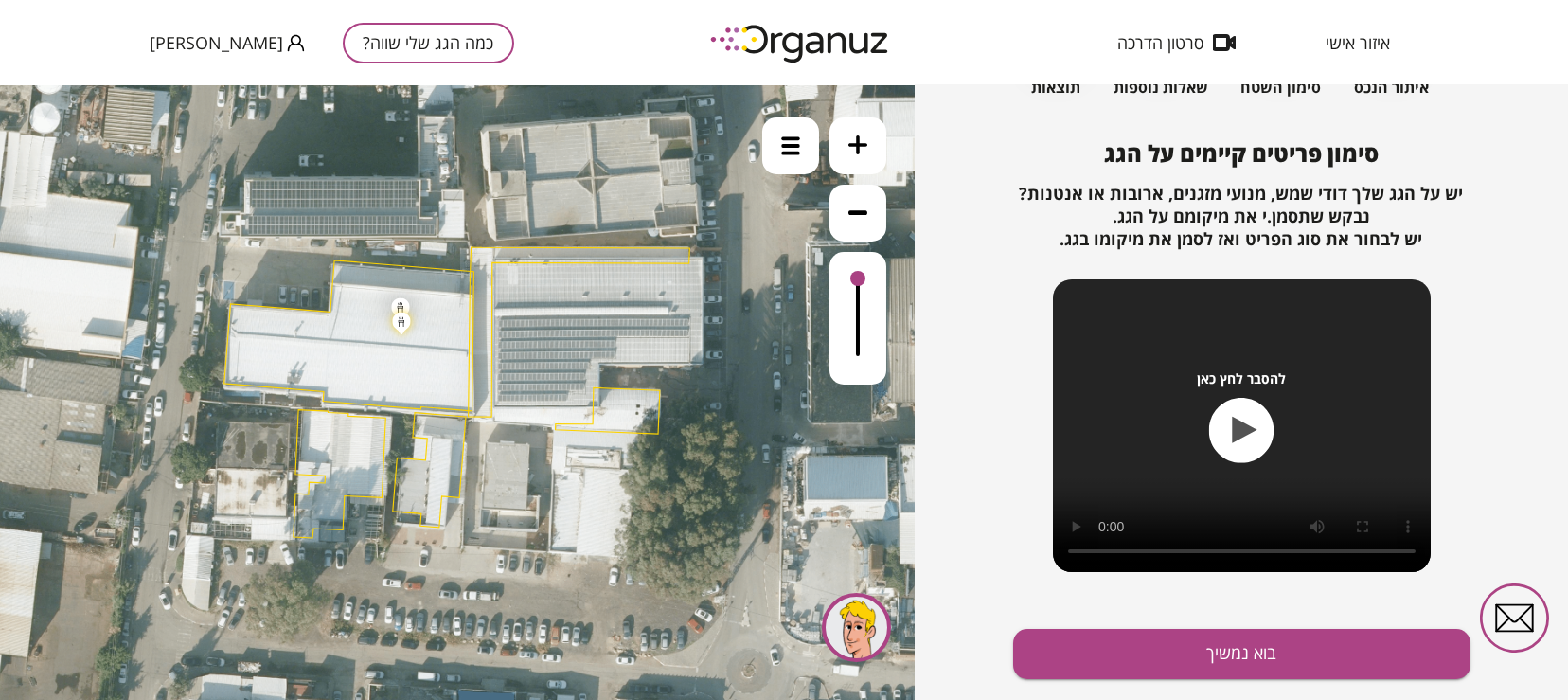 click at bounding box center [401, 321] 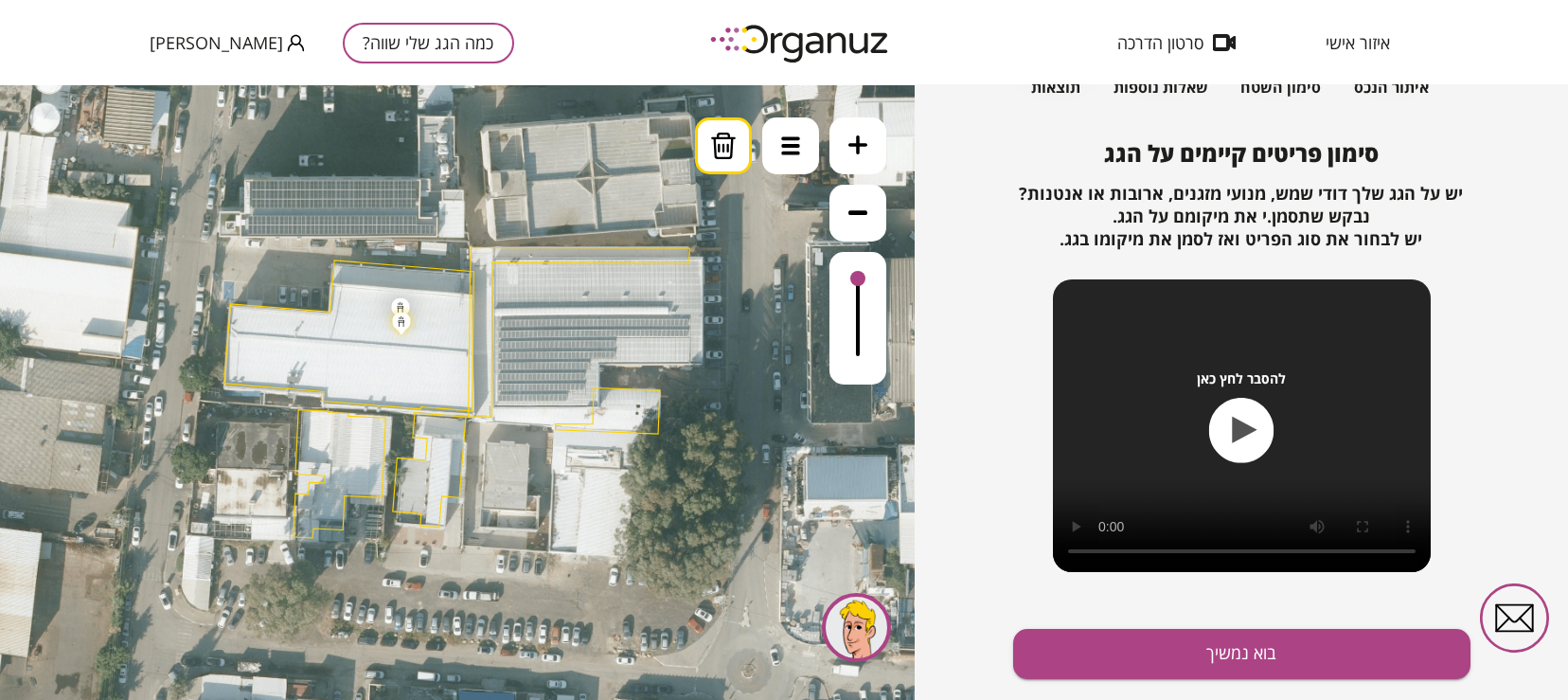 click 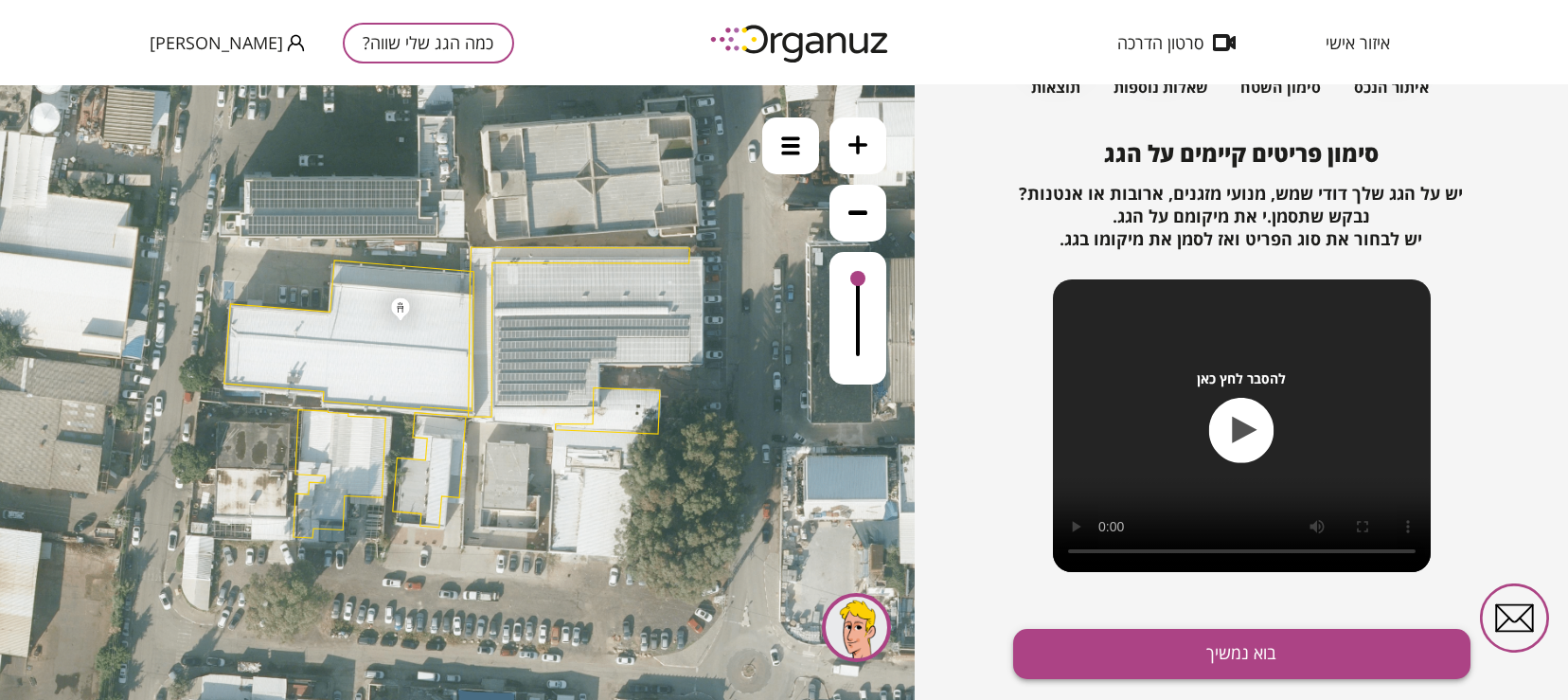 click on "בוא נמשיך" at bounding box center (1241, 654) 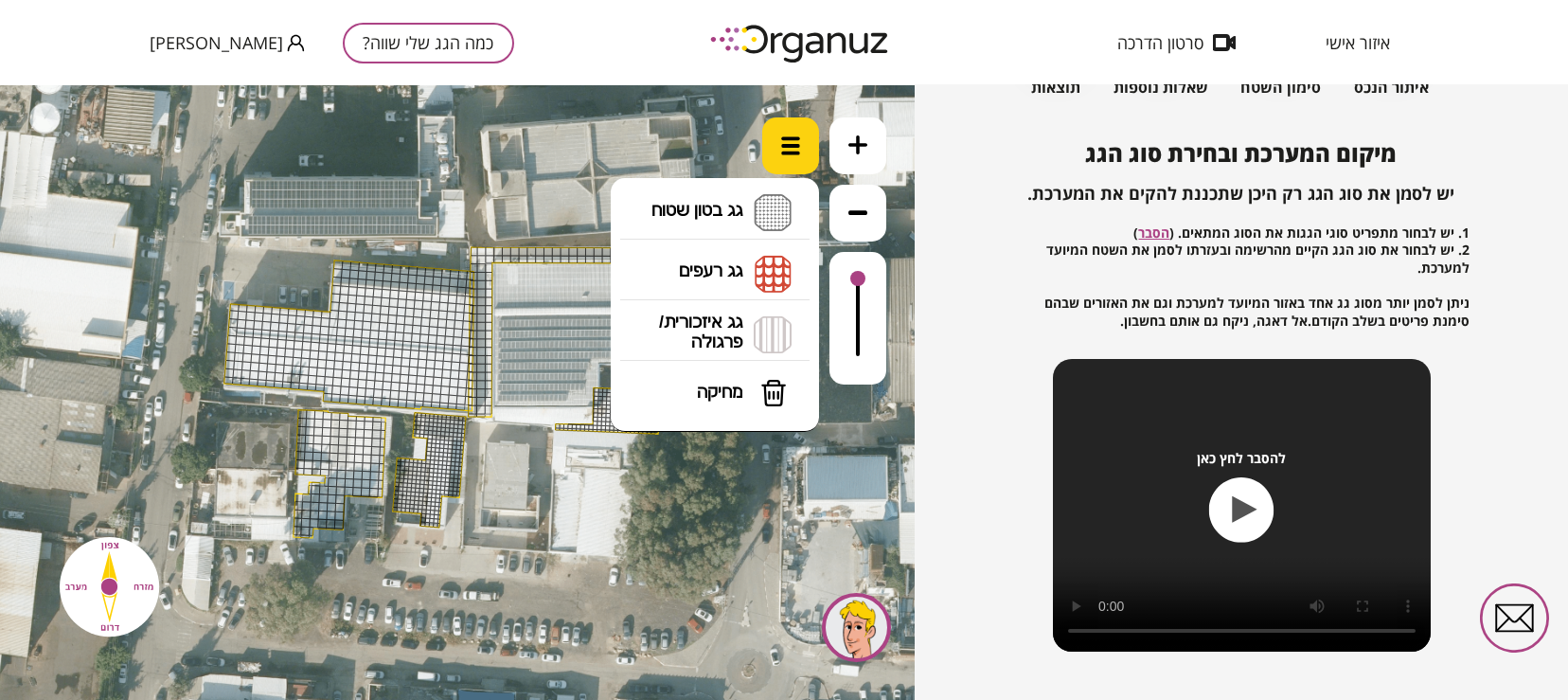 click at bounding box center (791, 146) 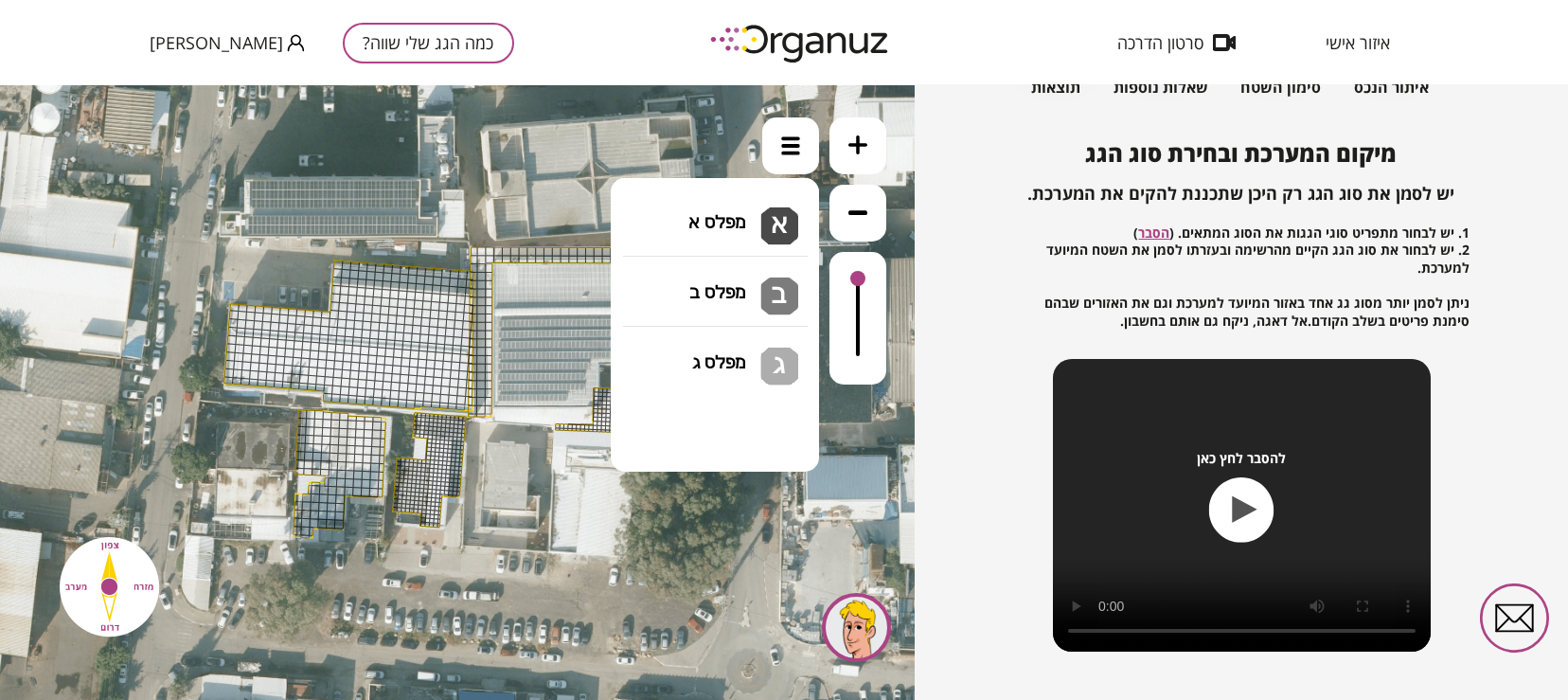 click on "גג בטון שטוח
מפלס א
א
מפלס ב
ב
מפלס ג
ג" at bounding box center [715, 213] 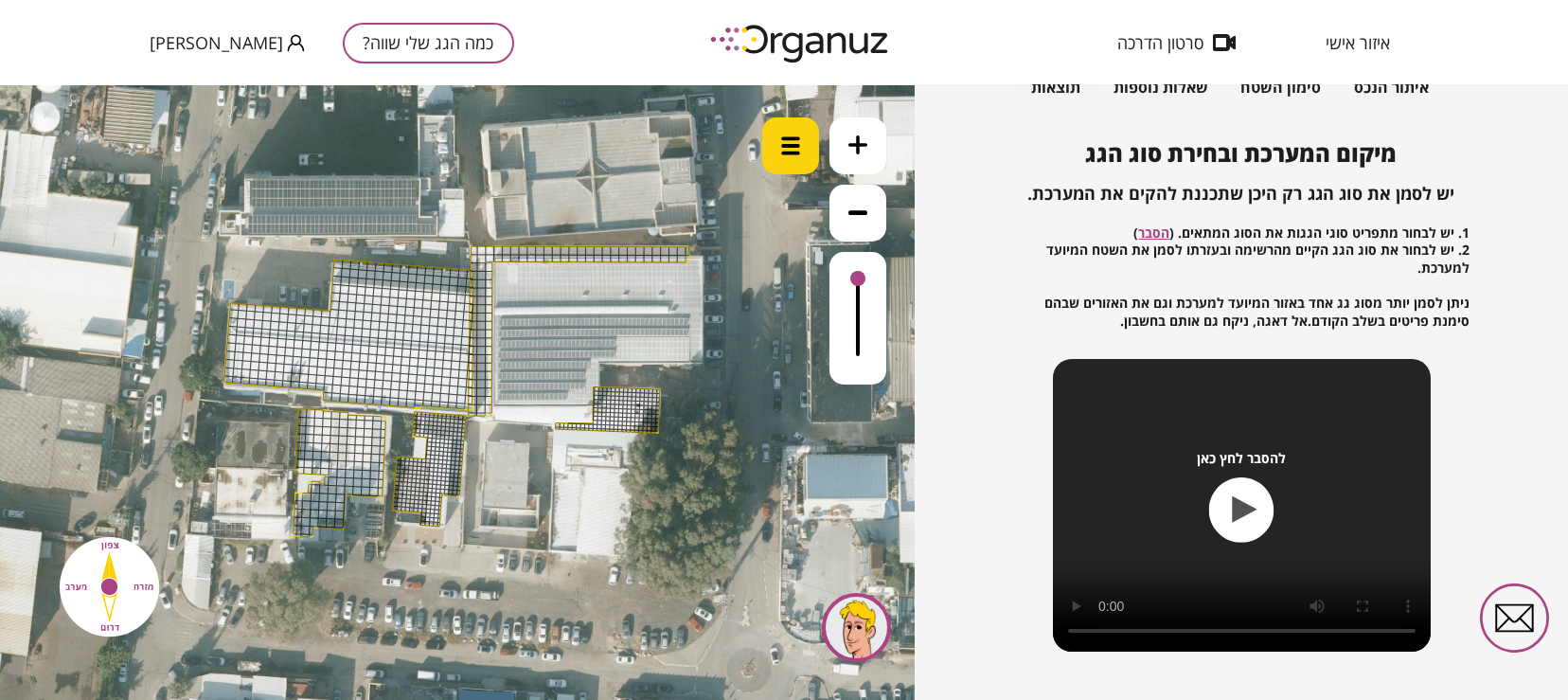click at bounding box center (791, 146) 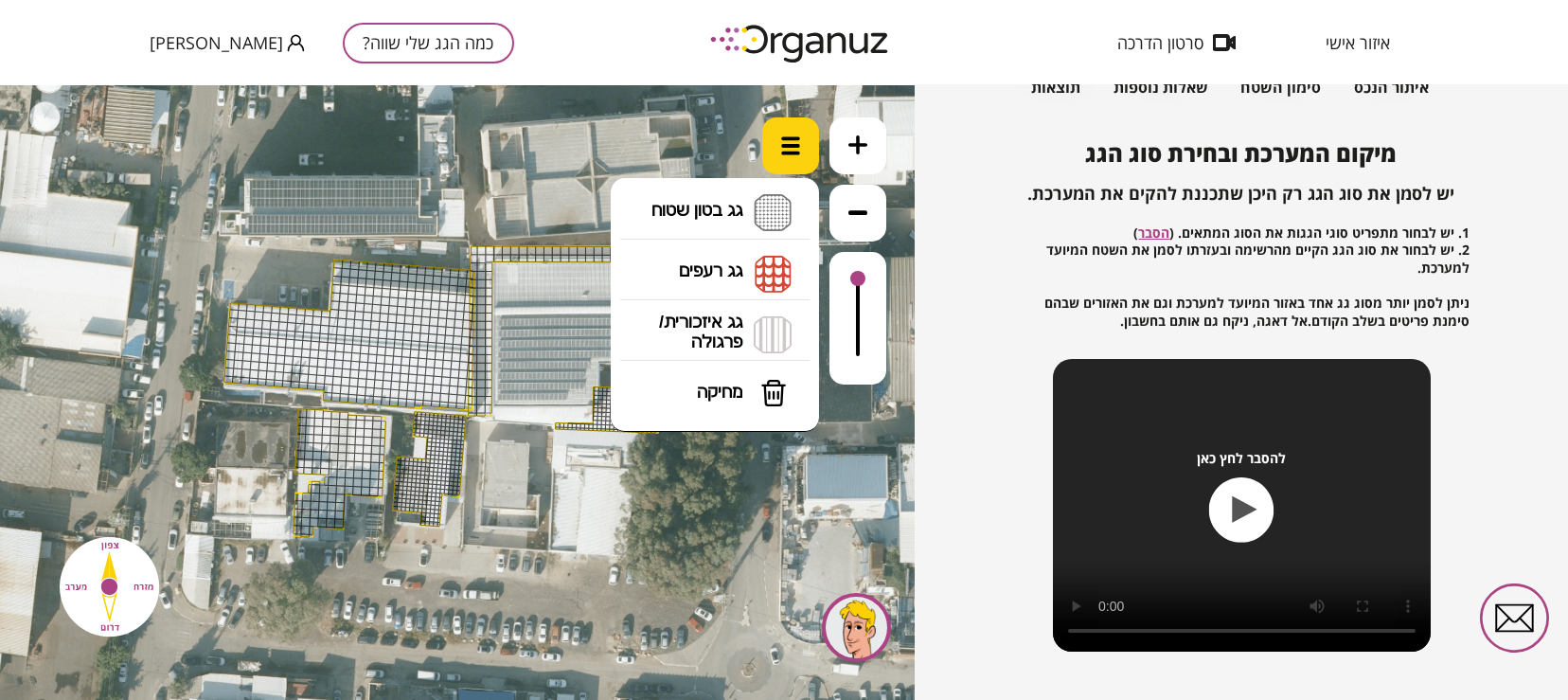 click at bounding box center [791, 146] 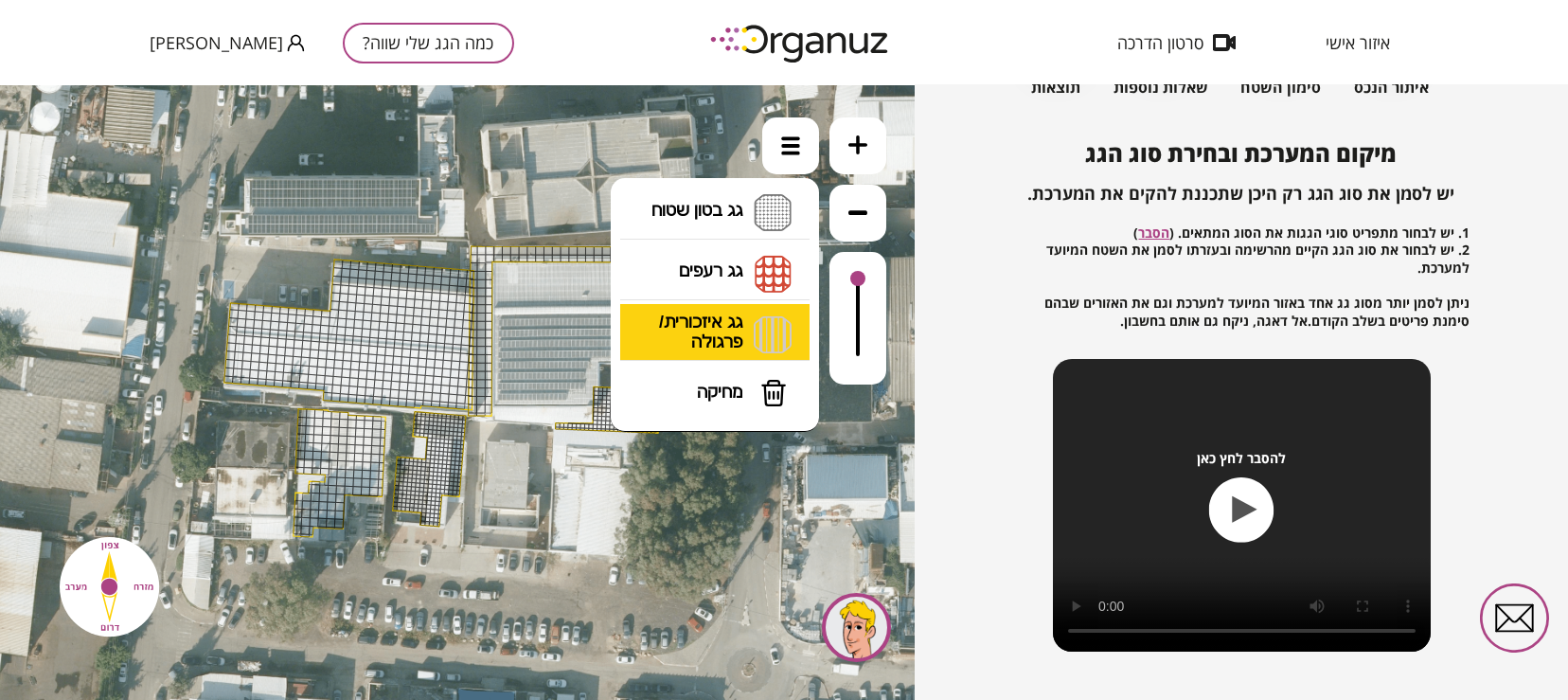 click on "גג איזכורית/ פרגולה
איזכורית צפון
איזכורית דרום
איזכורית מערב
איזכורית מזרח" at bounding box center [715, 334] 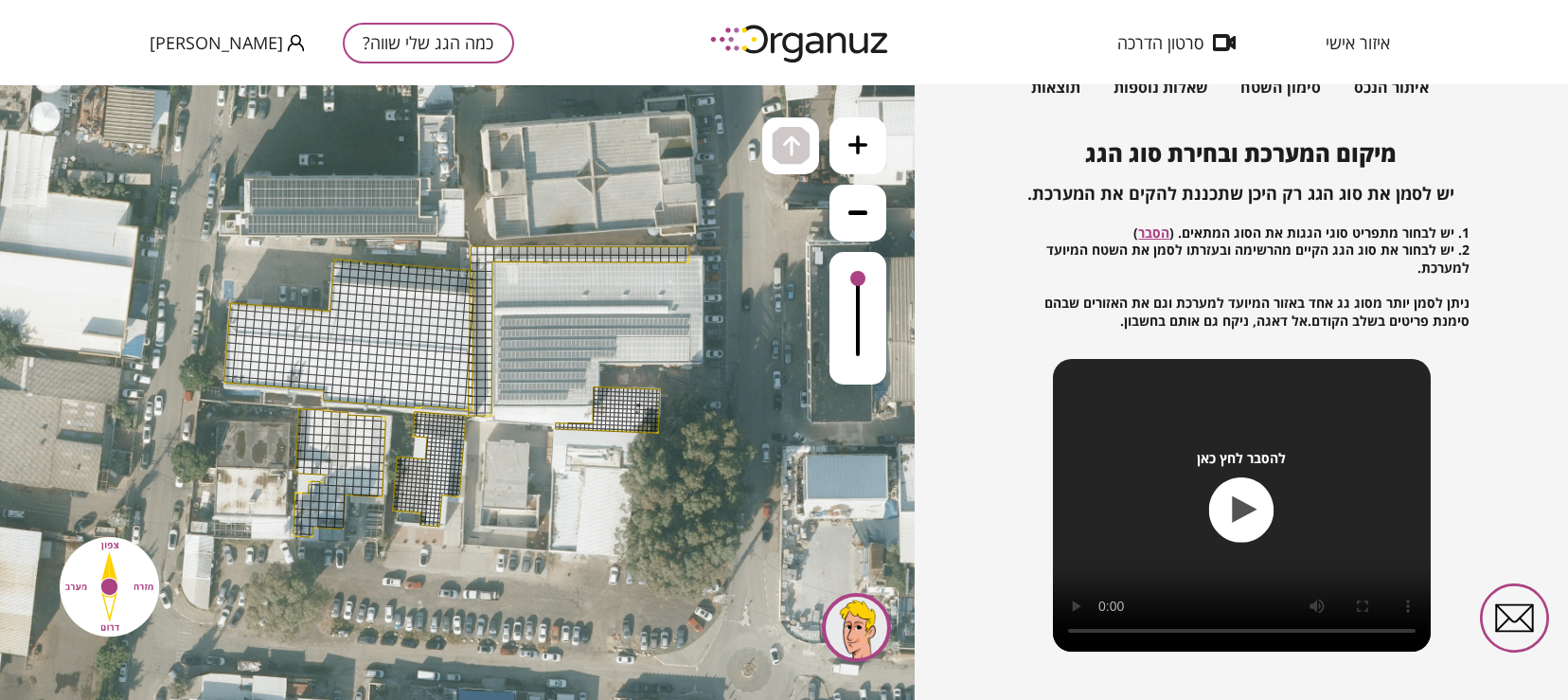 click on ".st0 {
fill: #FFFFFF;
}
.st0 {
fill: #FFFFFF;
}" at bounding box center (457, 392) 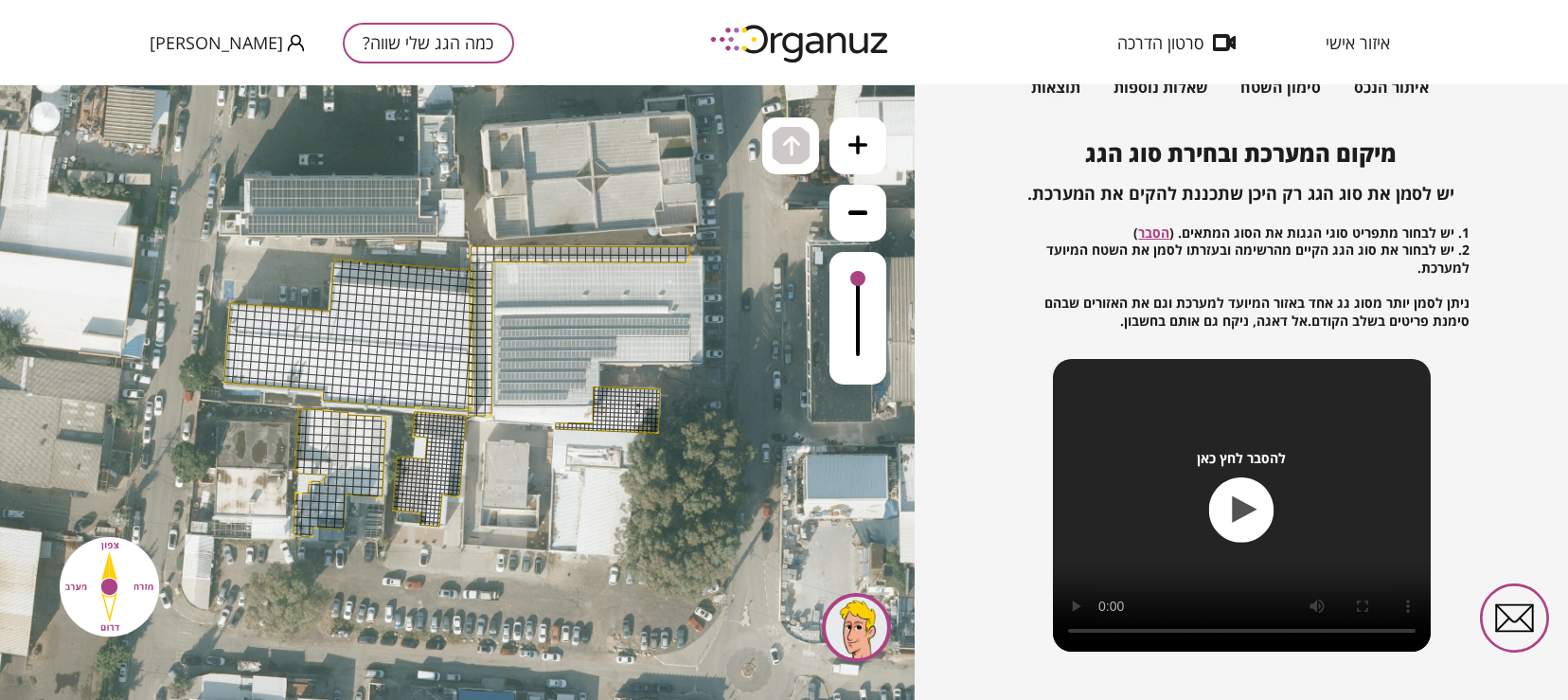 click at bounding box center (858, 146) 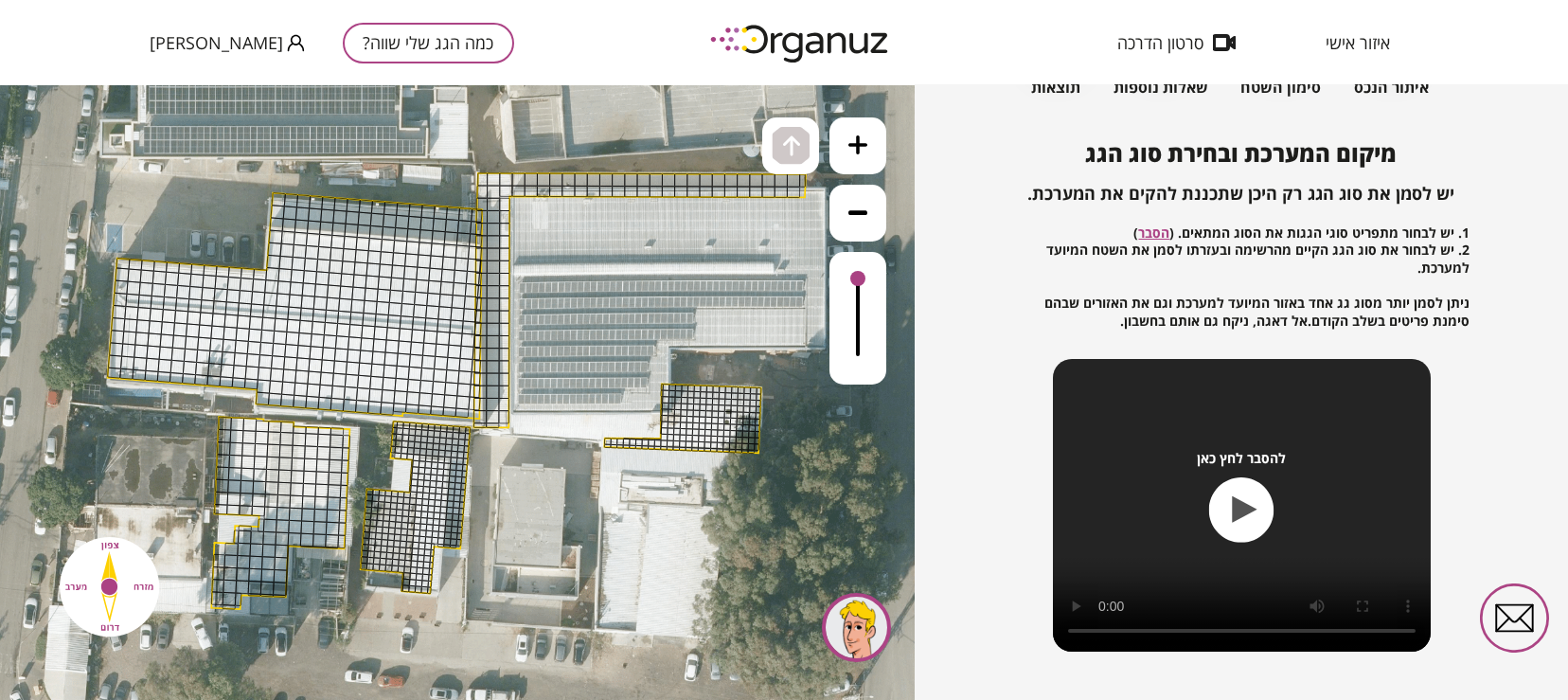 click at bounding box center [858, 146] 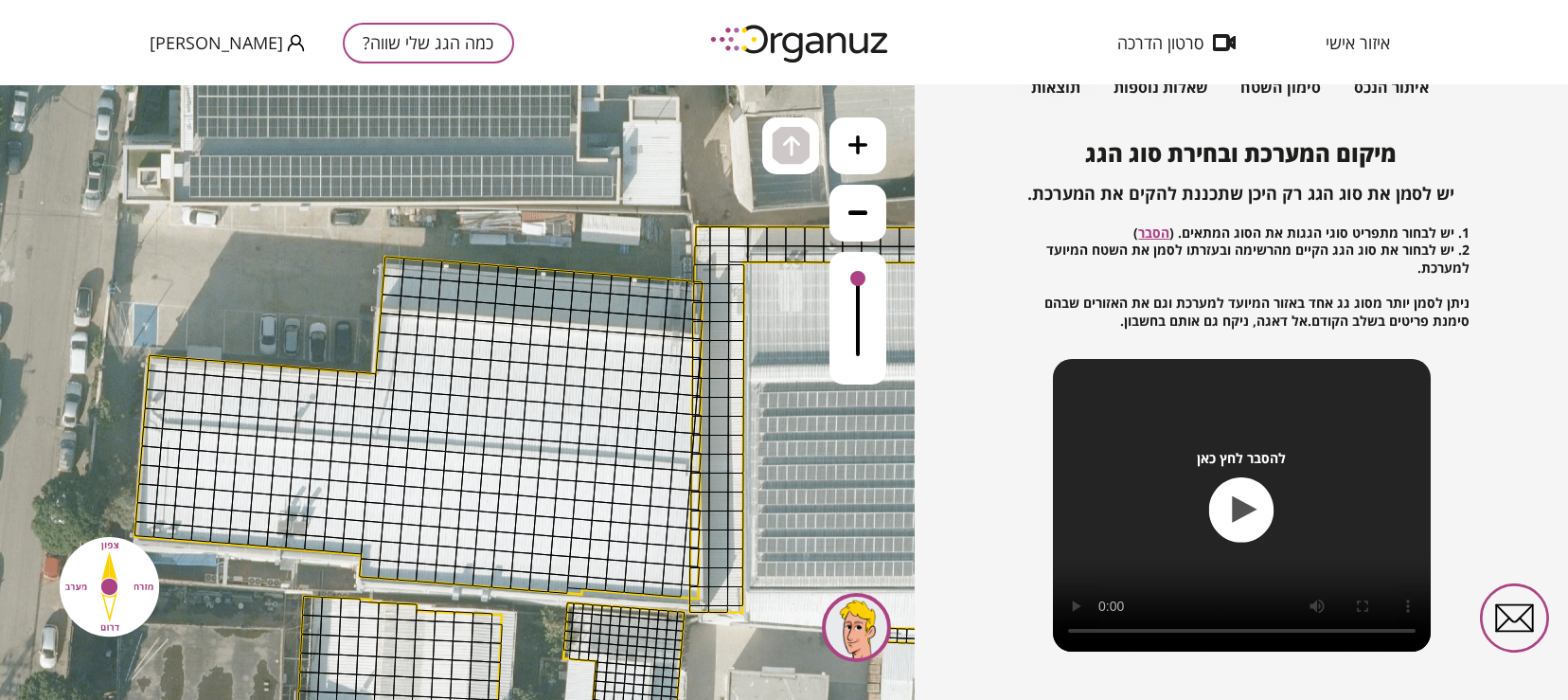 drag, startPoint x: 656, startPoint y: 294, endPoint x: 864, endPoint y: 460, distance: 266.1203 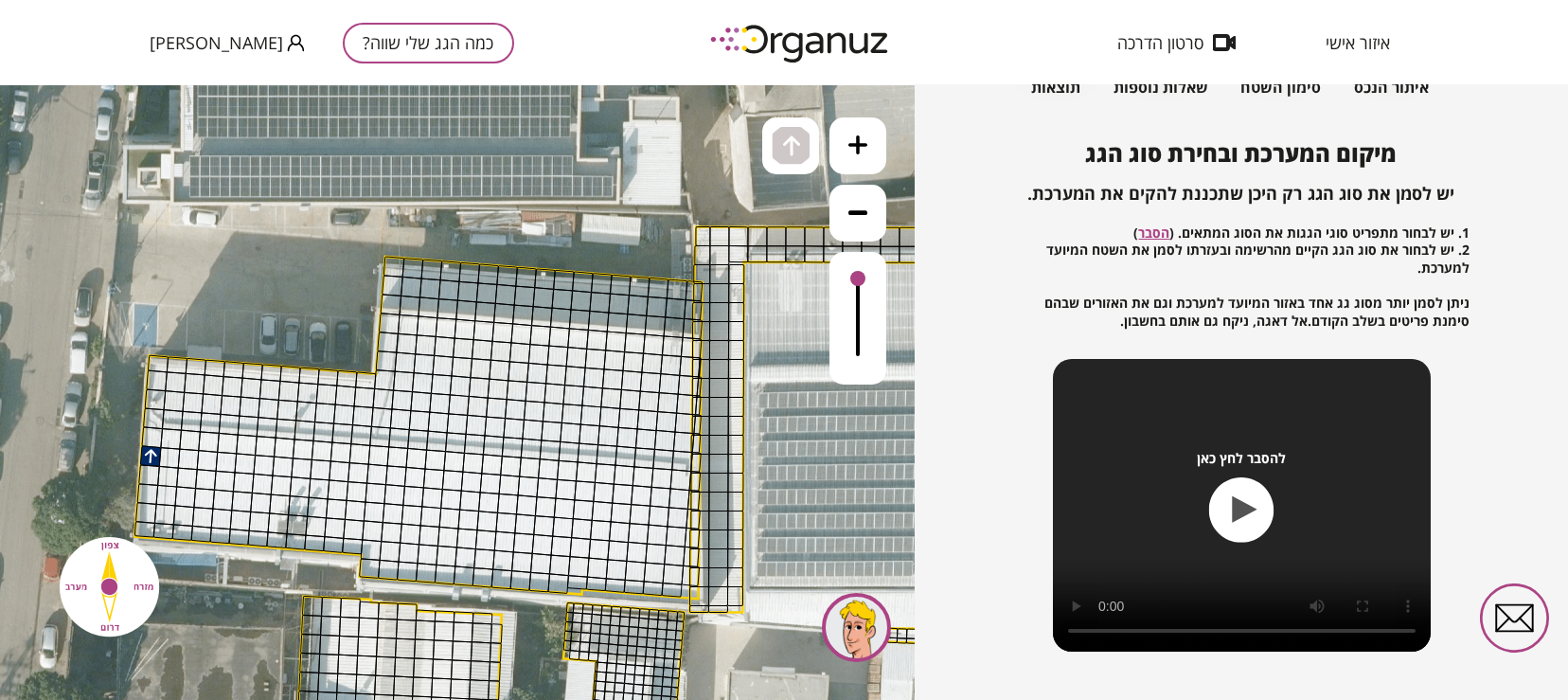 click at bounding box center (151, 456) 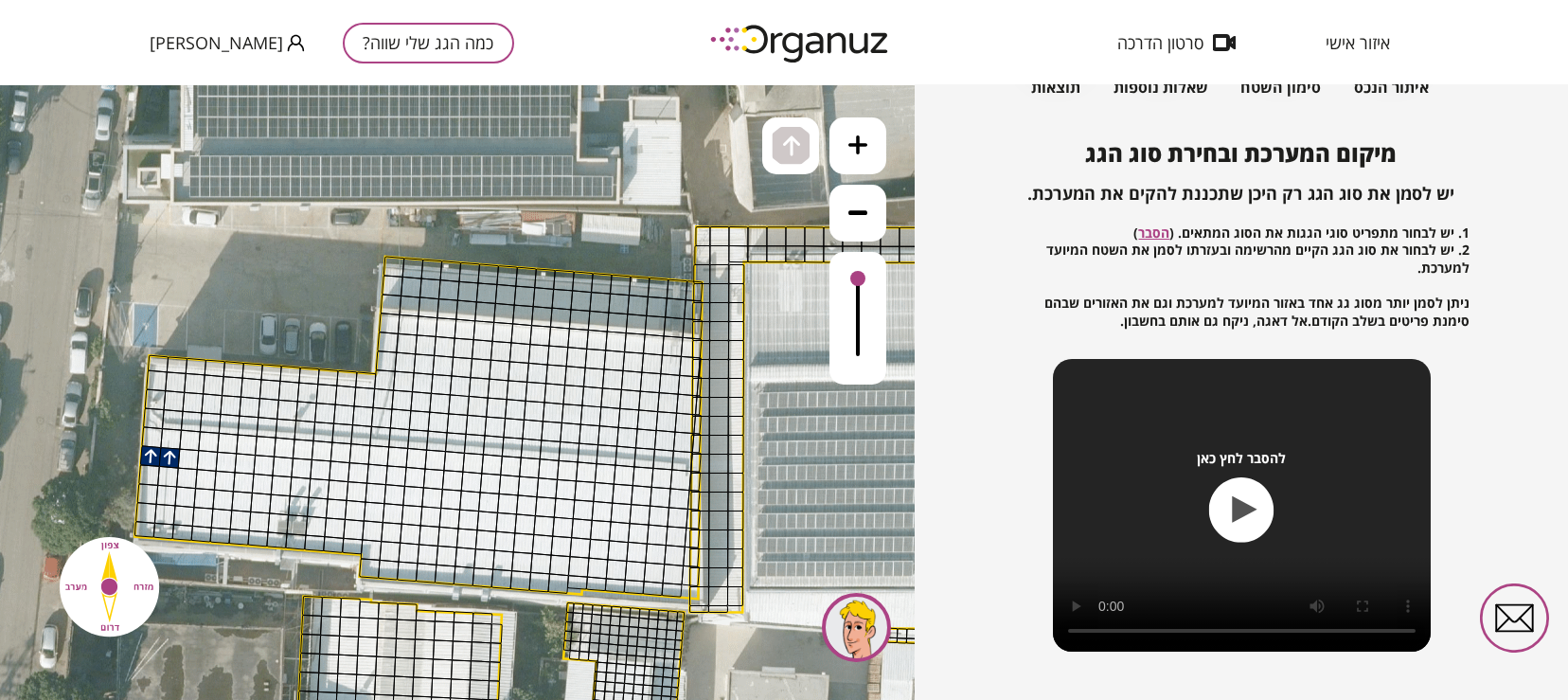 click at bounding box center [169, 458] 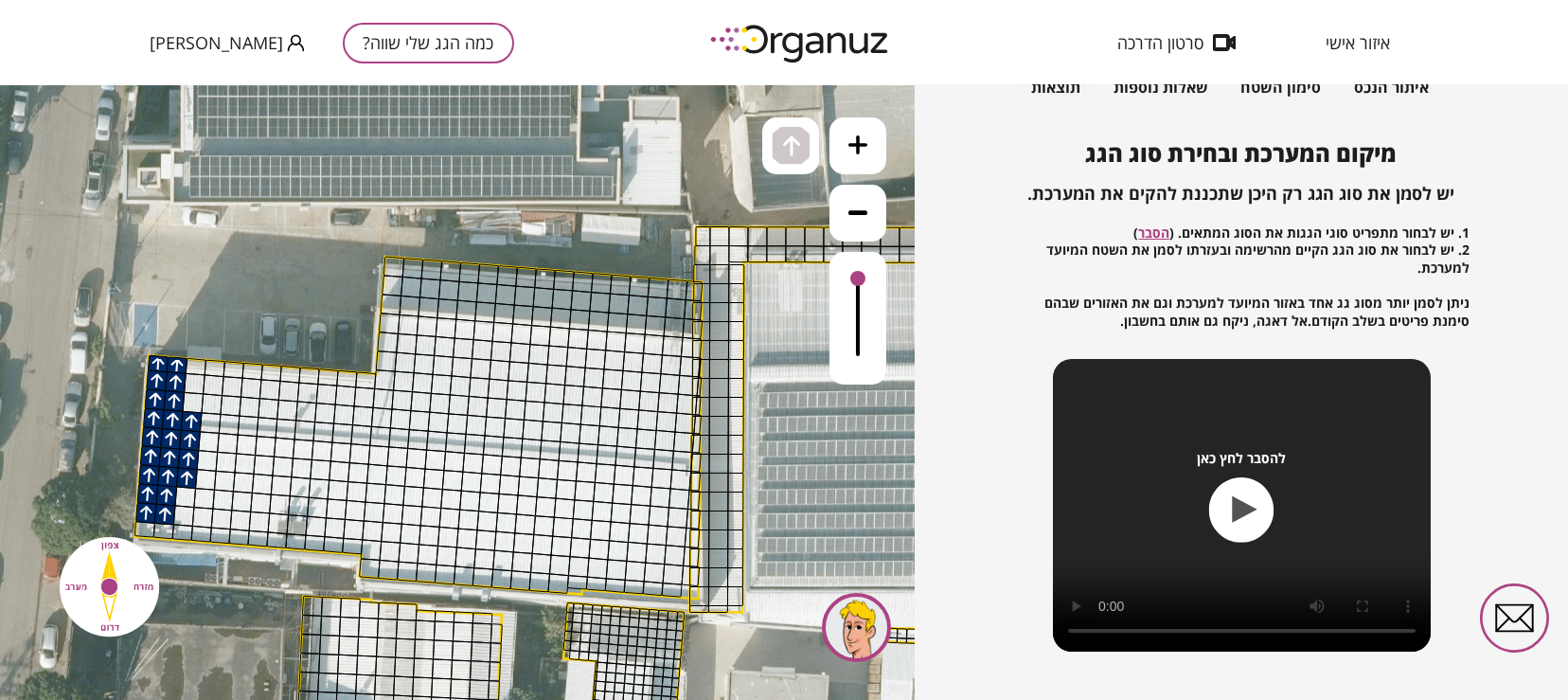 drag, startPoint x: 169, startPoint y: 473, endPoint x: 168, endPoint y: 440, distance: 33.015148 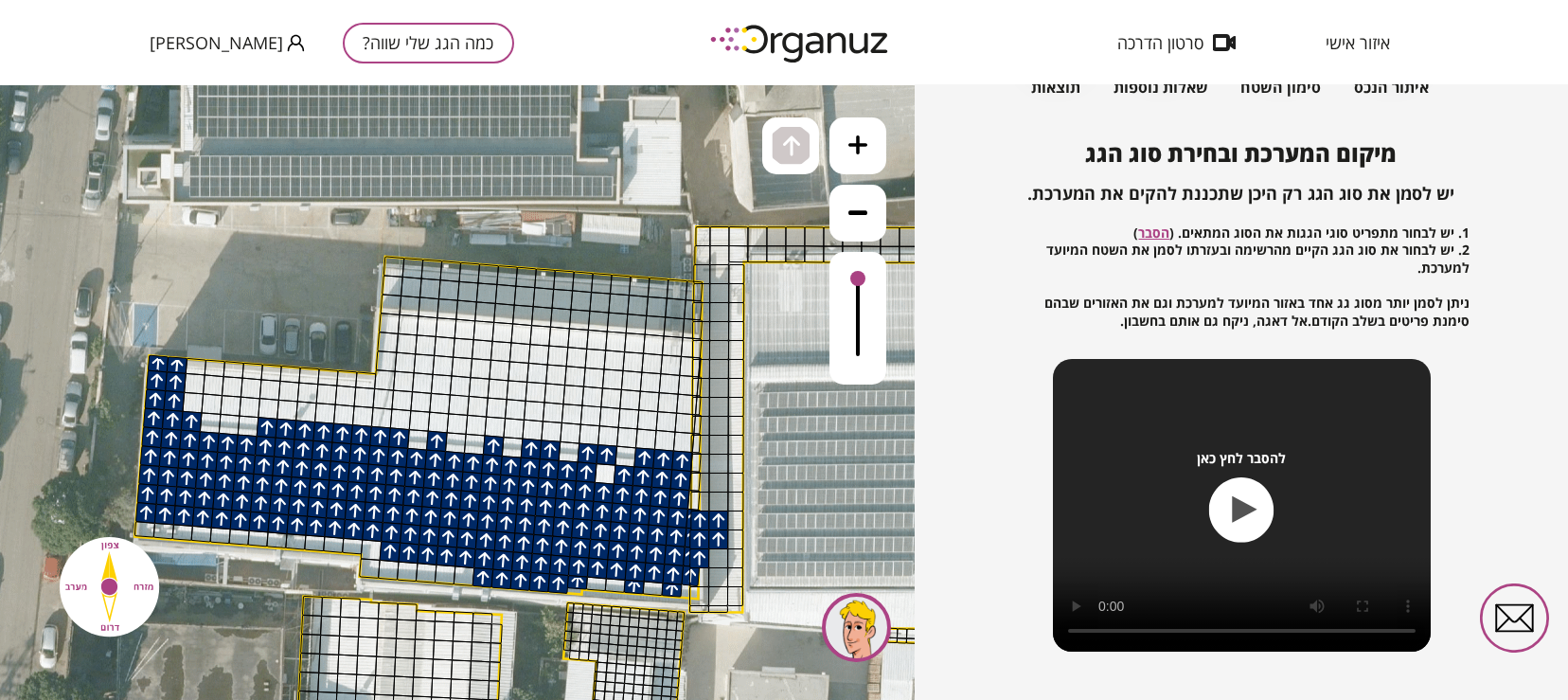drag, startPoint x: 196, startPoint y: 434, endPoint x: 411, endPoint y: 491, distance: 222.42752 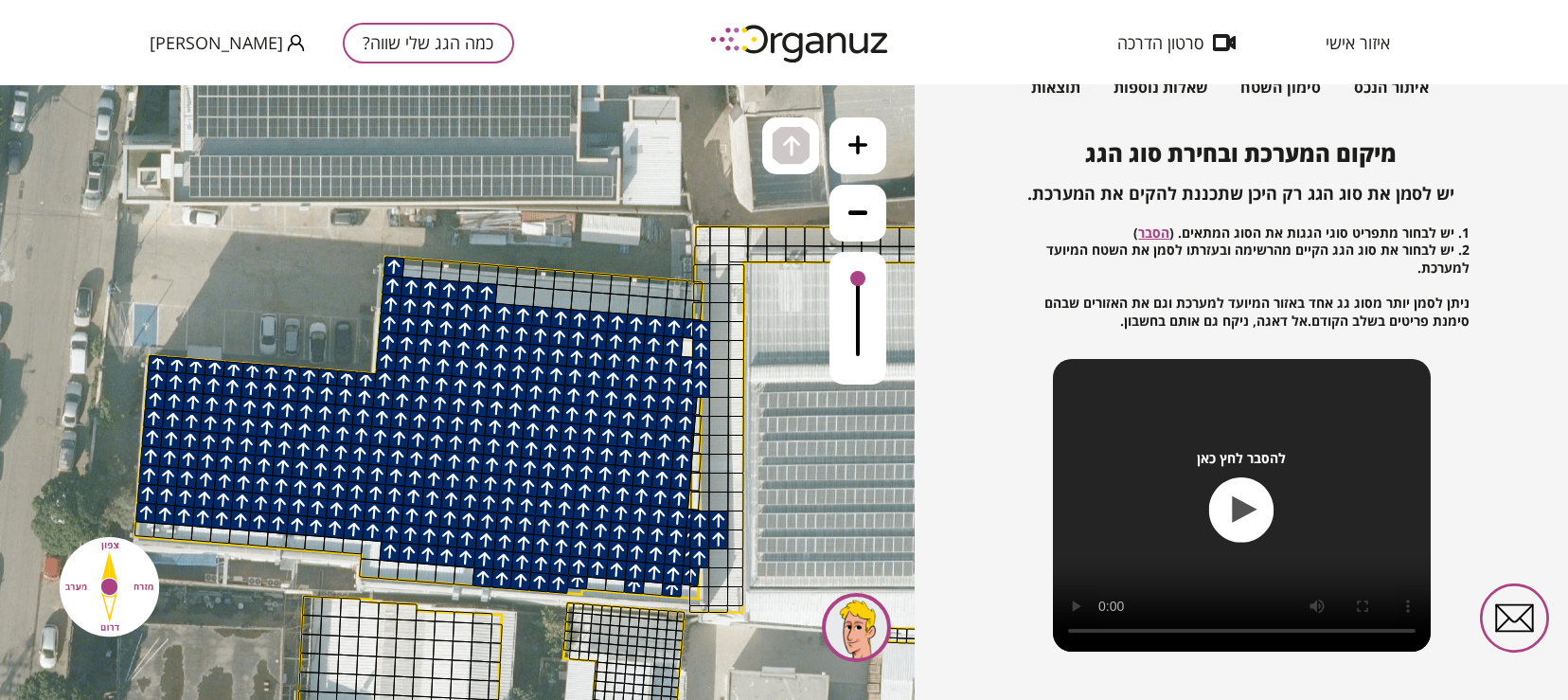 drag, startPoint x: 192, startPoint y: 362, endPoint x: 389, endPoint y: 262, distance: 221 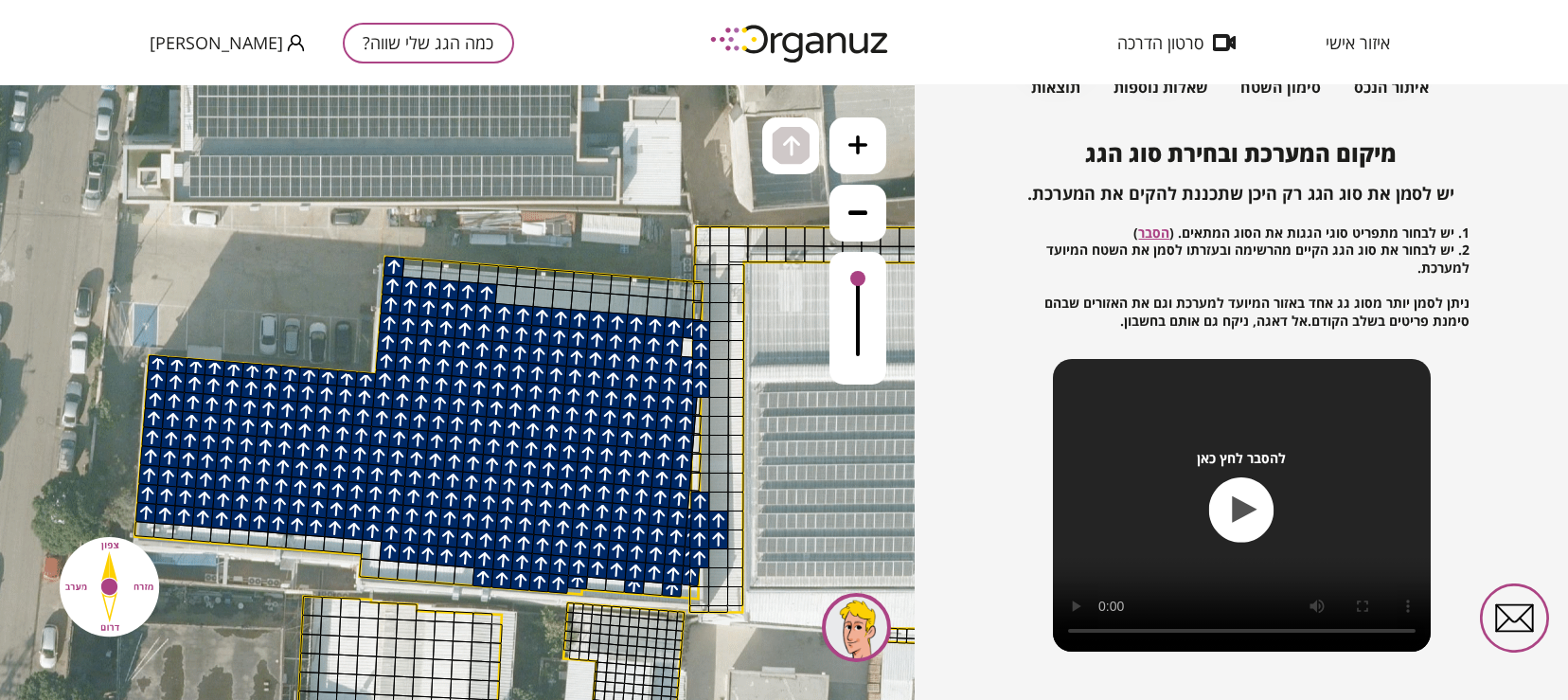 click at bounding box center (700, 501) 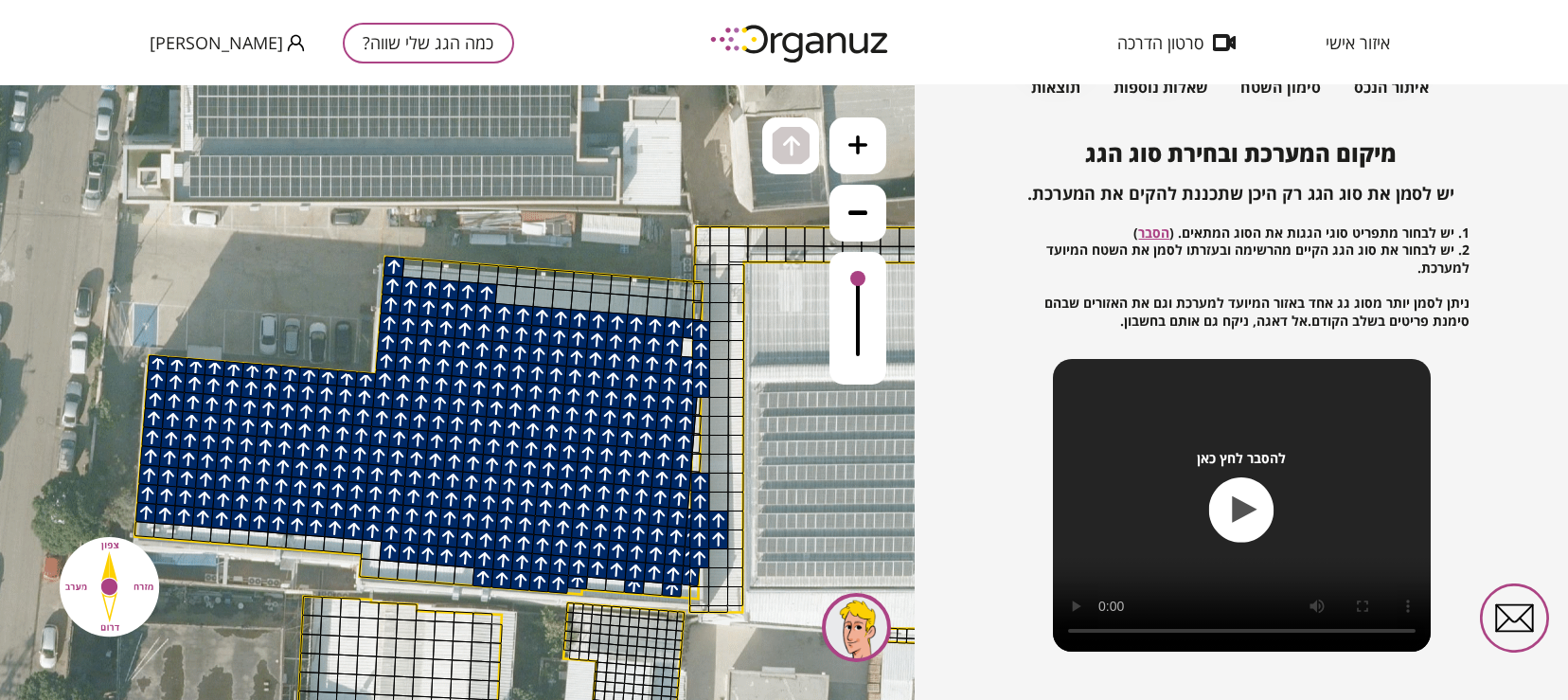 click at bounding box center (700, 482) 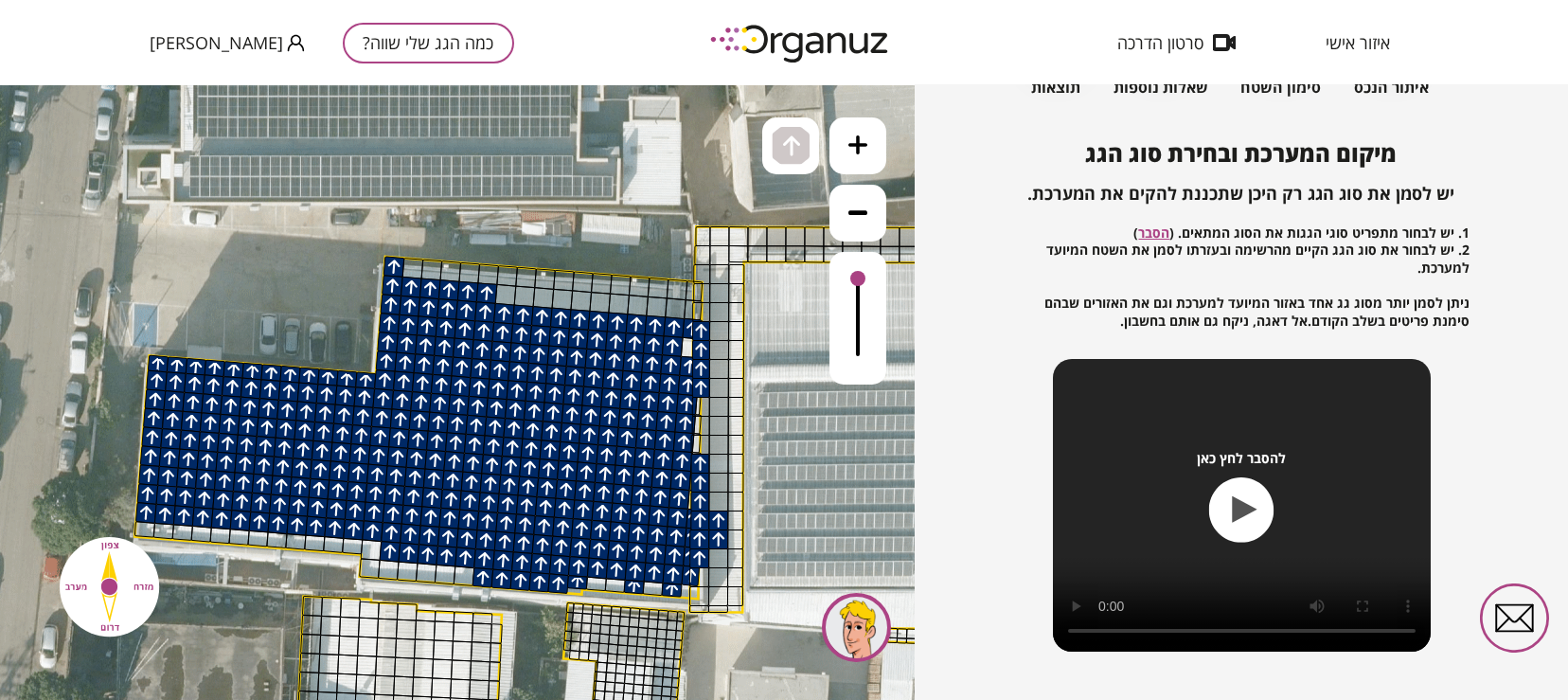 click at bounding box center (701, 463) 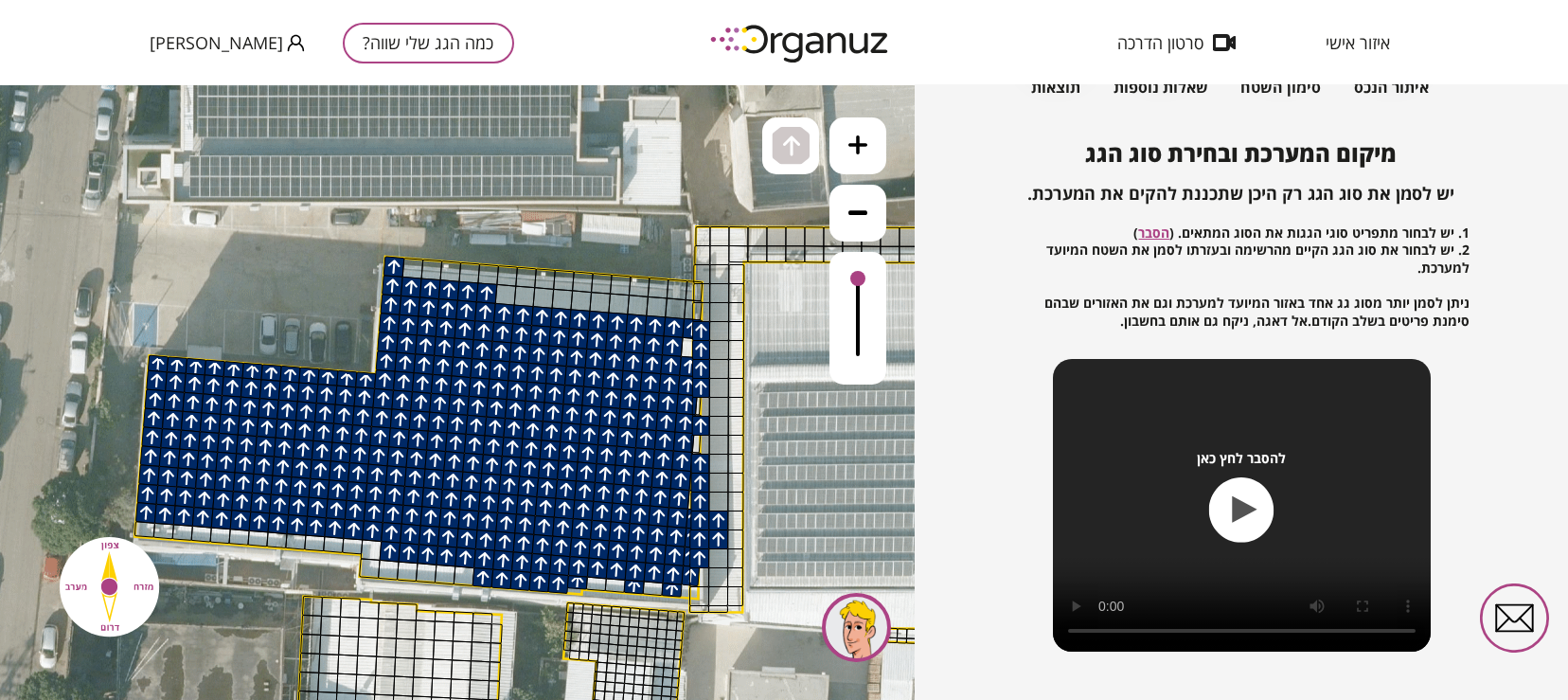 click at bounding box center [701, 425] 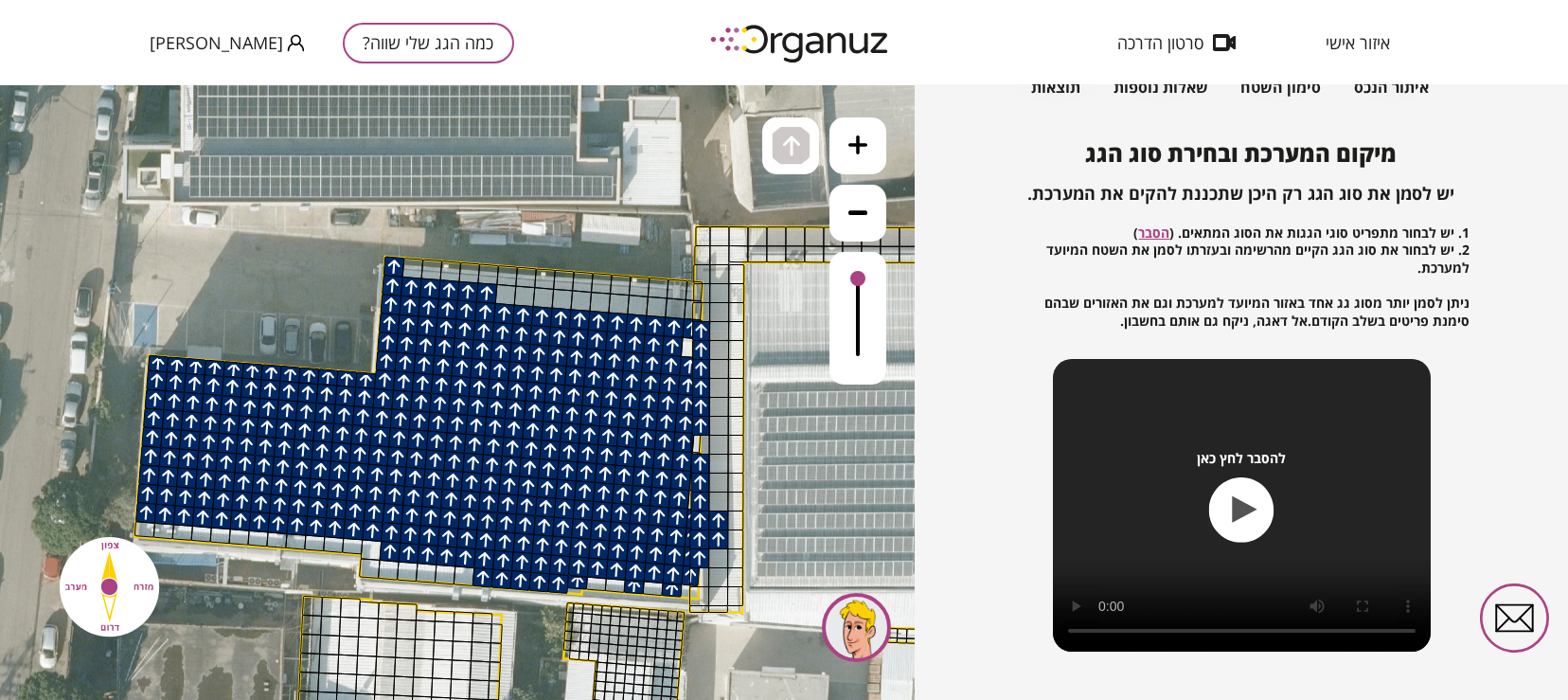 click at bounding box center [701, 406] 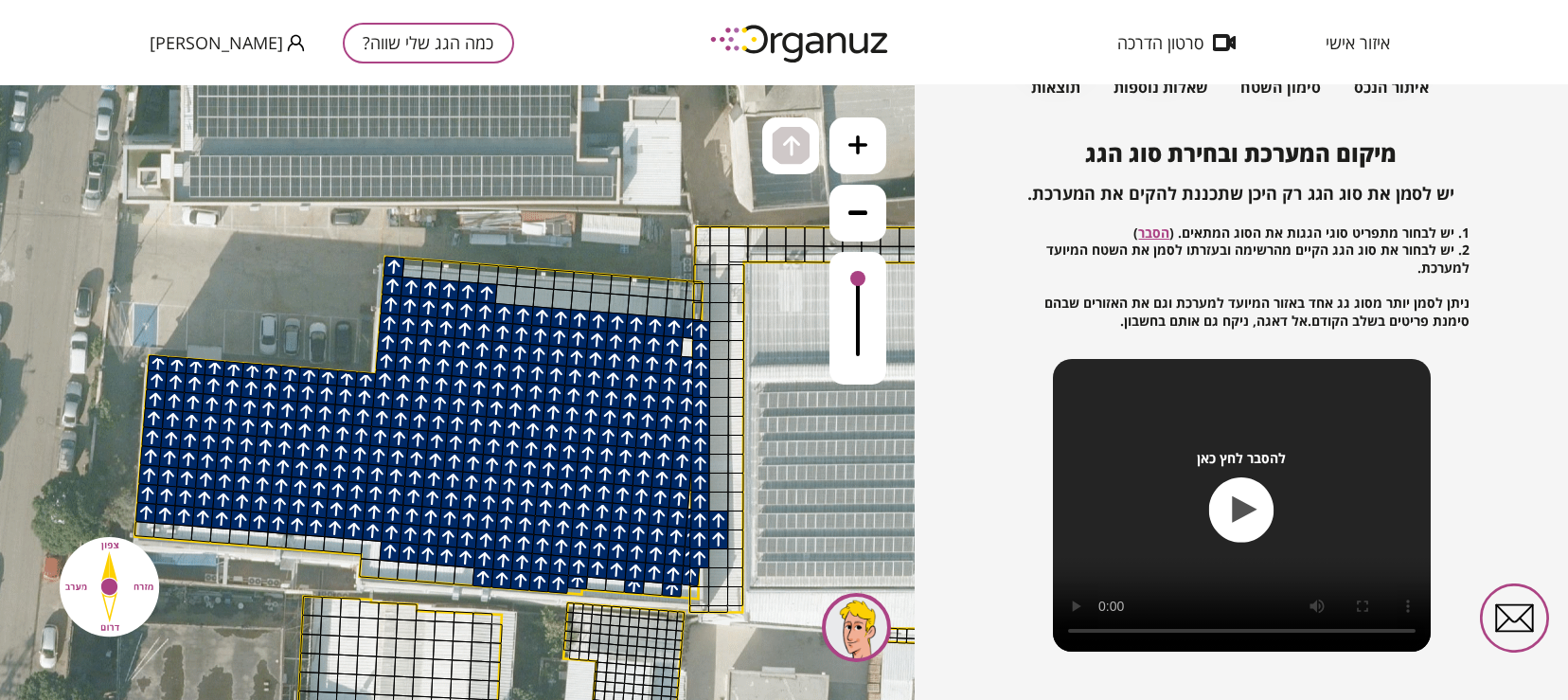 click at bounding box center [701, 444] 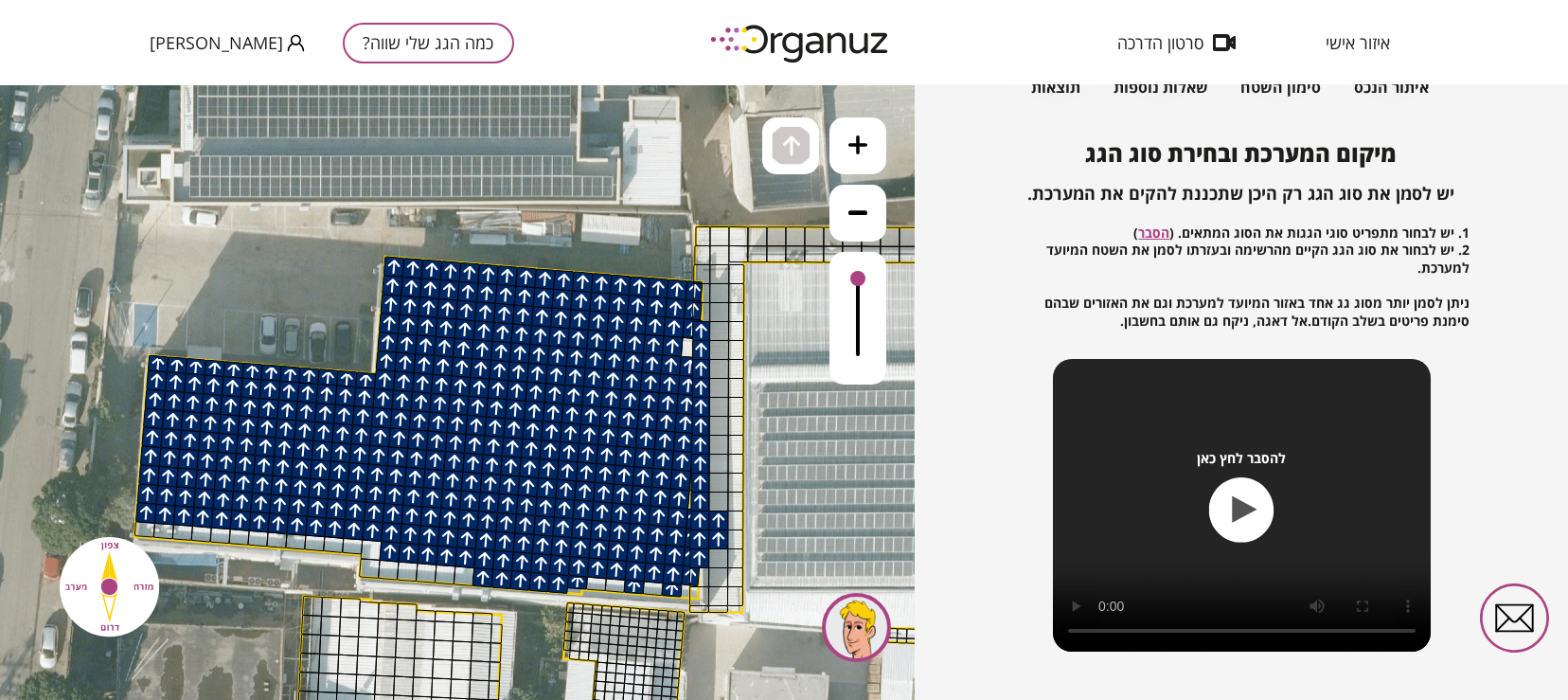 drag, startPoint x: 413, startPoint y: 267, endPoint x: 628, endPoint y: 302, distance: 217.83021 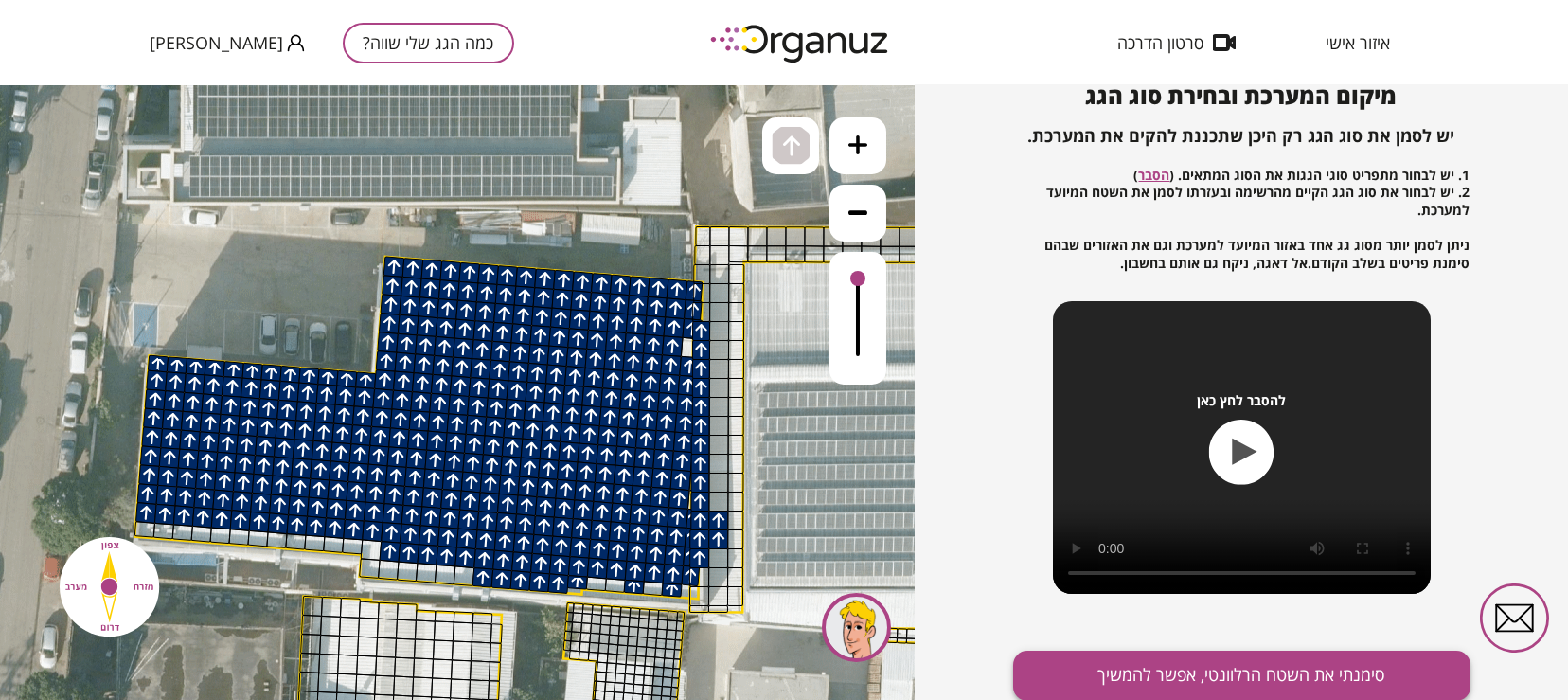 click on "סימנתי את השטח הרלוונטי, אפשר להמשיך" at bounding box center (1241, 675) 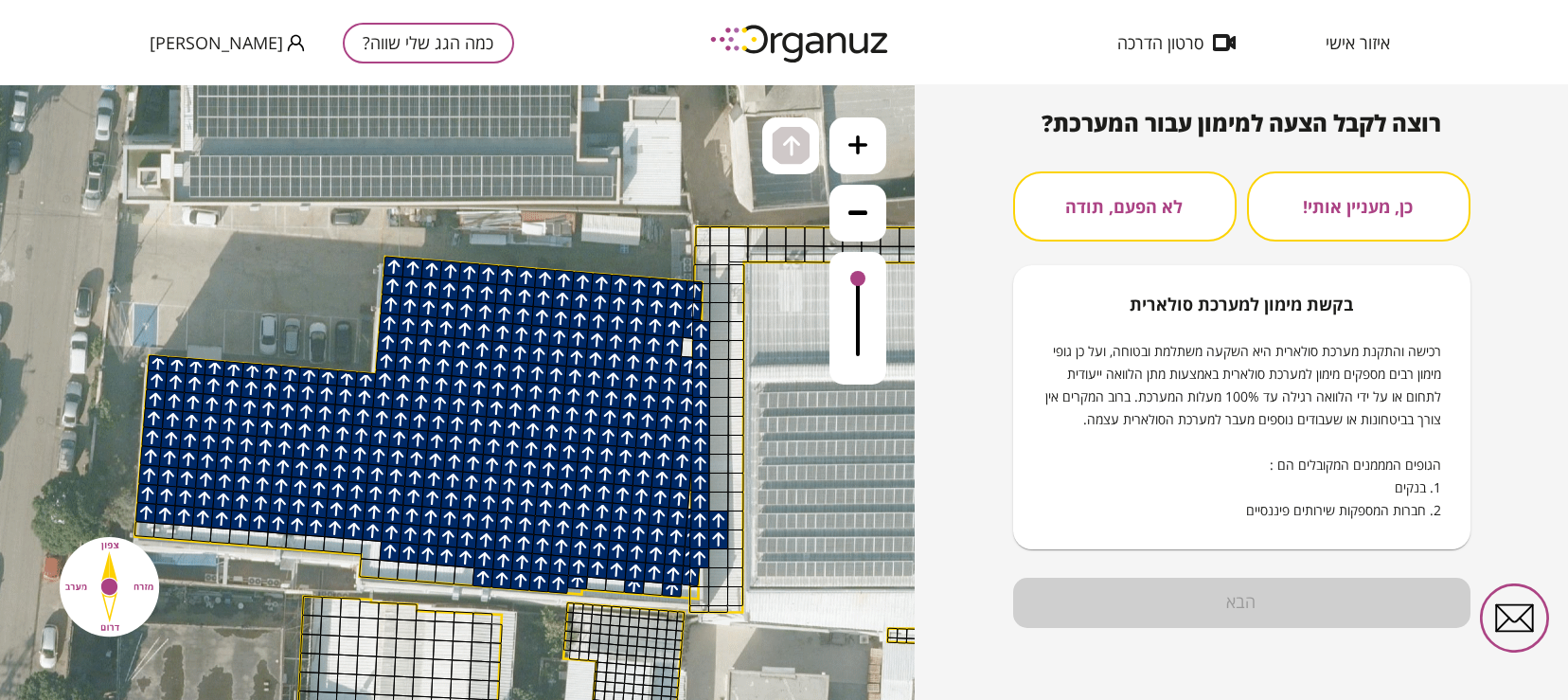 scroll, scrollTop: 179, scrollLeft: 0, axis: vertical 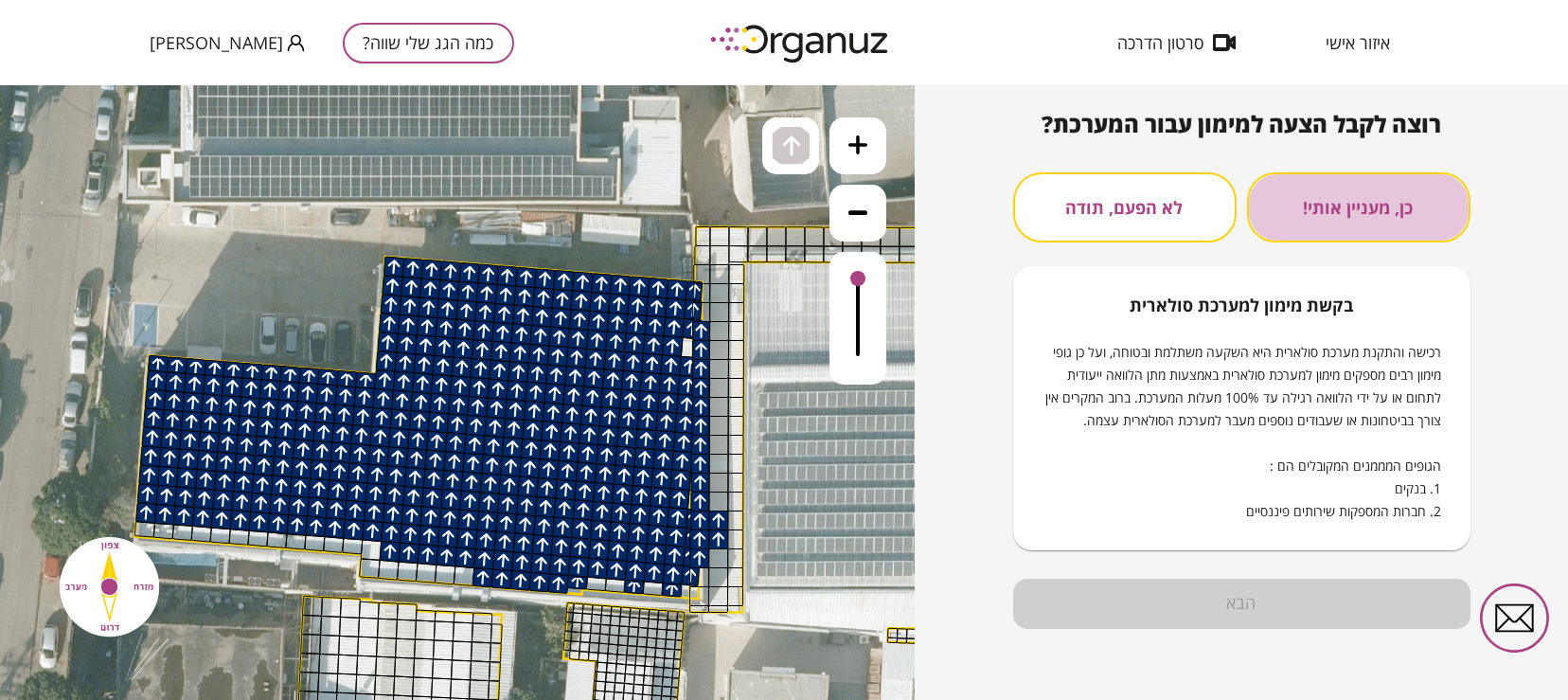 click on "כן, מעניין אותי!" at bounding box center (1359, 207) 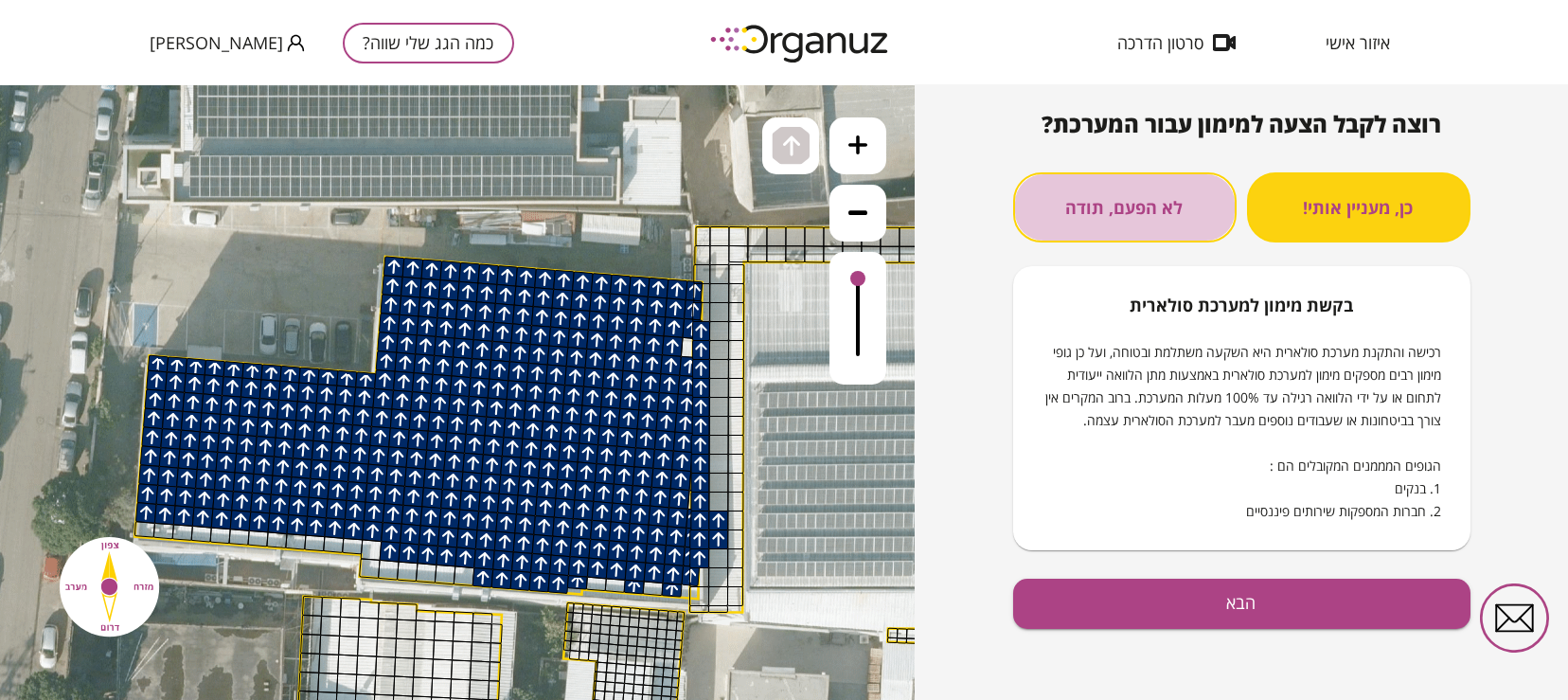 click on "לא הפעם, תודה" at bounding box center [1125, 207] 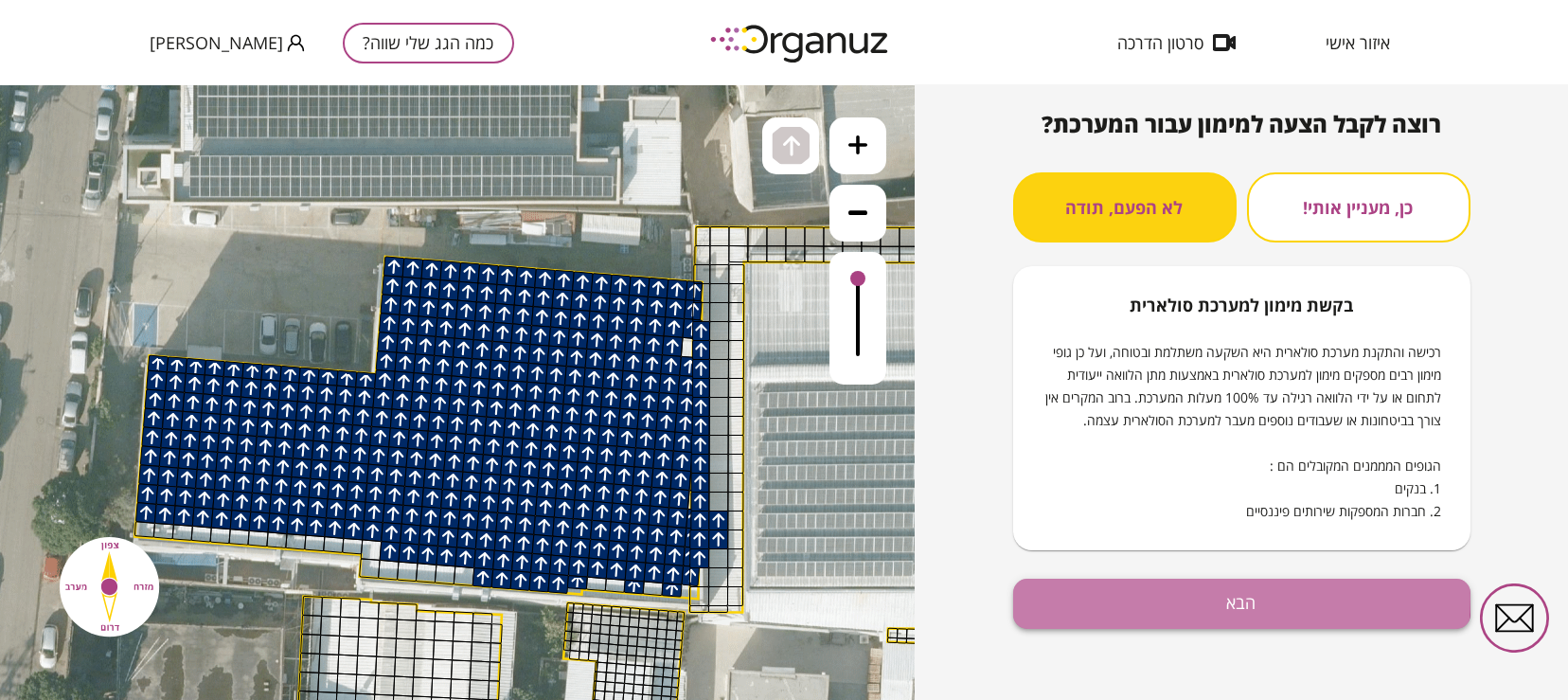 click on "הבא" at bounding box center [1241, 603] 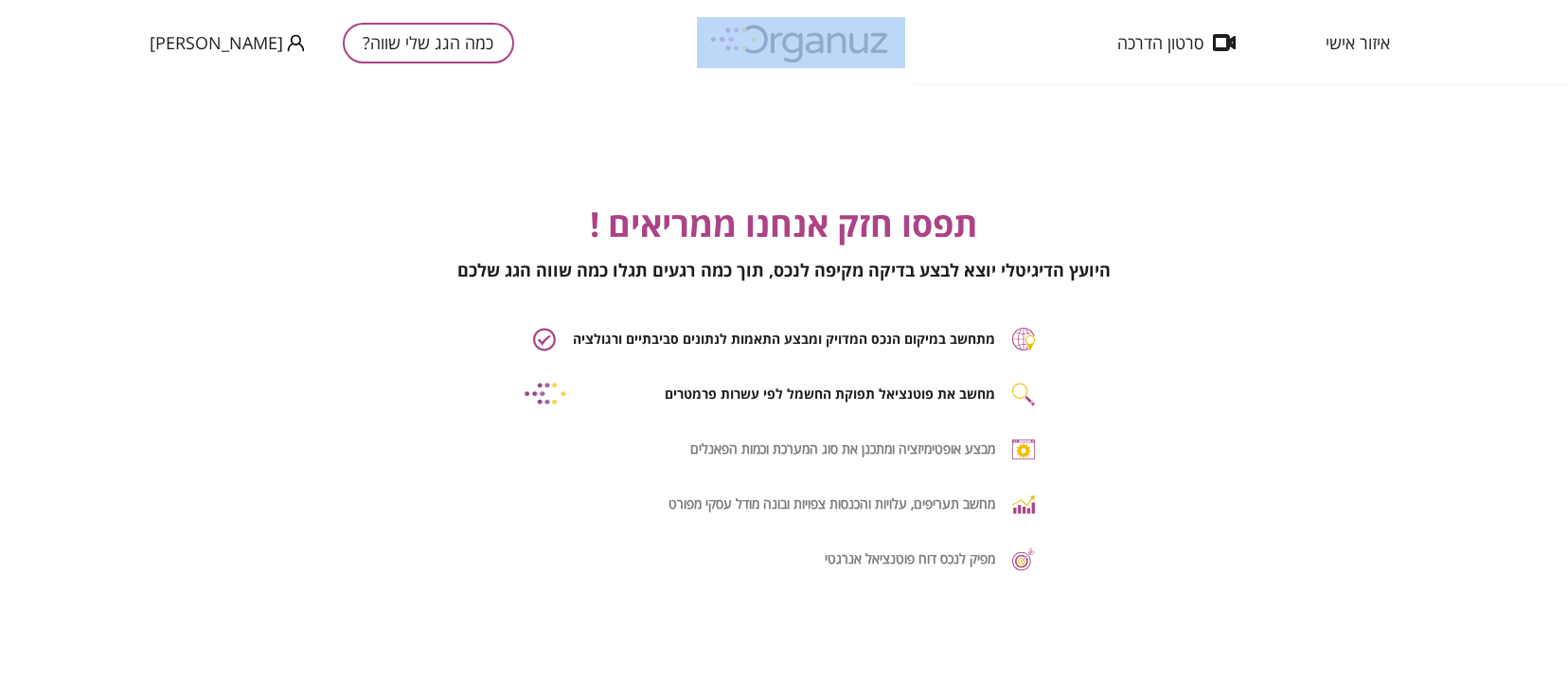 drag, startPoint x: 1402, startPoint y: 140, endPoint x: 1379, endPoint y: 9, distance: 133.0038 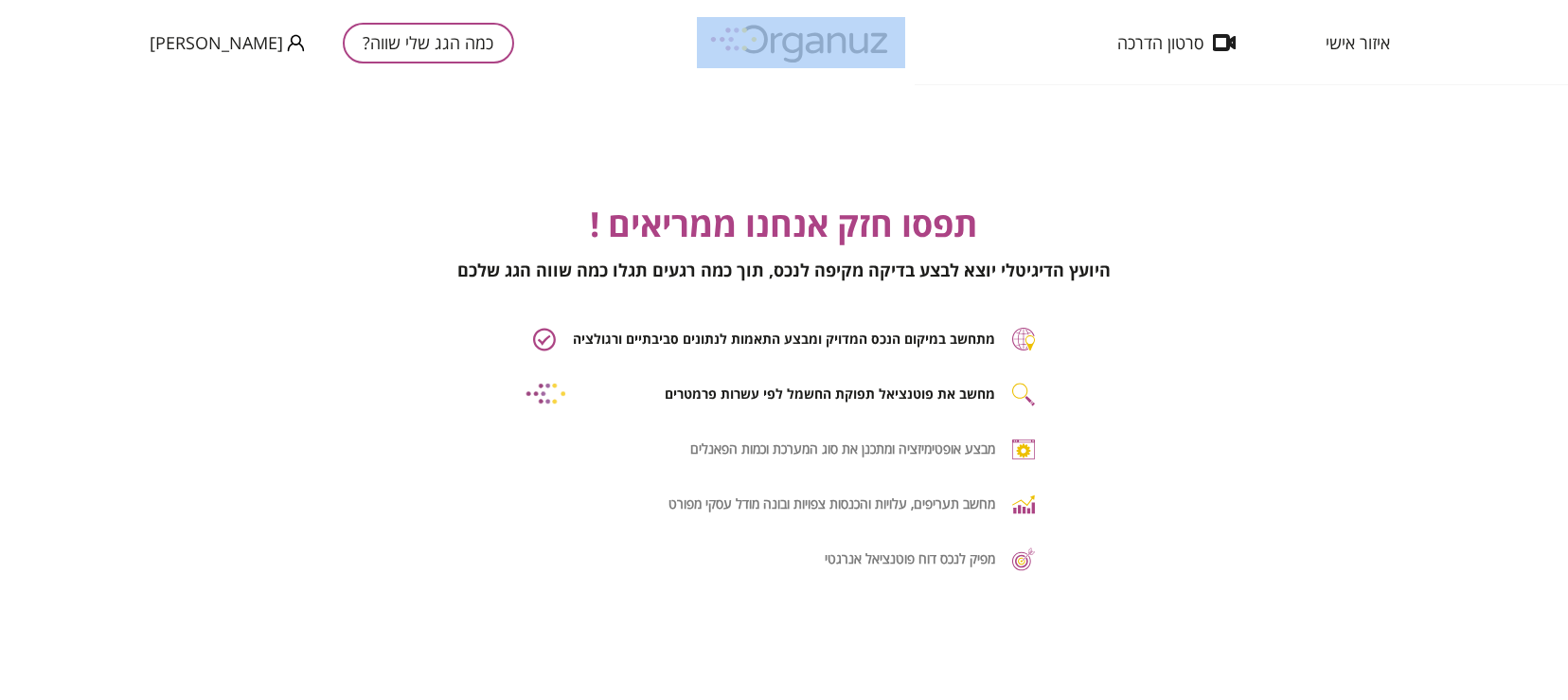 click on "איזור אישי סרטון הדרכה כמה הגג שלי שווה?   [PERSON_NAME] תפסו חזק אנחנו ממריאים ! היועץ הדיגיטלי יוצא לבצע בדיקה מקיפה לנכס, תוך כמה רגעים תגלו כמה שווה הגג שלכם מתחשב במיקום הנכס המדויק ומבצע התאמות לנתונים סביבתיים ורגולציה מחשב את פוטנציאל תפוקת החשמל לפי עשרות פרמטרים מבצע אופטימיזציה ומתכנן את סוג המערכת וכמות הפאנלים מחשב תעריפים, עלויות והכנסות צפויות ובונה מודל עסקי מפורט מפיק לנכס דוח פוטנציאל אנרגטי כמה הגג שלי שווה? איתור הנכס סימון השטח 3 שאלות נוספות 4 תוצאות רוצה לקבל הצעה למימון עבור המערכת? כן, מעניין אותי! לא הפעם, תודה בקשת [PERSON_NAME] למערכת סולארית" at bounding box center (784, 350) 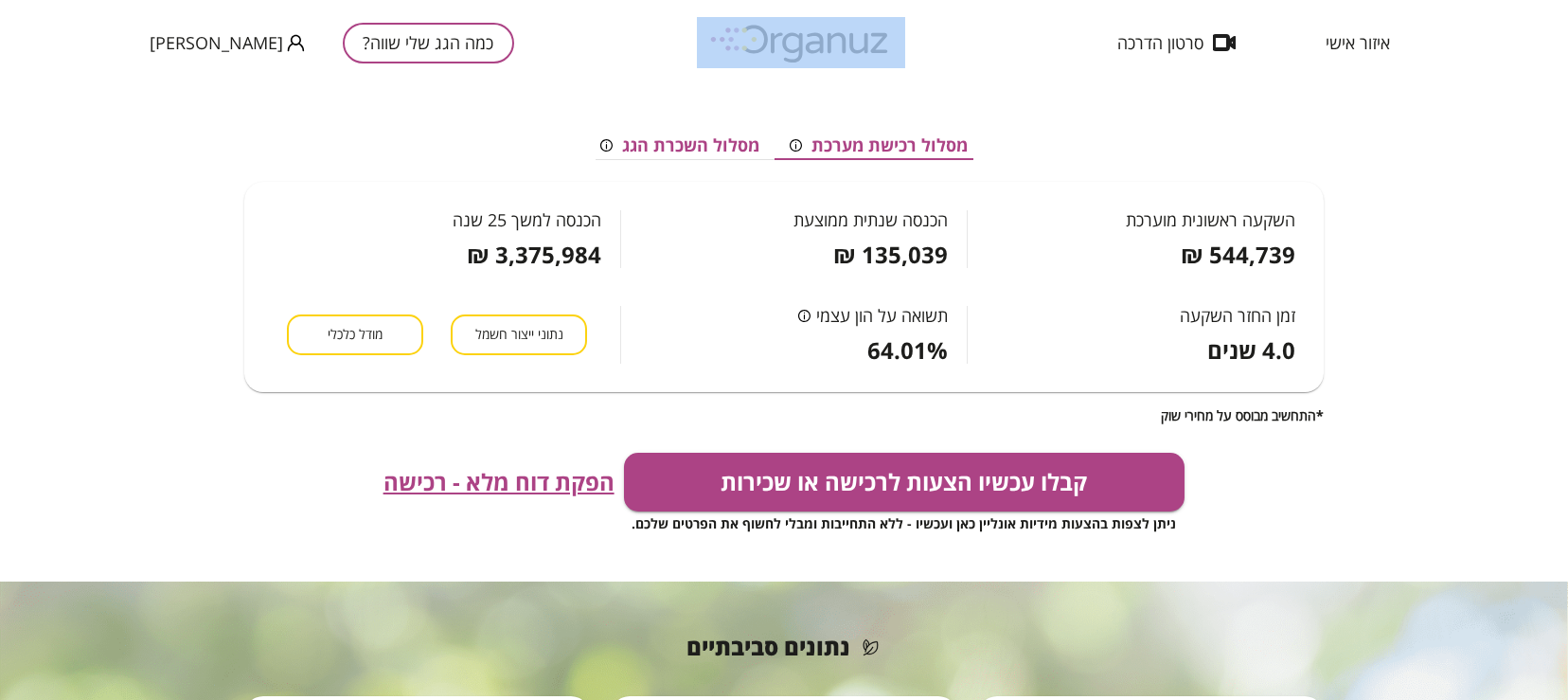 scroll, scrollTop: 360, scrollLeft: 0, axis: vertical 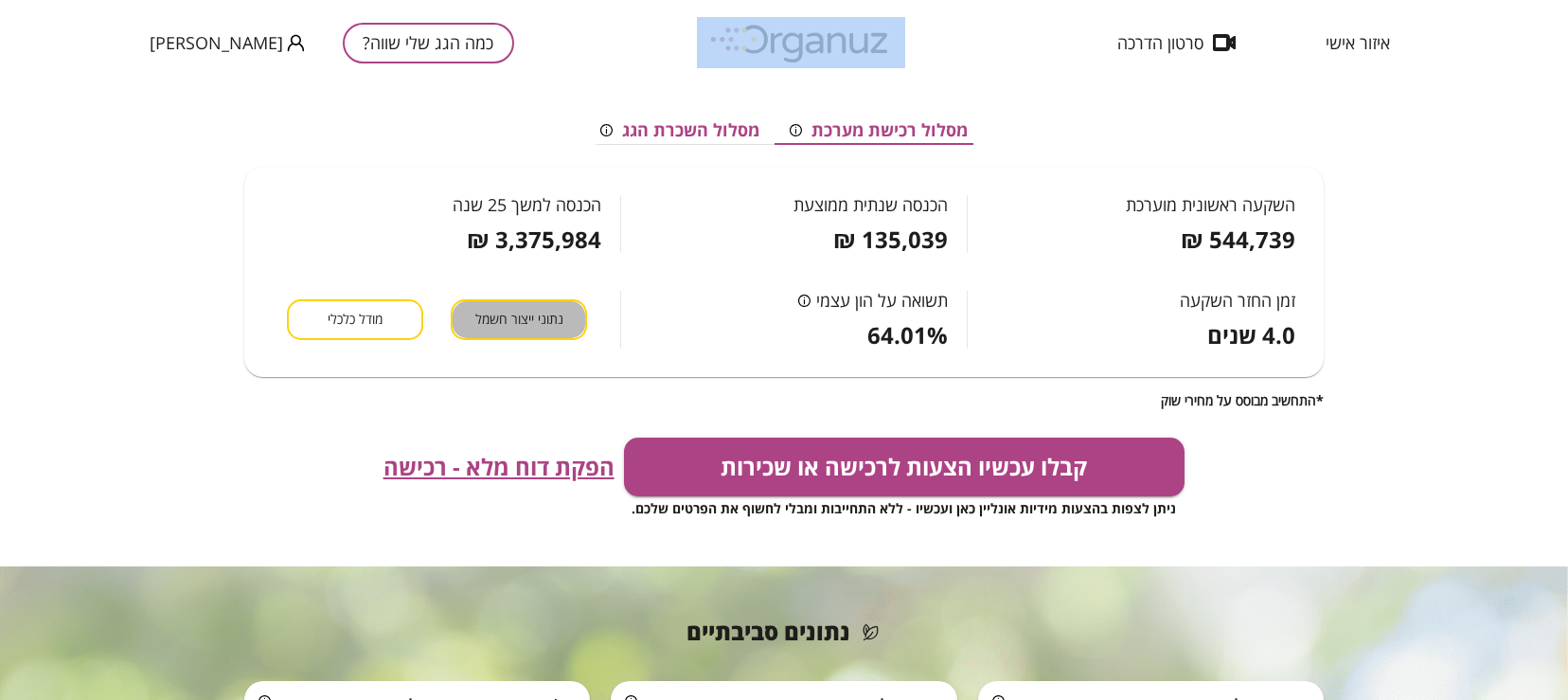 click on "נתוני ייצור חשמל" at bounding box center (519, 319) 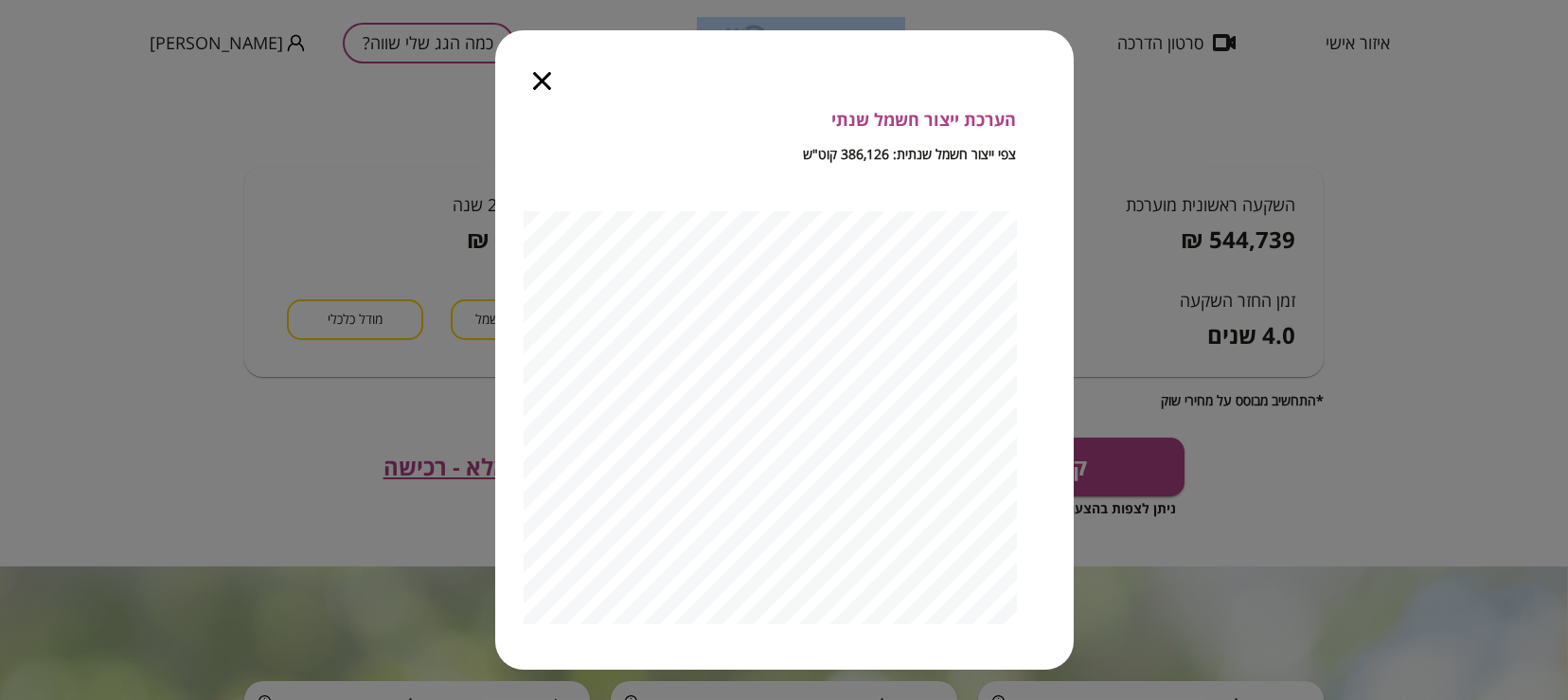 click 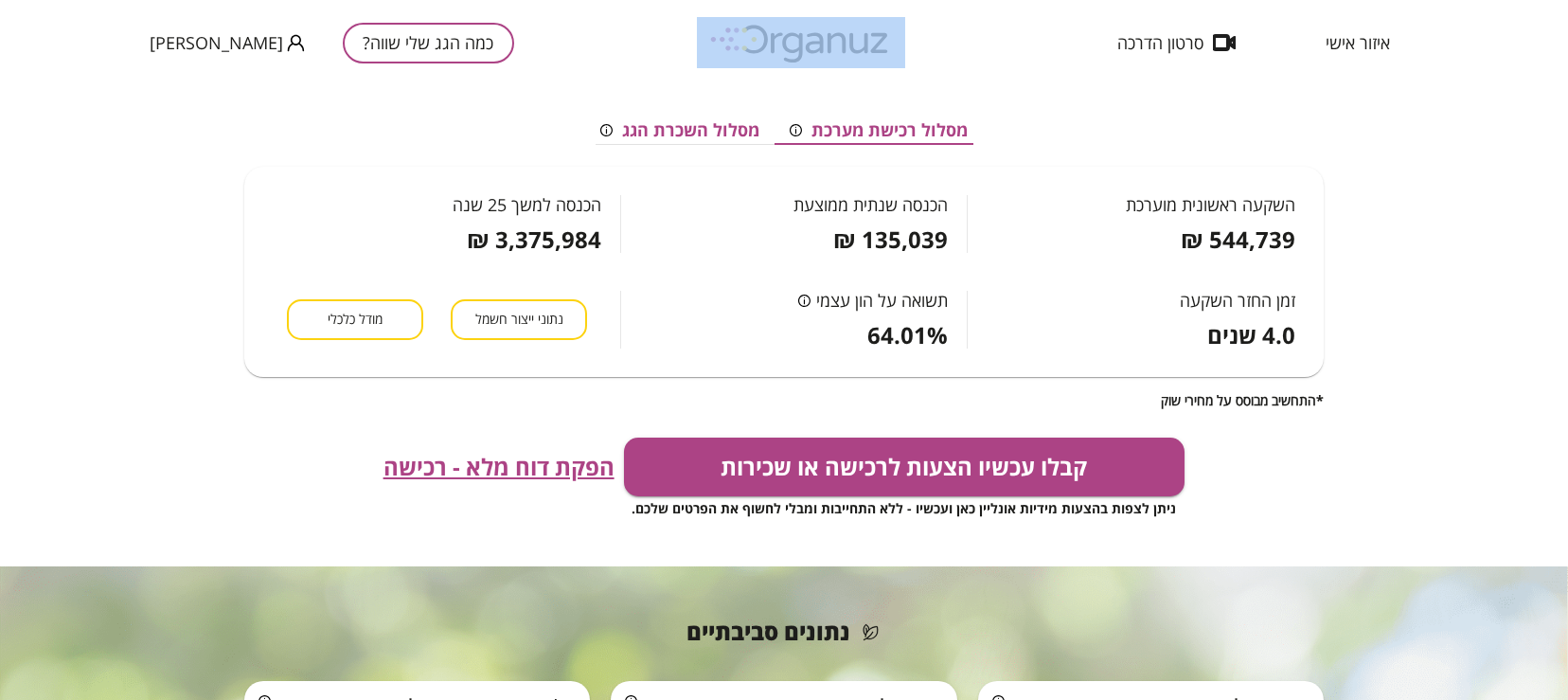 click on "מודל כלכלי" at bounding box center (355, 319) 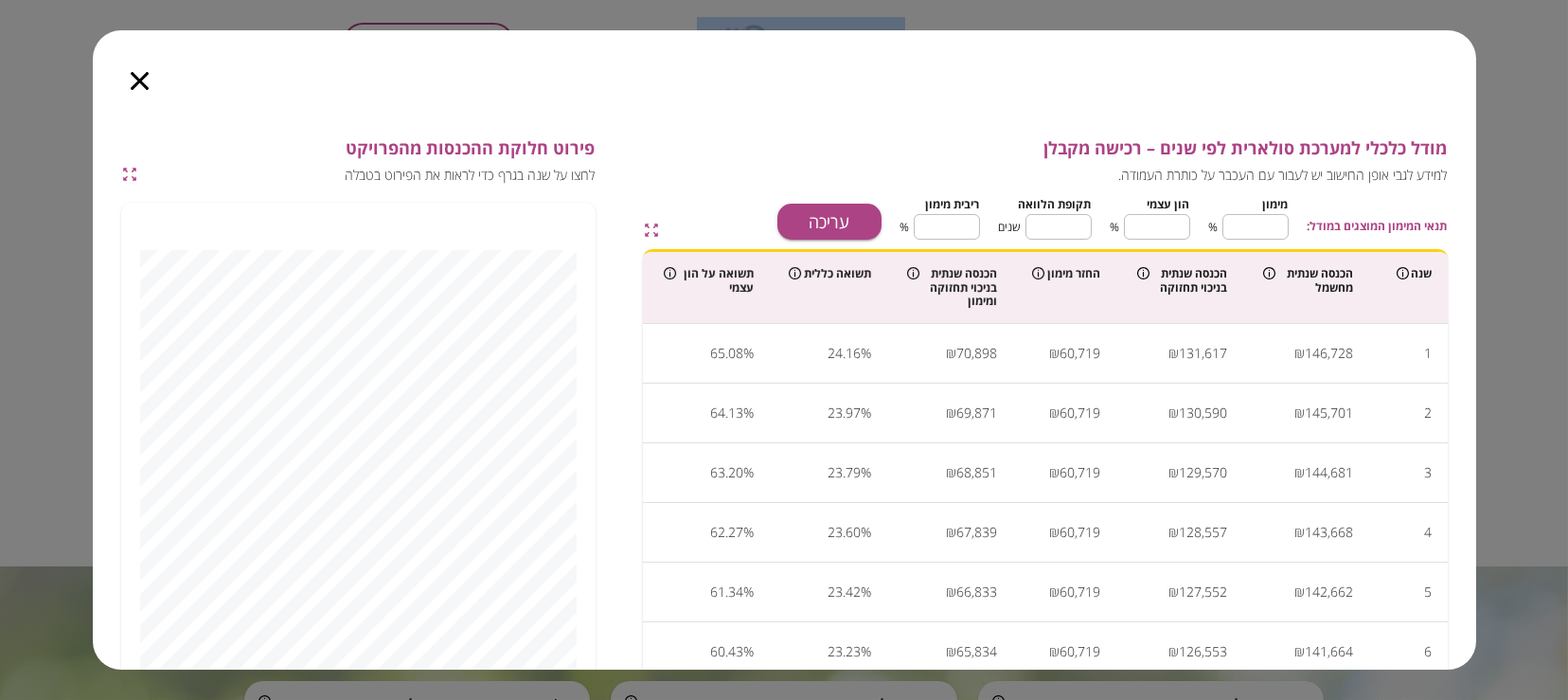 click 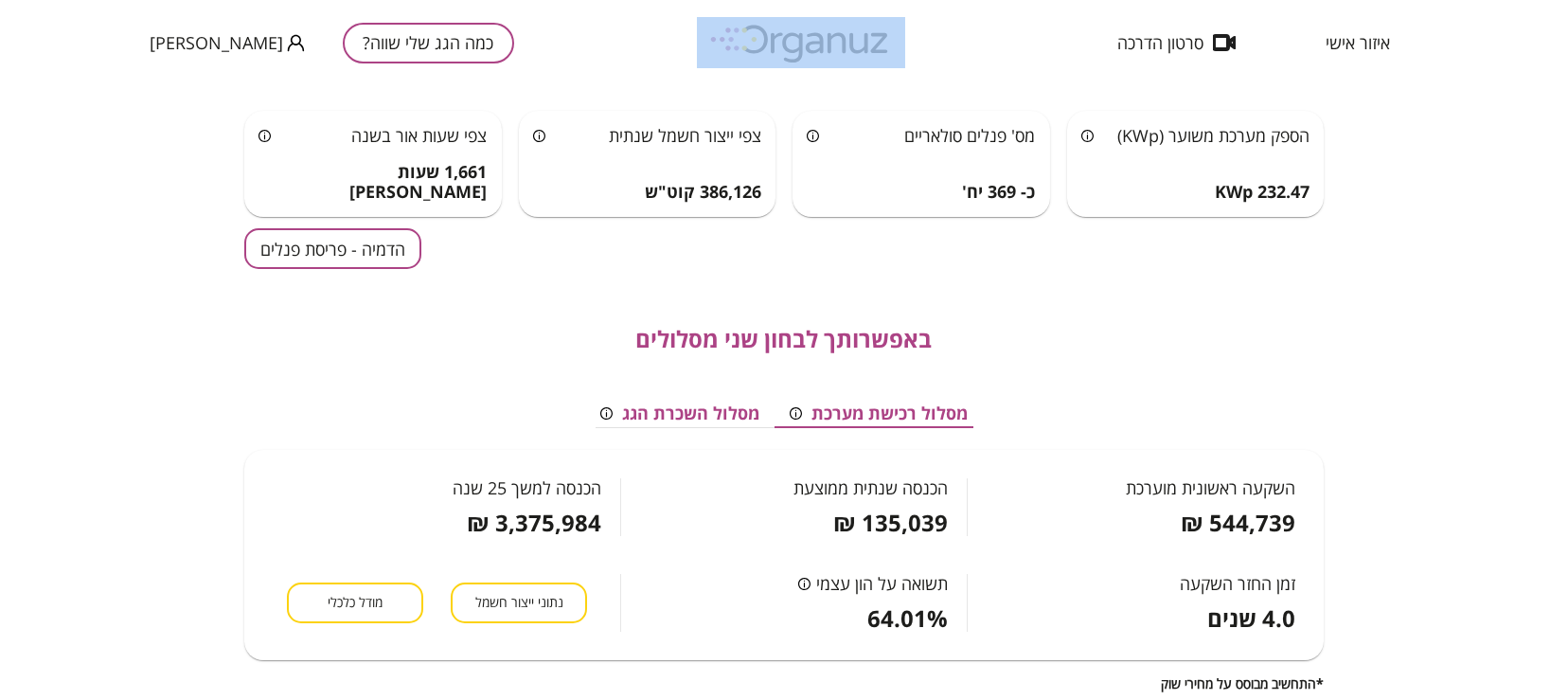 scroll, scrollTop: 12, scrollLeft: 0, axis: vertical 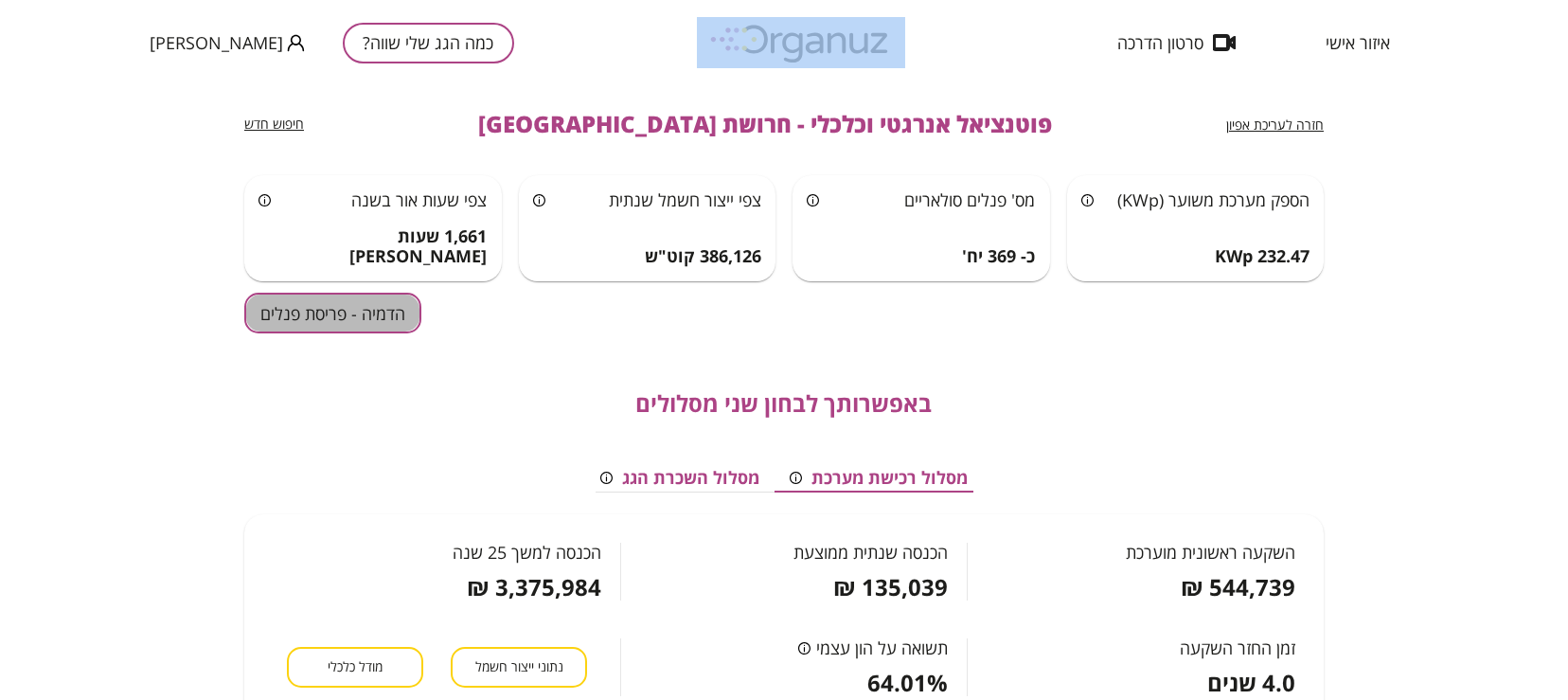 click on "הדמיה - פריסת פנלים" at bounding box center (332, 313) 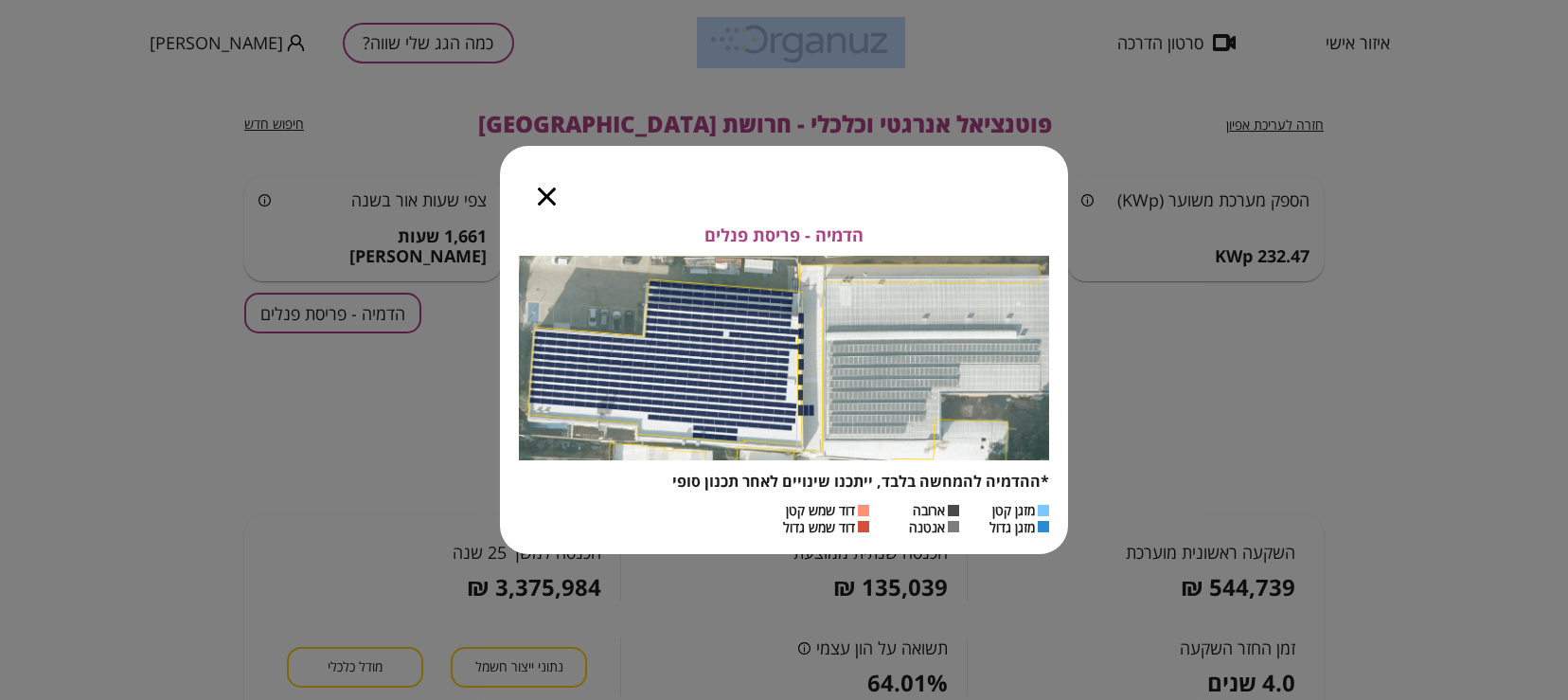 click 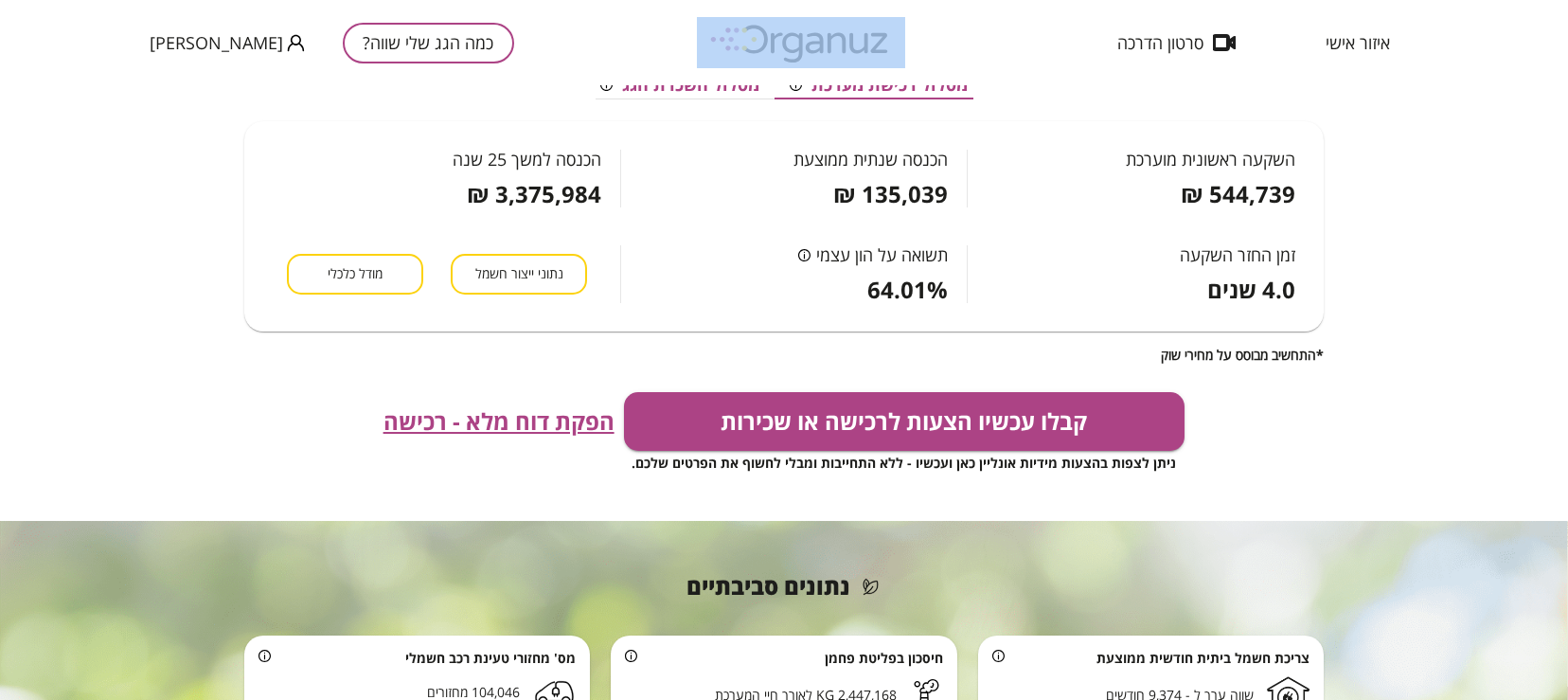 scroll, scrollTop: 410, scrollLeft: 0, axis: vertical 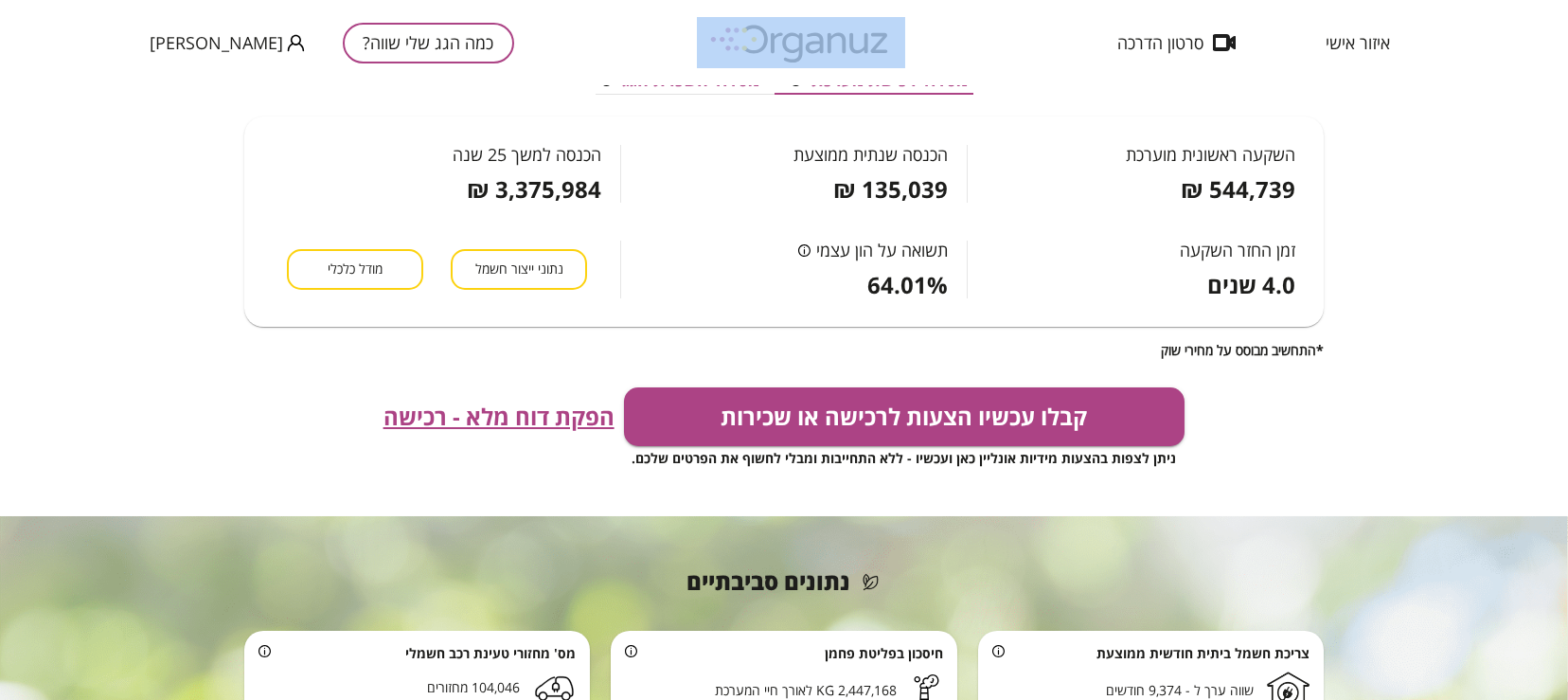 click on "הפקת דוח מלא - רכישה" at bounding box center [499, 417] 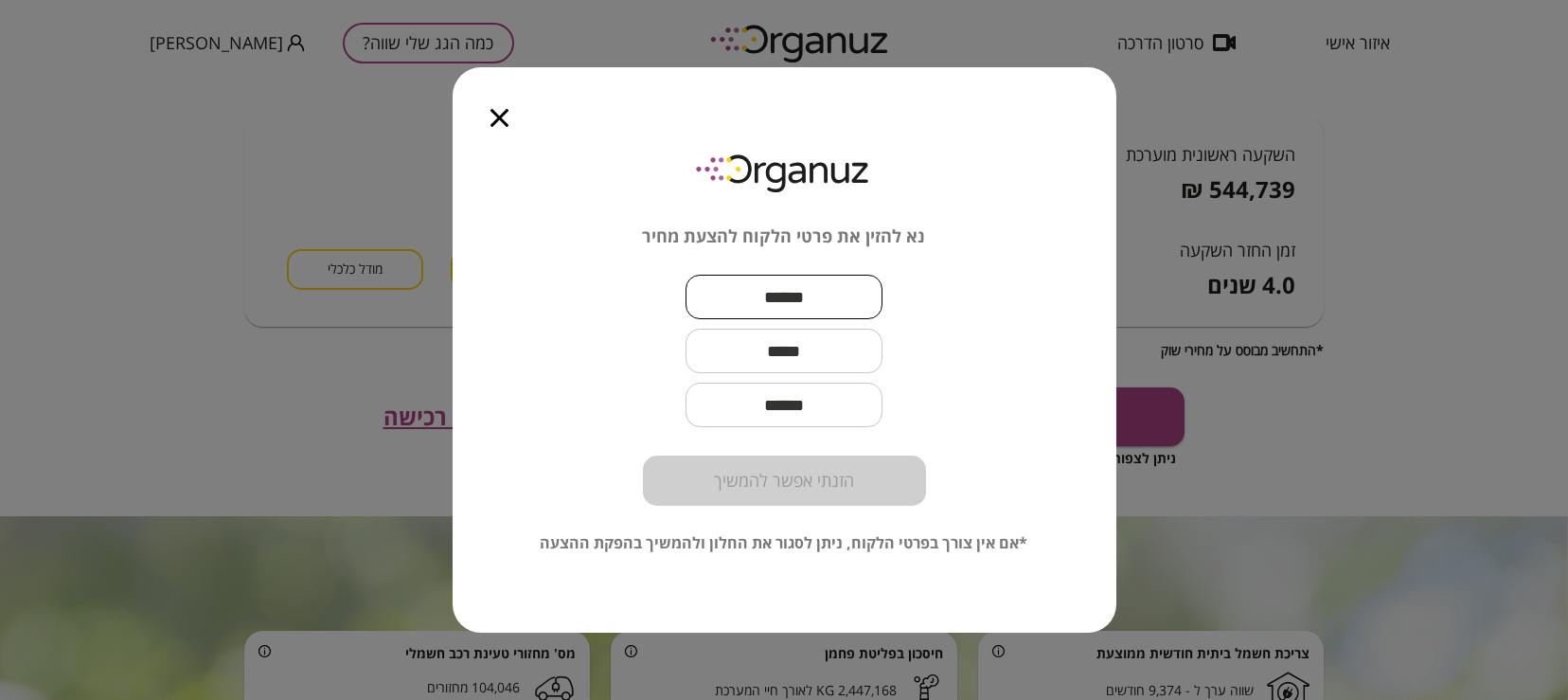 click at bounding box center (784, 296) 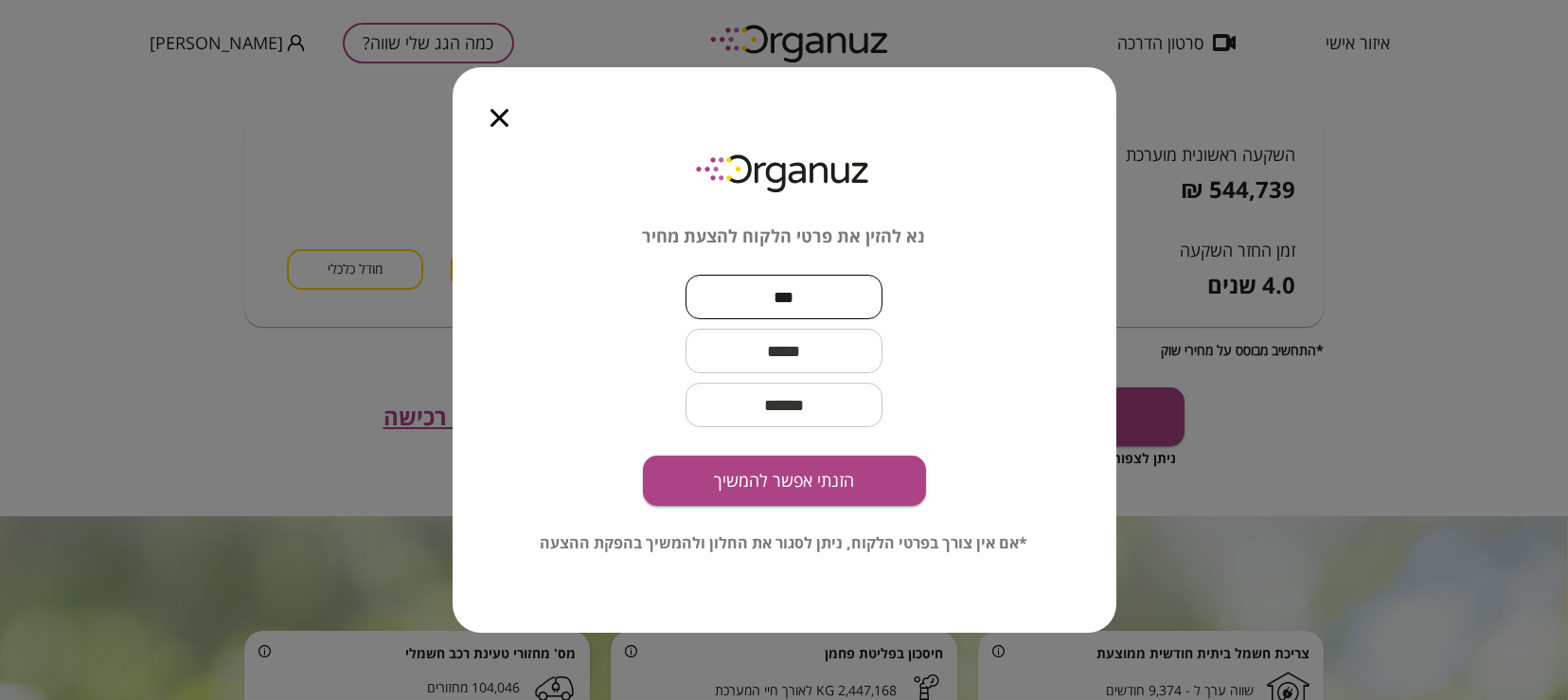 type on "***" 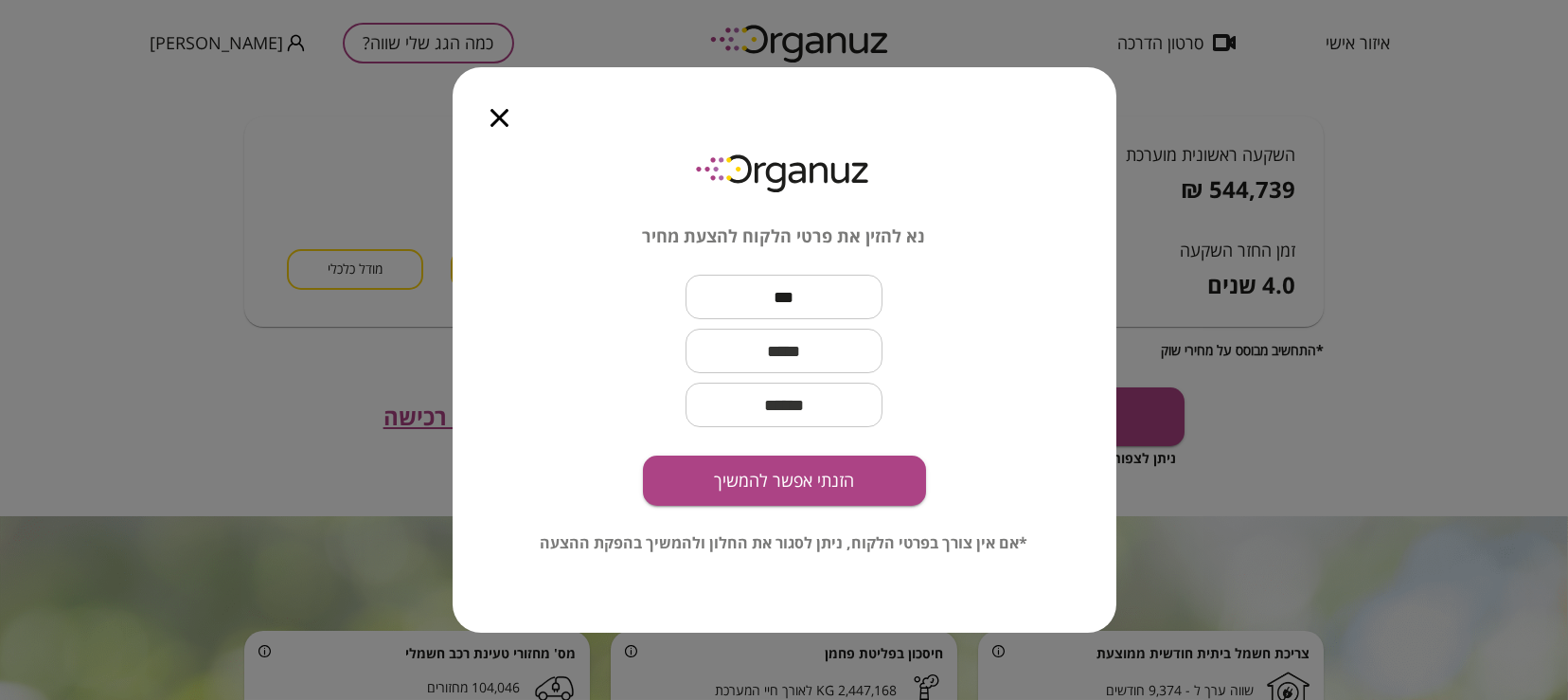 click 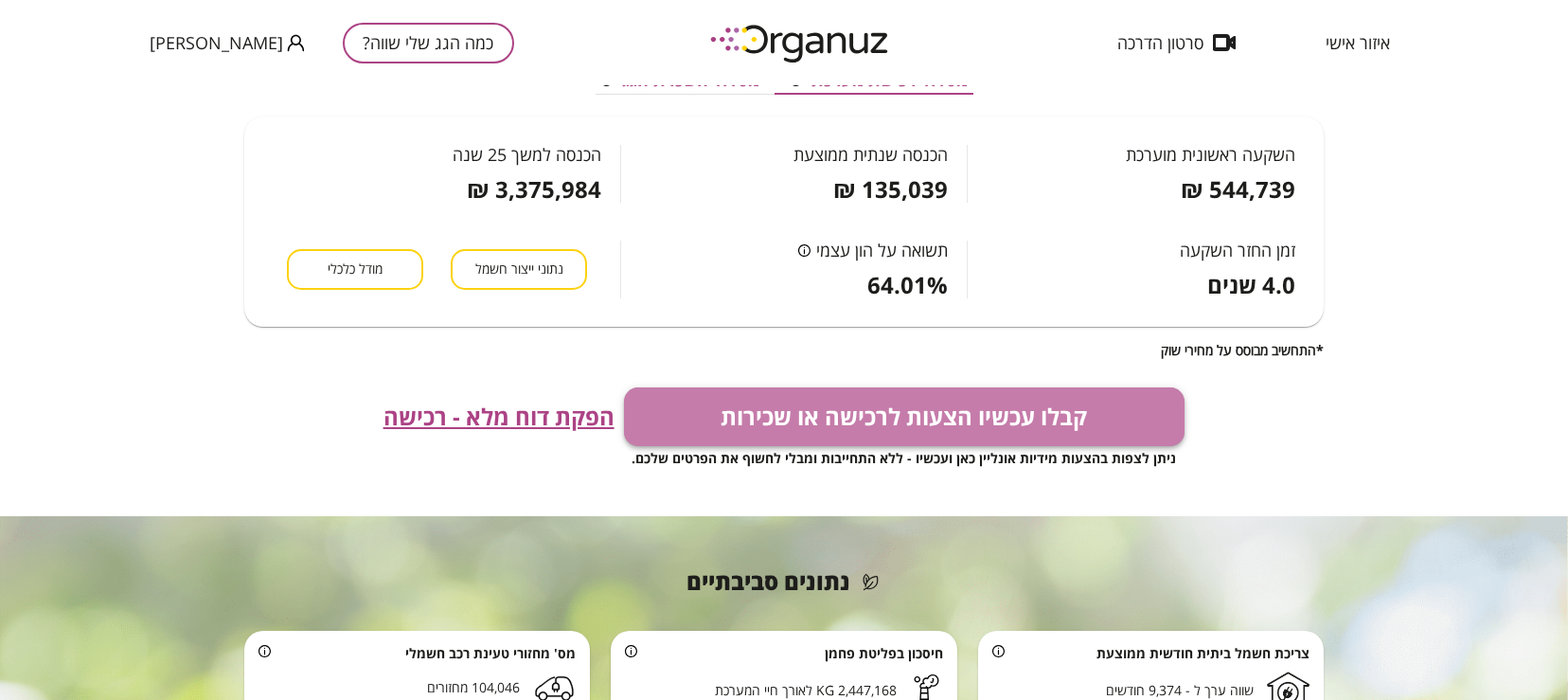 click on "קבלו עכשיו הצעות לרכישה או שכירות" at bounding box center (904, 417) 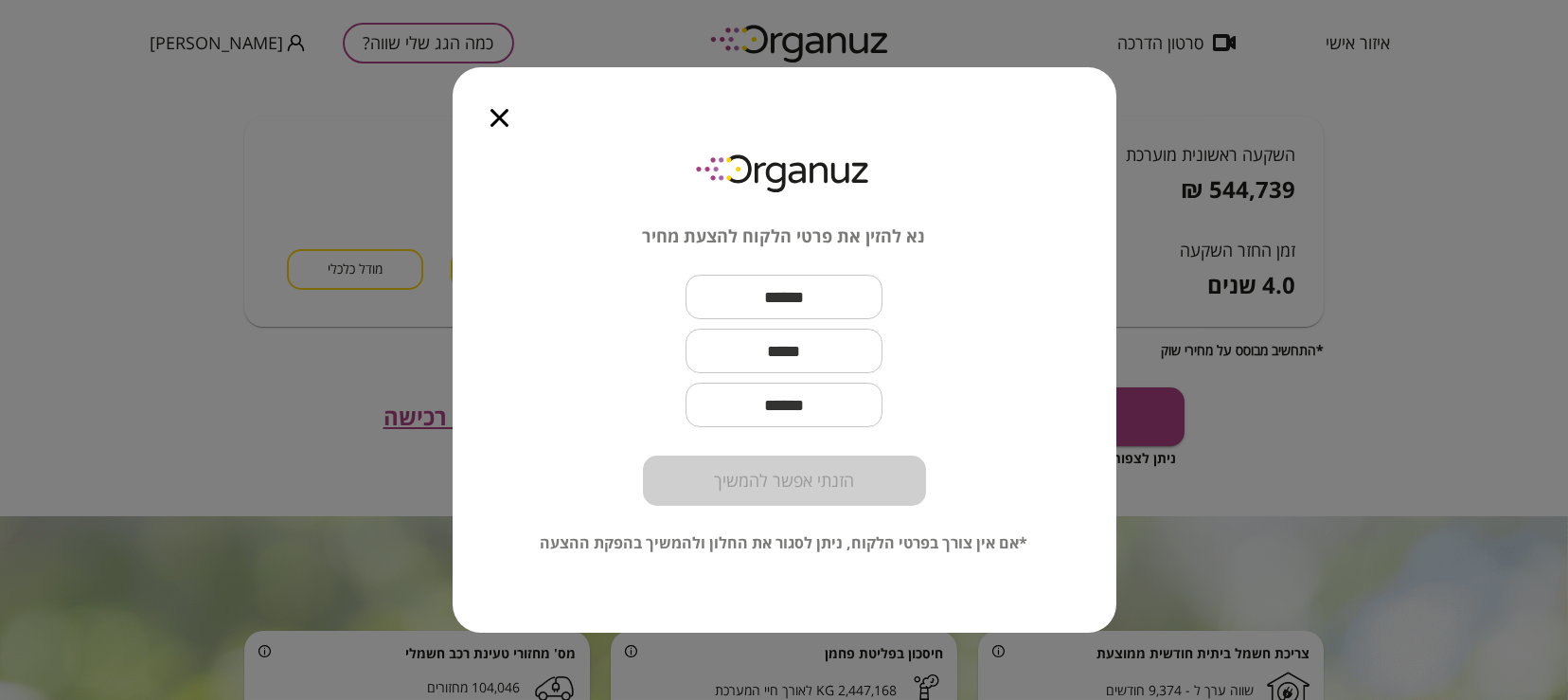 click at bounding box center [784, 296] 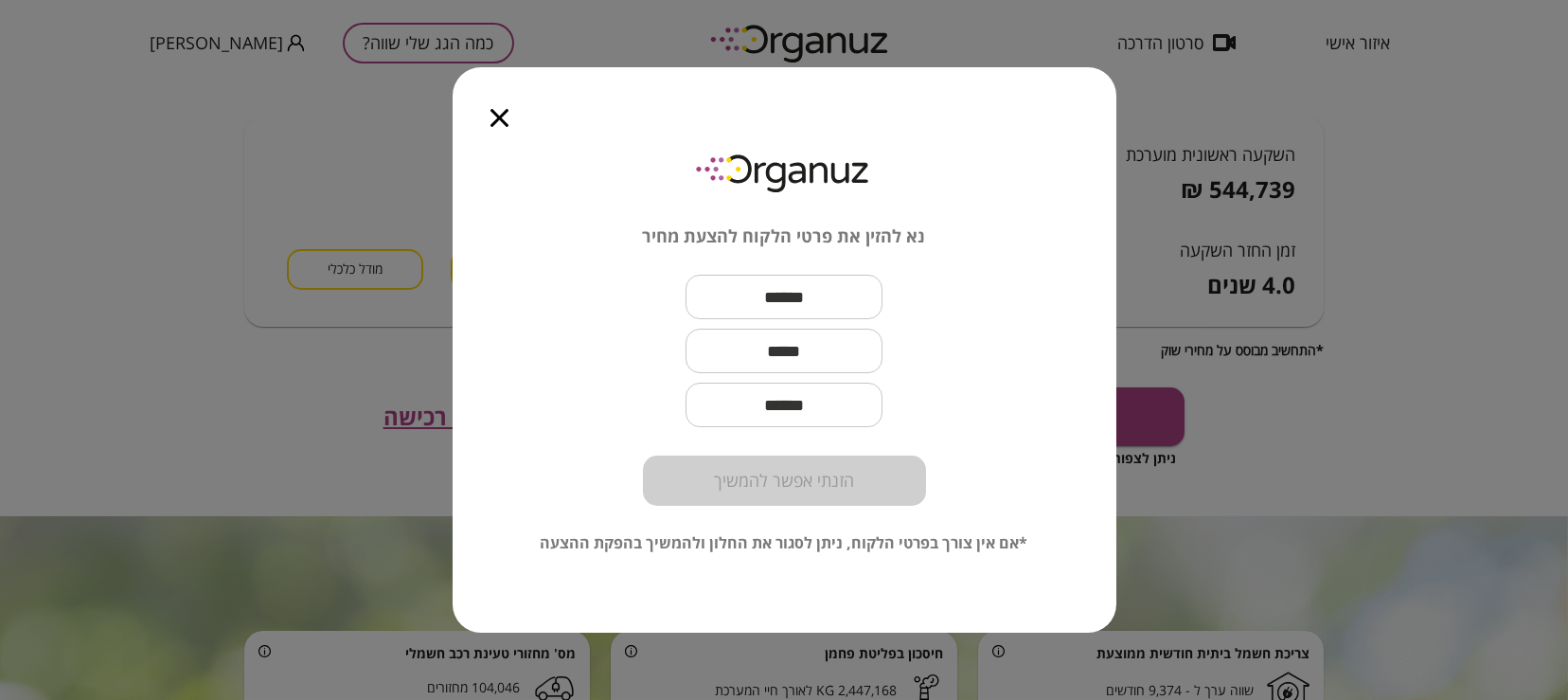 click 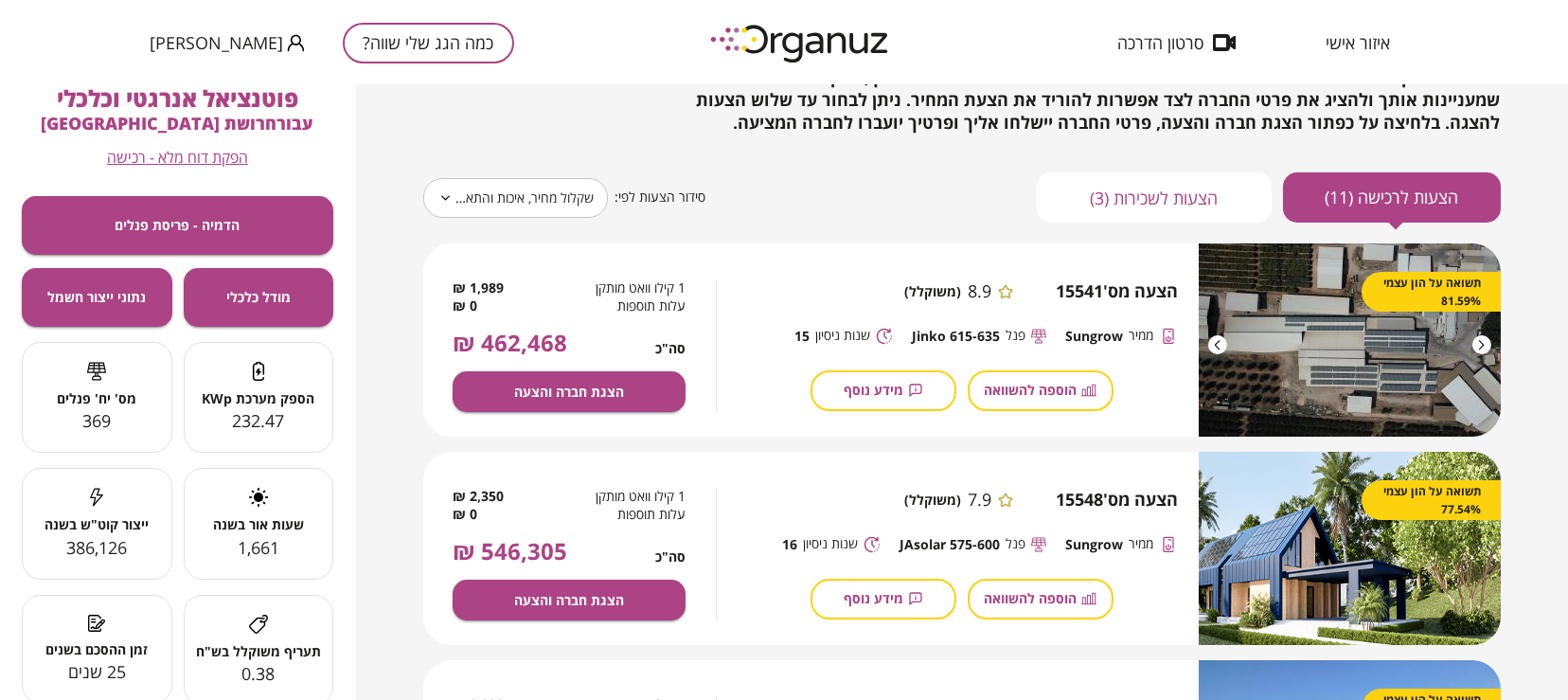 scroll, scrollTop: 173, scrollLeft: 0, axis: vertical 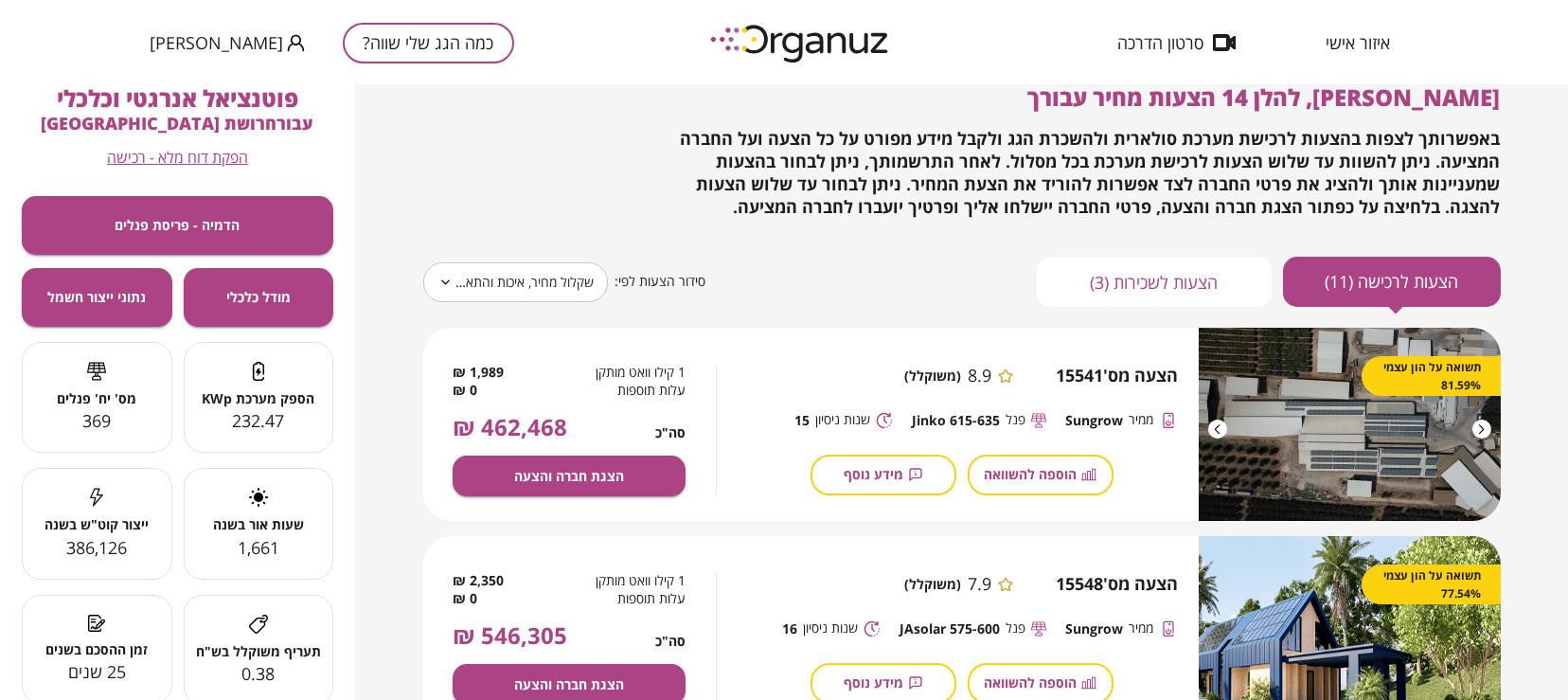 click 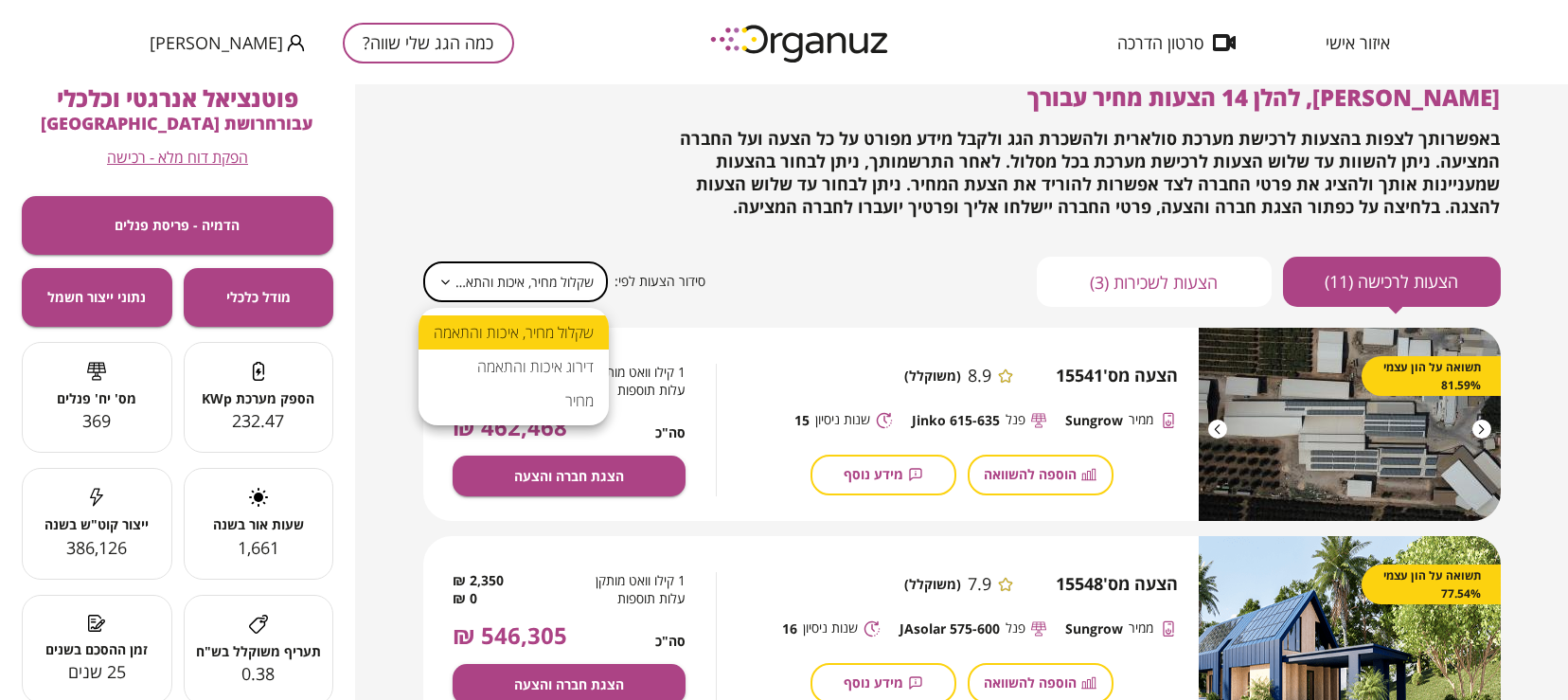 click on "**********" at bounding box center [784, 350] 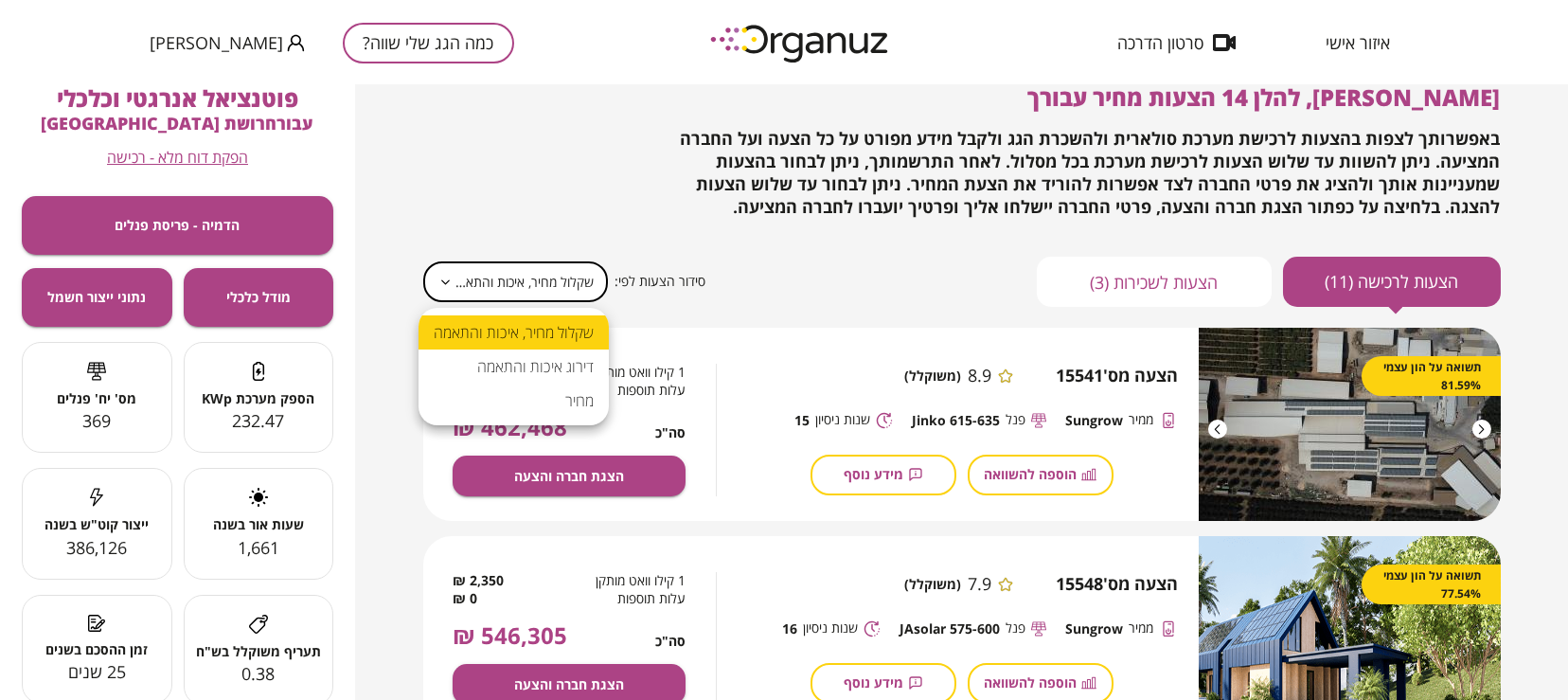 click on "מחיר" at bounding box center (513, 401) 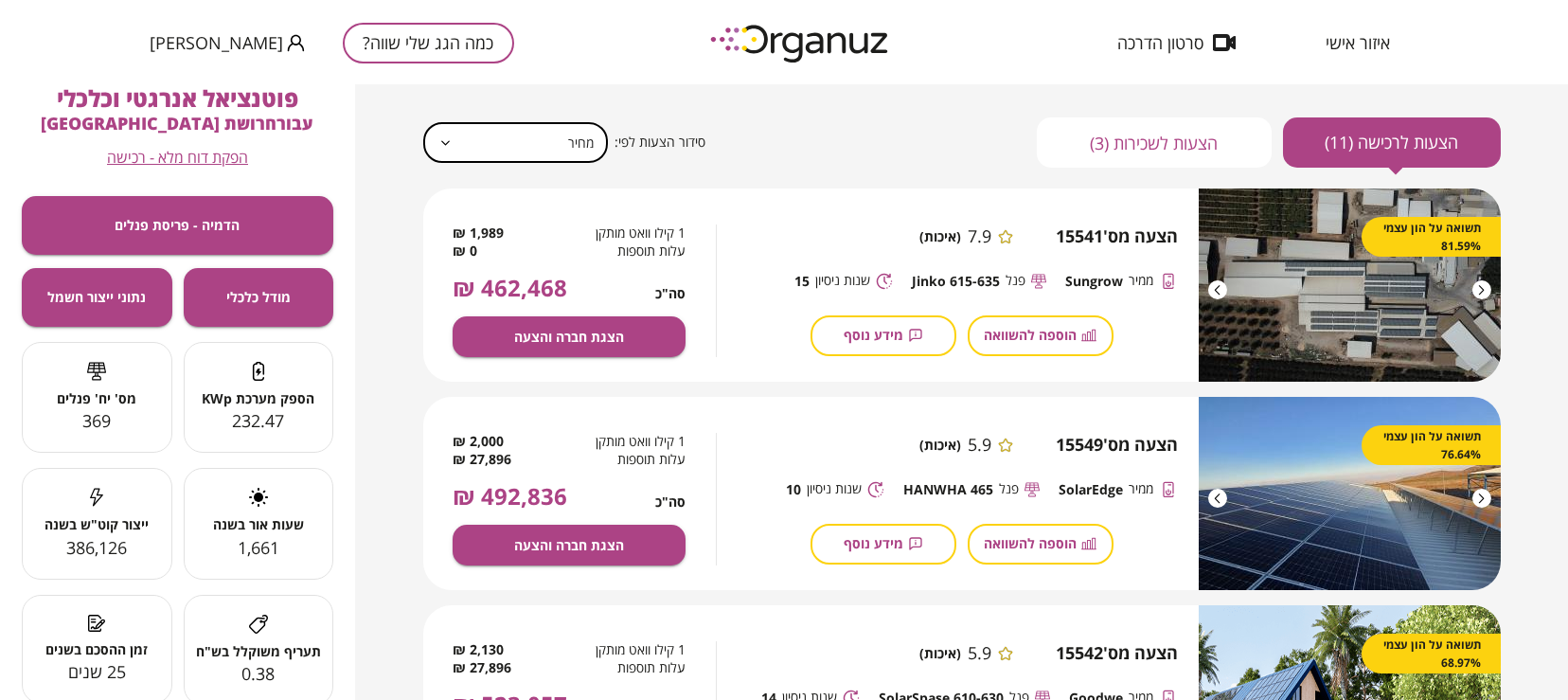 scroll, scrollTop: 206, scrollLeft: 0, axis: vertical 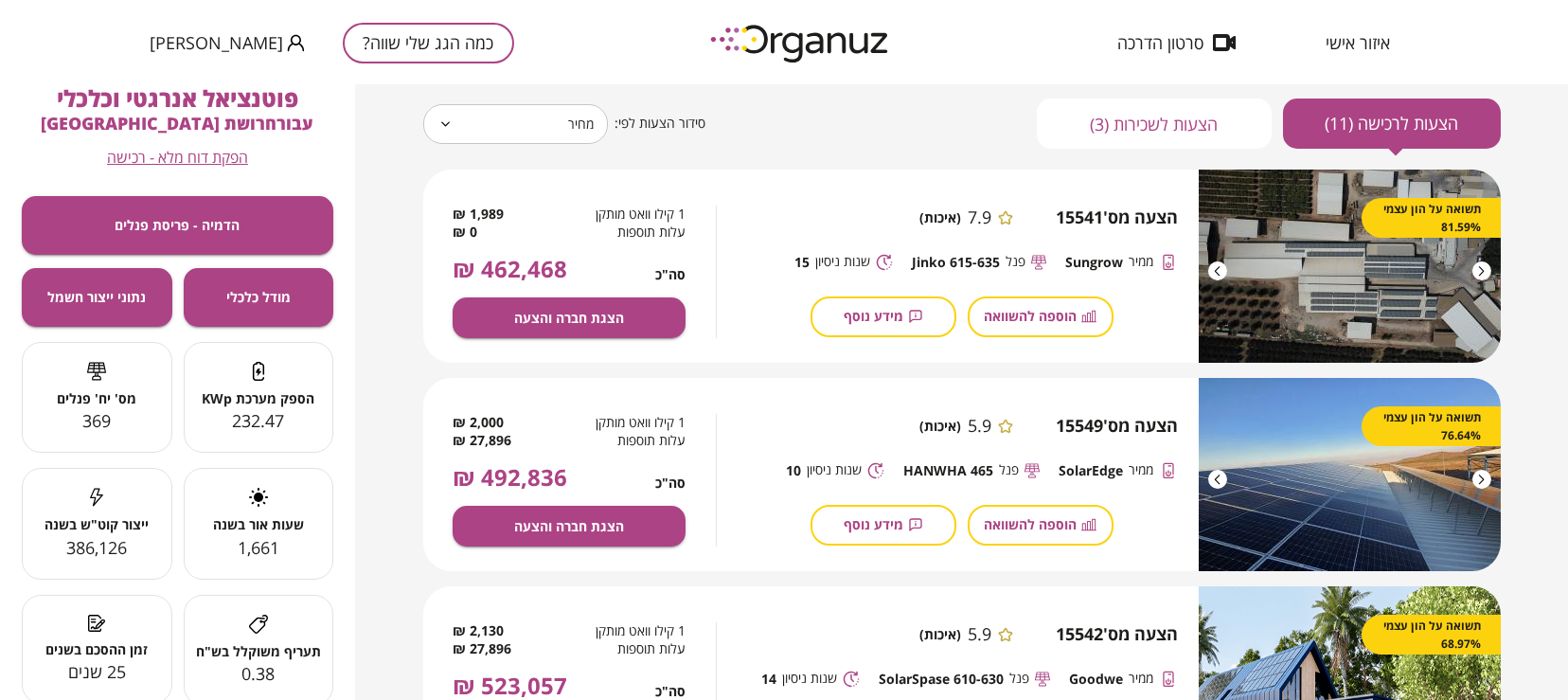 click on "5.9" at bounding box center (979, 426) 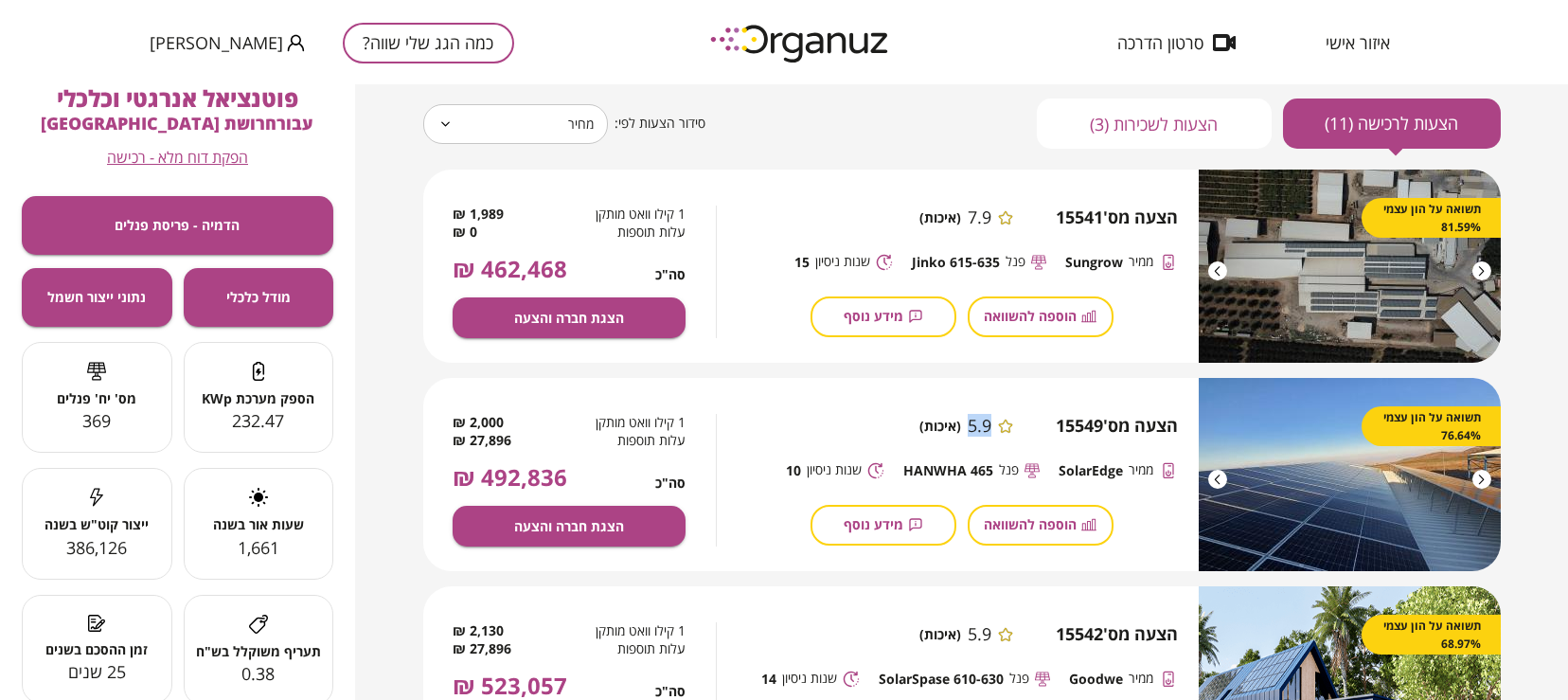 click on "5.9" at bounding box center [979, 426] 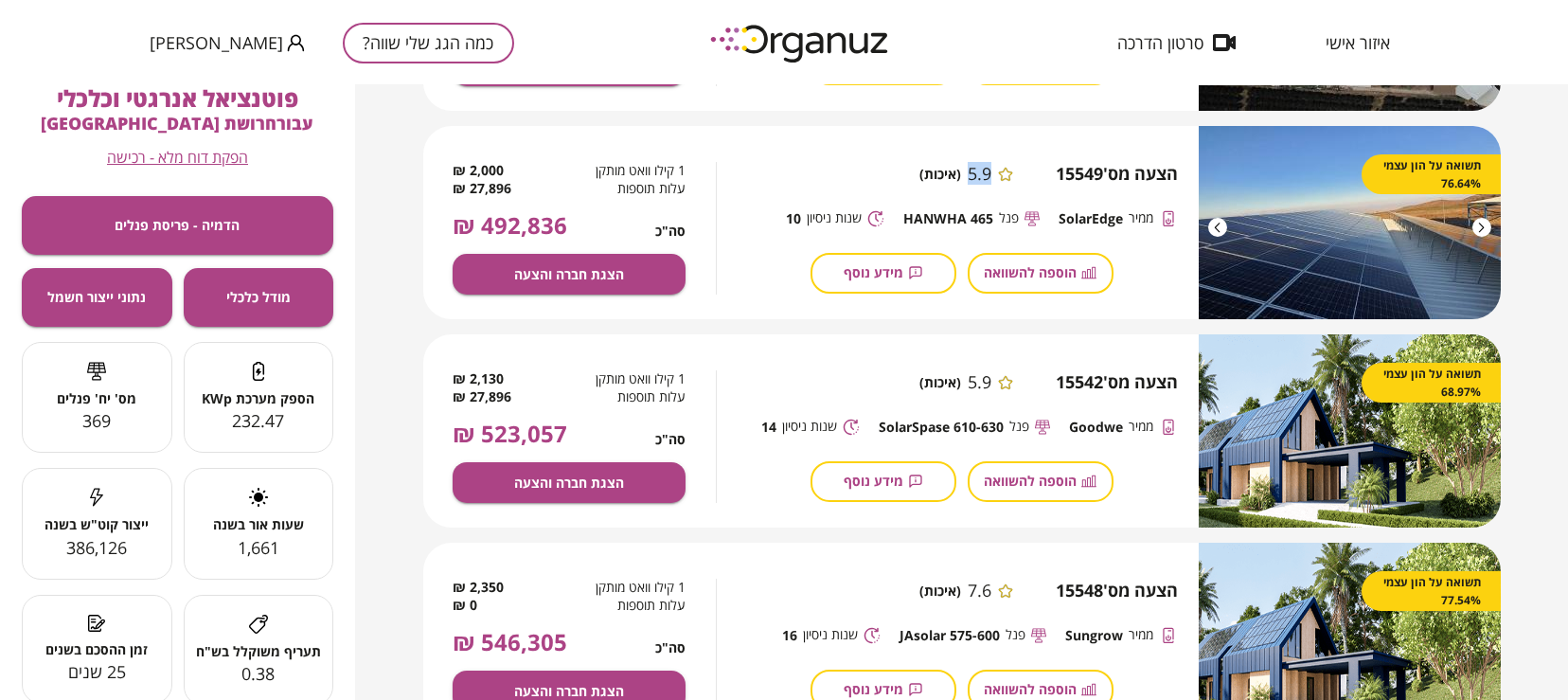 scroll, scrollTop: 509, scrollLeft: 0, axis: vertical 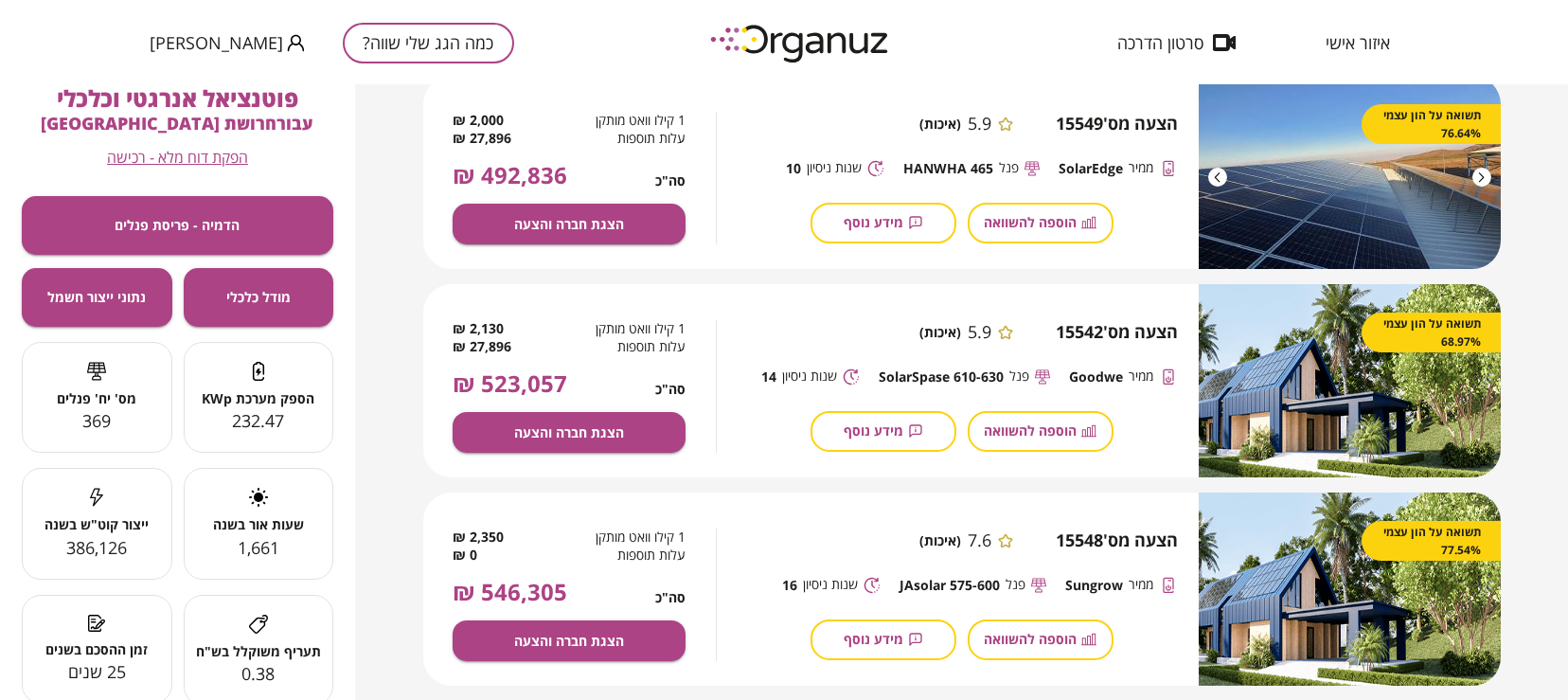 click on "5.9" at bounding box center (979, 332) 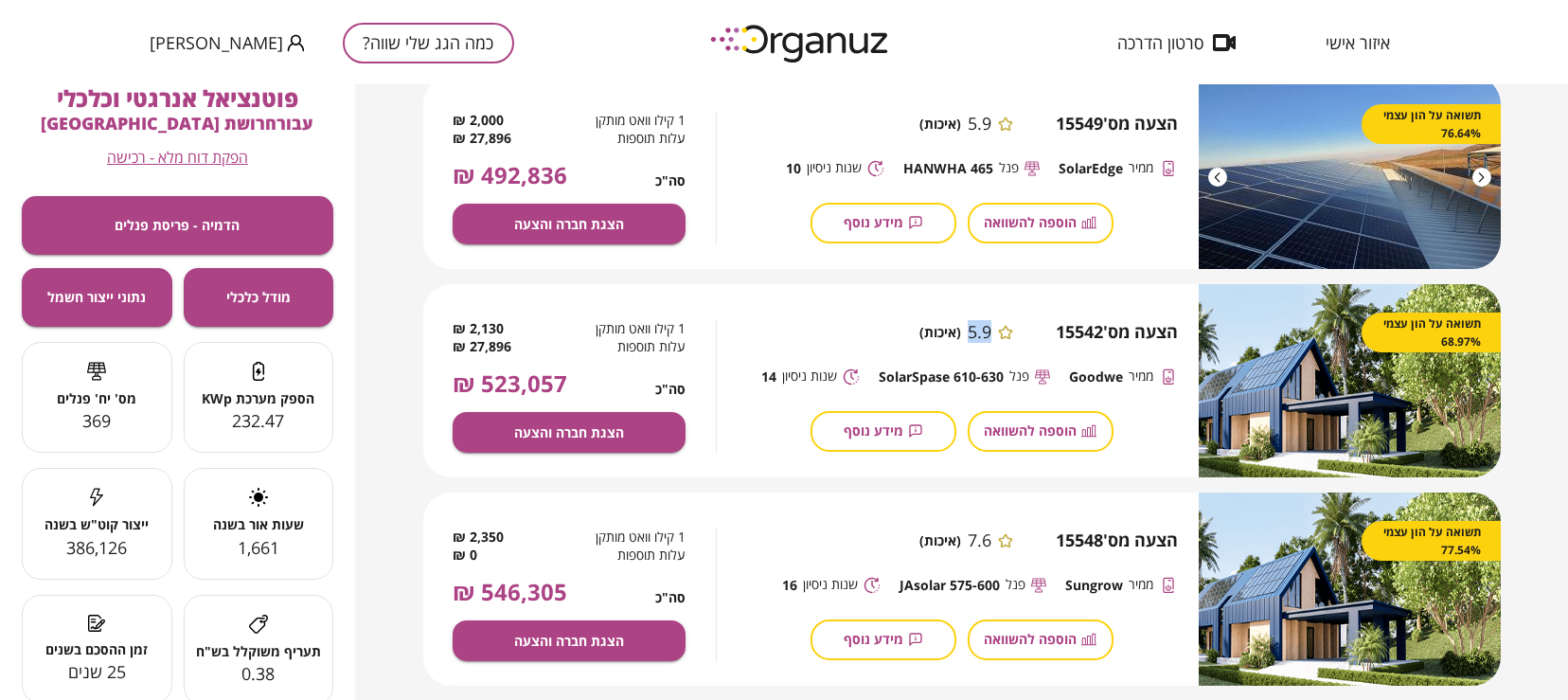 click on "5.9" at bounding box center (979, 332) 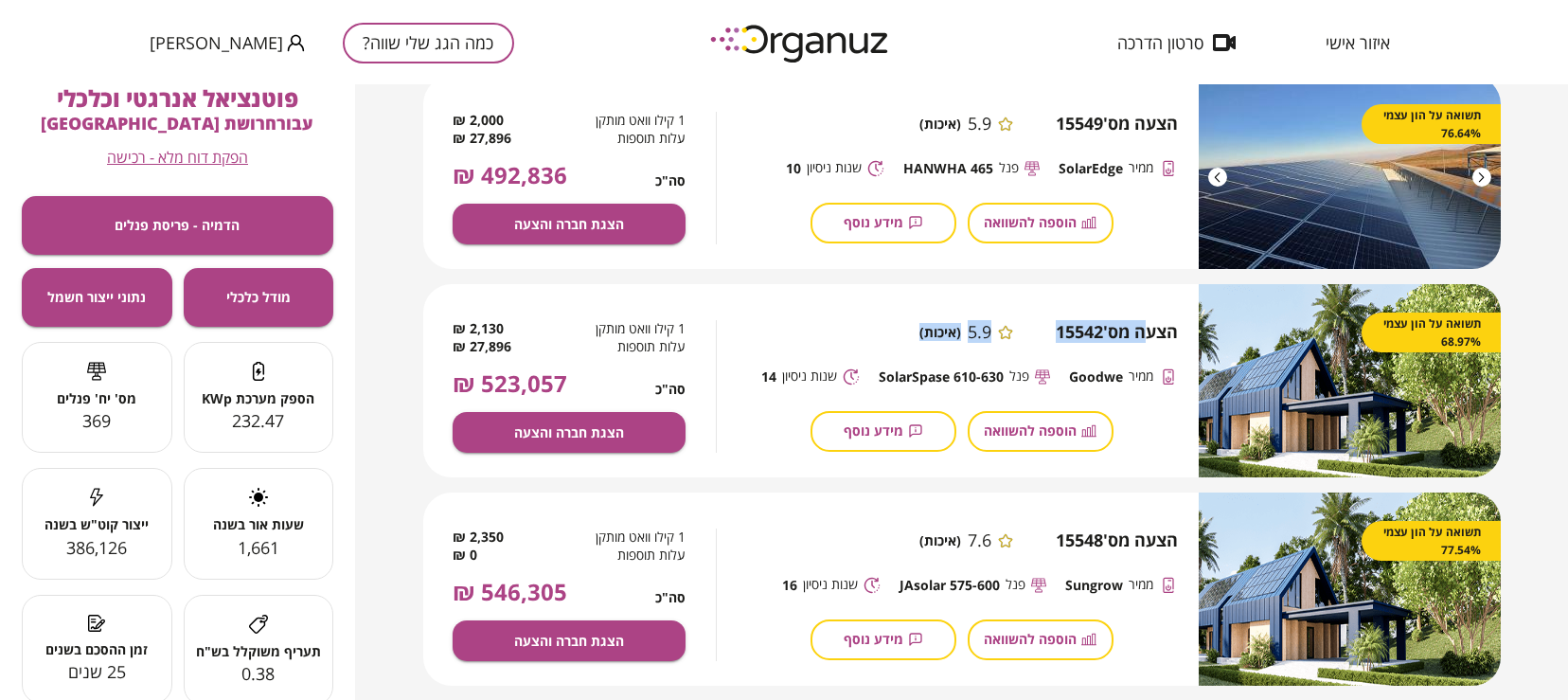 drag, startPoint x: 1141, startPoint y: 327, endPoint x: 900, endPoint y: 337, distance: 241.20738 